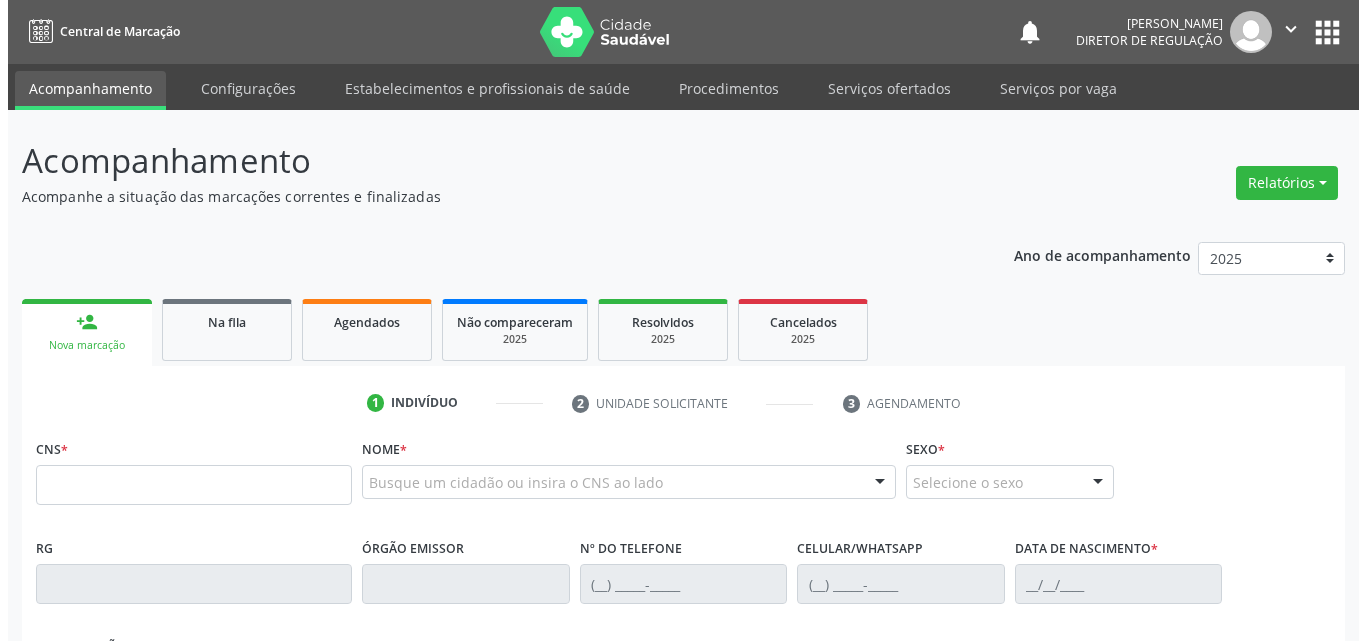 scroll, scrollTop: 0, scrollLeft: 0, axis: both 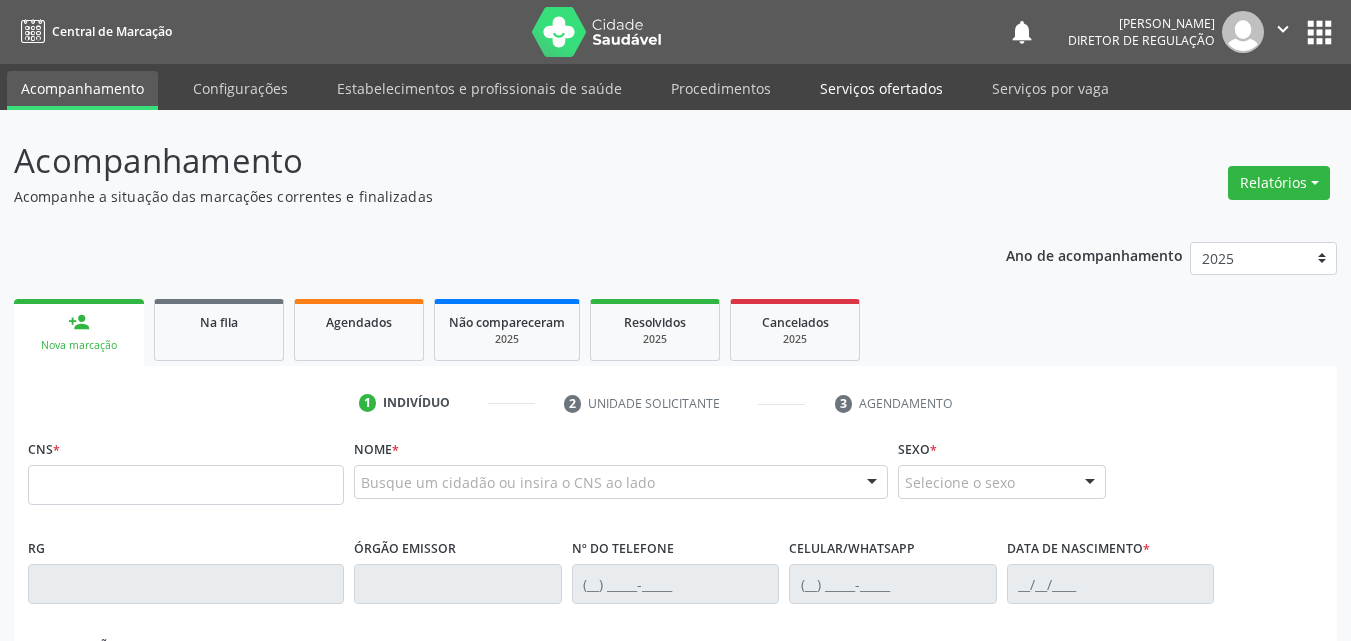 click on "Serviços ofertados" at bounding box center [881, 88] 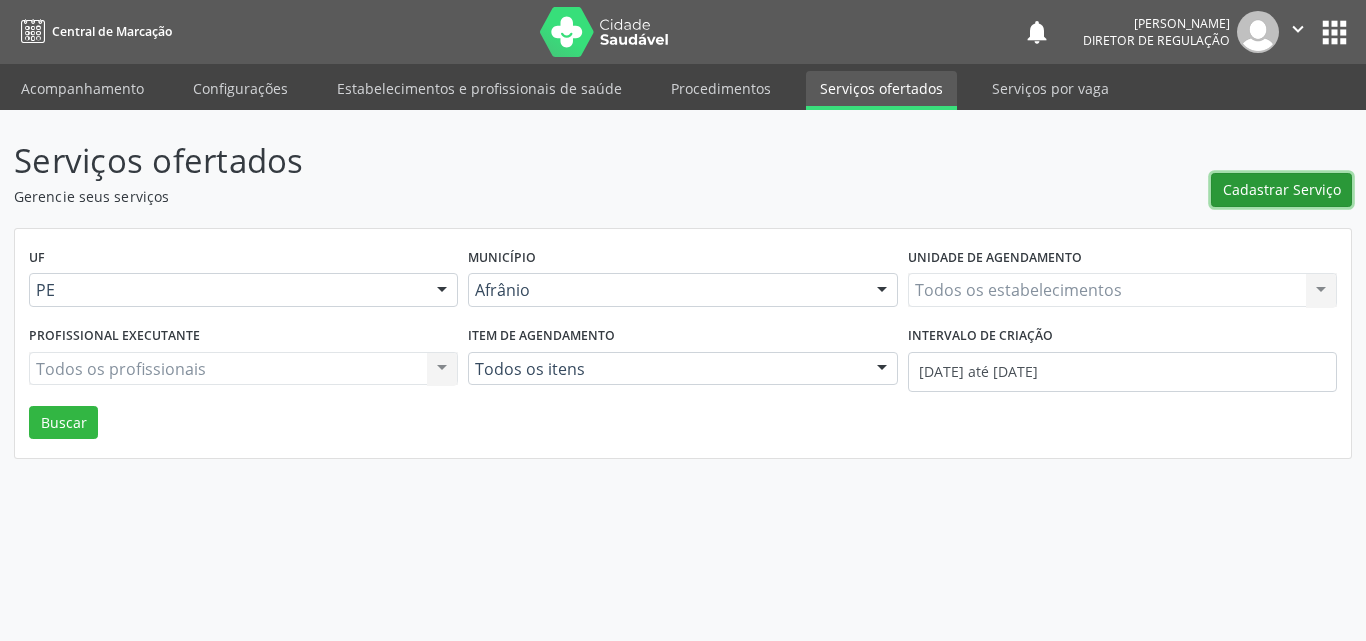 click on "Cadastrar Serviço" at bounding box center [1282, 189] 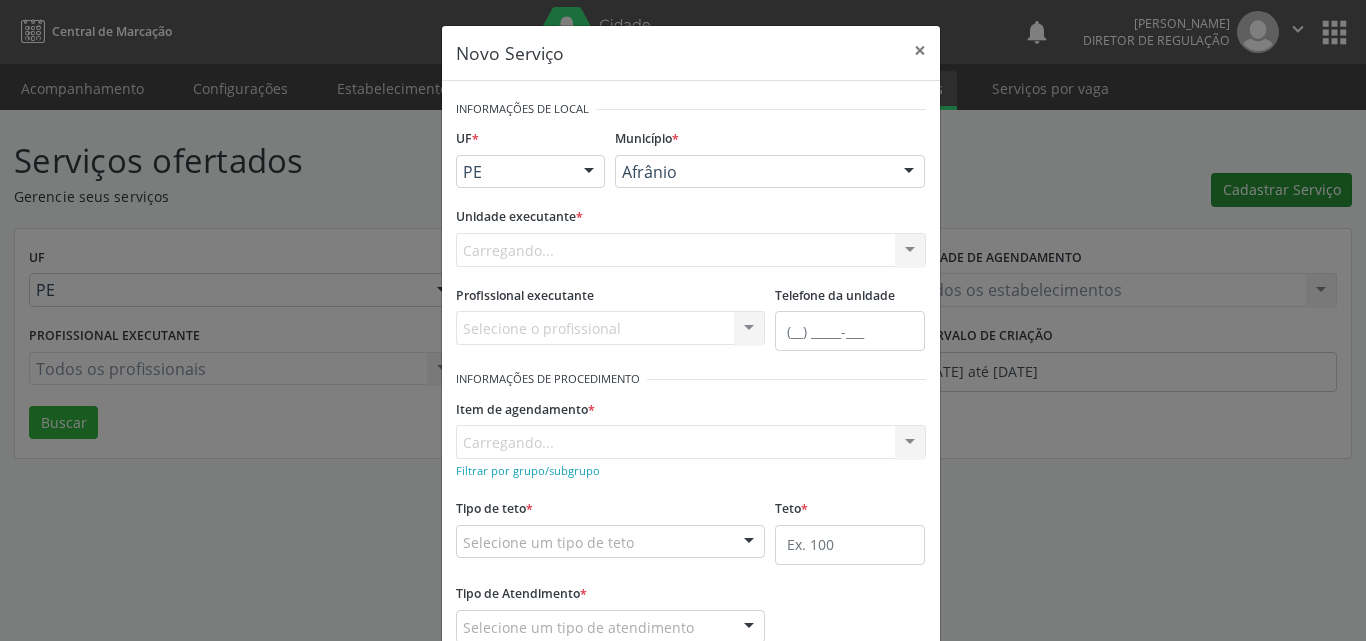 scroll, scrollTop: 0, scrollLeft: 0, axis: both 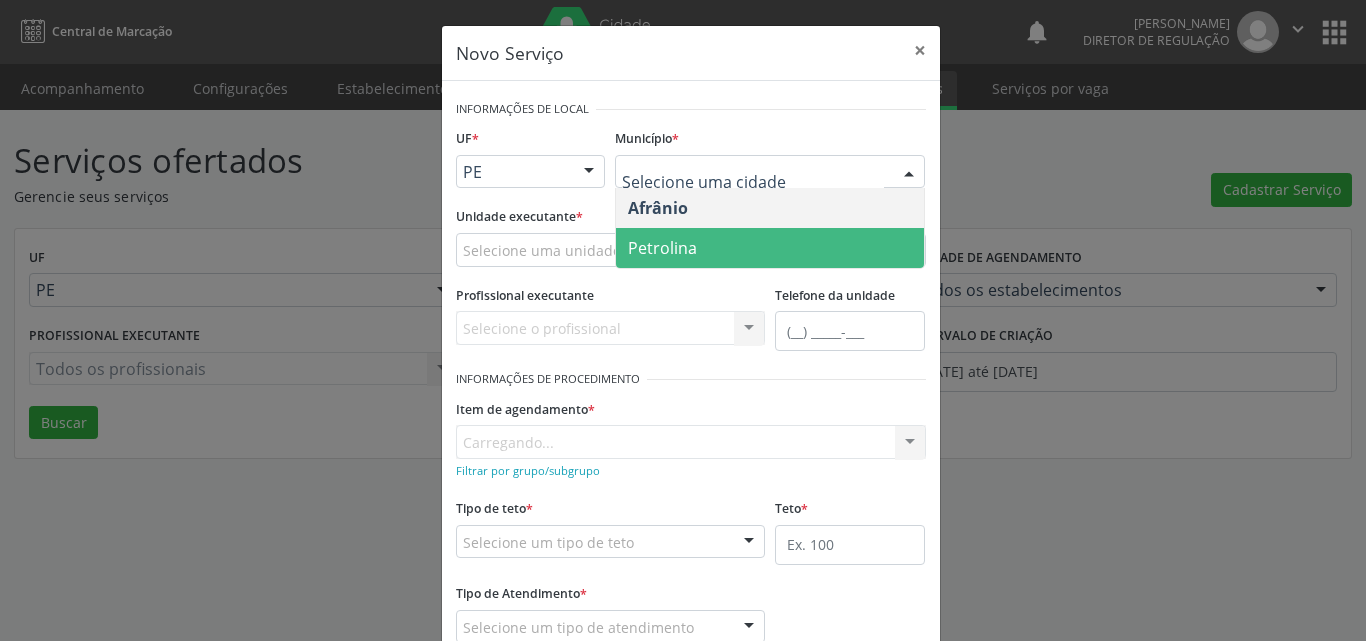 click on "Petrolina" at bounding box center (770, 248) 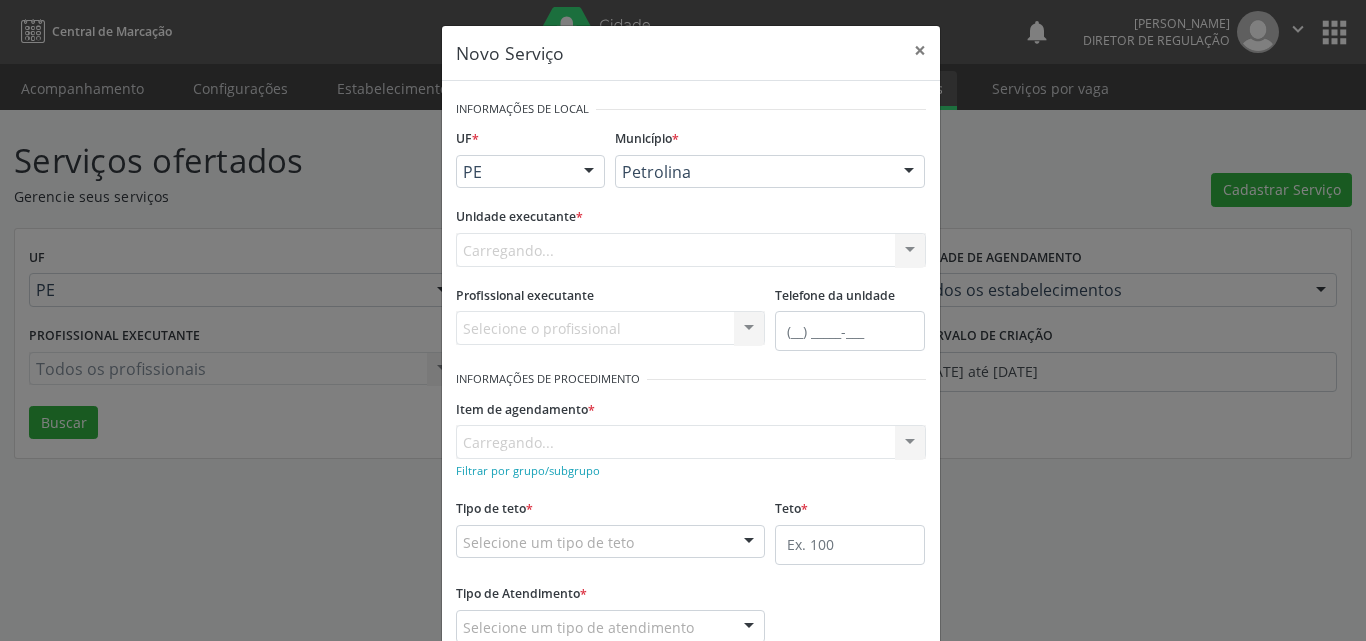 click on "Carregando...
Academia da Saude de Afranio   Academia da Saude do Bairro Roberto Luis   Academia da Saude do Distrito de Cachoeira do Roberto   Academia da Saude do Distrito de Extrema   Academia da Saude do Jose Ramos   Alves Landim   Ambulatorio Municipal de Saude   Caf Central de Abastecimento Farmaceutico   Centro de Atencao Psicossocial de Afranio Pe   Centro de Especialidades   Cime   Cuidar   Equipe de Atencao Basica Prisional Tipo I com Saude Mental   Esf Ana Coelho Nonato   Esf Custodia Maria da Conceicao   Esf Isabel Gomes   Esf Jose Ramos   Esf Jose e Maria Rodrigues de Macedo   Esf Maria Dilurdes da Silva   Esf Maria da Silva Pereira   Esf Rosalia Cavalcanti Gomes   Esf de Barra das Melancias   Esf de Extrema   Farmacia Basica do Municipio de Afranio   Hospital Municipal Maria Coelho Cavalcanti Rodrigues   Hospital de Campanha Covid 19 Ambulatorio Municipal   Laboratorio de Protese Dentario   Lid Laboratorio de Investigacoes e Diagnosticos               Selac" at bounding box center [691, 250] 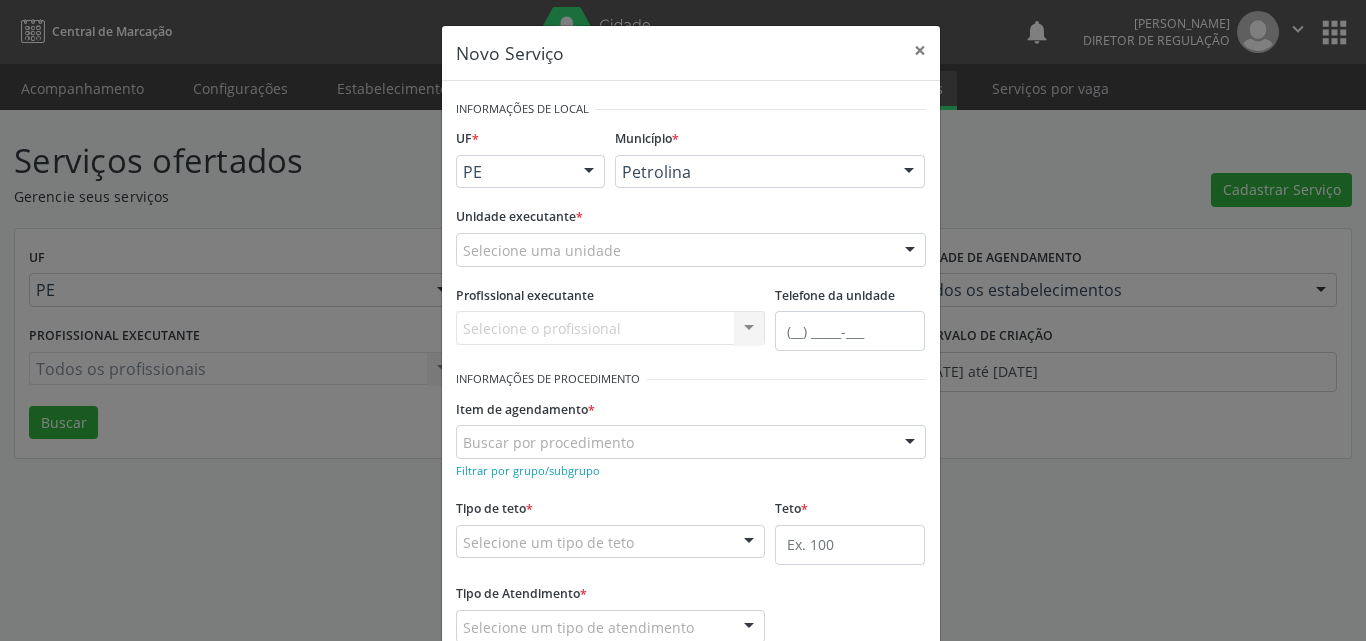 click on "Selecione uma unidade" at bounding box center (691, 250) 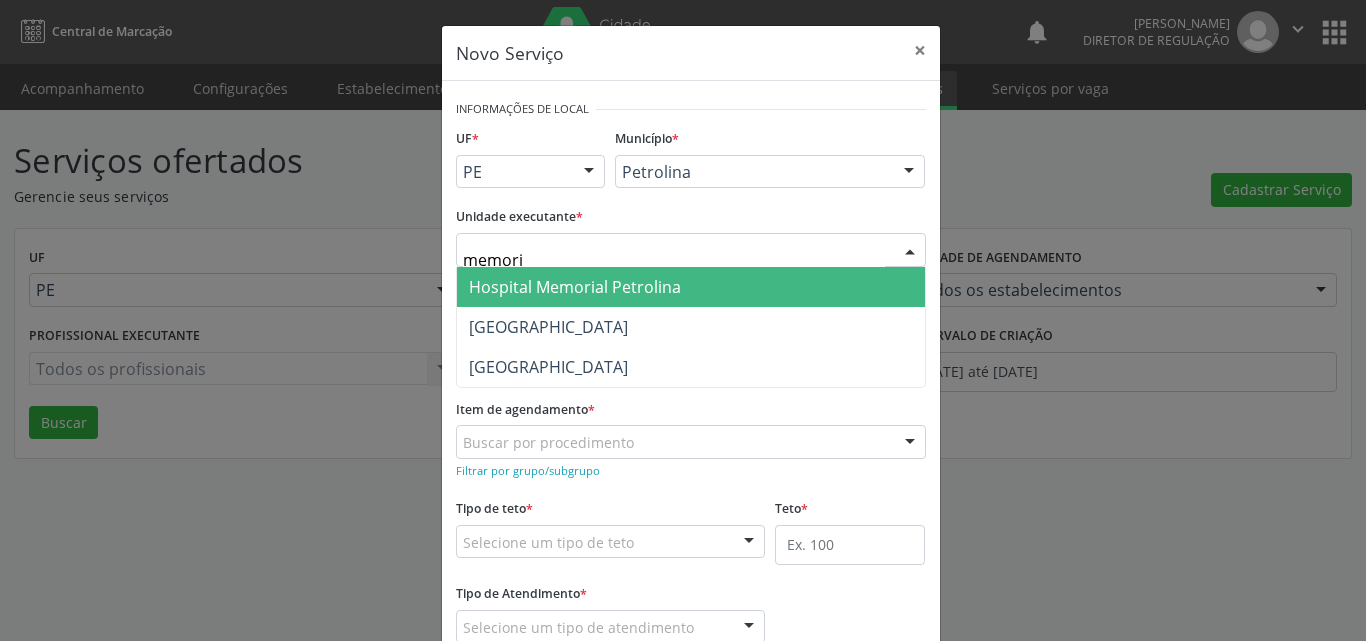 type on "memor" 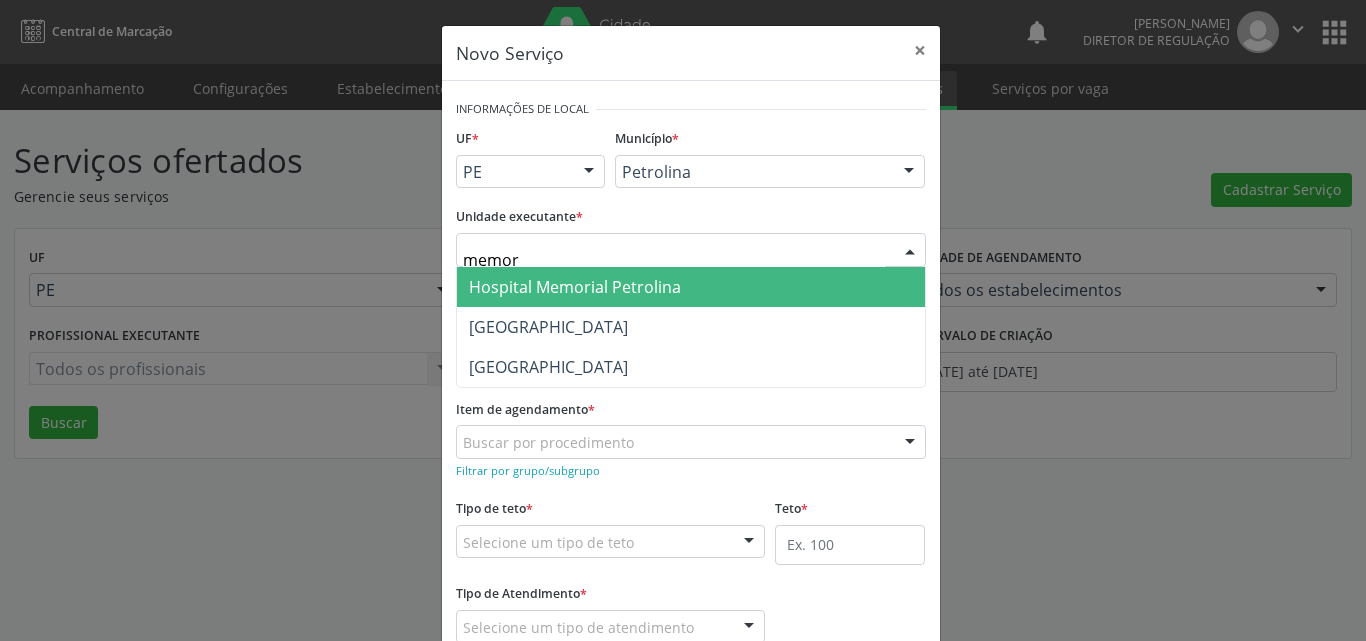 click on "Hospital Memorial Petrolina" at bounding box center [575, 287] 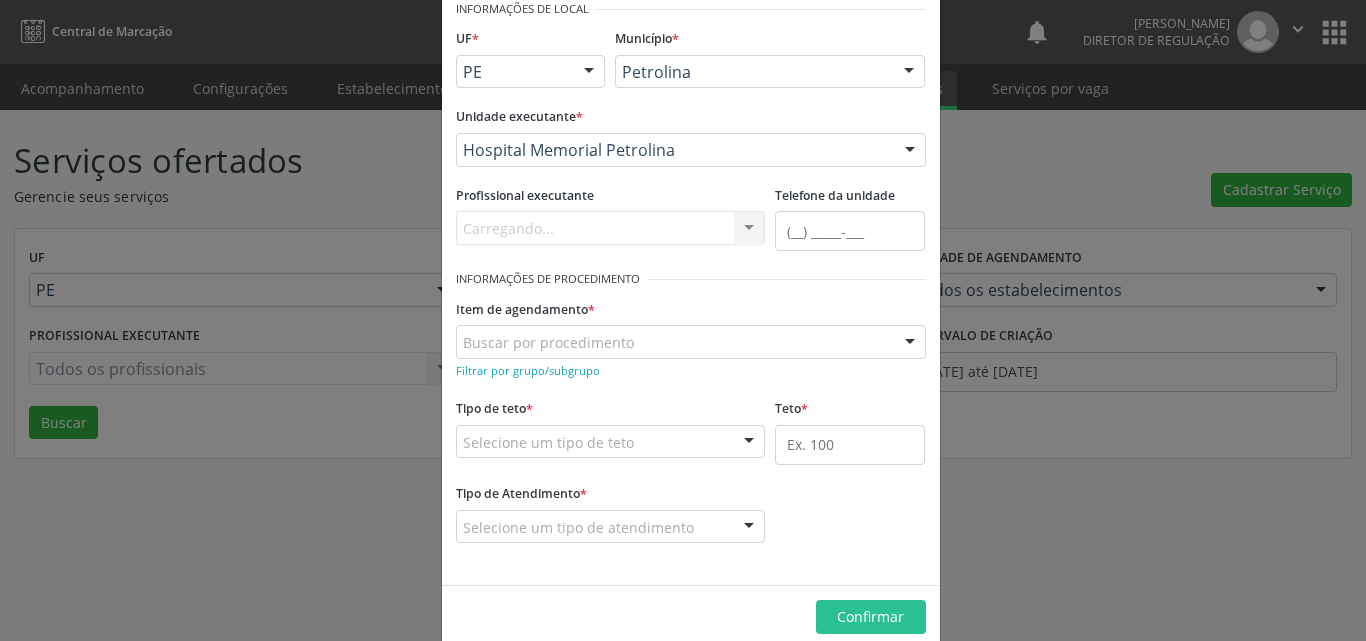 scroll, scrollTop: 132, scrollLeft: 0, axis: vertical 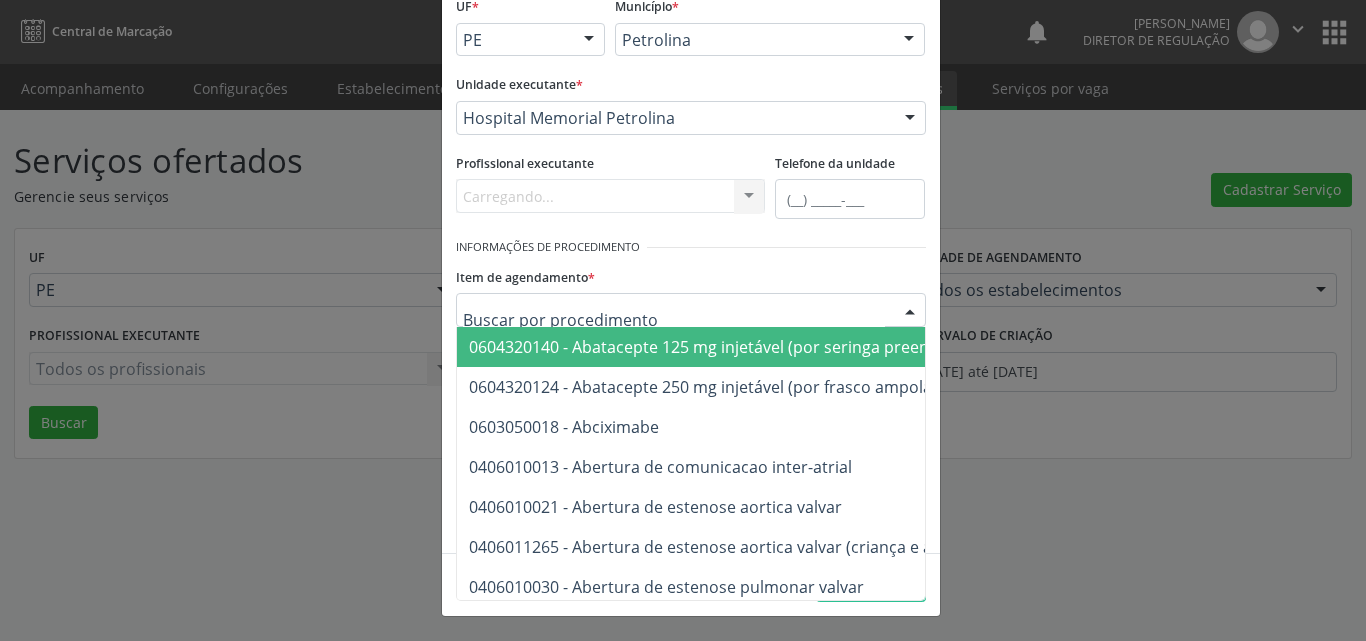 click at bounding box center (691, 310) 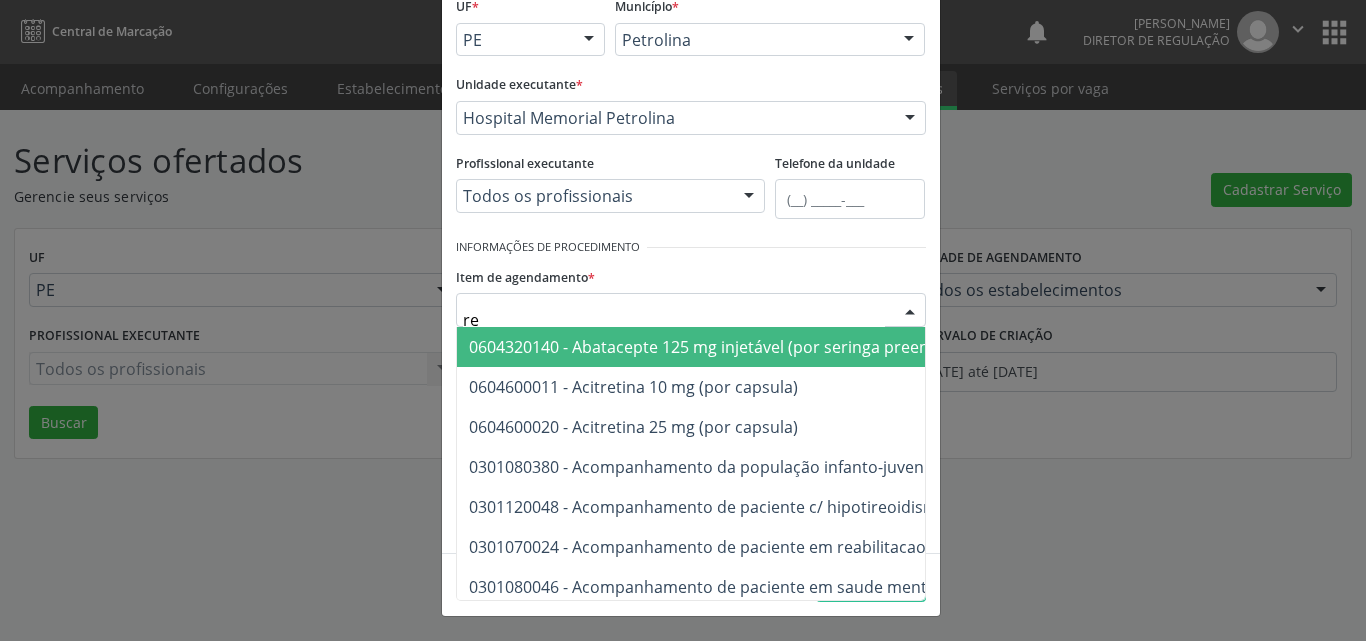 type on "r" 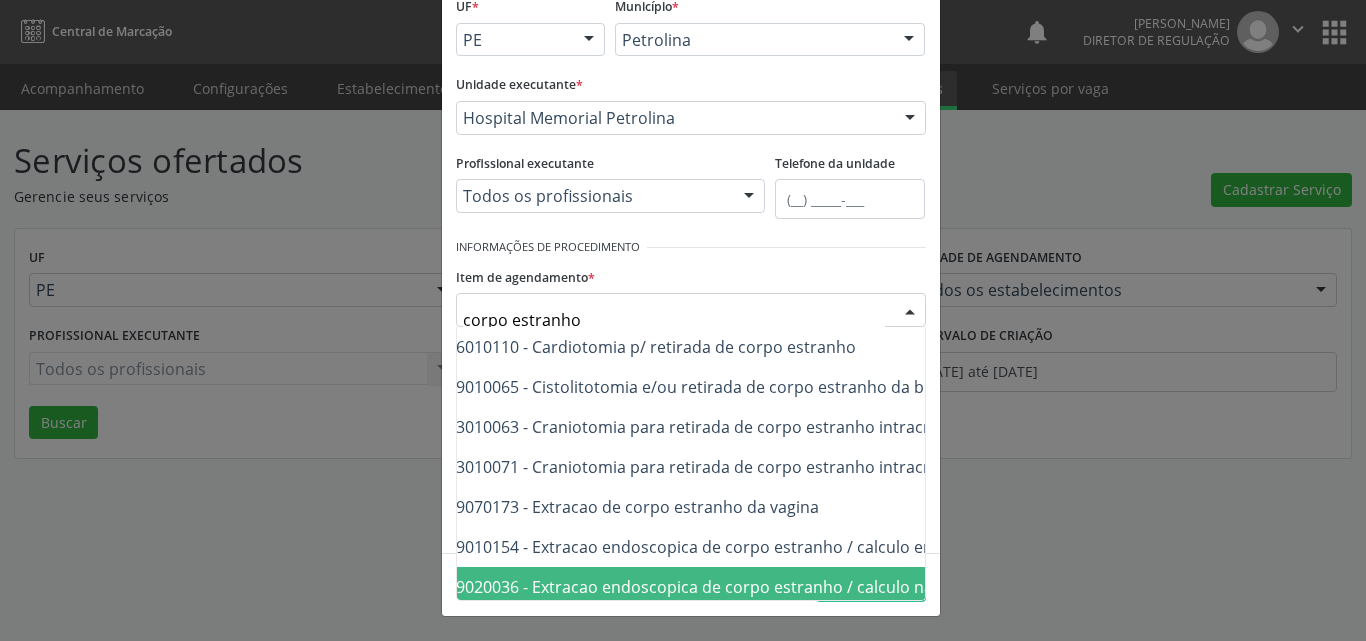 scroll, scrollTop: 0, scrollLeft: 80, axis: horizontal 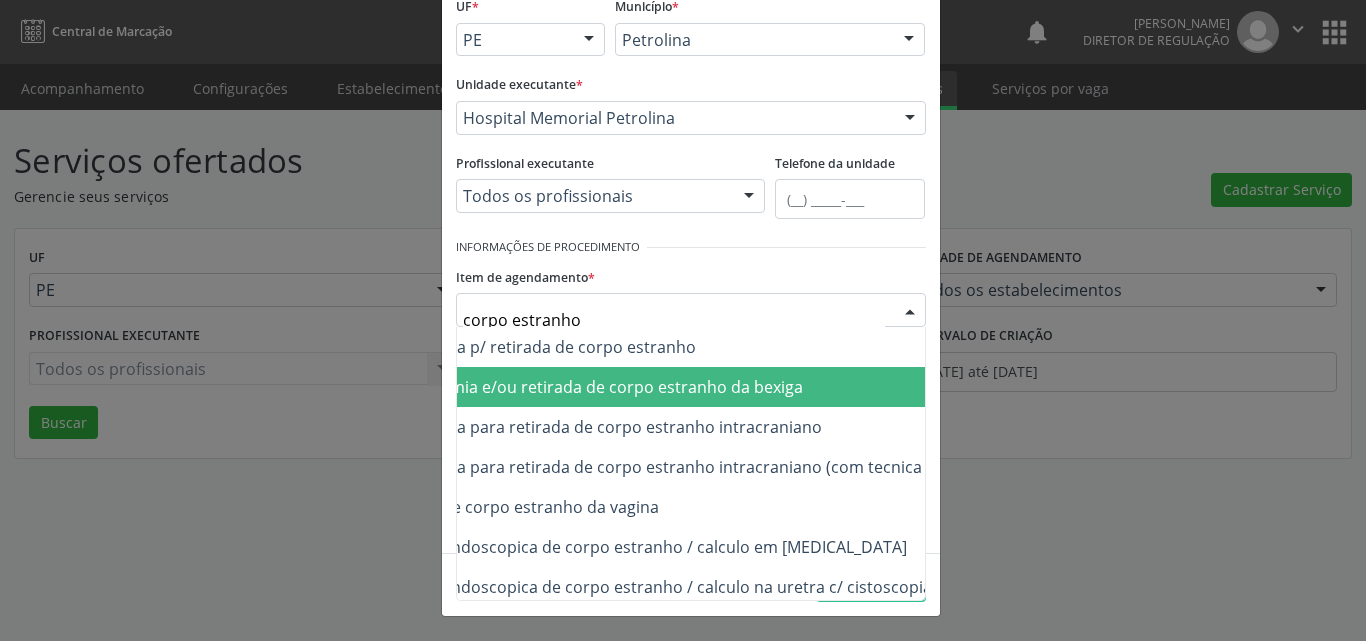 click on "0409010065 - Cistolitotomia e/ou retirada de corpo estranho da bexiga" at bounding box center [536, 387] 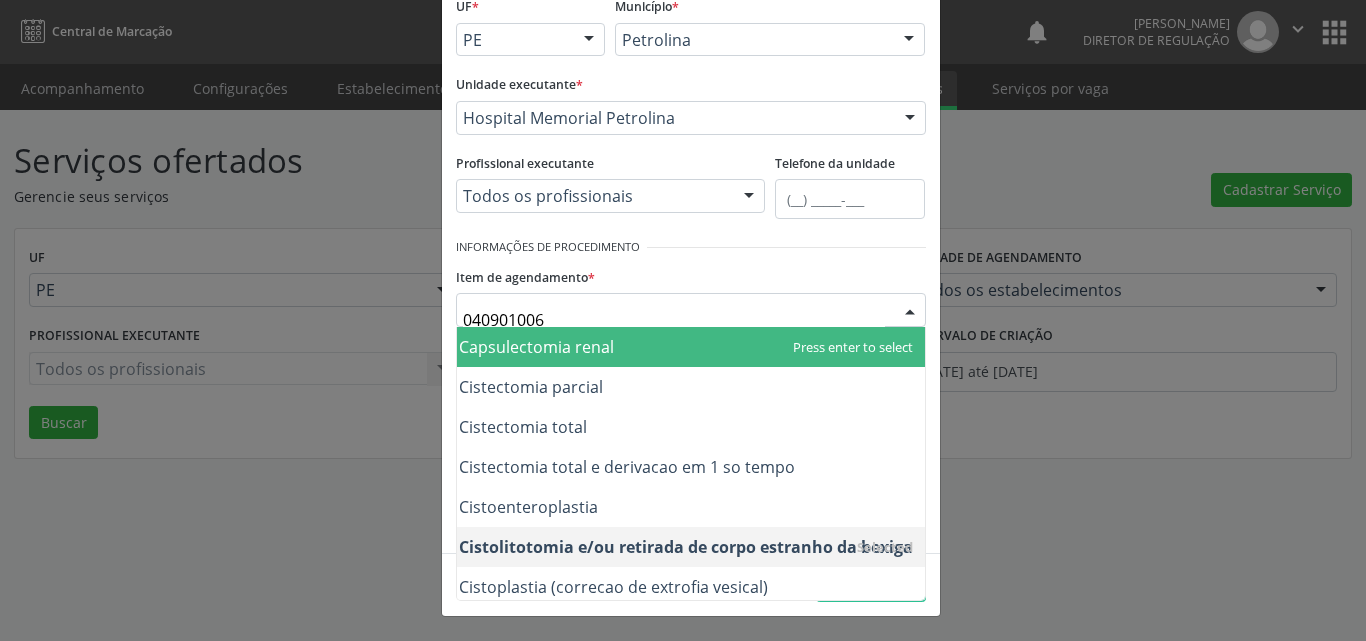 scroll, scrollTop: 0, scrollLeft: 115, axis: horizontal 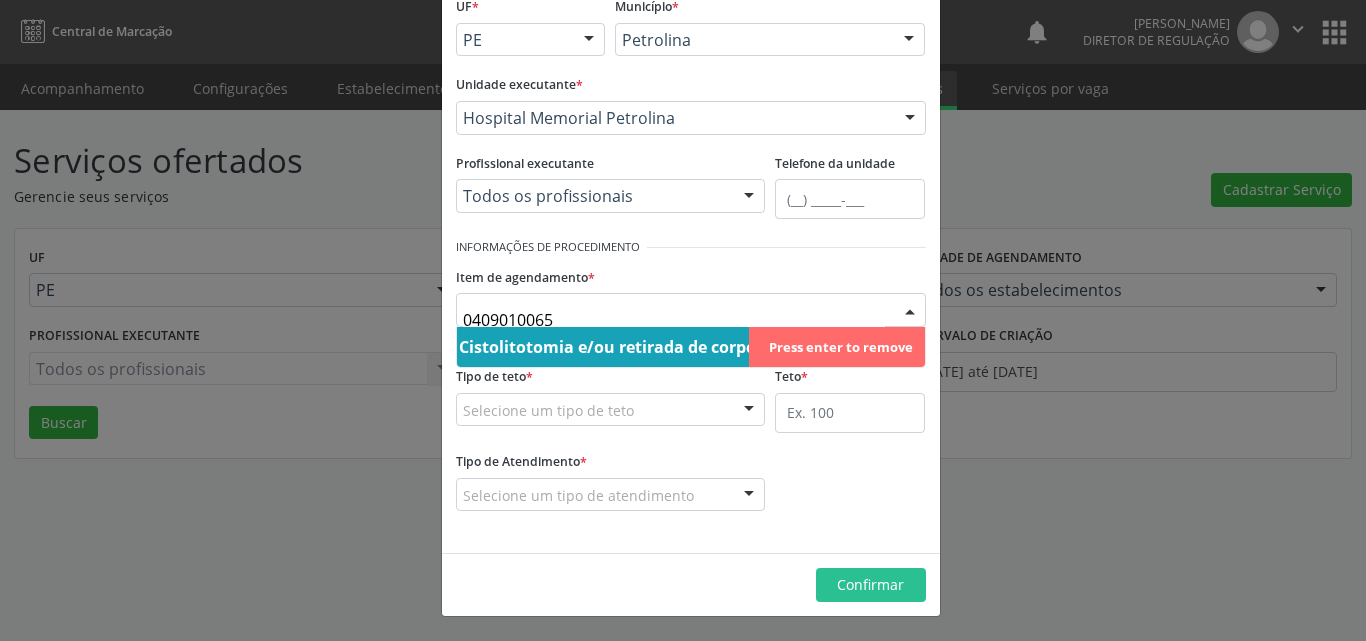click on "0409010065 - Cistolitotomia e/ou retirada de corpo estranho da bexiga" at bounding box center (634, 347) 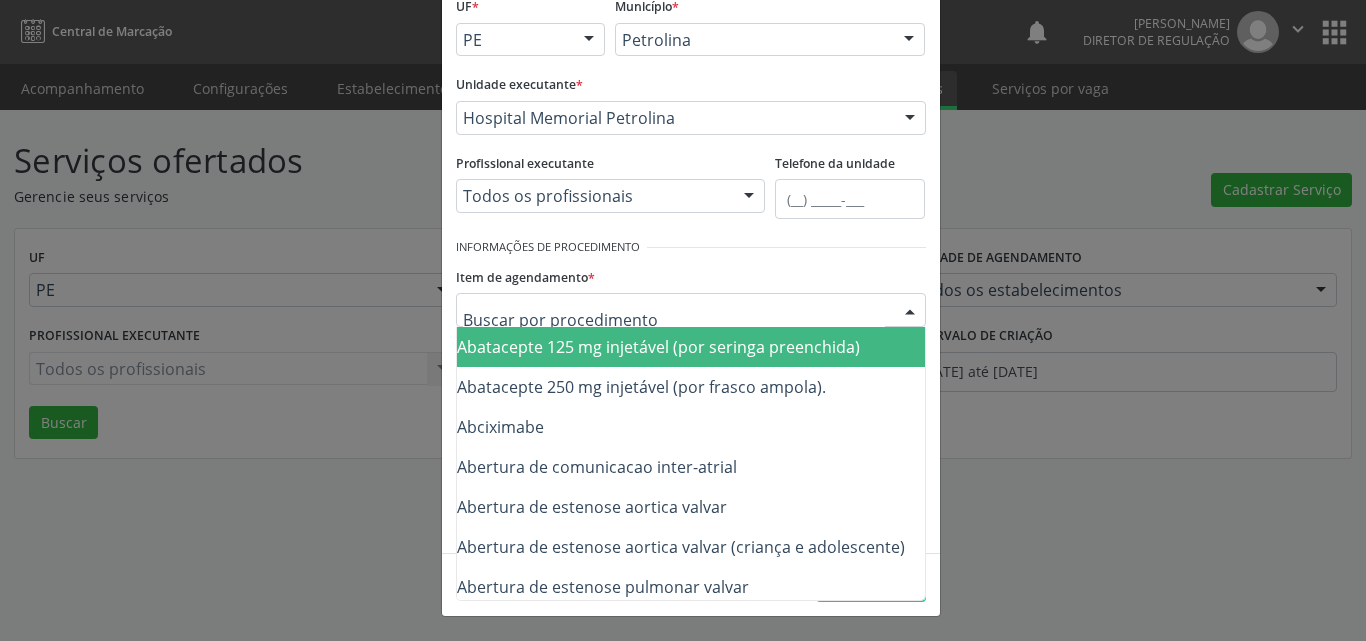 click at bounding box center [691, 310] 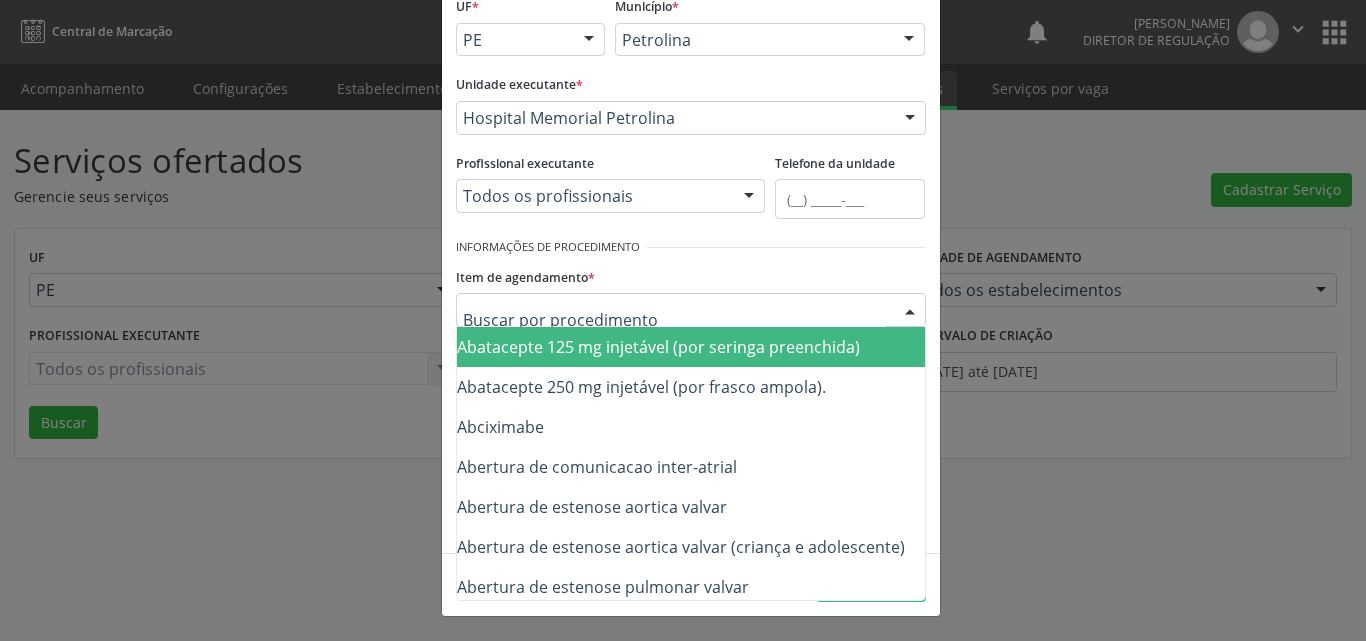click at bounding box center [674, 320] 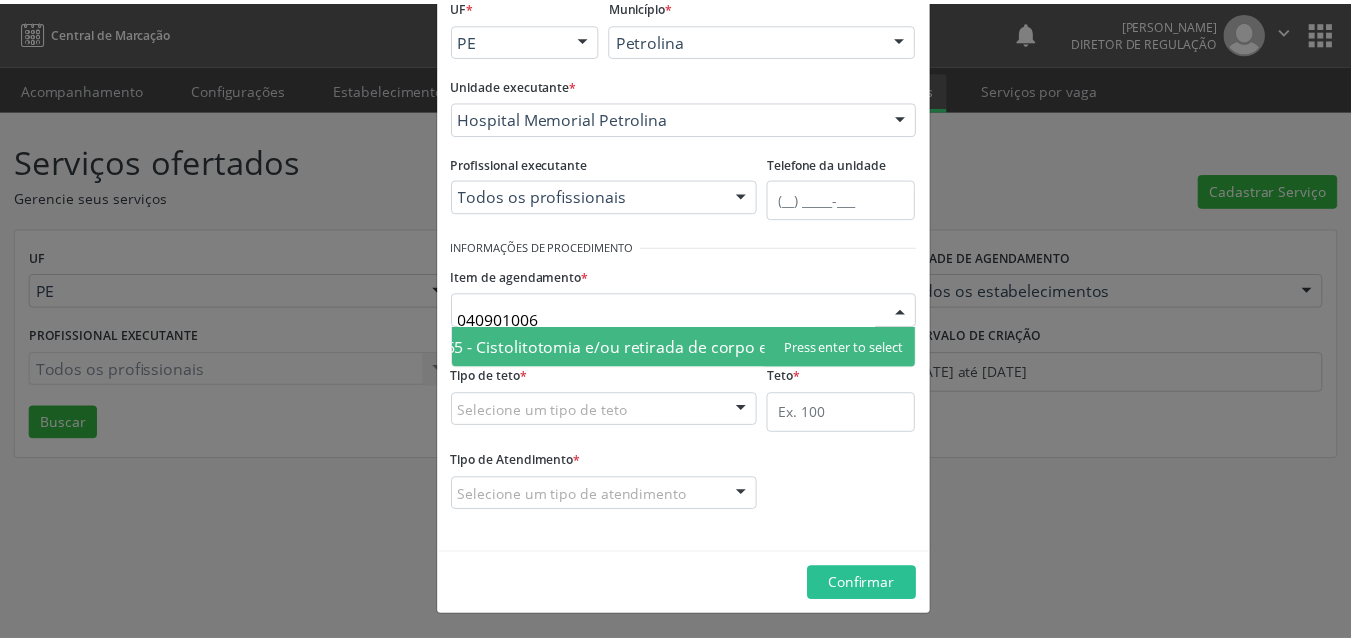scroll, scrollTop: 0, scrollLeft: 84, axis: horizontal 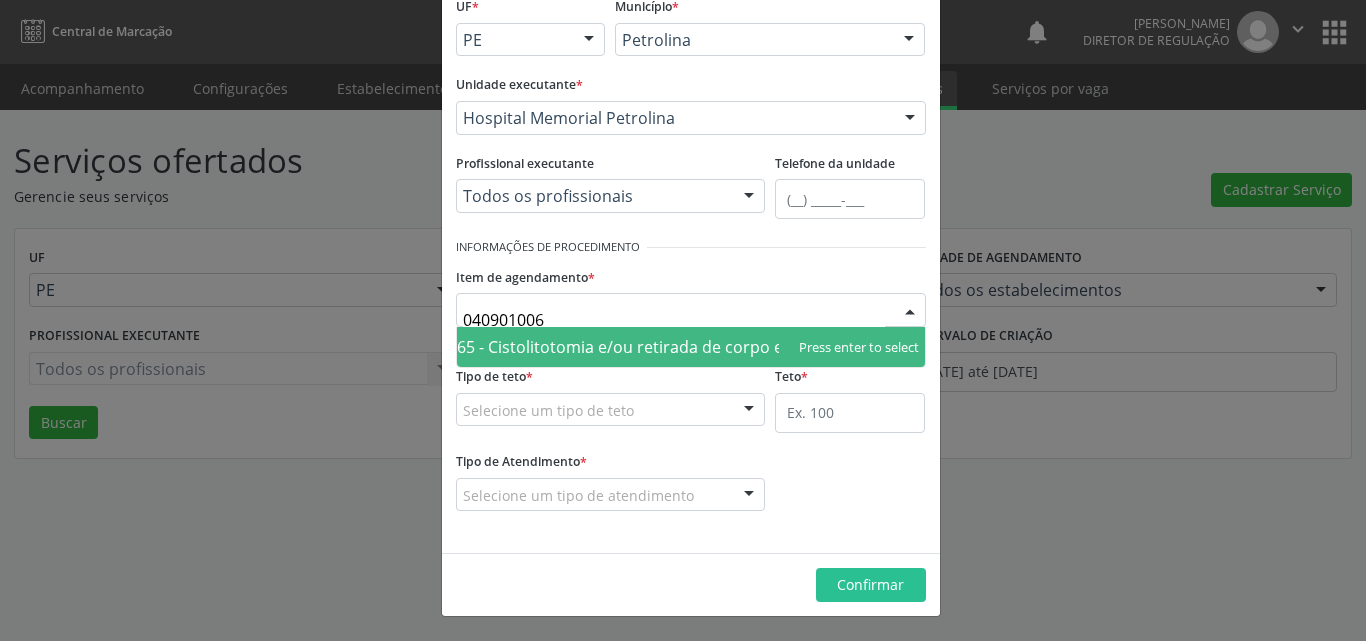 type on "0409010065" 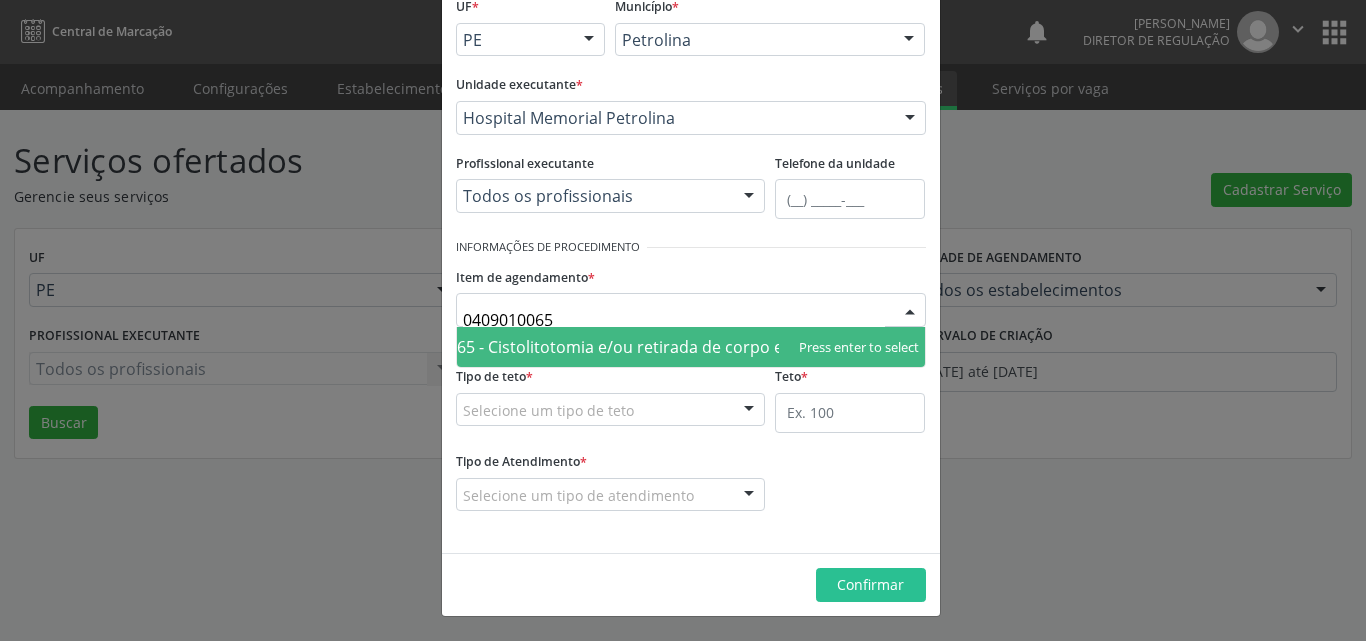 click on "0409010065 - Cistolitotomia e/ou retirada de corpo estranho da bexiga" at bounding box center [652, 347] 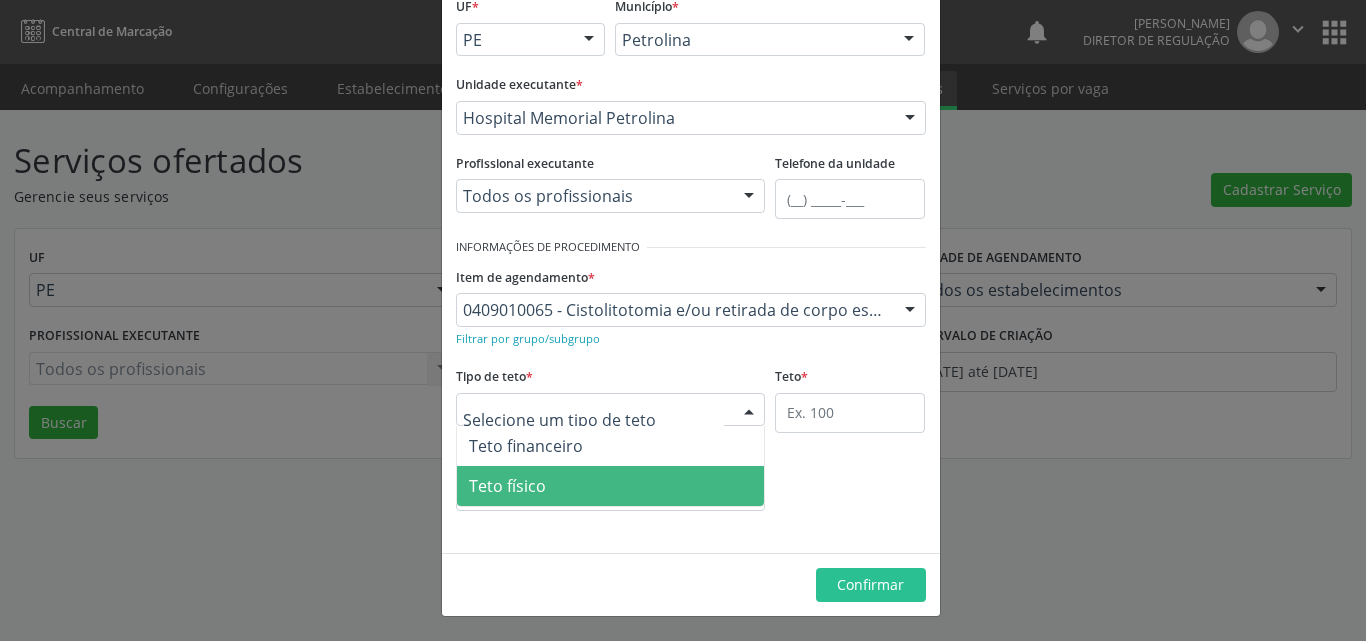 drag, startPoint x: 655, startPoint y: 487, endPoint x: 669, endPoint y: 488, distance: 14.035668 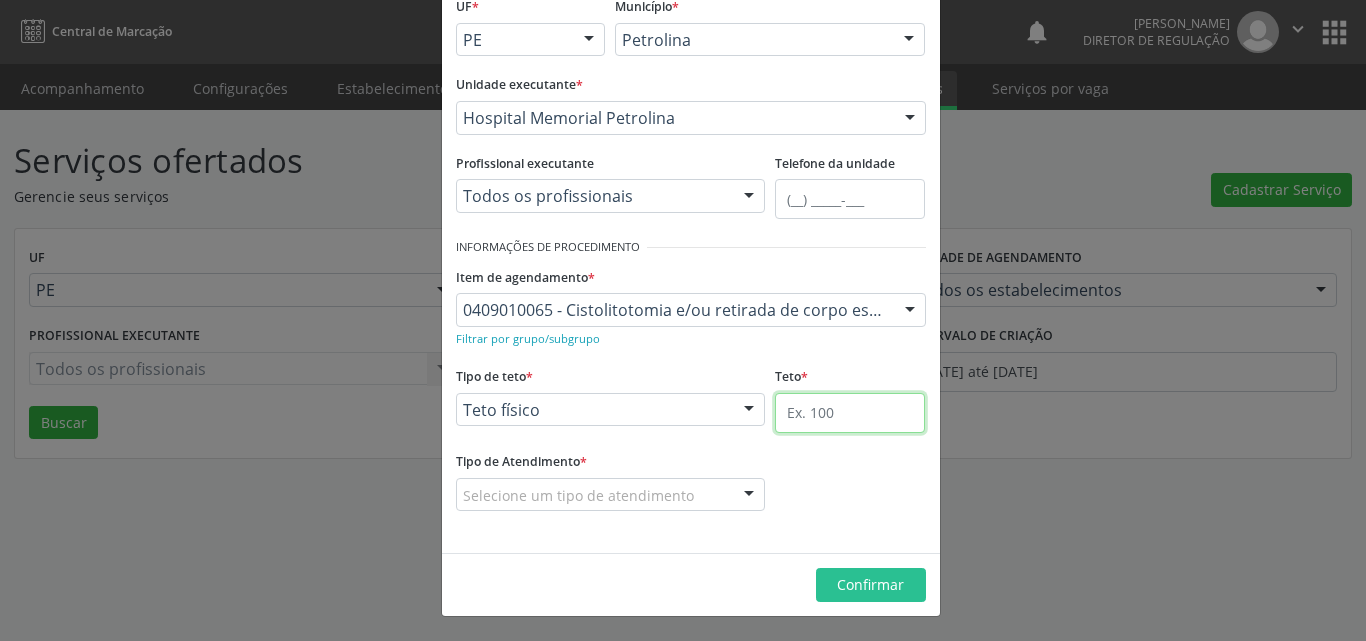click at bounding box center (850, 413) 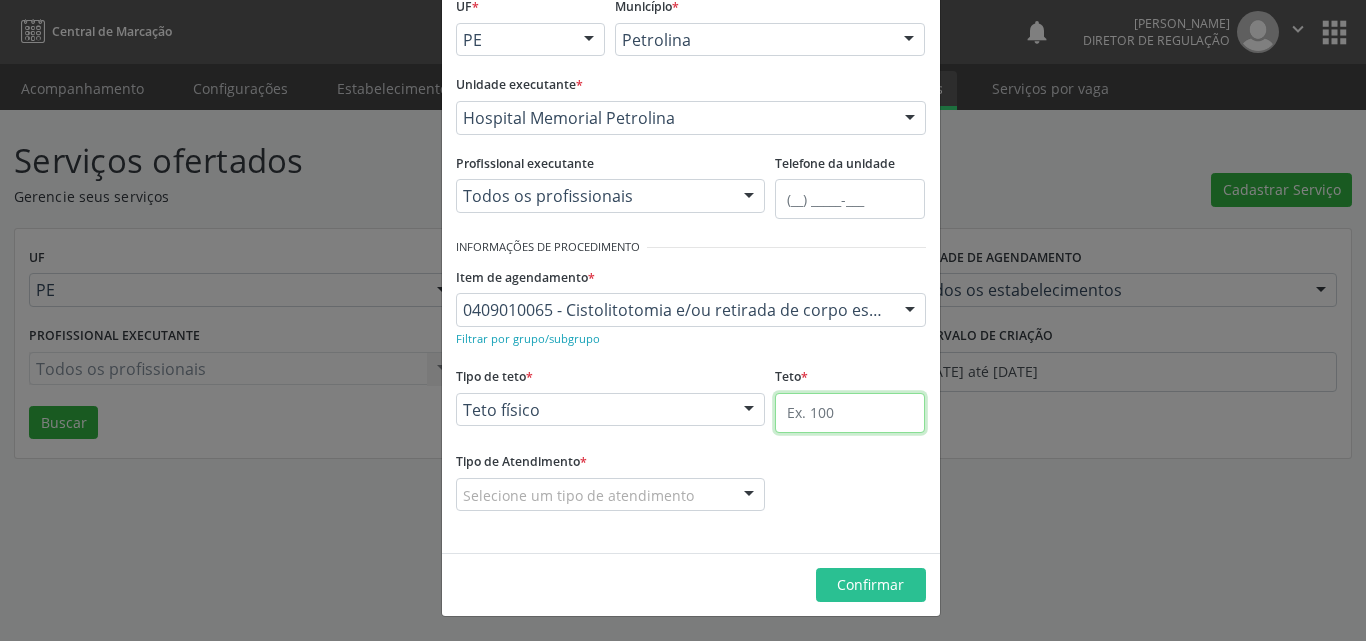 type on "2" 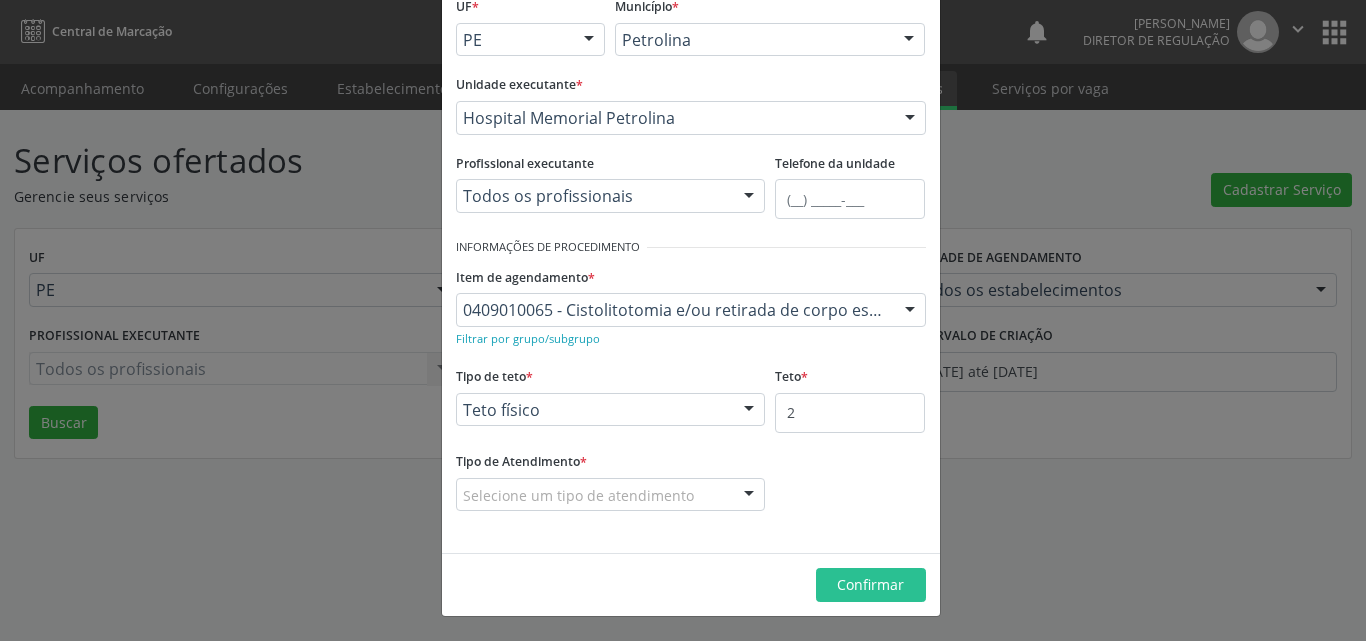 click on "Selecione um tipo de atendimento
Ordem de chegada   Horário agendado
Nenhum resultado encontrado para: "   "
Não há nenhuma opção para ser exibida." at bounding box center (611, 495) 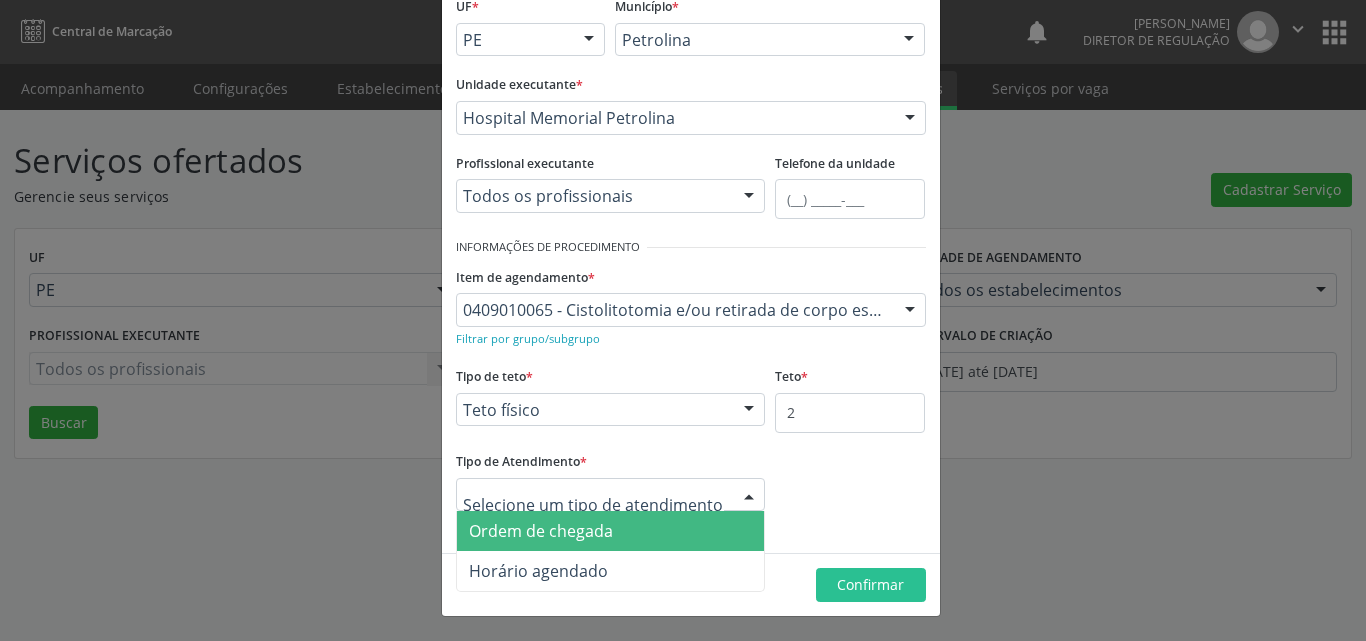 click on "Ordem de chegada" at bounding box center (611, 531) 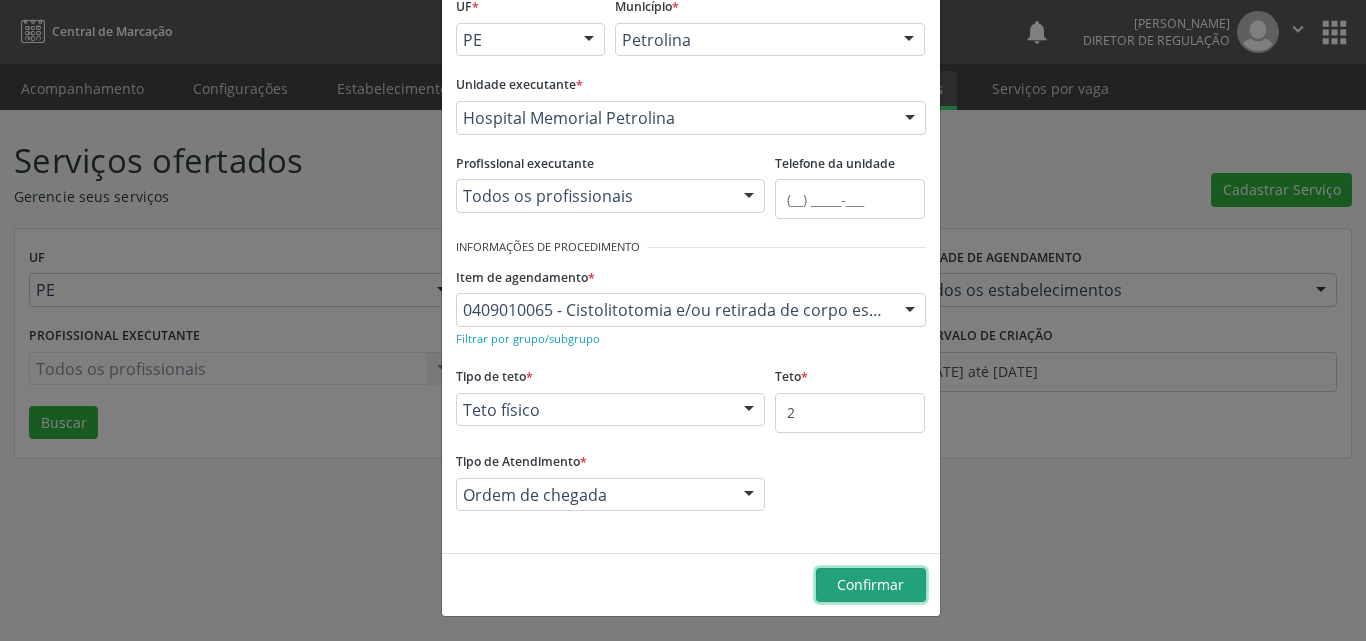 click on "Confirmar" at bounding box center (871, 585) 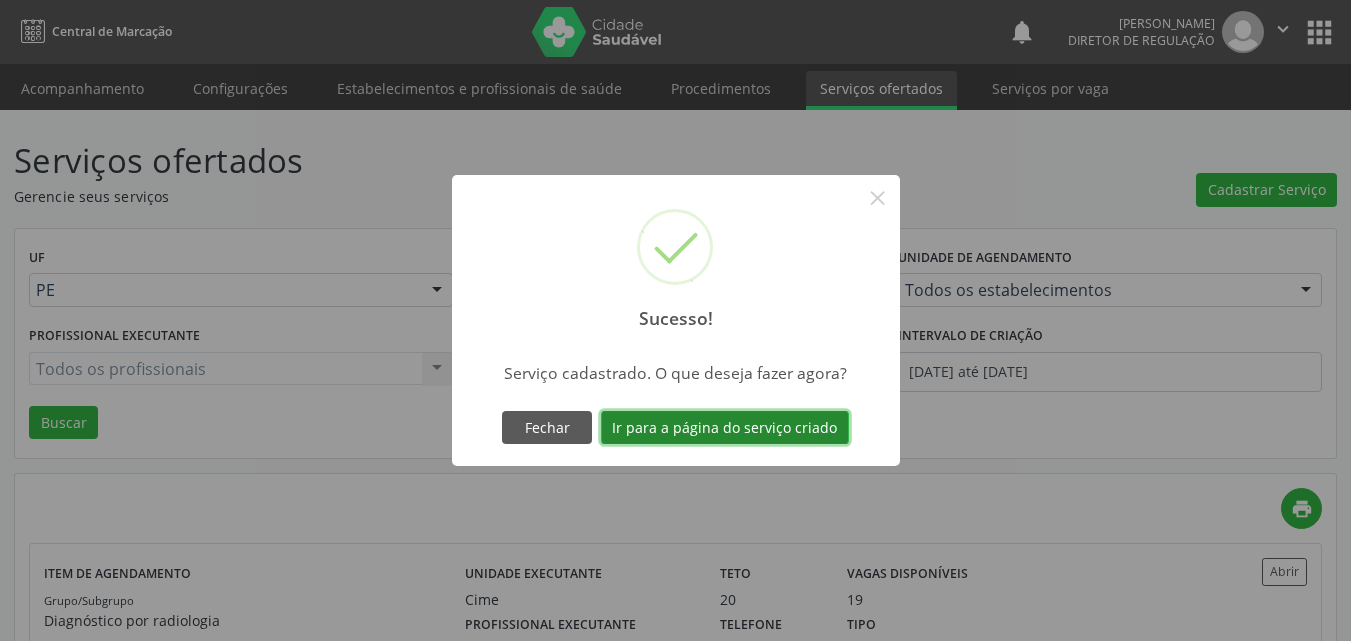 click on "Ir para a página do serviço criado" at bounding box center [725, 428] 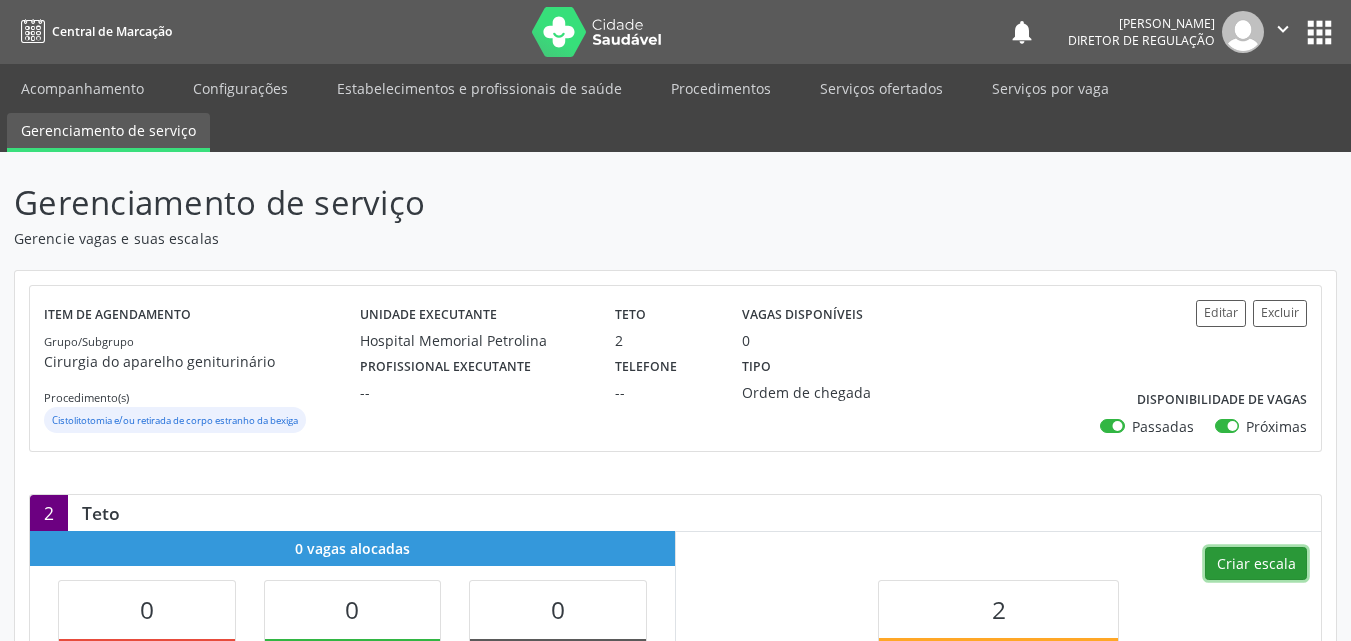 click on "Criar escala" at bounding box center (1256, 564) 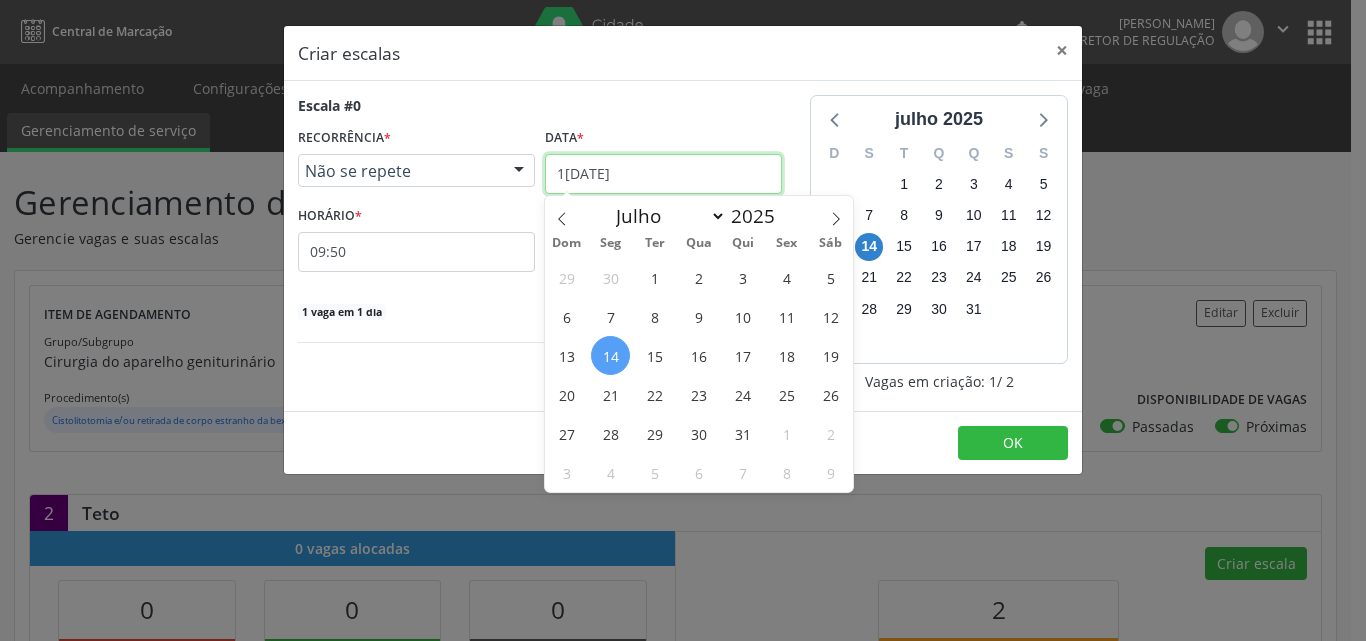 click on "1[DATE]" at bounding box center (663, 174) 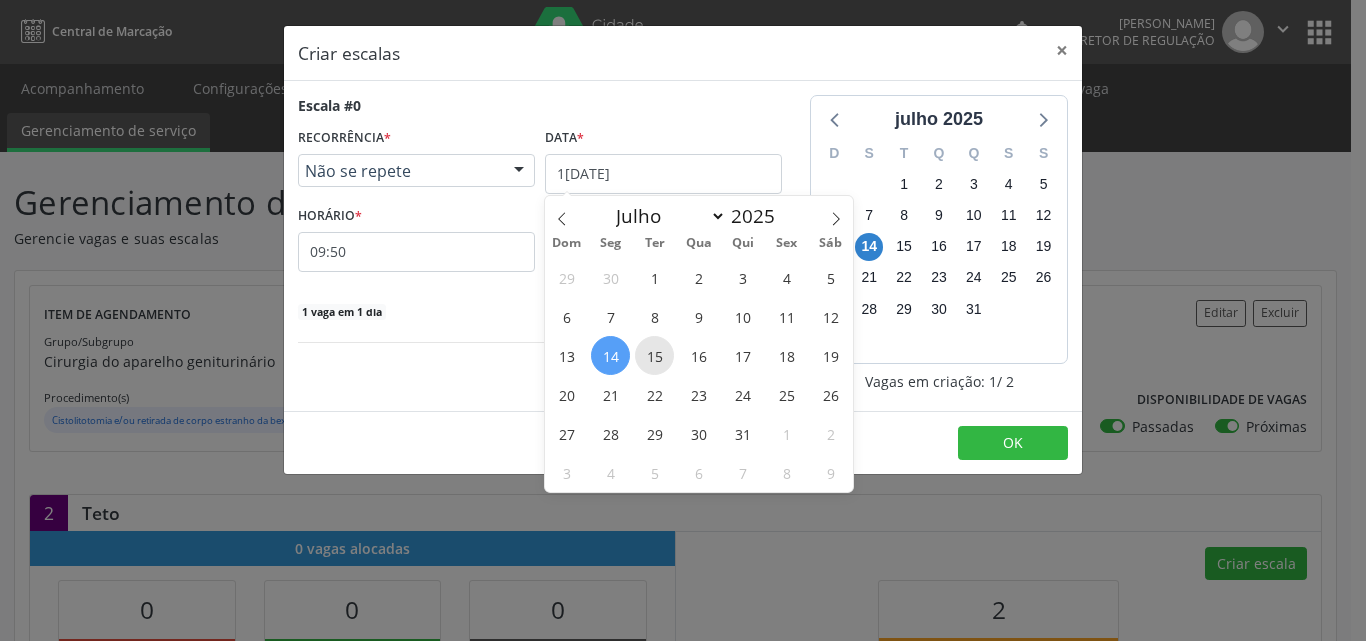 click on "15" at bounding box center (654, 355) 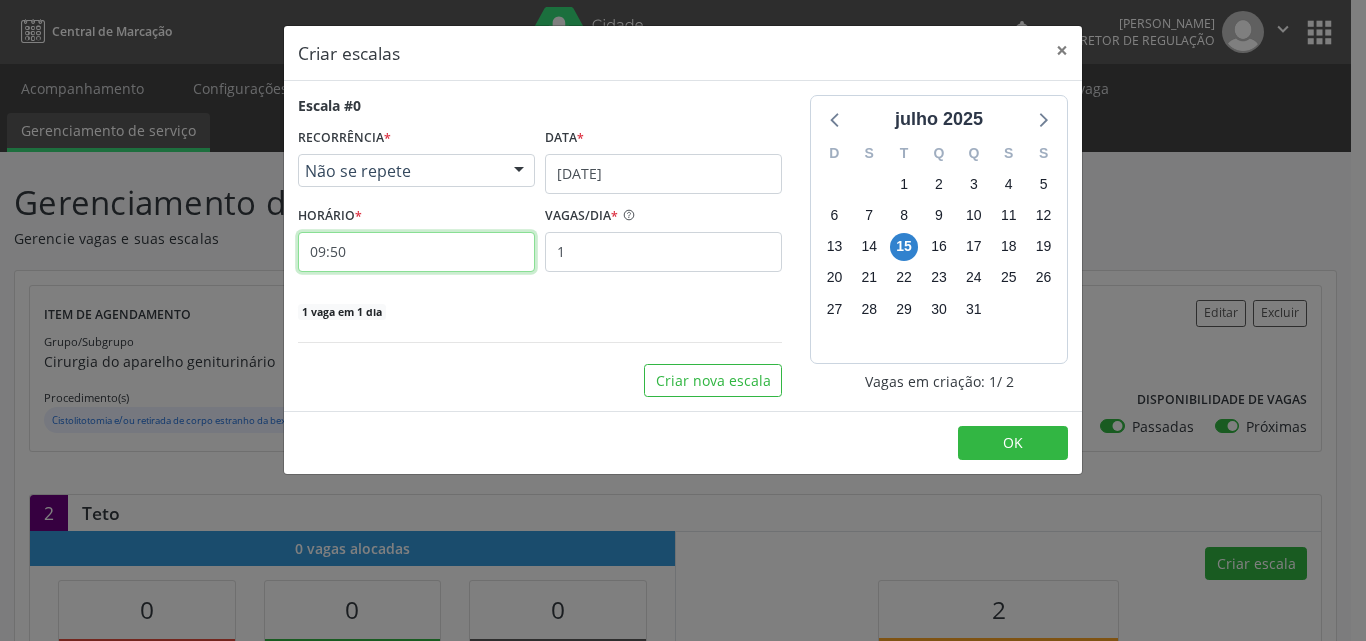 click on "09:50" at bounding box center [416, 252] 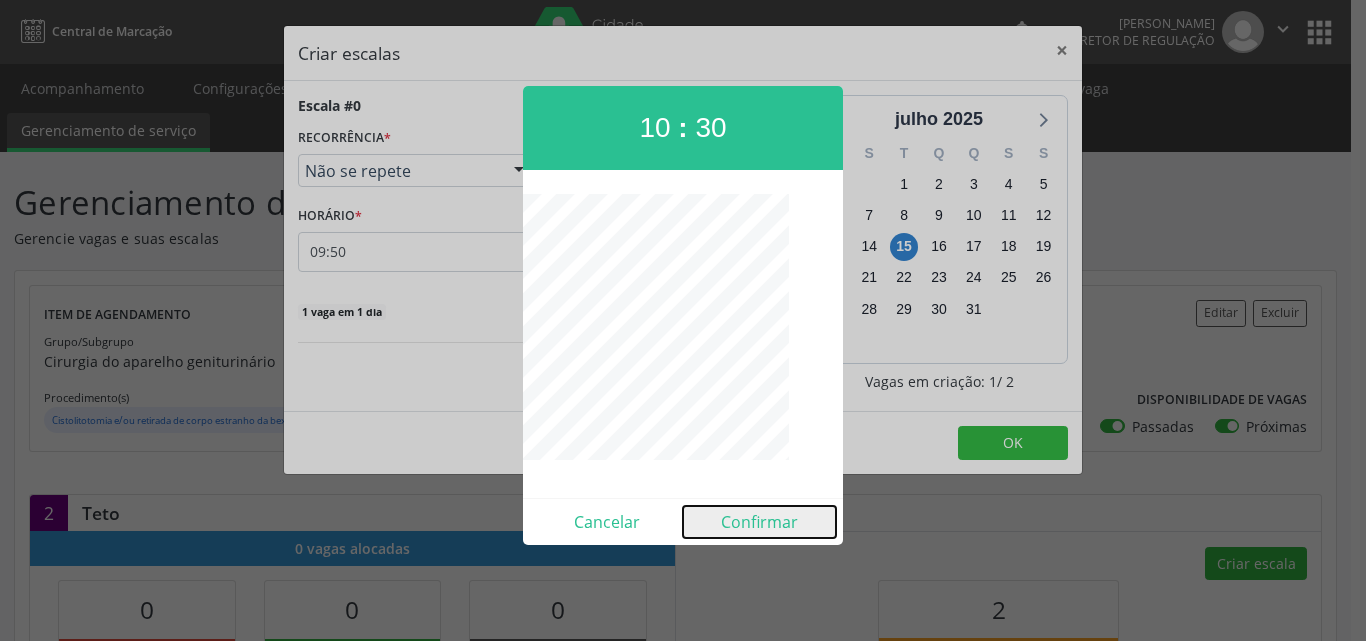 click on "Confirmar" at bounding box center [759, 522] 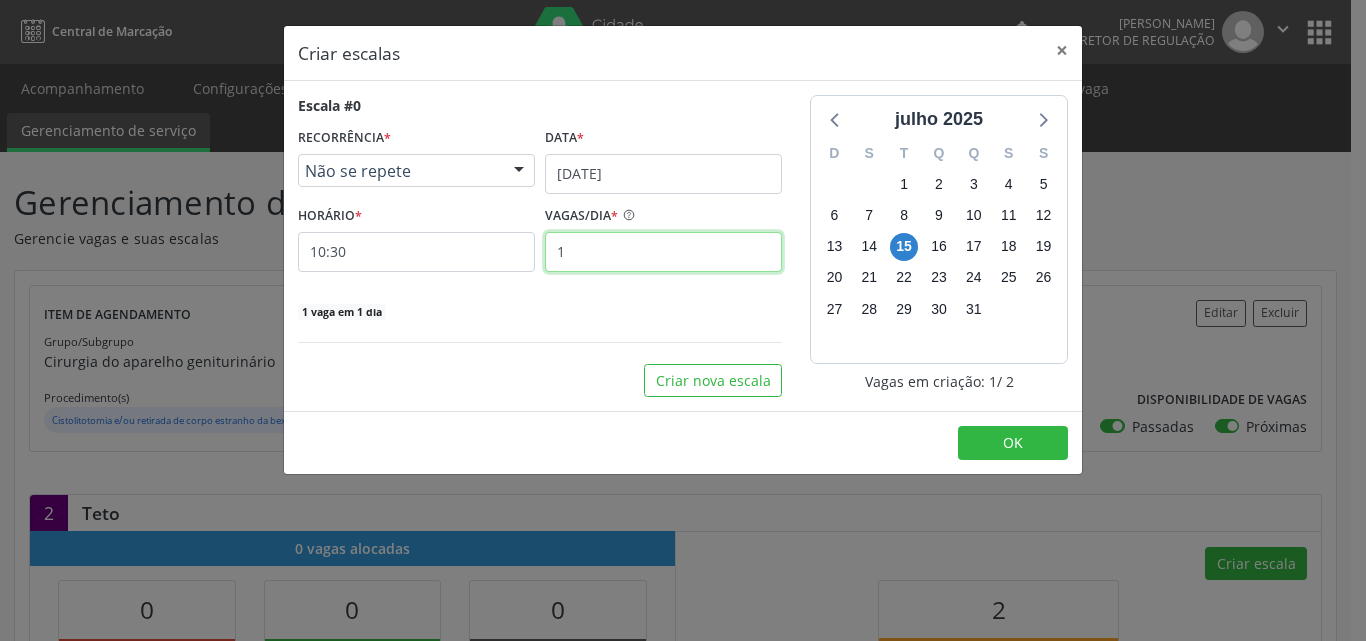 click on "1" at bounding box center [663, 252] 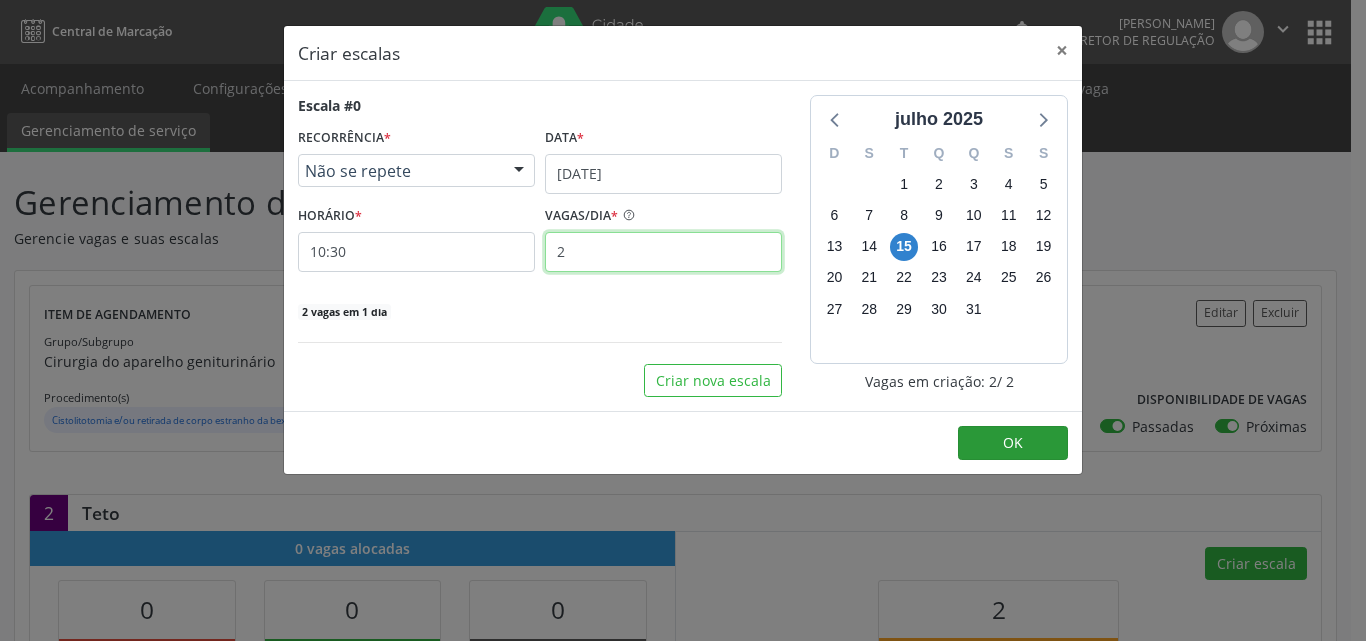 type on "2" 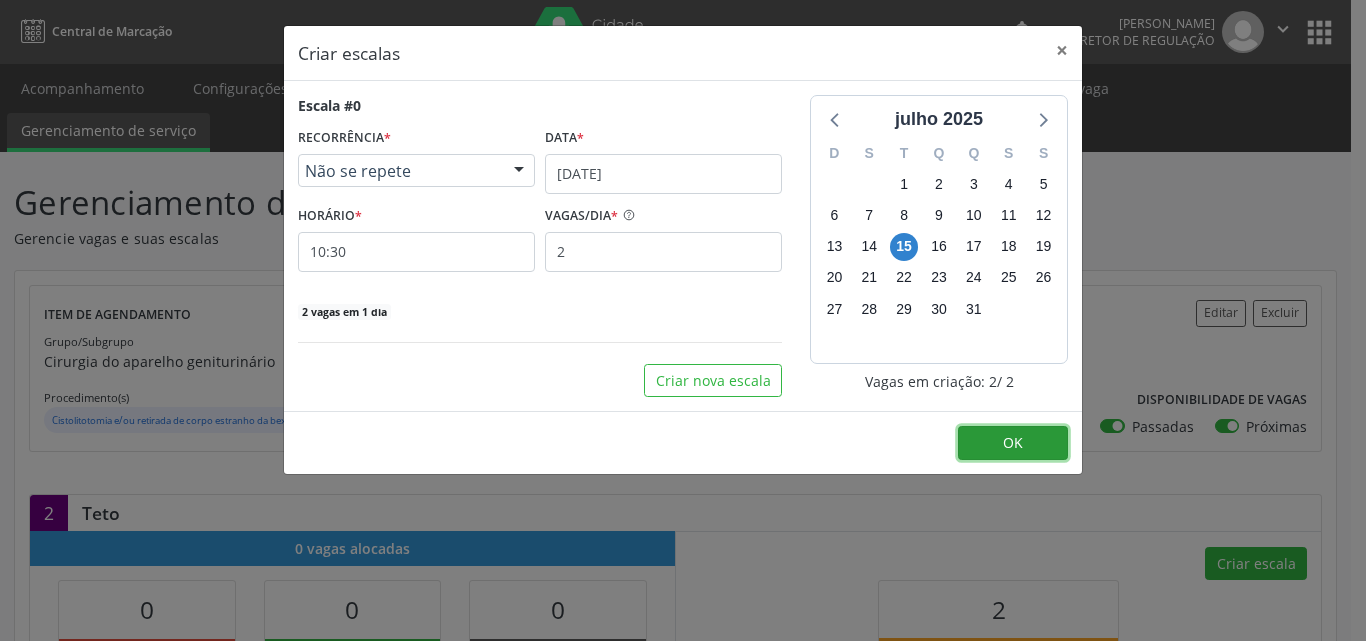 click on "OK" at bounding box center [1013, 443] 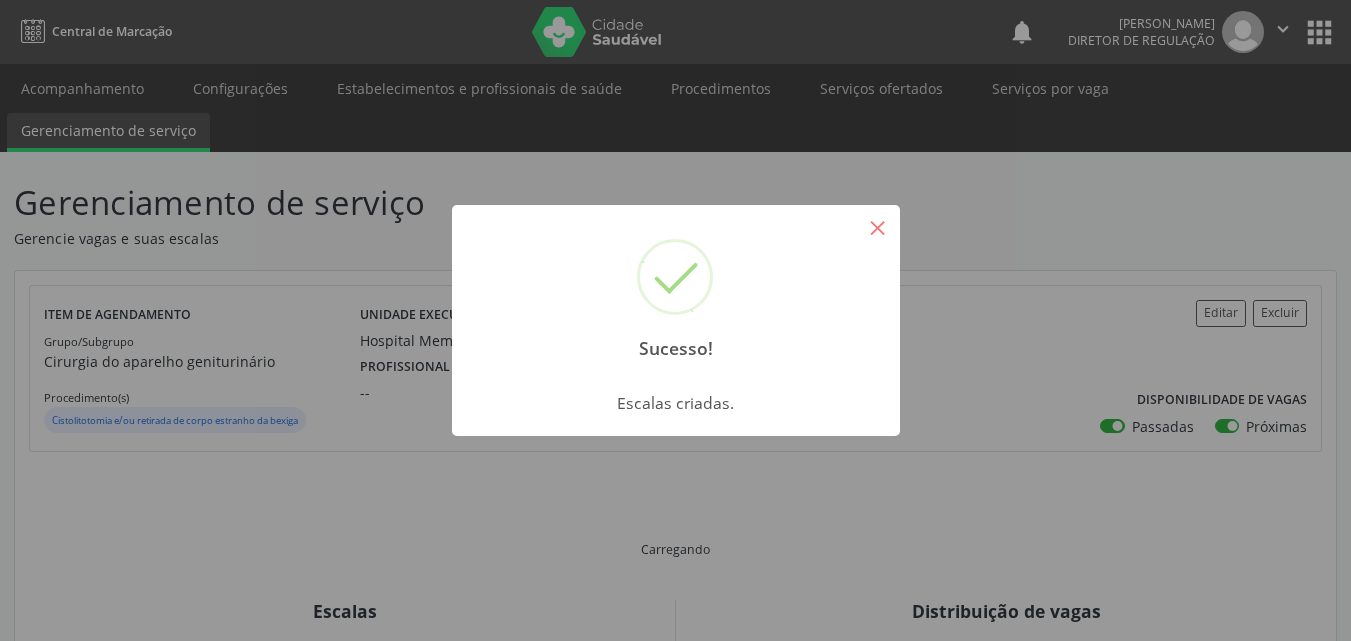 click on "×" at bounding box center [878, 227] 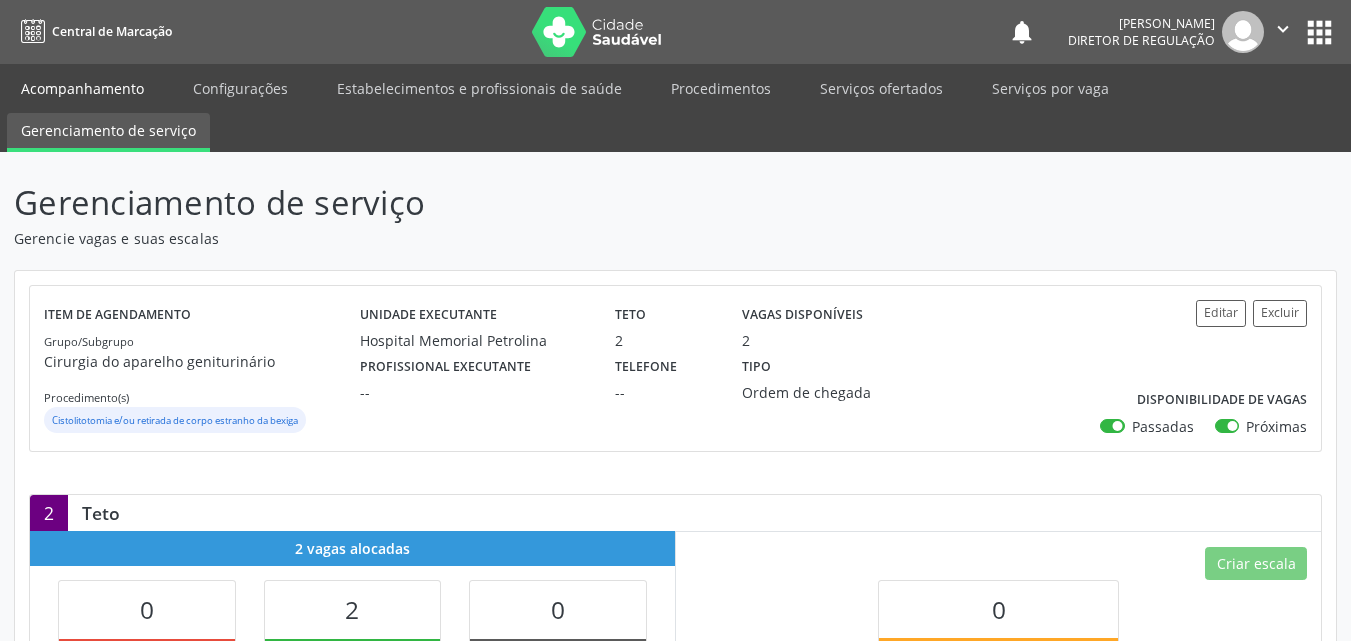 click on "Acompanhamento" at bounding box center [82, 88] 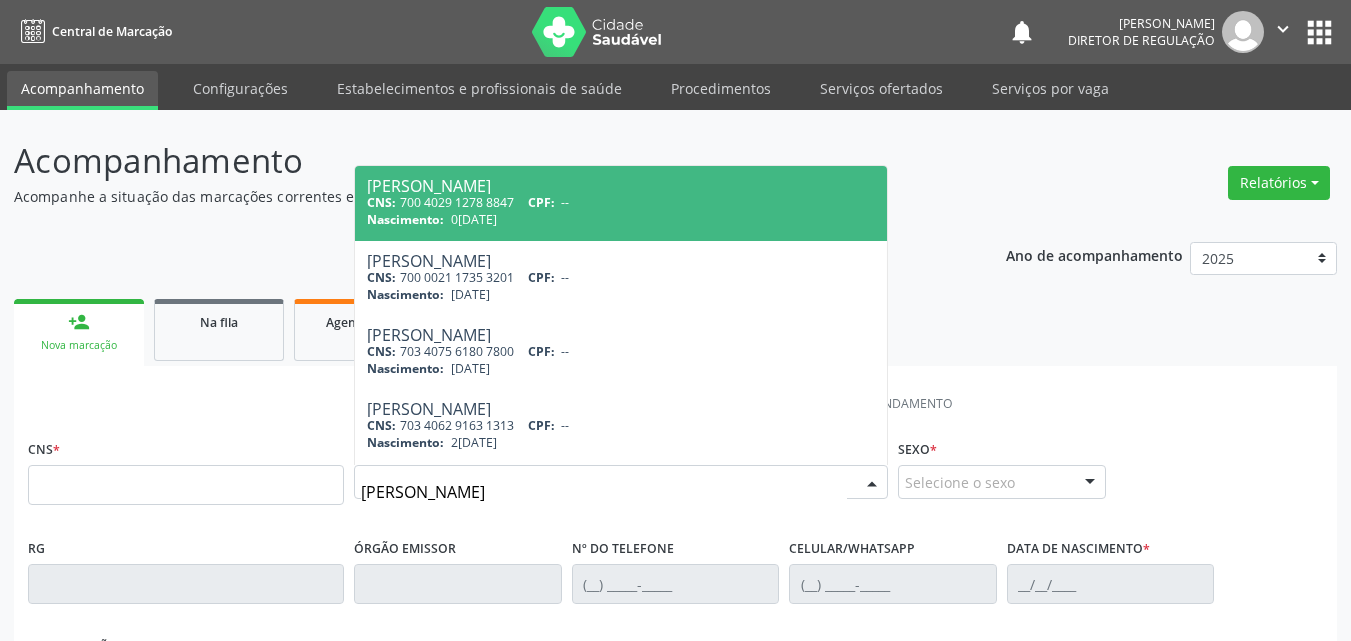 type on "terezinha coelho" 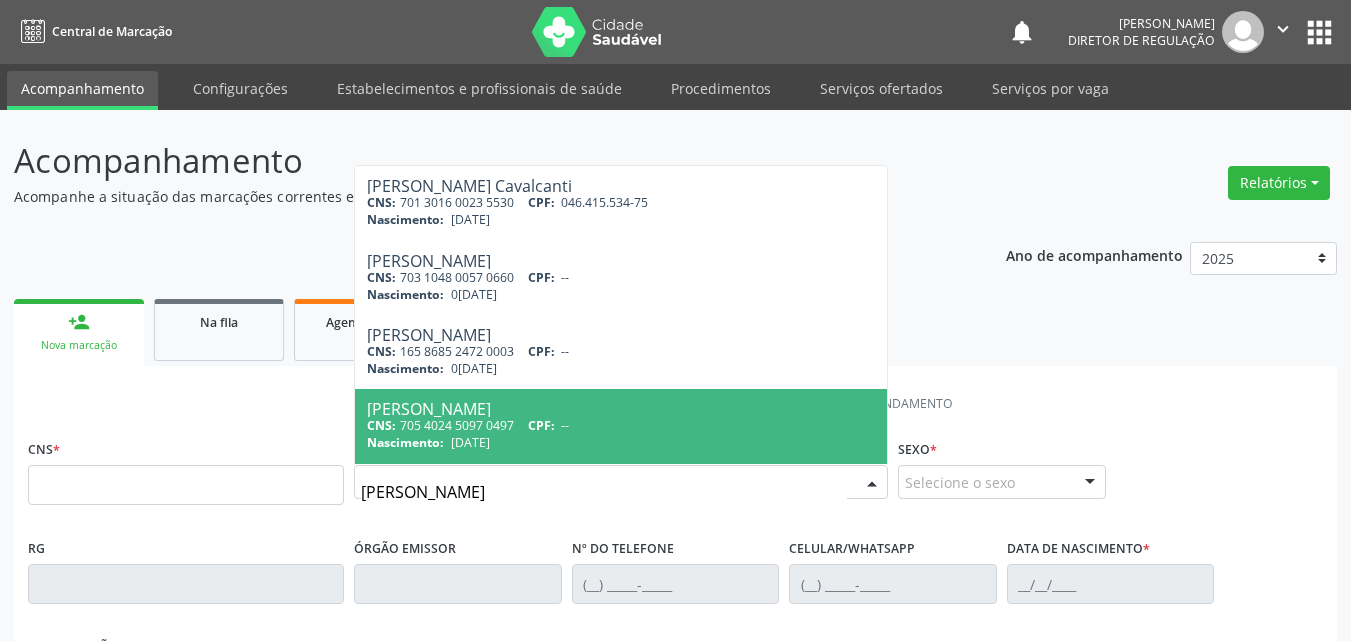 click on "CNS:
705 4024 5097 0497
CPF:    --" at bounding box center [621, 425] 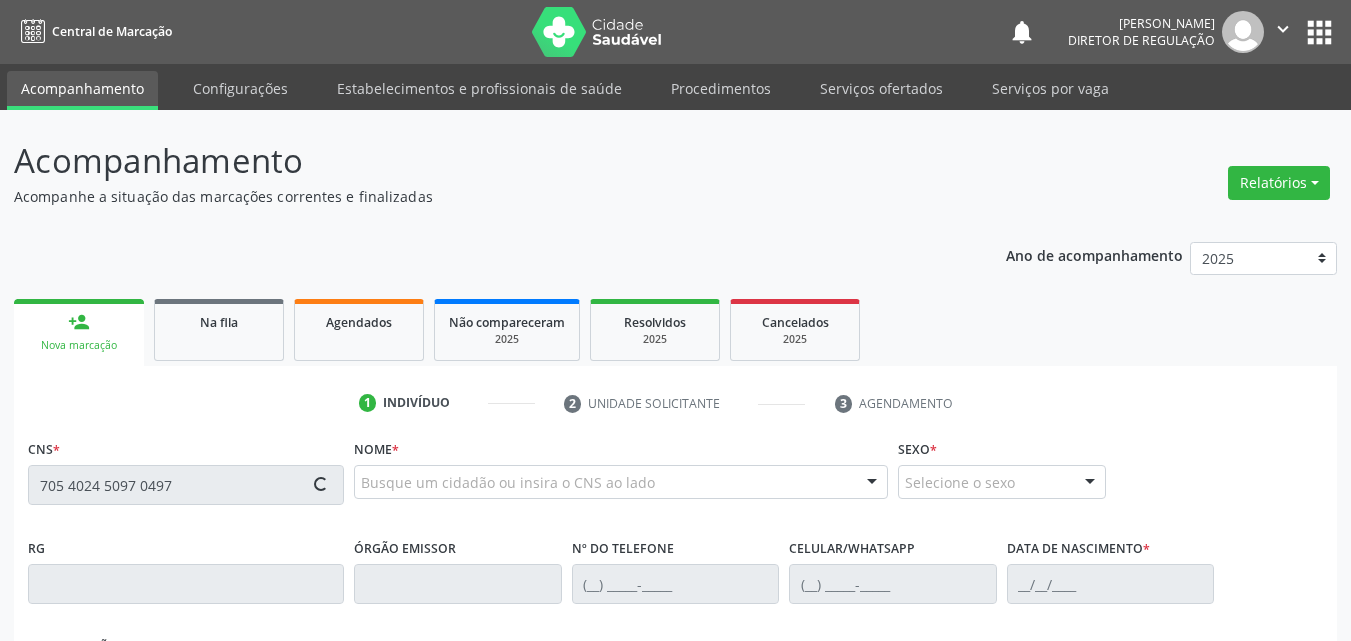 type on "705 4024 5097 0497" 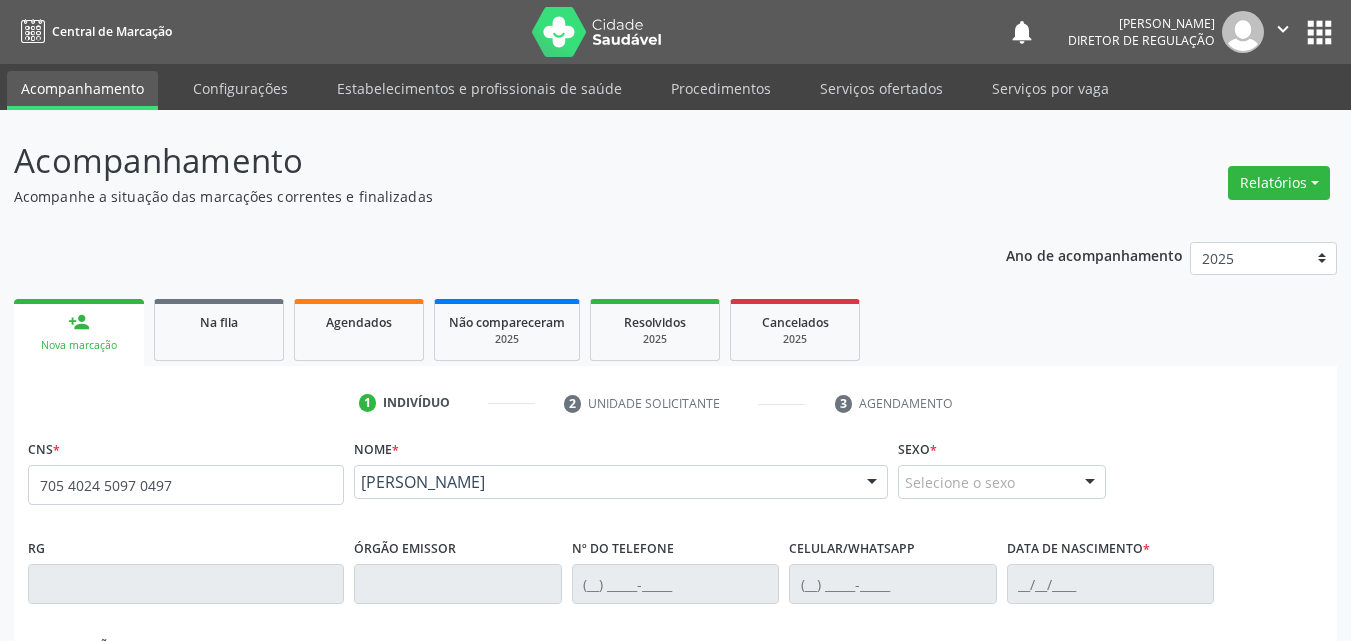 scroll, scrollTop: 429, scrollLeft: 0, axis: vertical 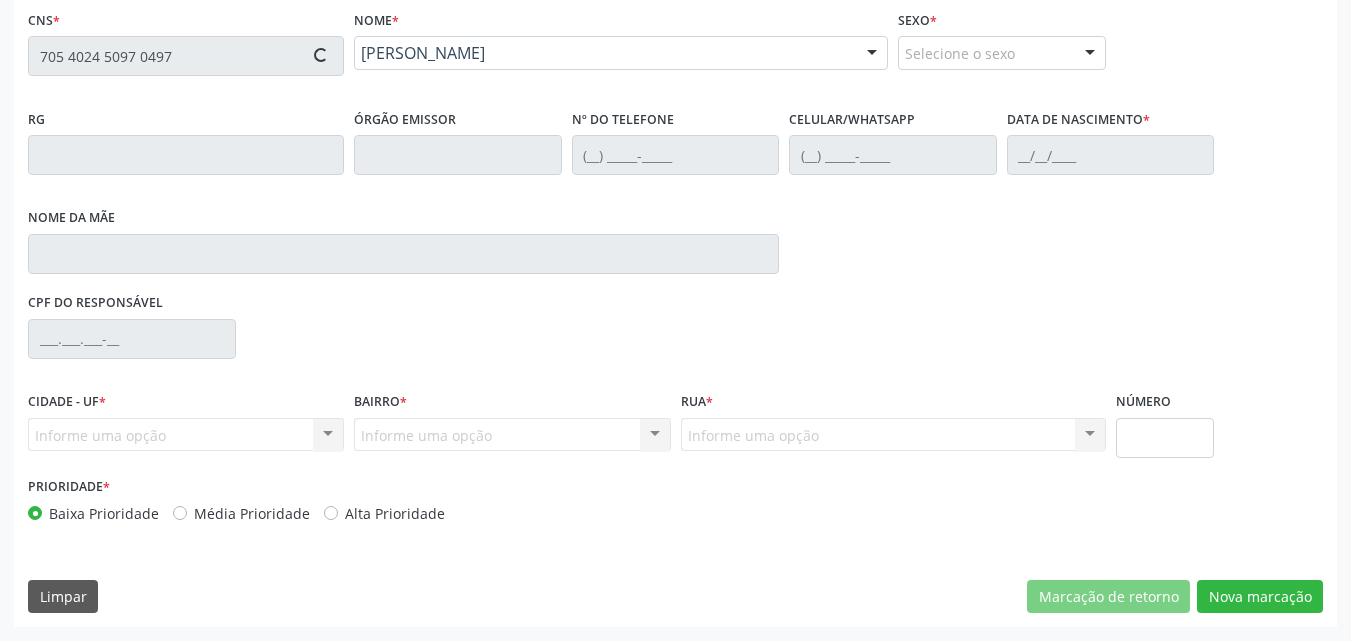 type on "(87) 98831-6023" 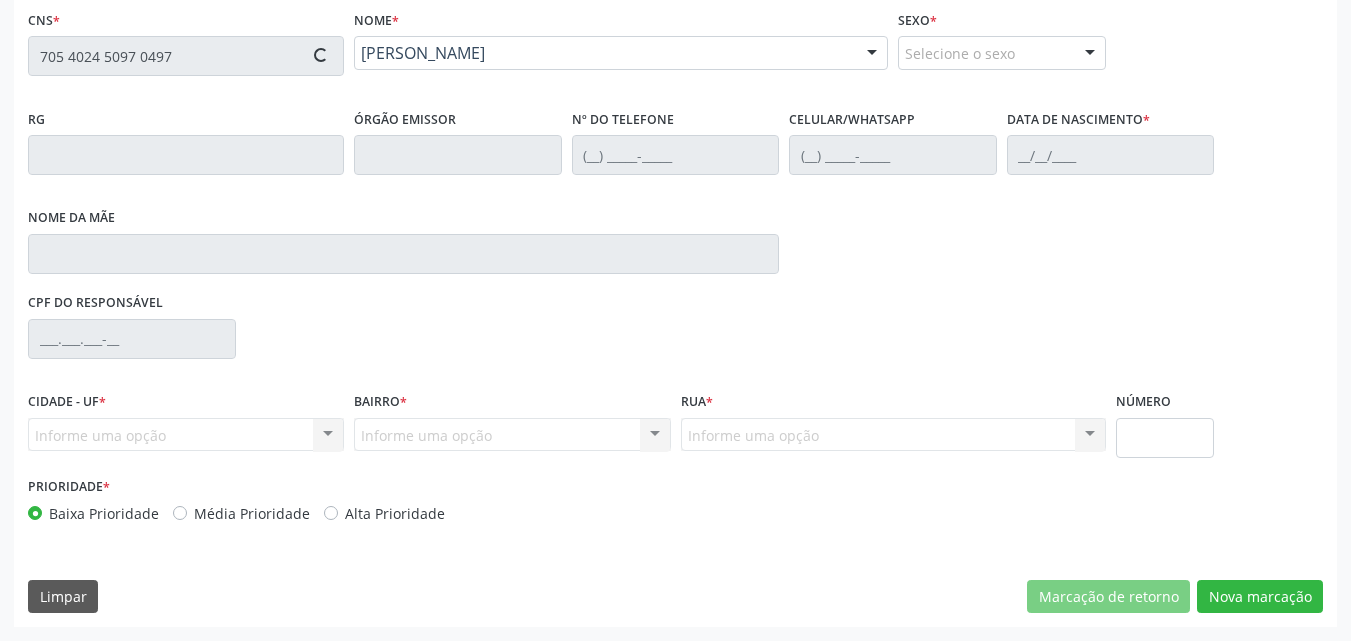 type on "(87) 98831-6023" 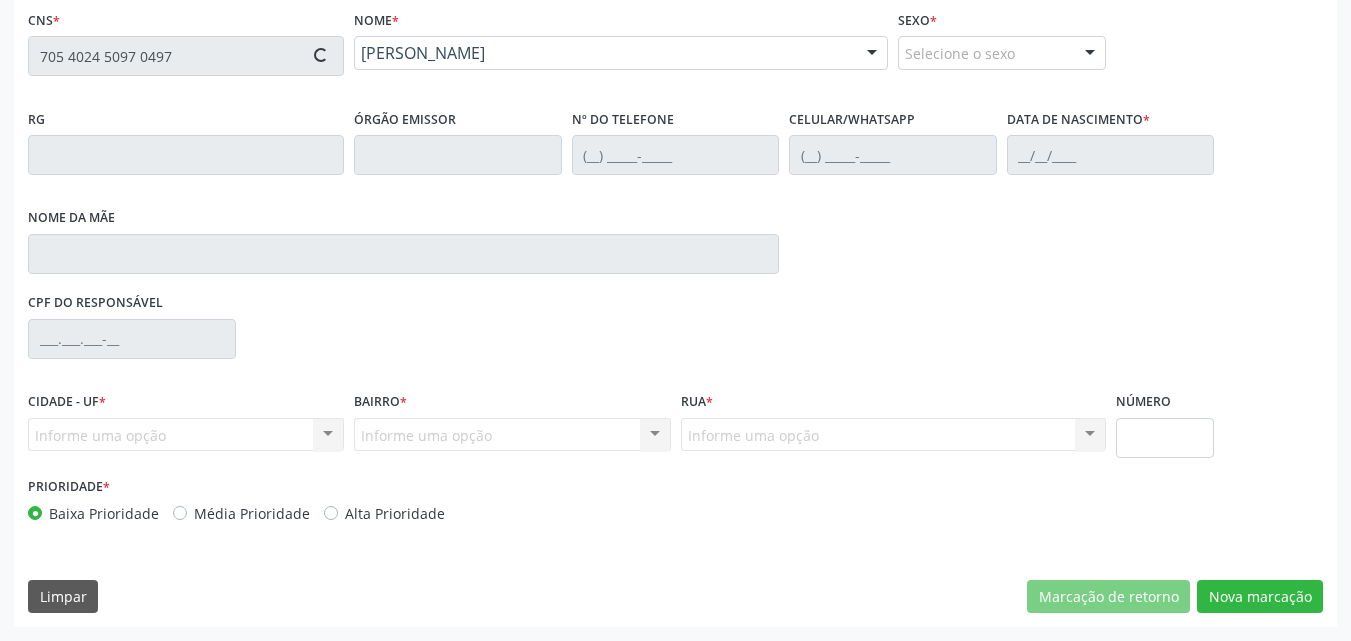 type on "Deolinda Raimunda Coelho" 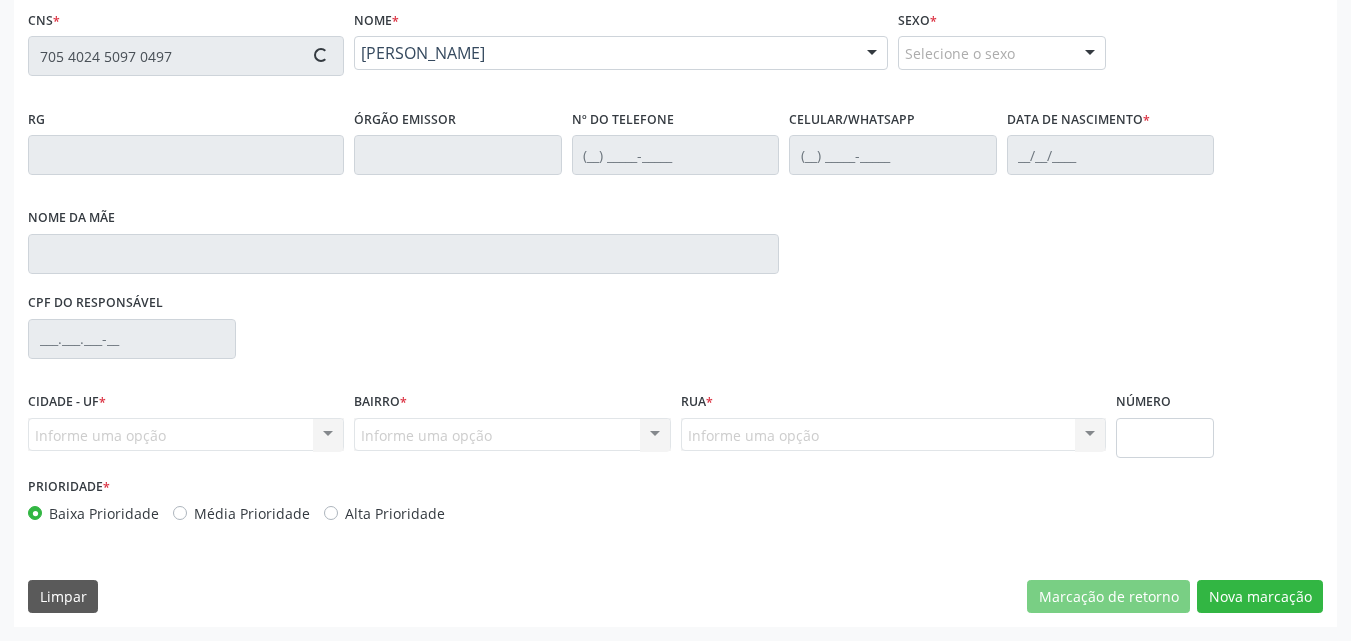 type on "S/N" 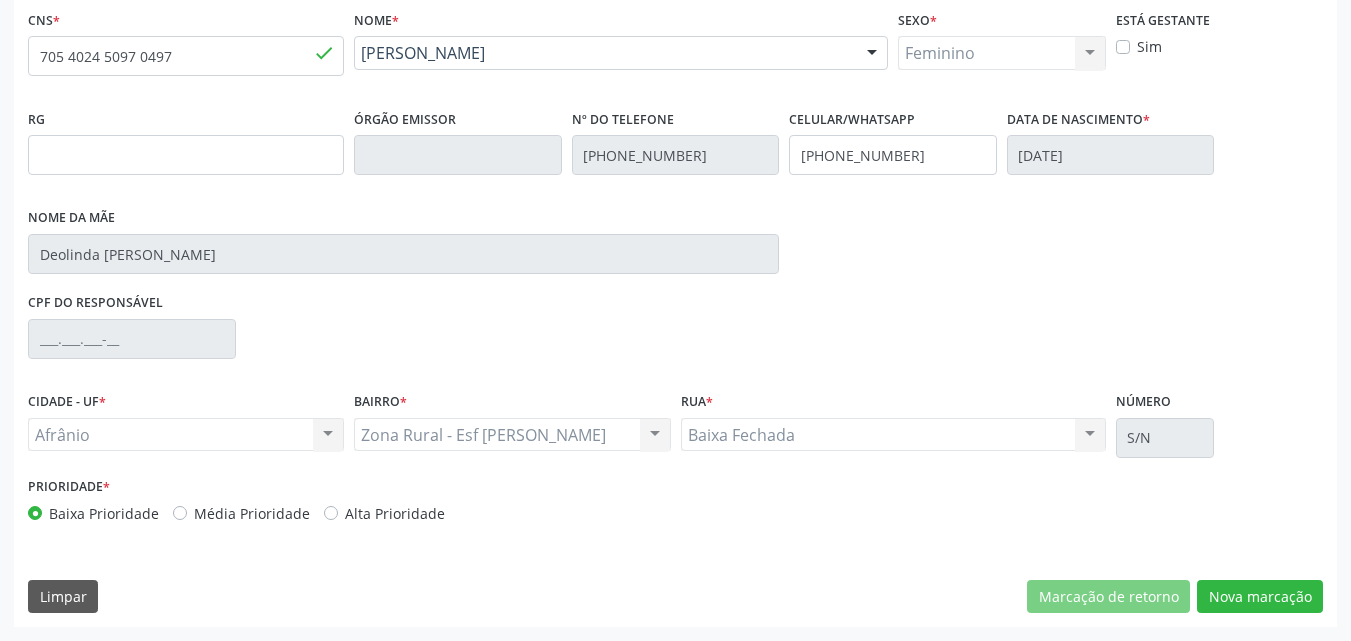 click on "CNS
*
705 4024 5097 0497       done
Nome
*
Terezinha Coelho de Araújo
Terezinha Coelho de Araújo
CNS:
705 4024 5097 0497
CPF:    --   Nascimento:
20/03/1976
Nenhum resultado encontrado para: "   "
Digite o nome ou CNS para buscar um indivíduo
Sexo
*
Feminino         Masculino   Feminino
Nenhum resultado encontrado para: "   "
Não há nenhuma opção para ser exibida.
Está gestante
Sim
RG
Órgão emissor
Nº do Telefone
(87) 98831-6023
Celular/WhatsApp
(87) 98831-6023
Data de nascimento
*
20/03/1976
Nome da mãe
Deolinda Raimunda Coelho
CPF do responsável
CIDADE - UF
*
Afrânio" at bounding box center [675, 316] 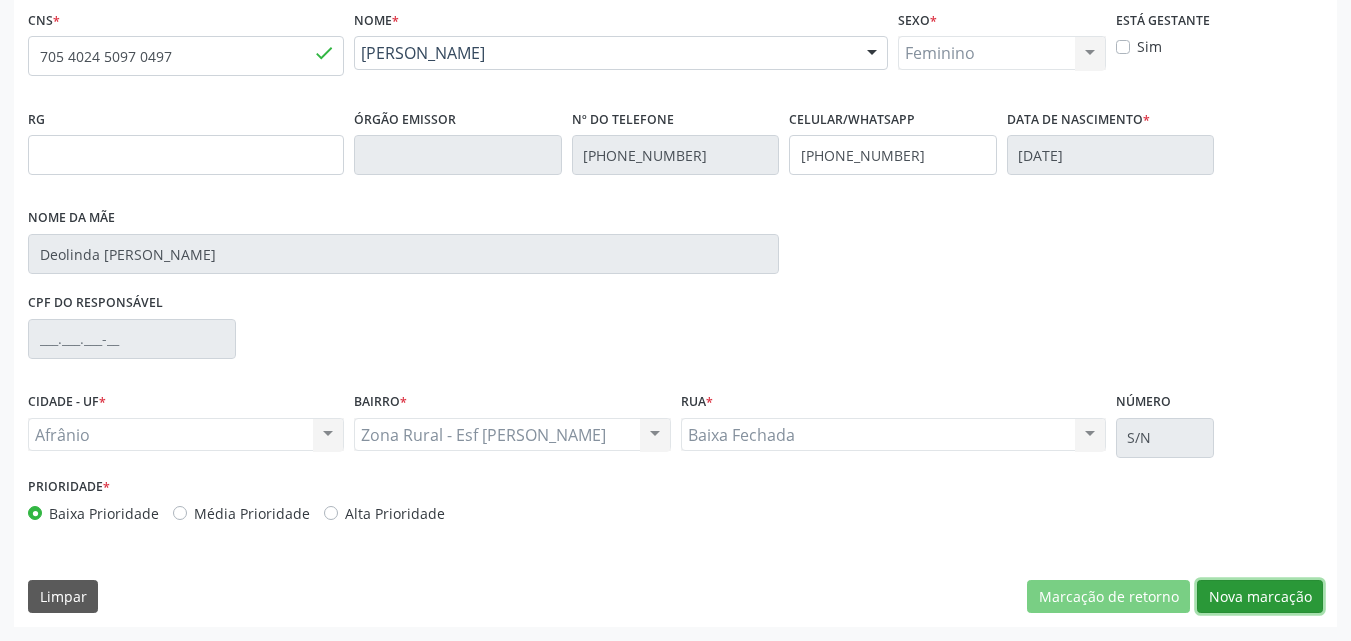 click on "Nova marcação" at bounding box center [1260, 597] 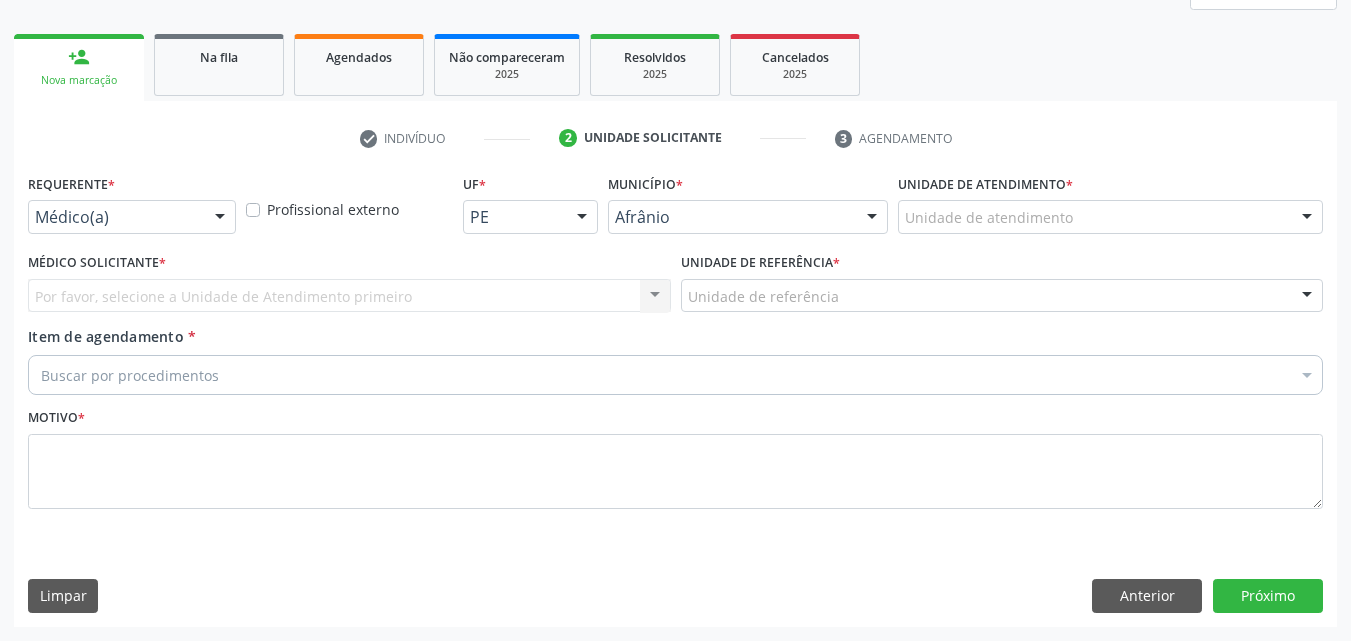 scroll, scrollTop: 265, scrollLeft: 0, axis: vertical 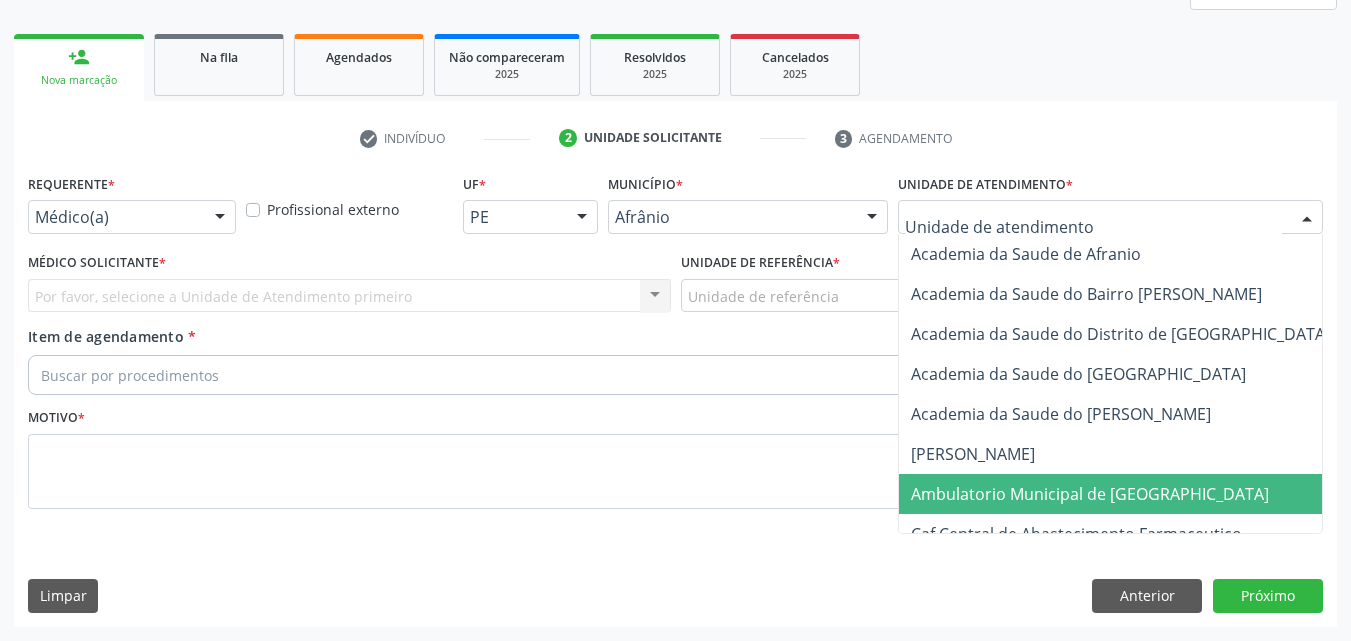 click on "Ambulatorio Municipal de [GEOGRAPHIC_DATA]" at bounding box center [1090, 494] 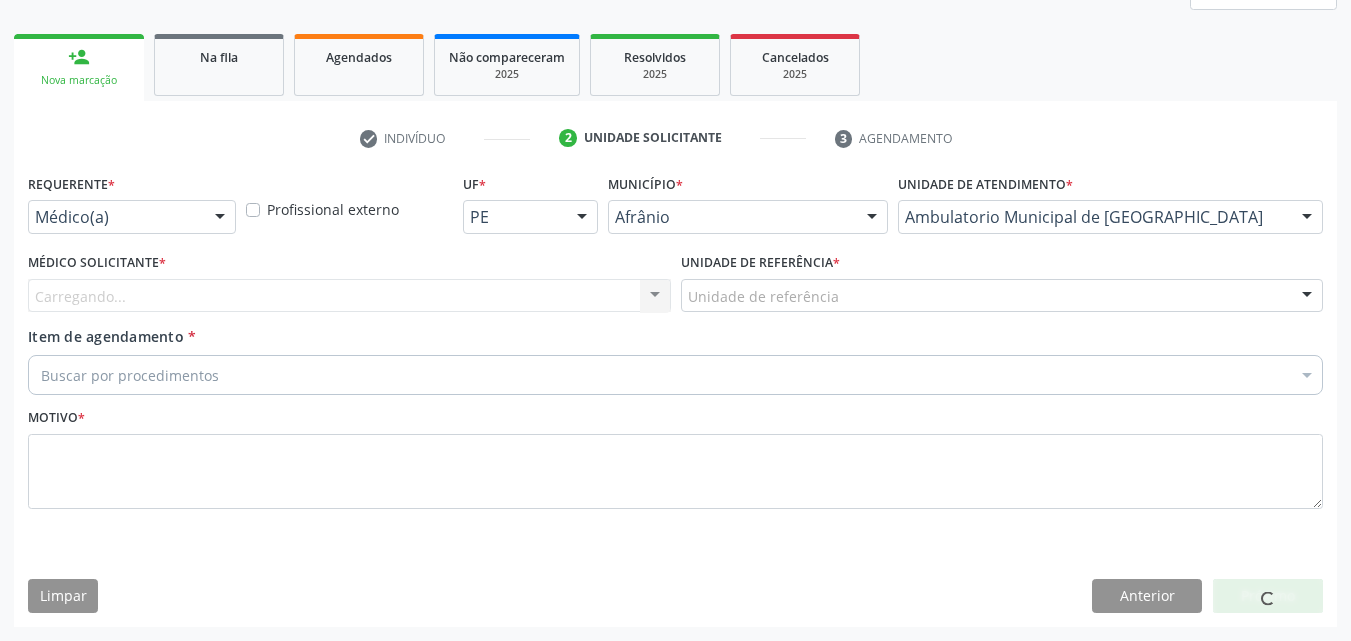 click on "Unidade de referência" at bounding box center [1002, 296] 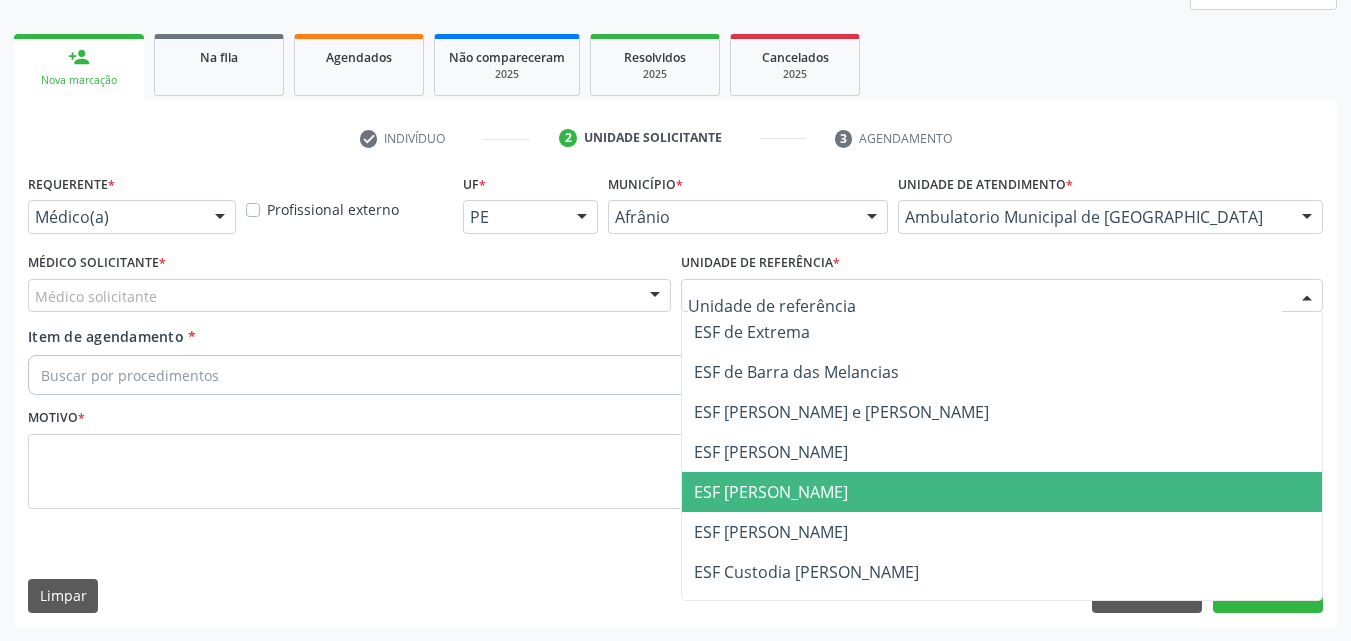 click on "ESF [PERSON_NAME]" at bounding box center (1002, 492) 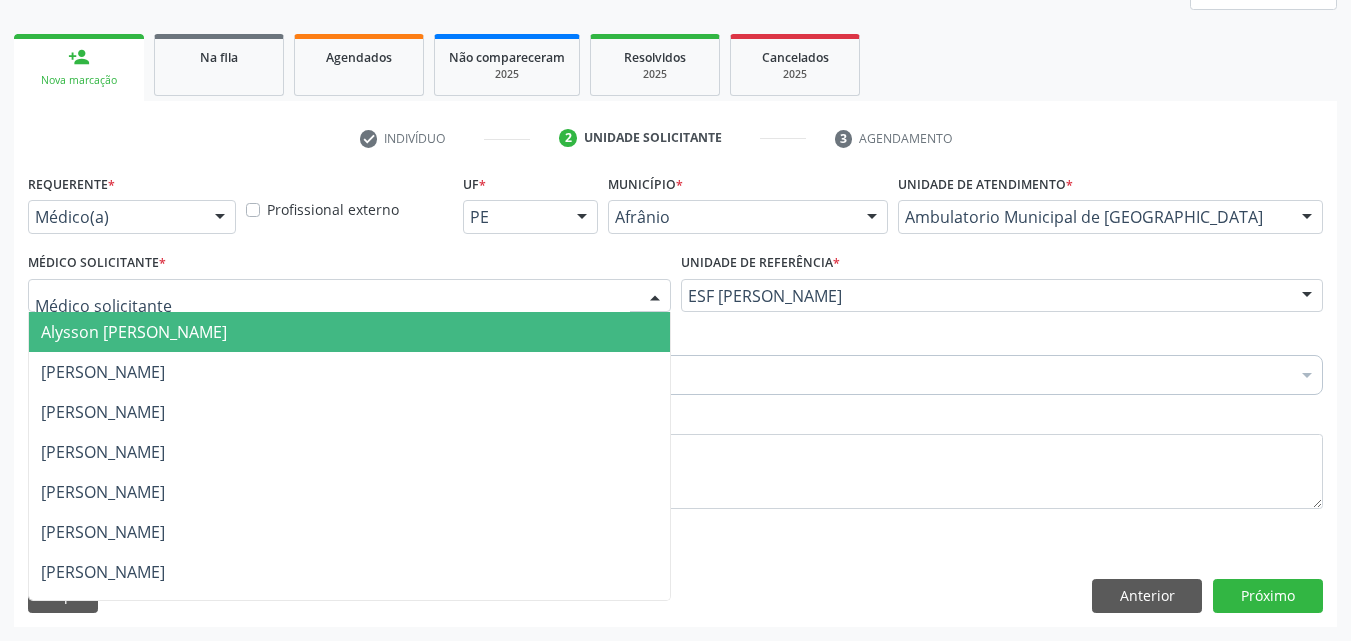 click at bounding box center [349, 296] 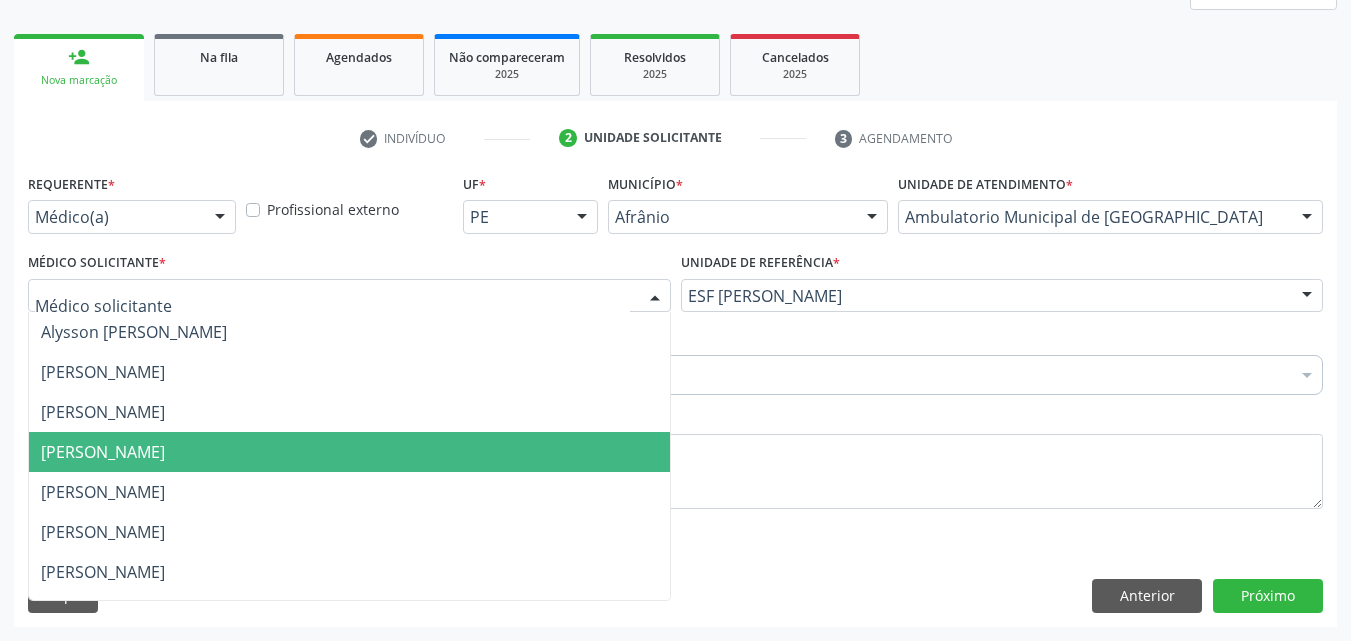 click on "[PERSON_NAME]" at bounding box center (349, 452) 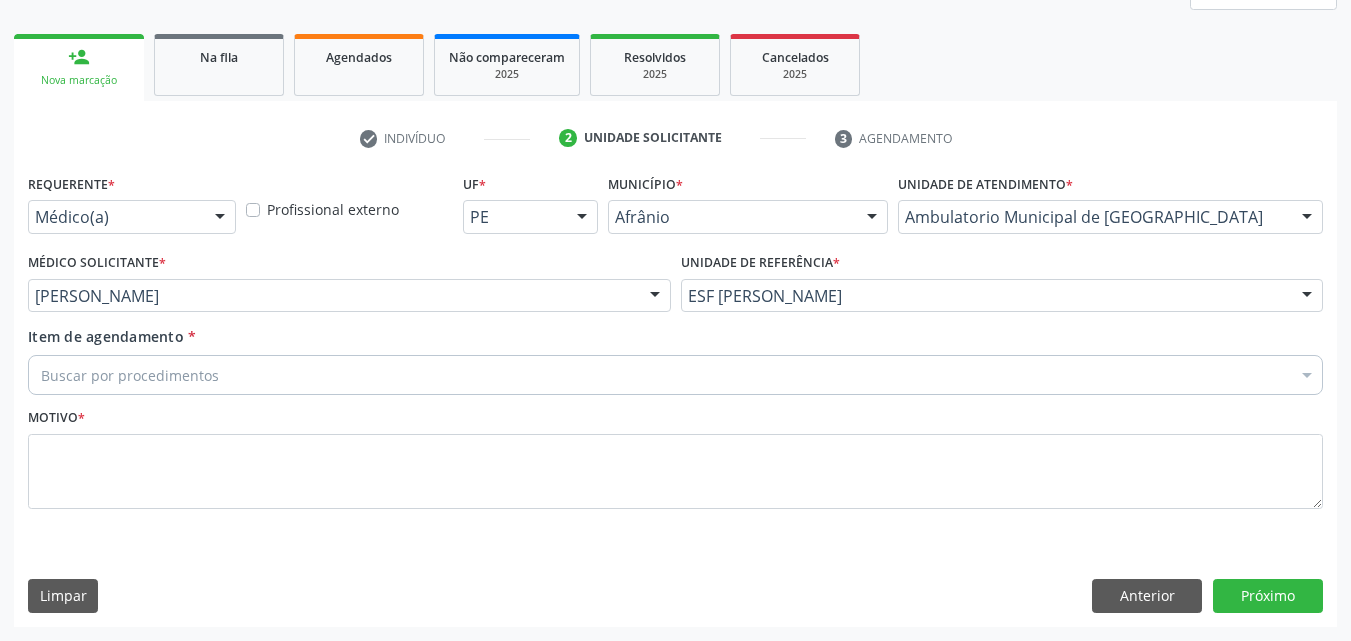 click on "Buscar por procedimentos" at bounding box center (675, 375) 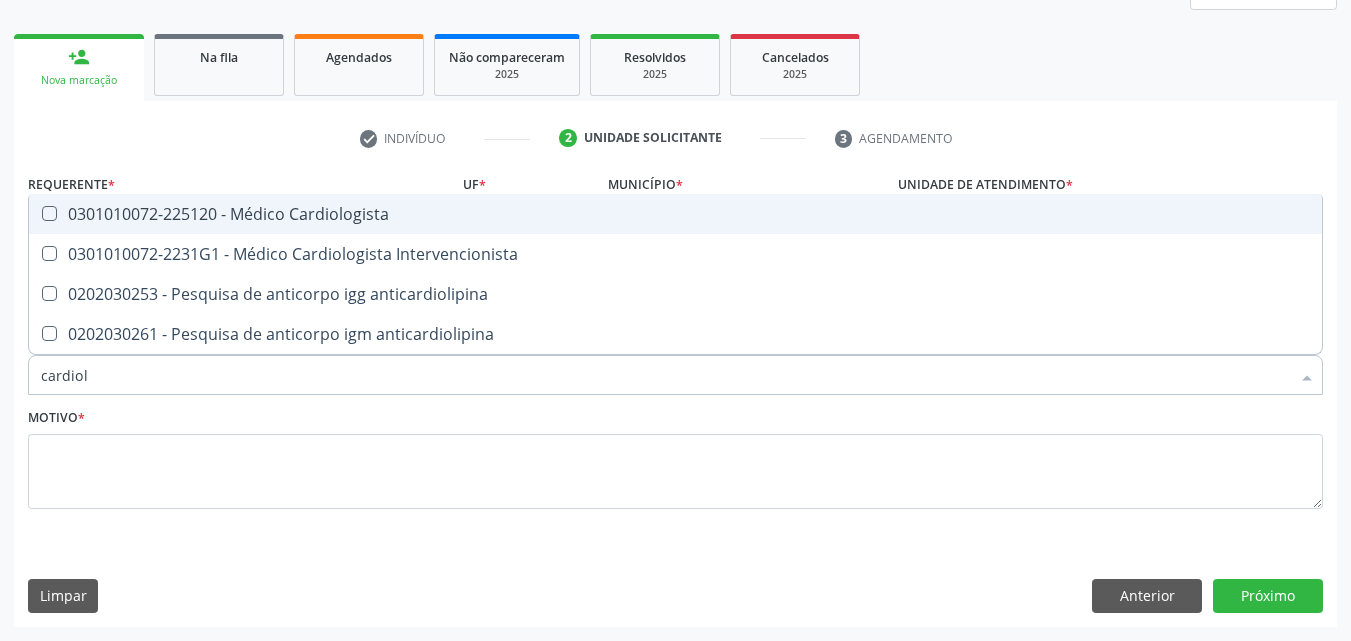 type on "cardiolo" 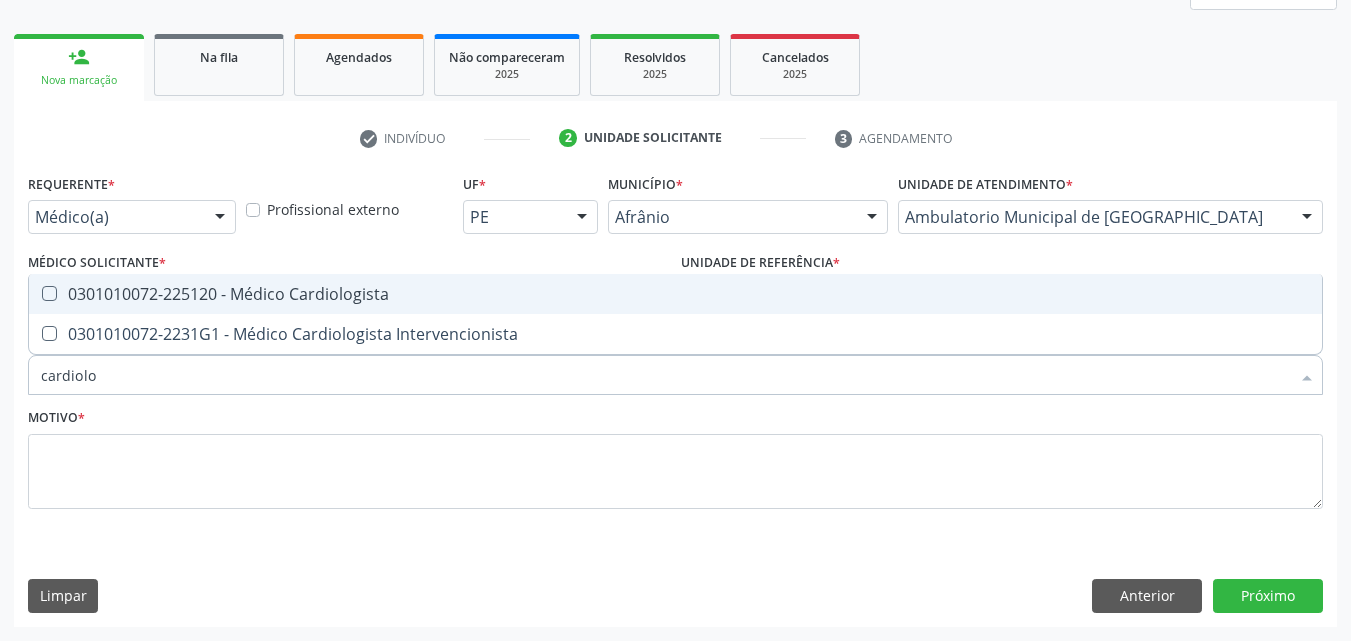 drag, startPoint x: 305, startPoint y: 301, endPoint x: 330, endPoint y: 312, distance: 27.313 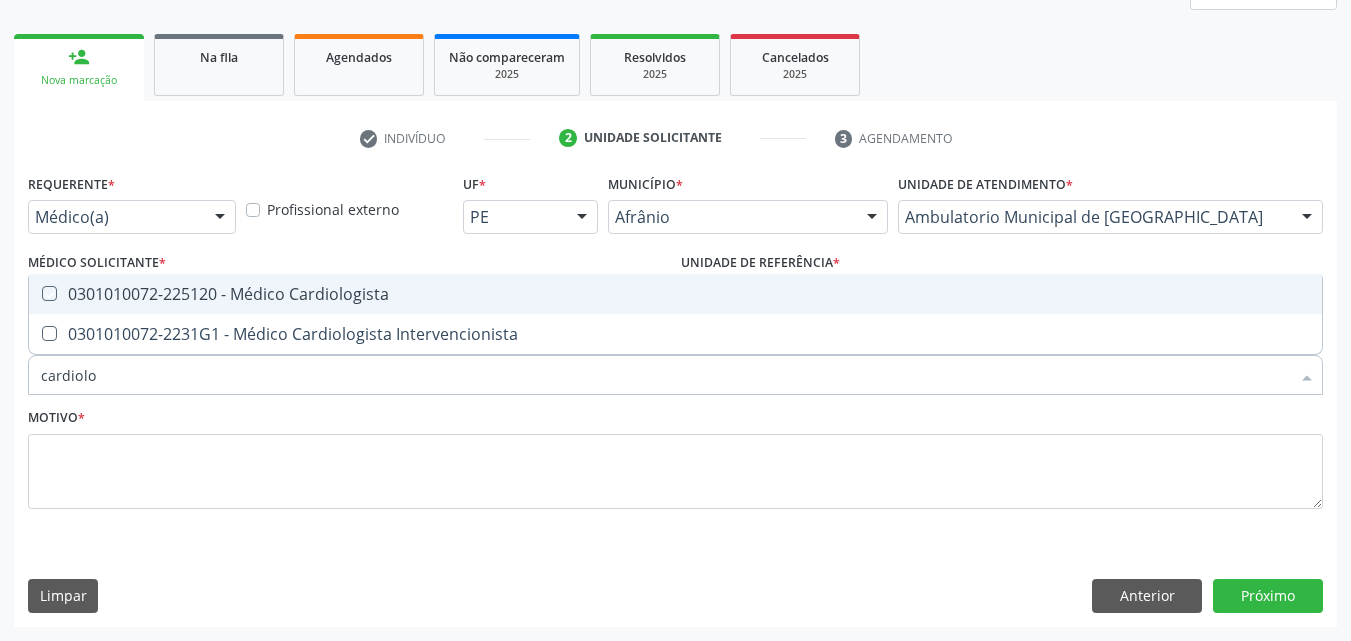 checkbox on "true" 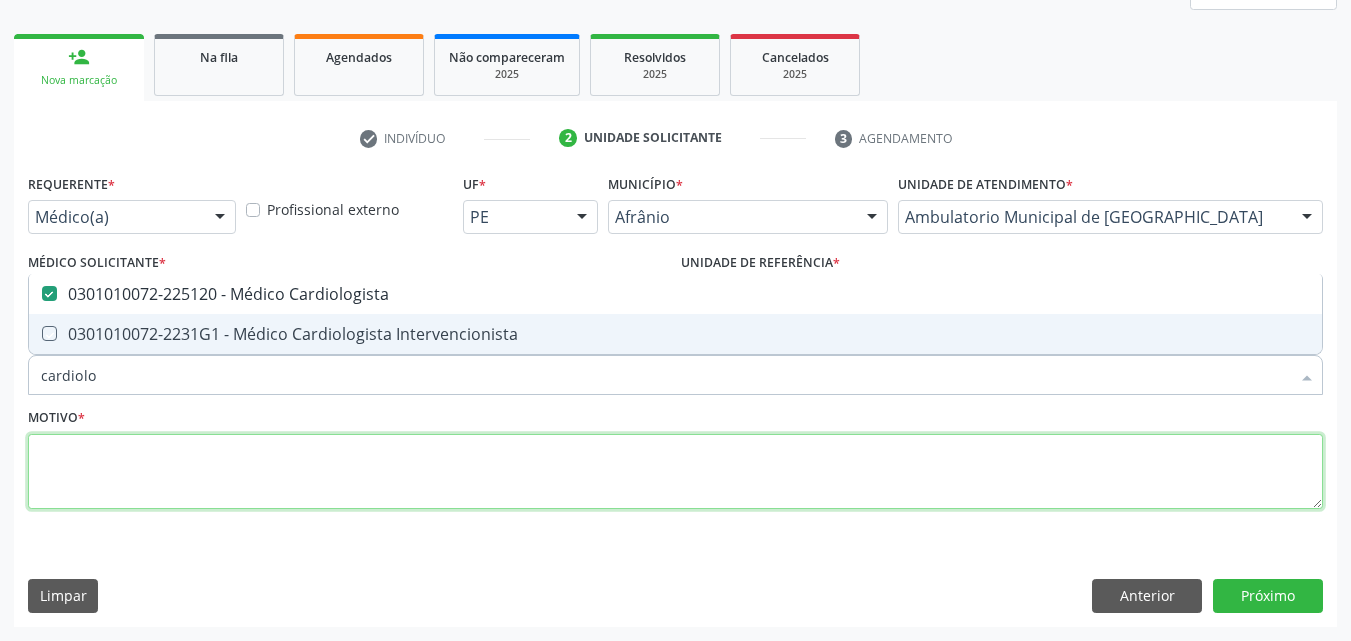 click at bounding box center (675, 472) 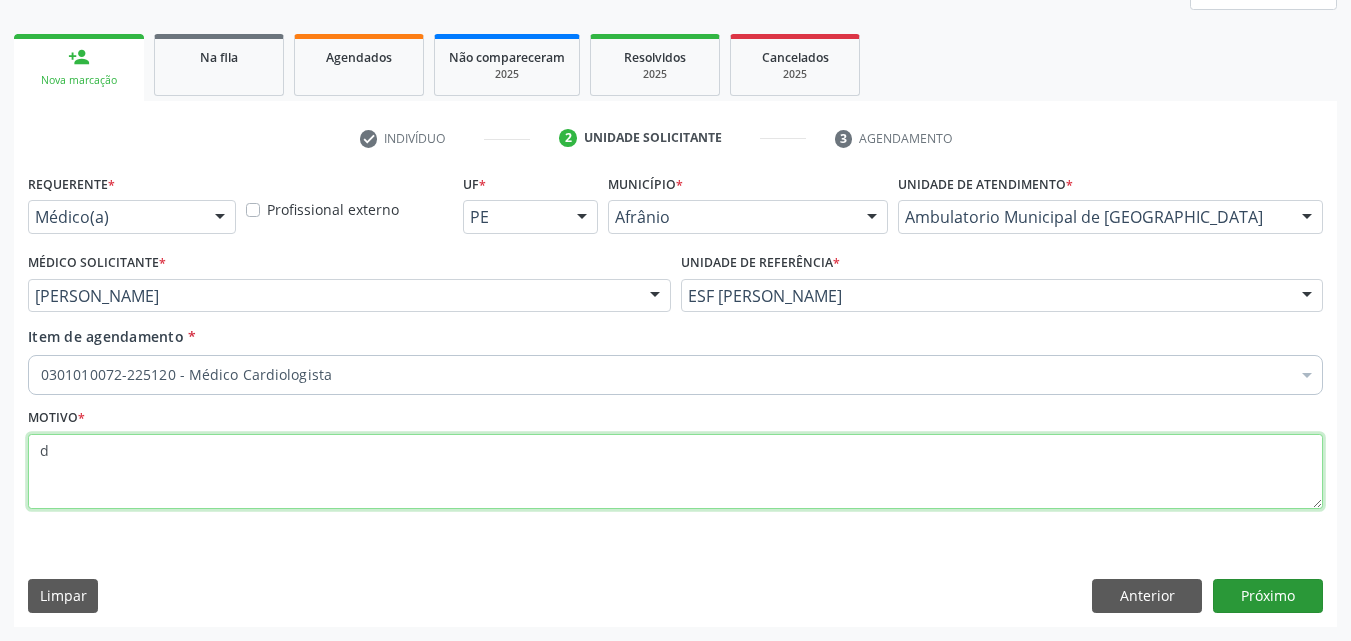 type on "d" 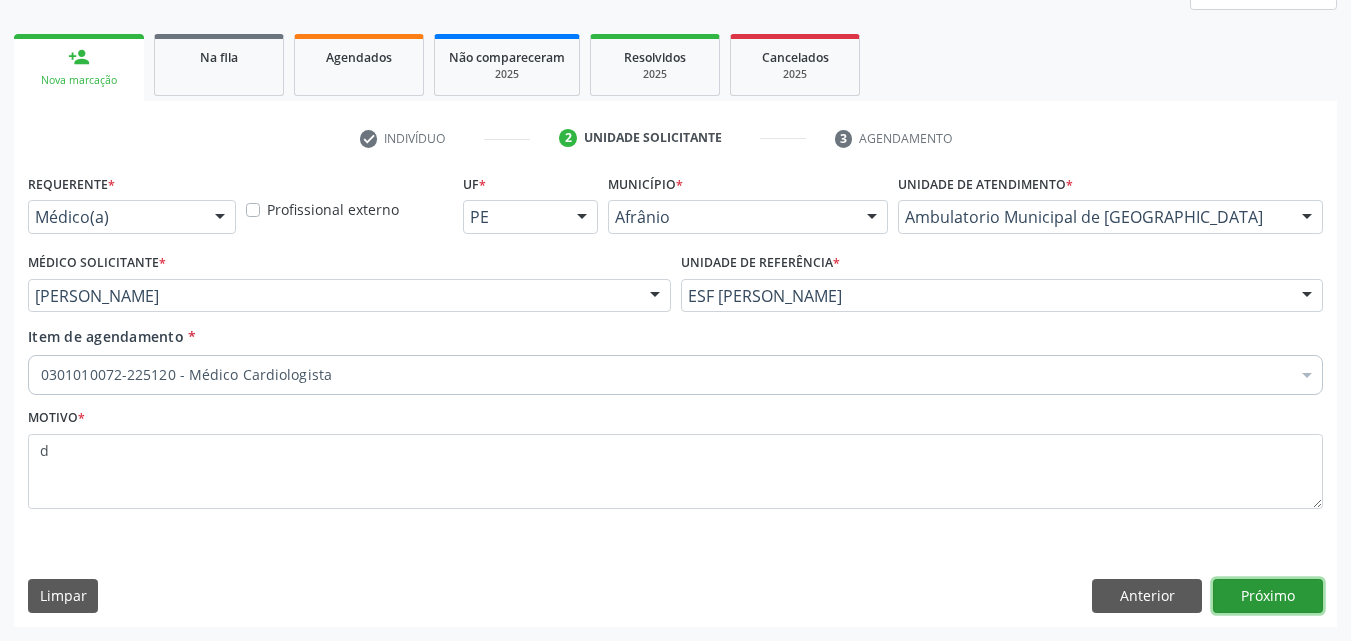 click on "Próximo" at bounding box center (1268, 596) 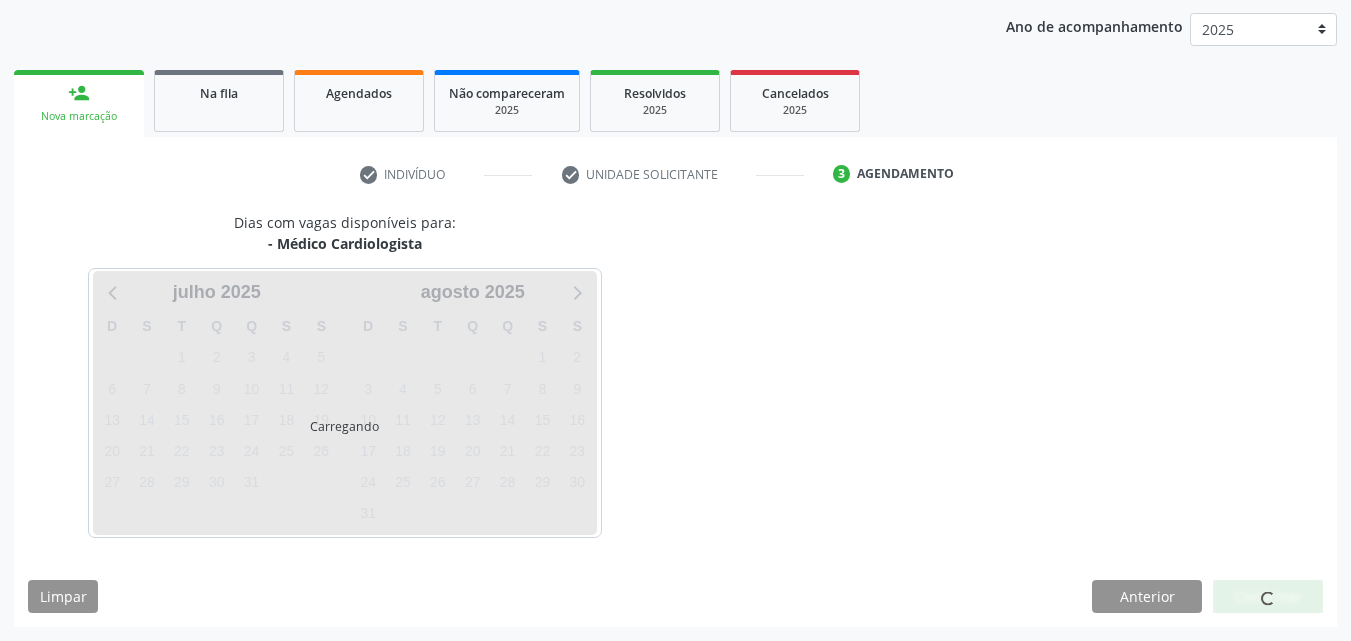 scroll, scrollTop: 229, scrollLeft: 0, axis: vertical 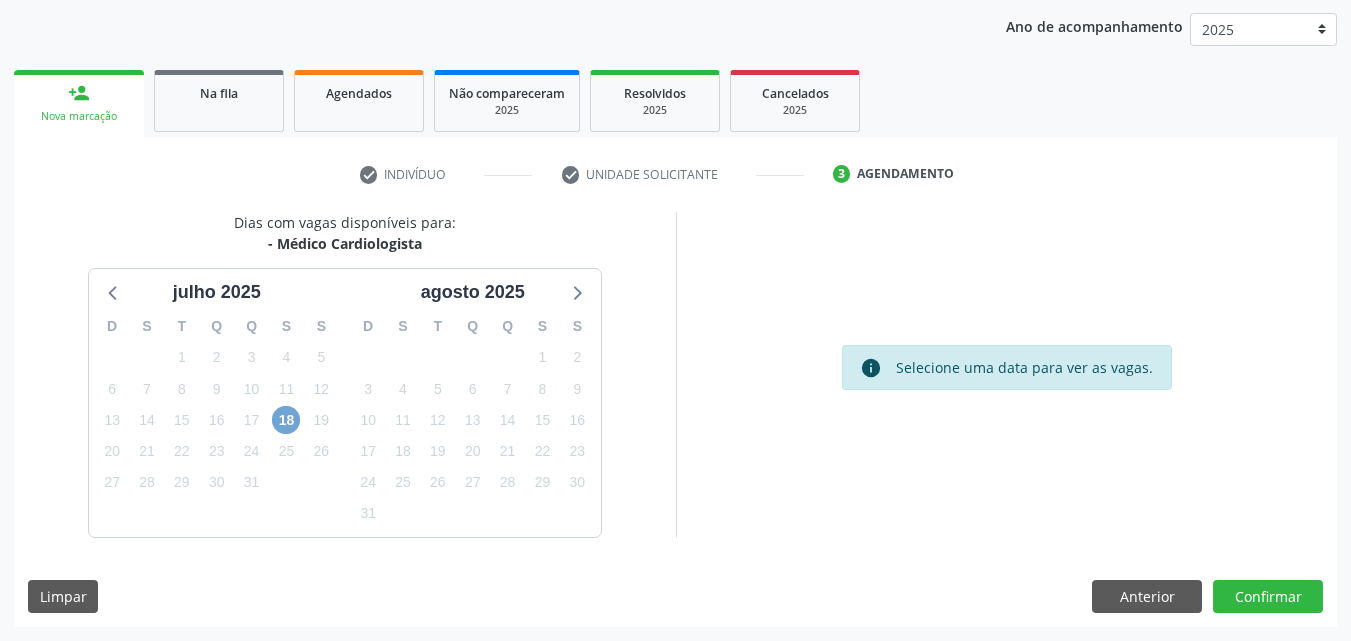 click on "18" at bounding box center [286, 420] 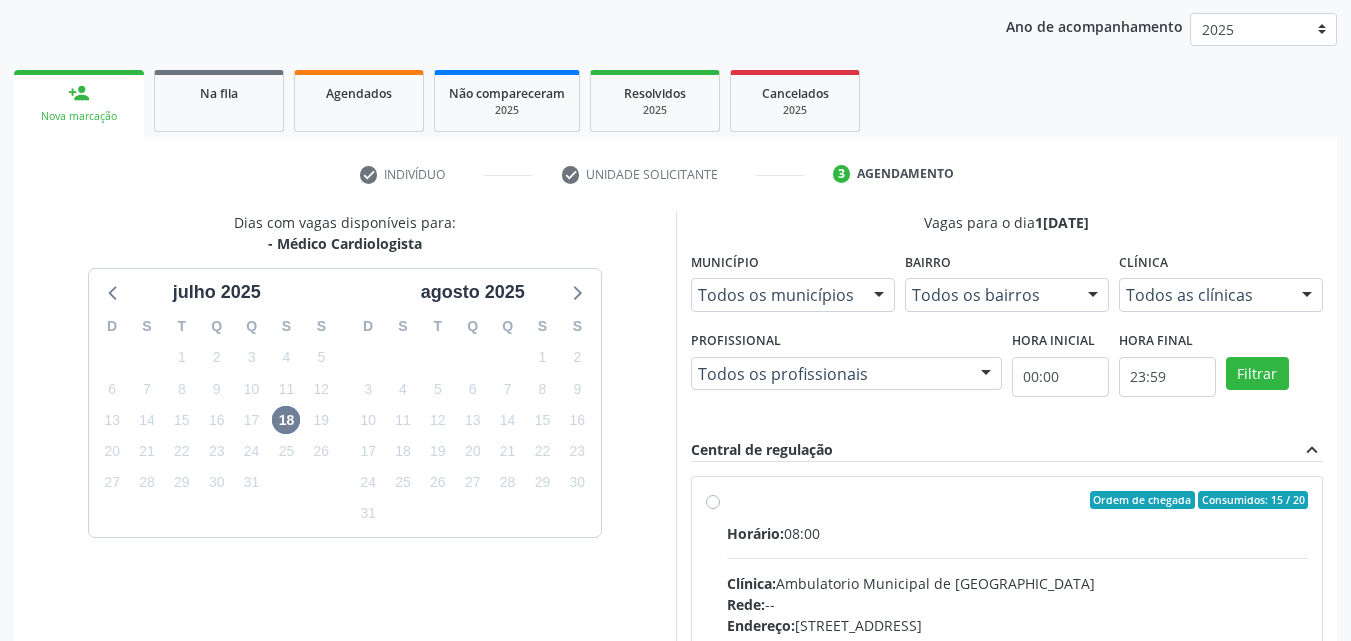 click on "Ordem de chegada
Consumidos: 15 / 20" at bounding box center [1018, 500] 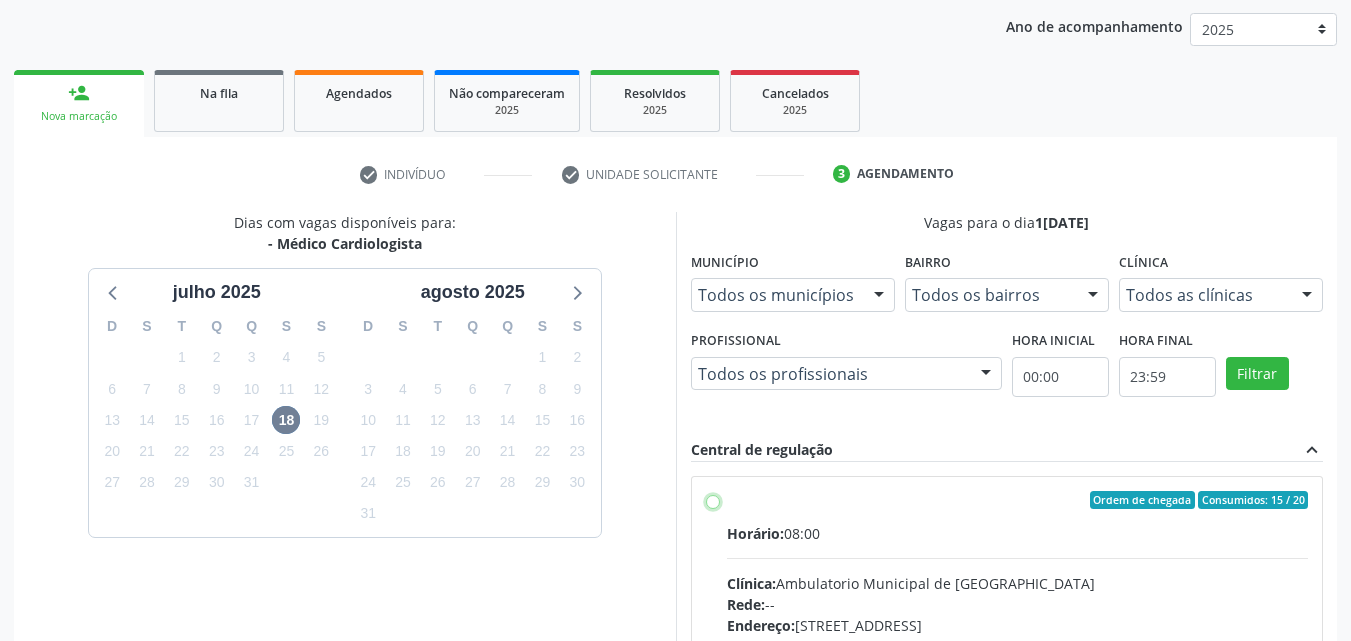 click on "Ordem de chegada
Consumidos: 15 / 20
Horário:   08:00
Clínica:  Ambulatorio Municipal de Saude
Rede:
--
Endereço:   A, nº 78, Centro, Afrânio - PE
Telefone:   --
Profissional:
--
Informações adicionais sobre o atendimento
Idade de atendimento:
Sem restrição
Gênero(s) atendido(s):
Sem restrição
Informações adicionais:
--" at bounding box center [713, 500] 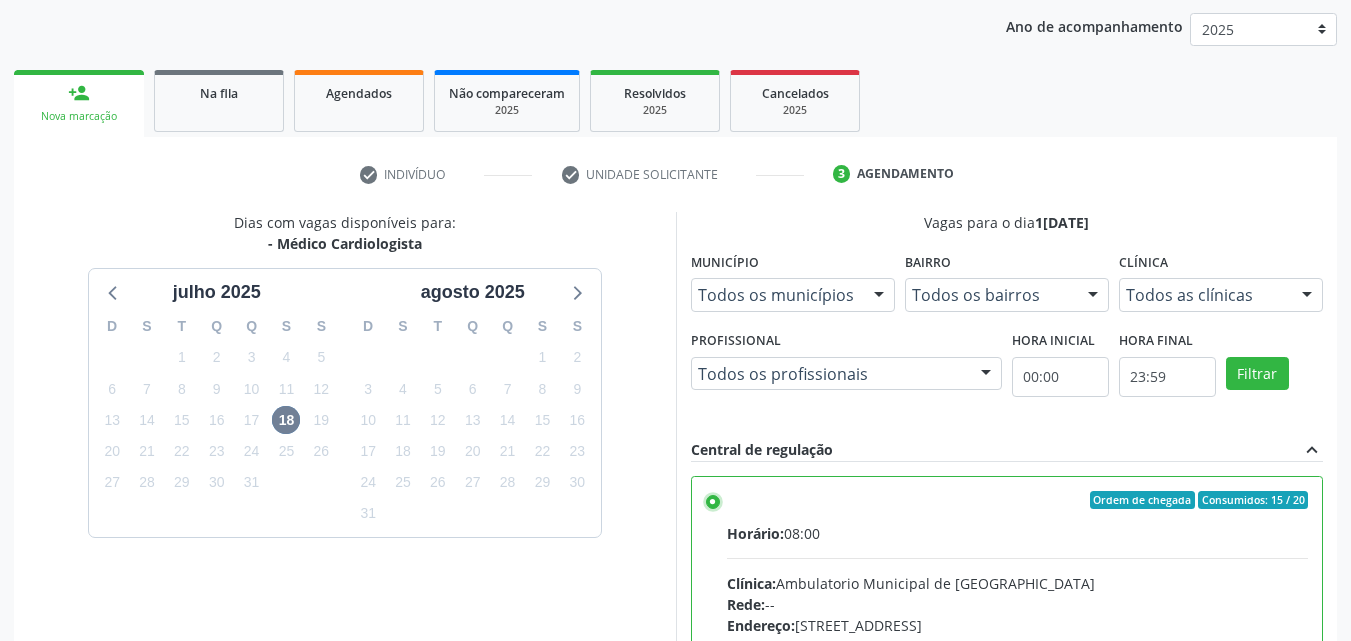 scroll, scrollTop: 99, scrollLeft: 0, axis: vertical 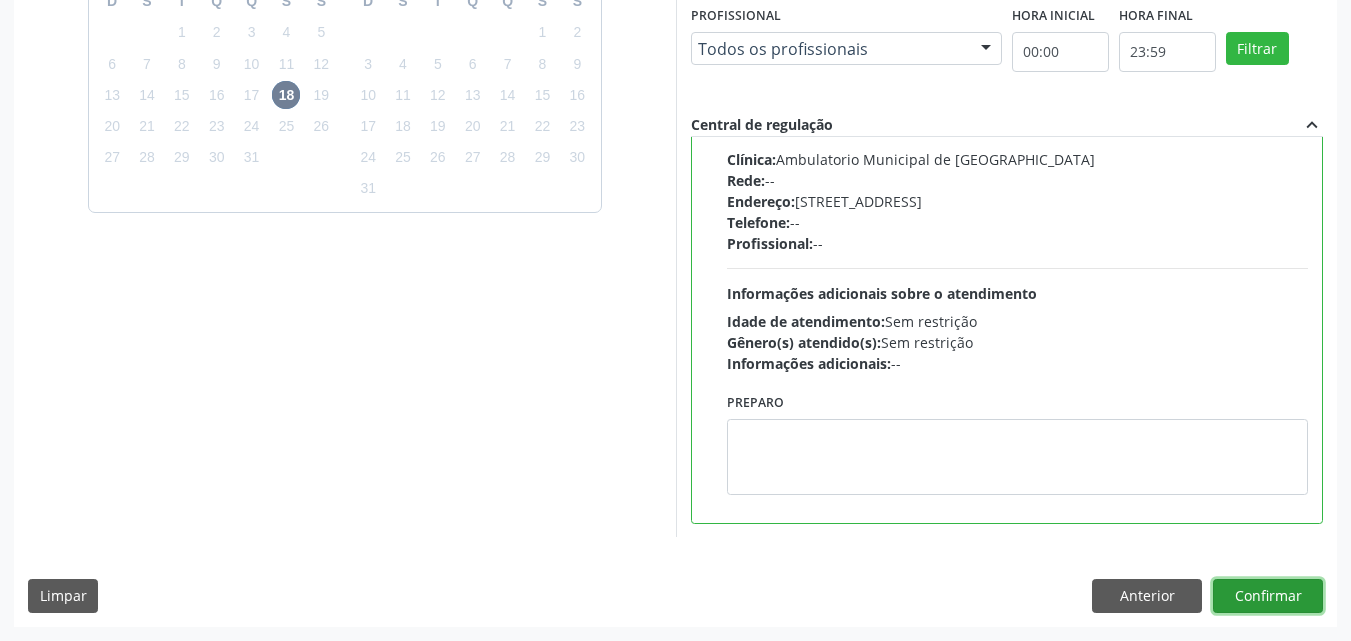 click on "Confirmar" at bounding box center (1268, 596) 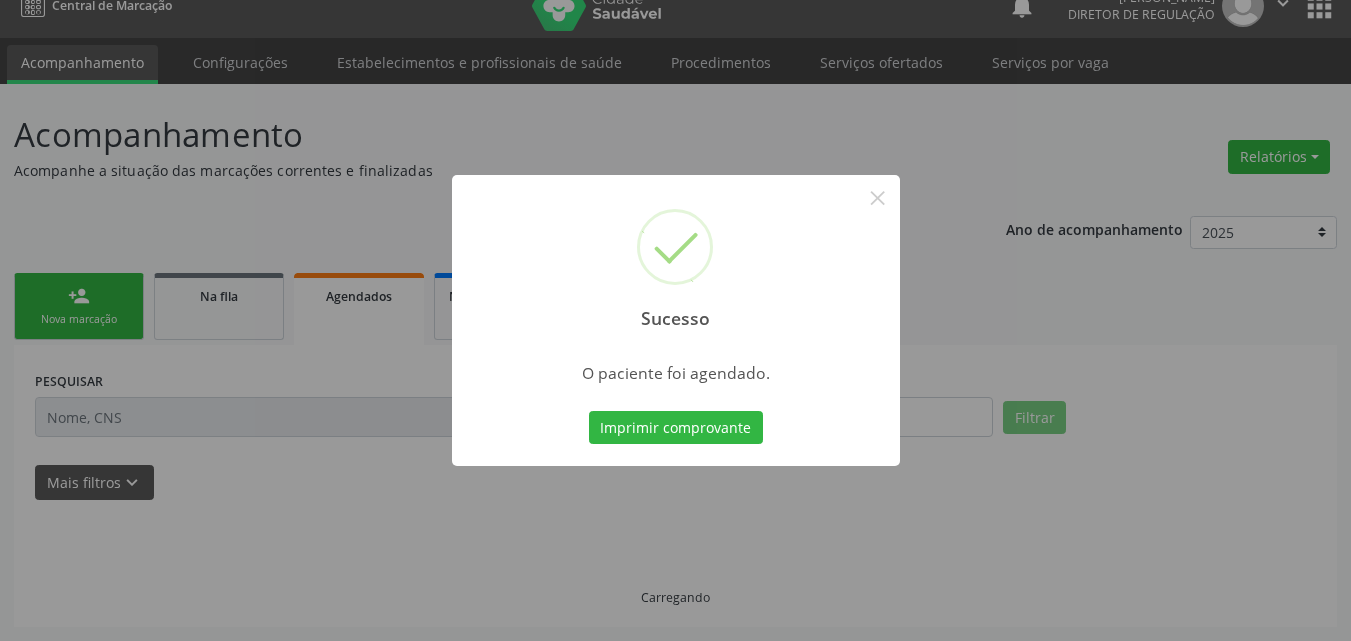 scroll, scrollTop: 26, scrollLeft: 0, axis: vertical 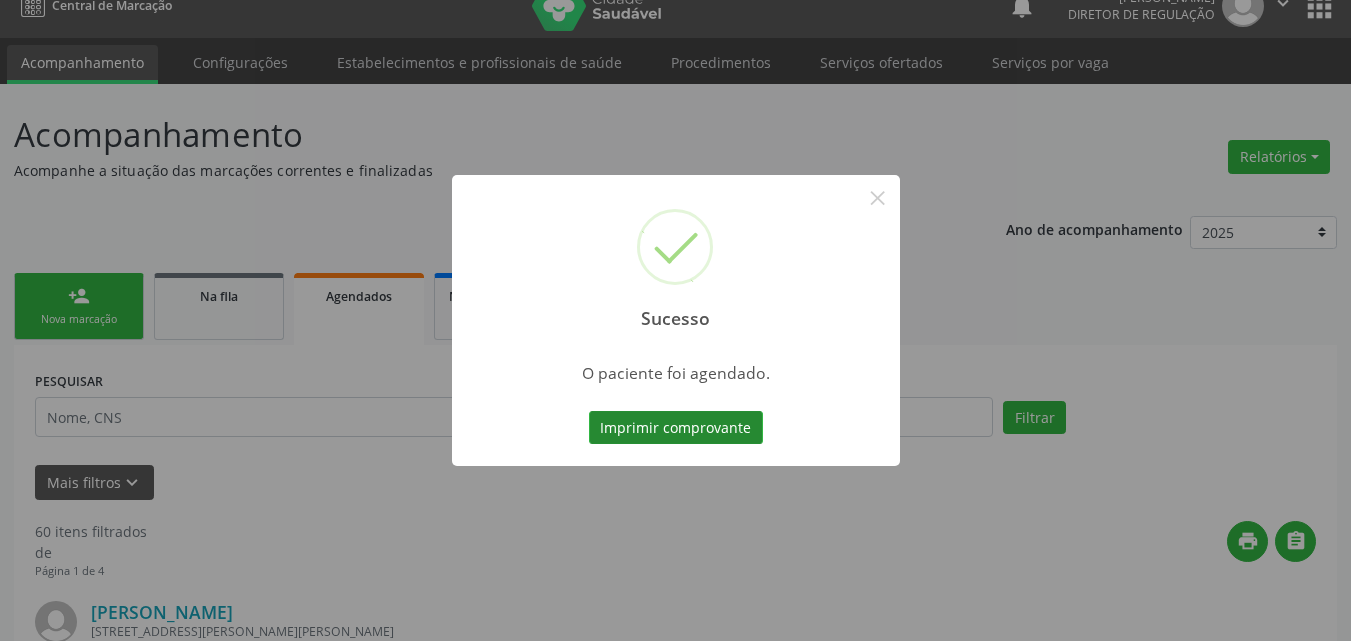 click on "Imprimir comprovante" at bounding box center [676, 428] 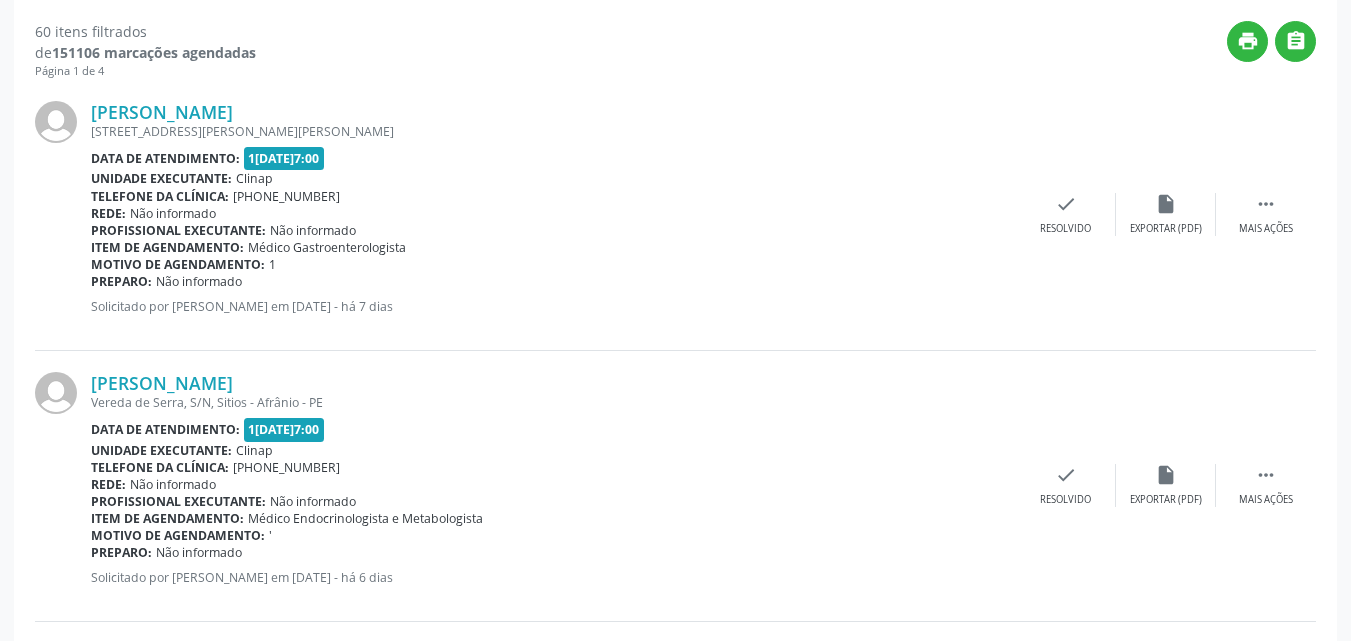 scroll, scrollTop: 0, scrollLeft: 0, axis: both 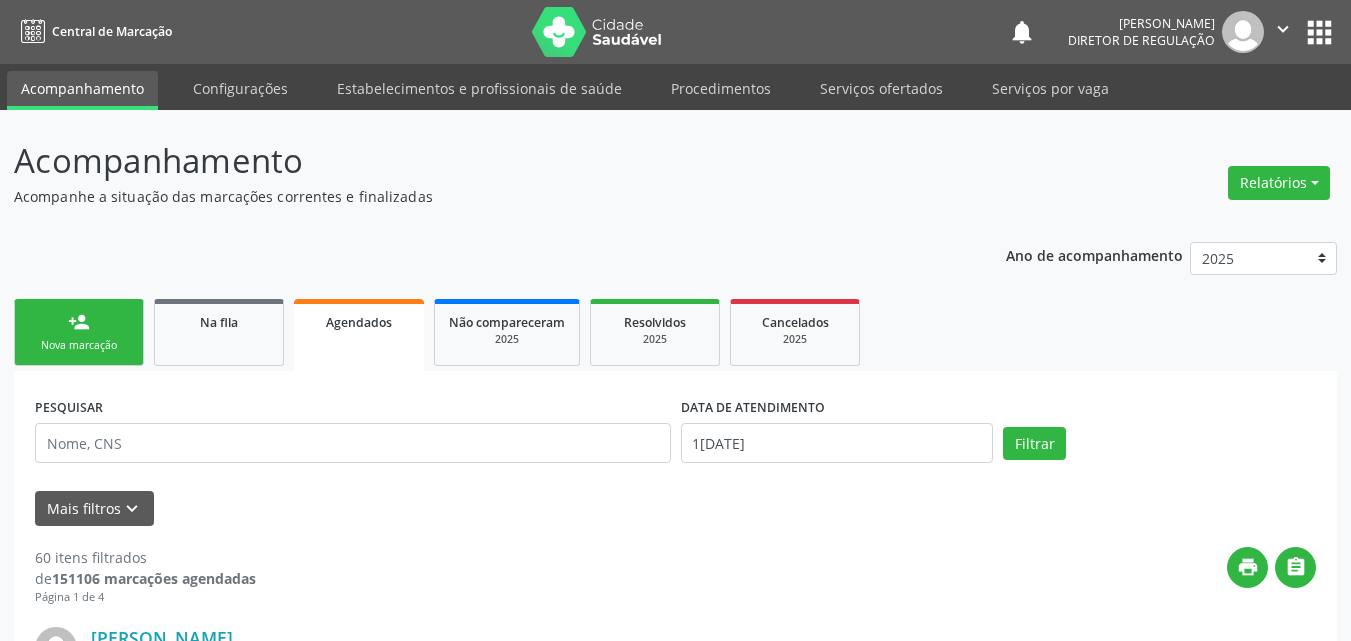 click on "person_add
Nova marcação" at bounding box center (79, 332) 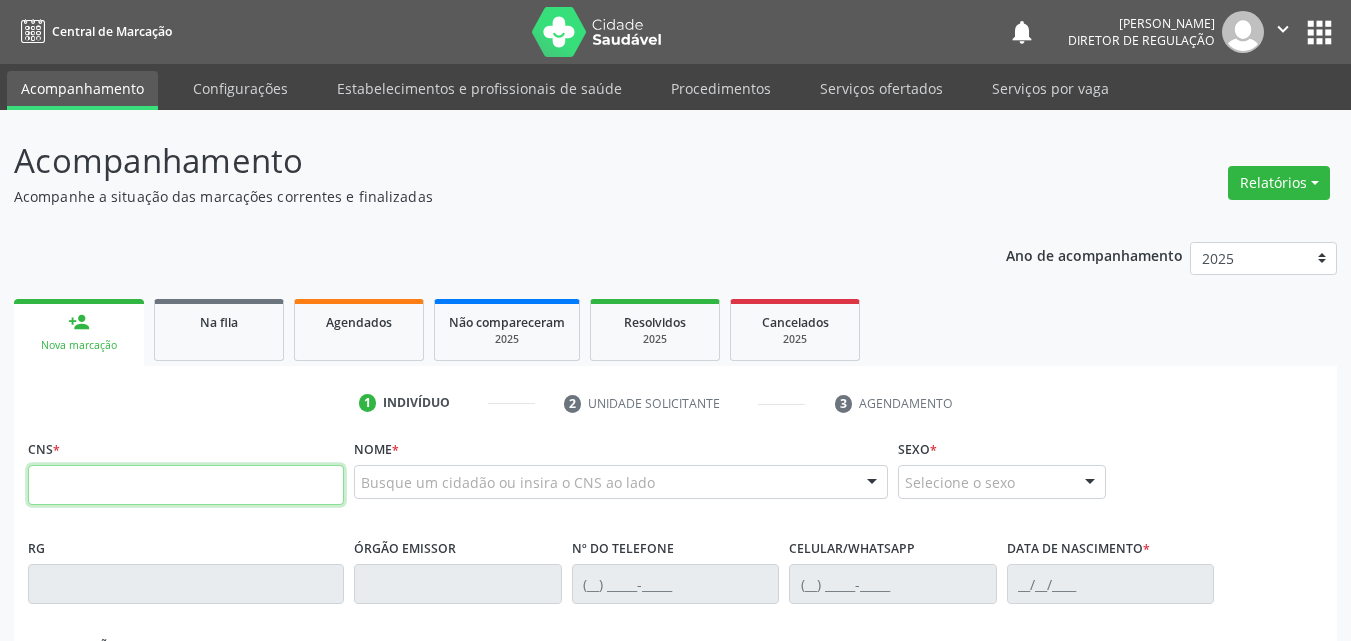 click at bounding box center (186, 485) 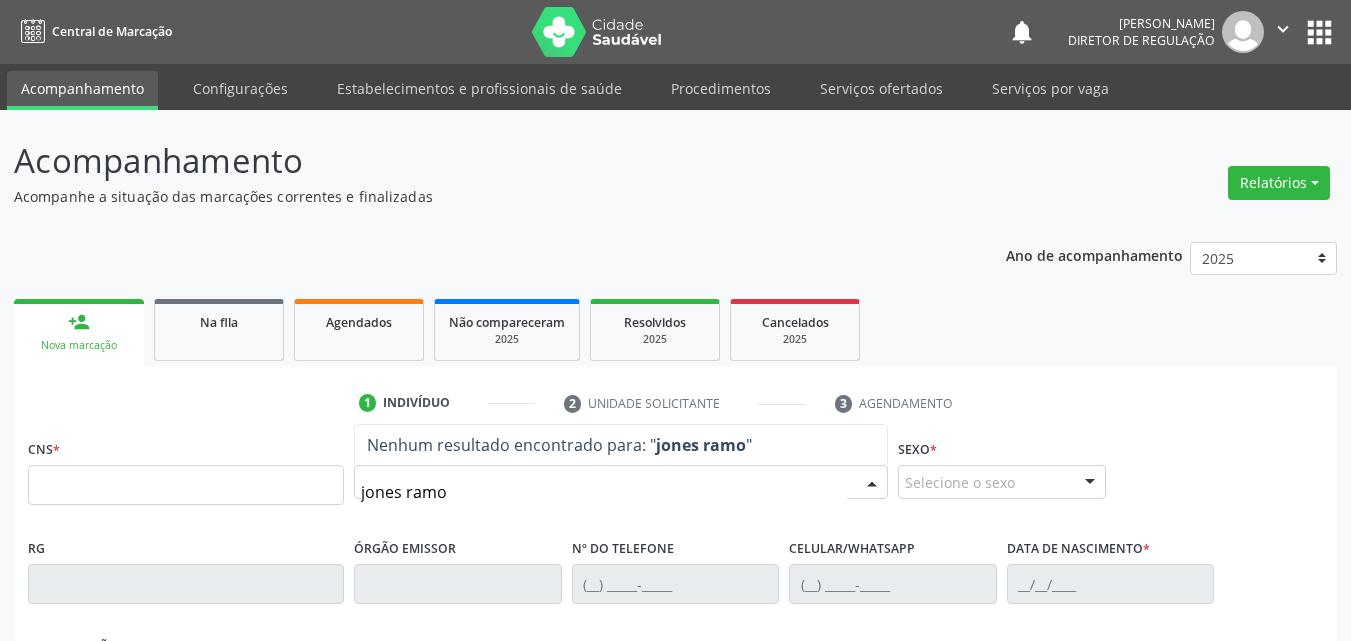 type on "jones ramon" 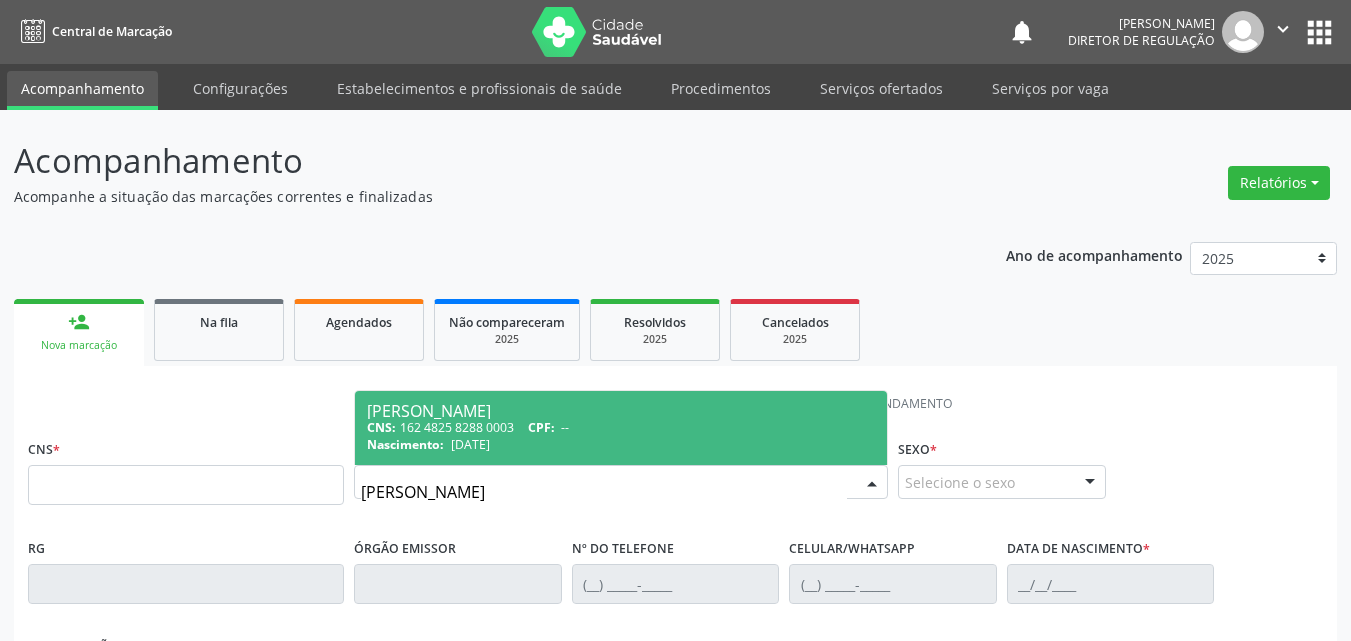 click on "CPF:" at bounding box center (541, 427) 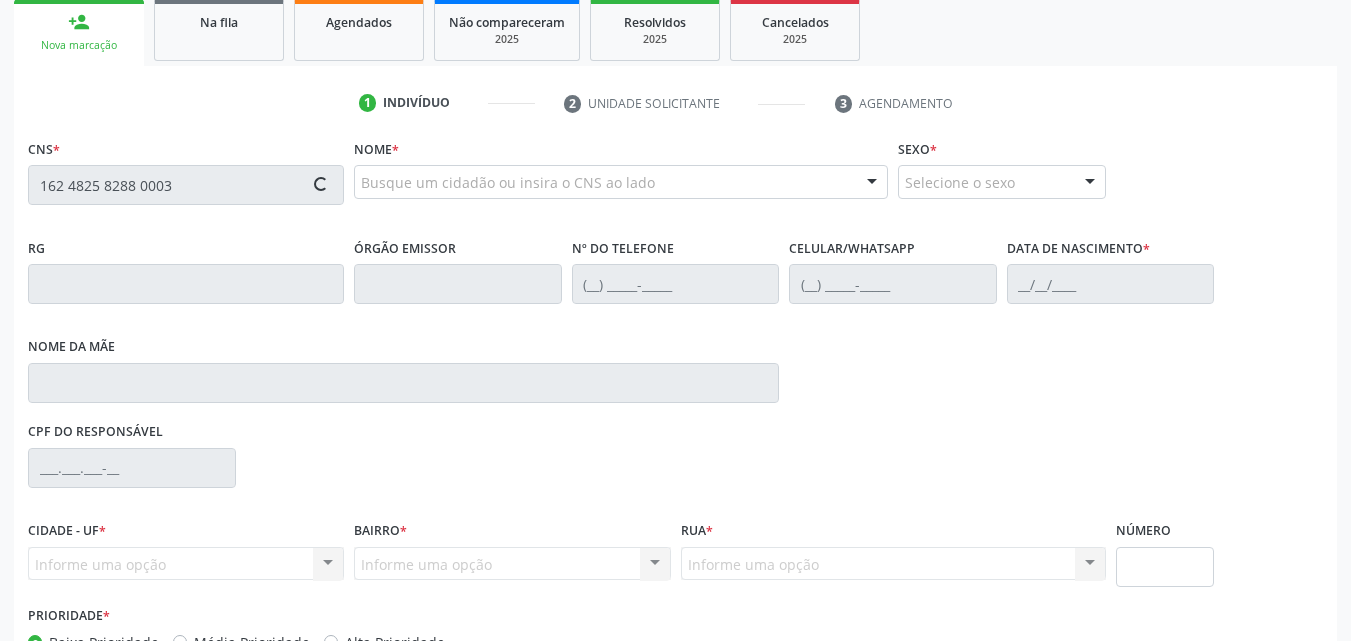 scroll, scrollTop: 429, scrollLeft: 0, axis: vertical 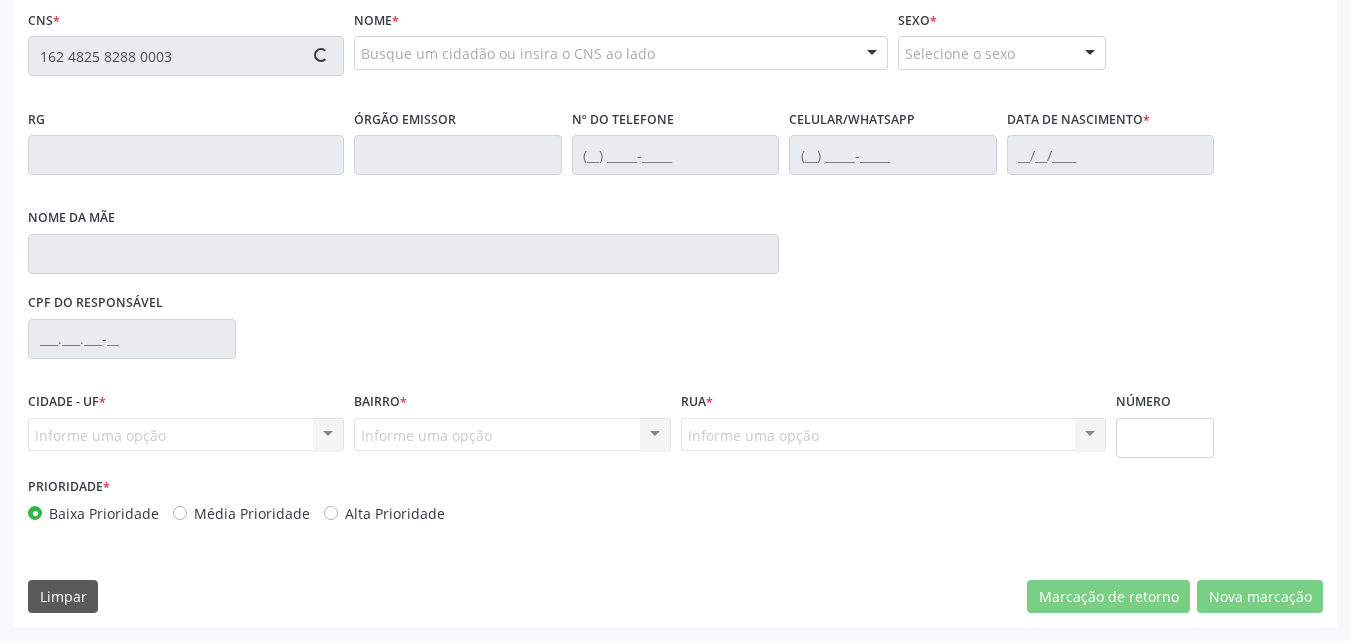 type on "162 4825 8288 0003" 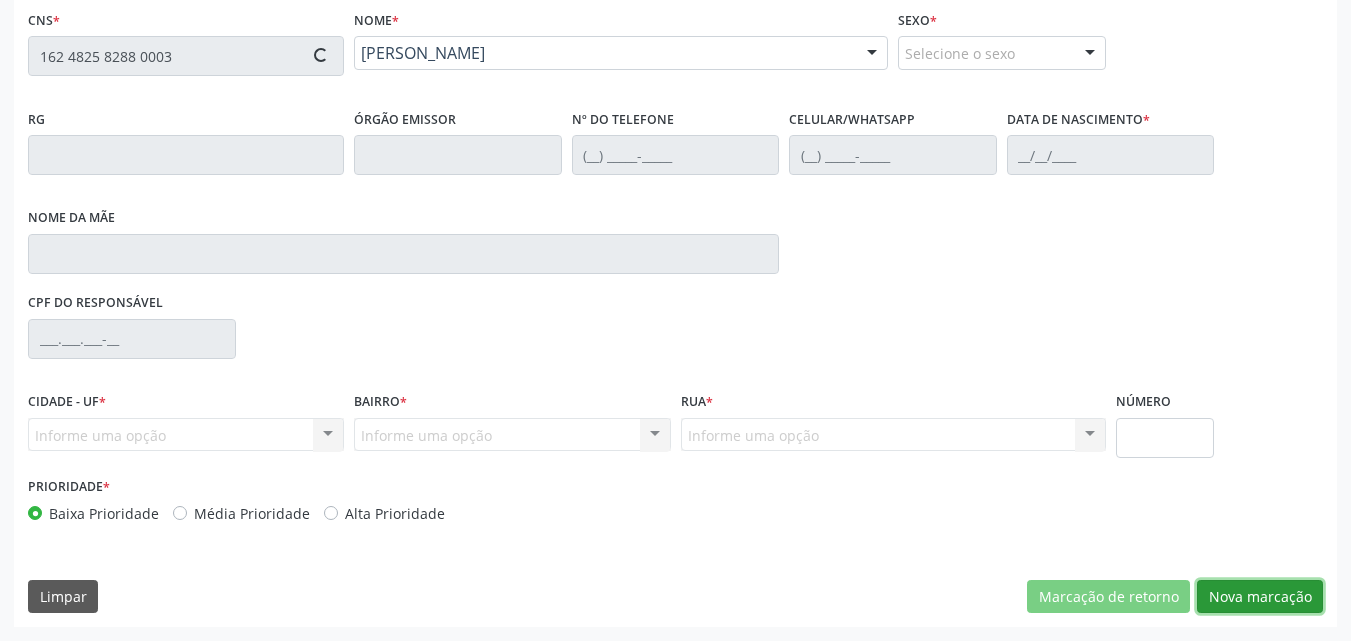click on "Nova marcação" at bounding box center (1260, 597) 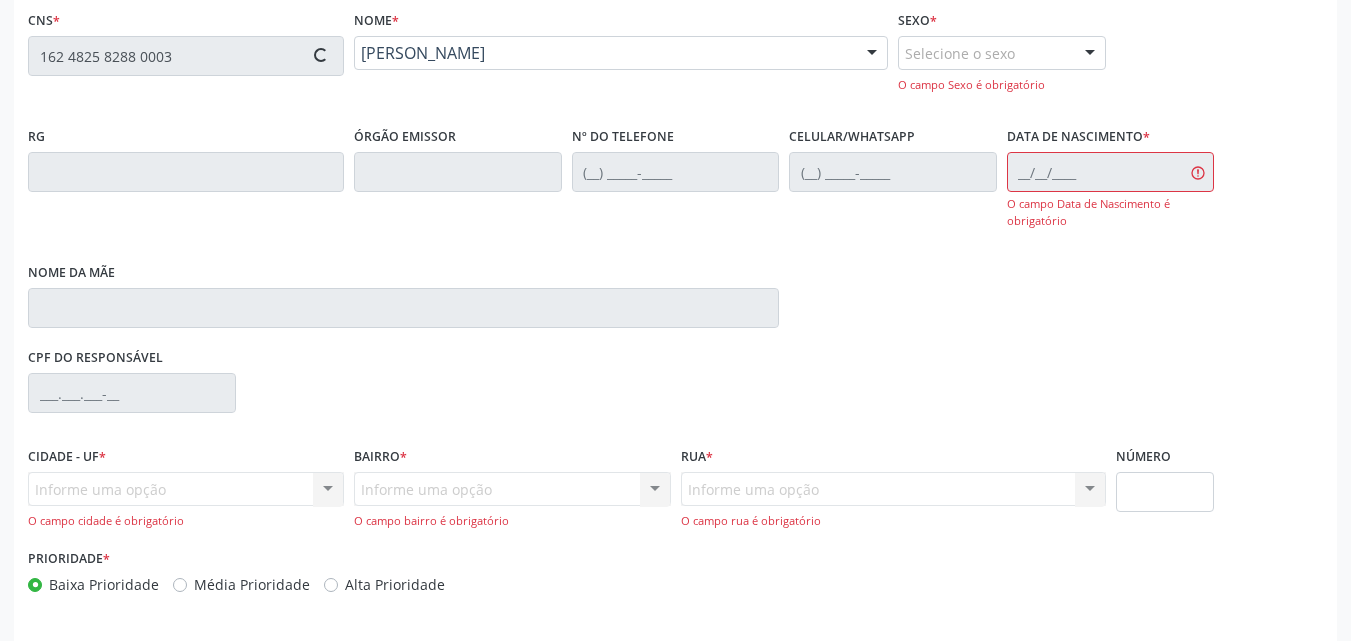 type on "12/08/1994" 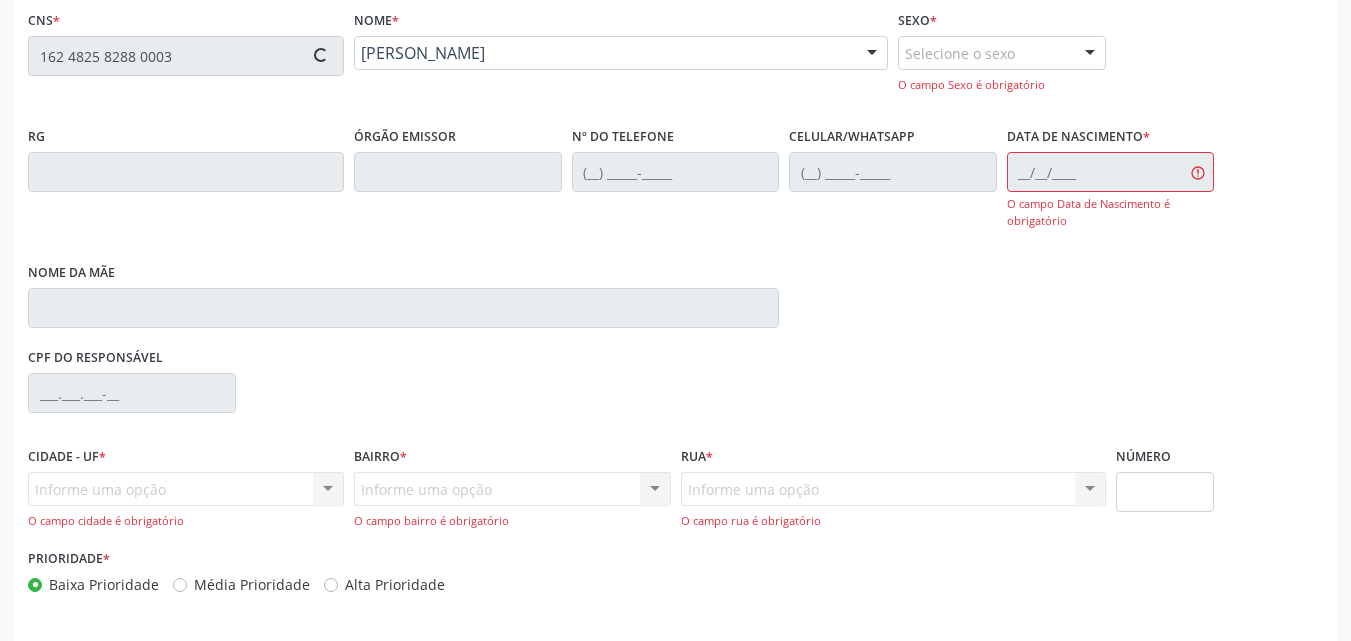 type on "S/N" 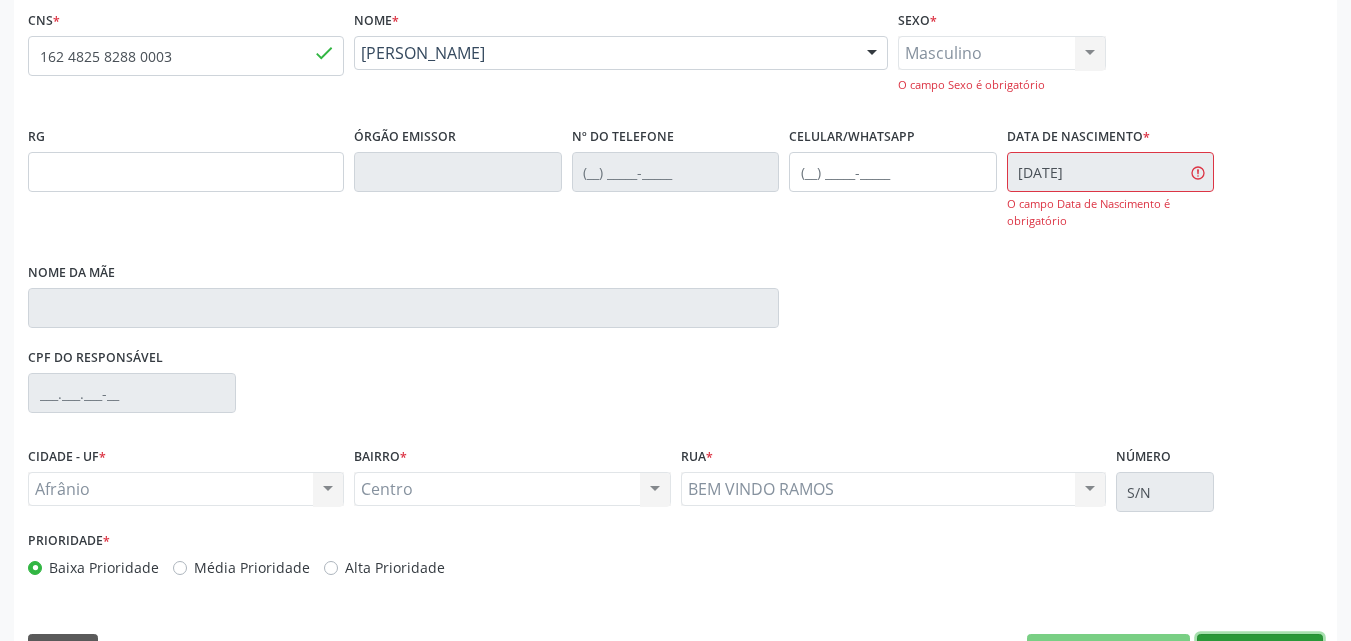 scroll, scrollTop: 484, scrollLeft: 0, axis: vertical 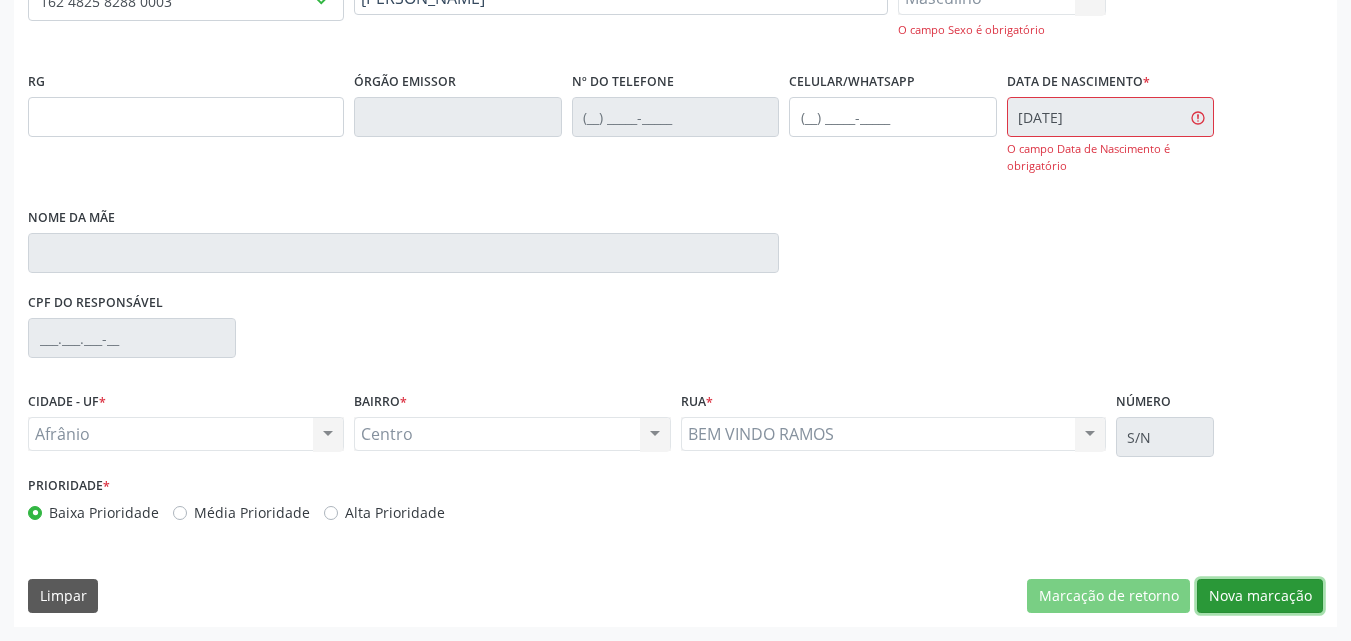 click on "Nova marcação" at bounding box center (1260, 596) 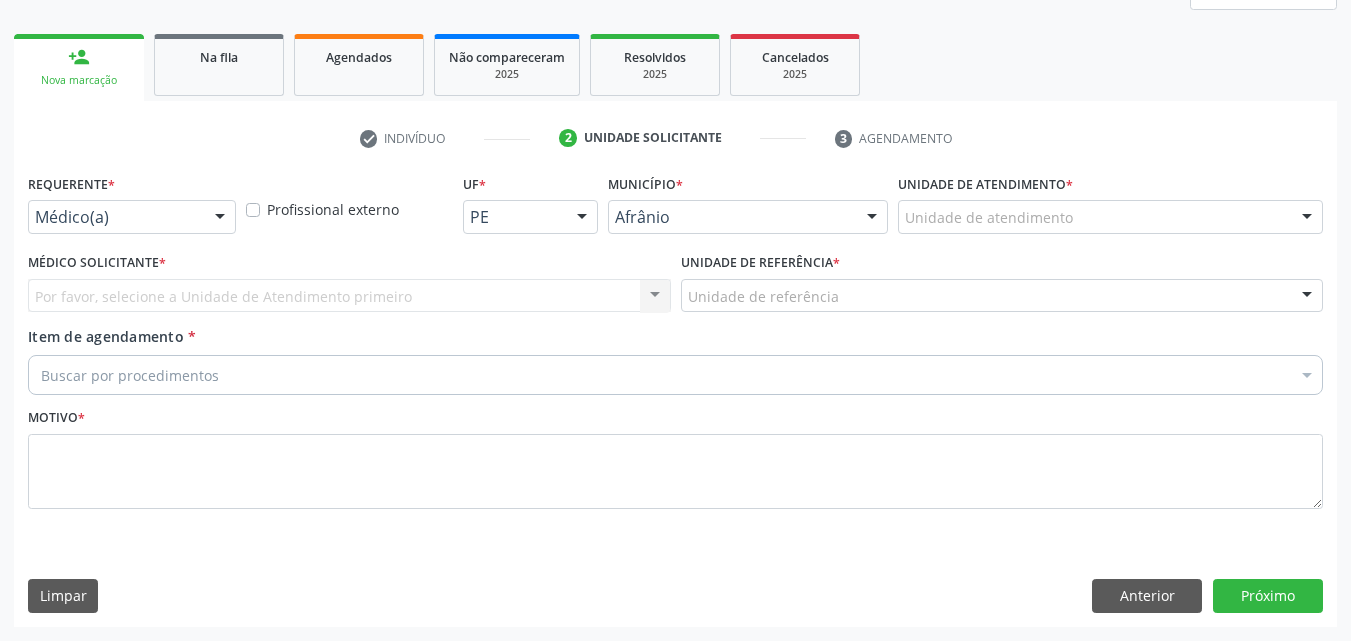 scroll, scrollTop: 265, scrollLeft: 0, axis: vertical 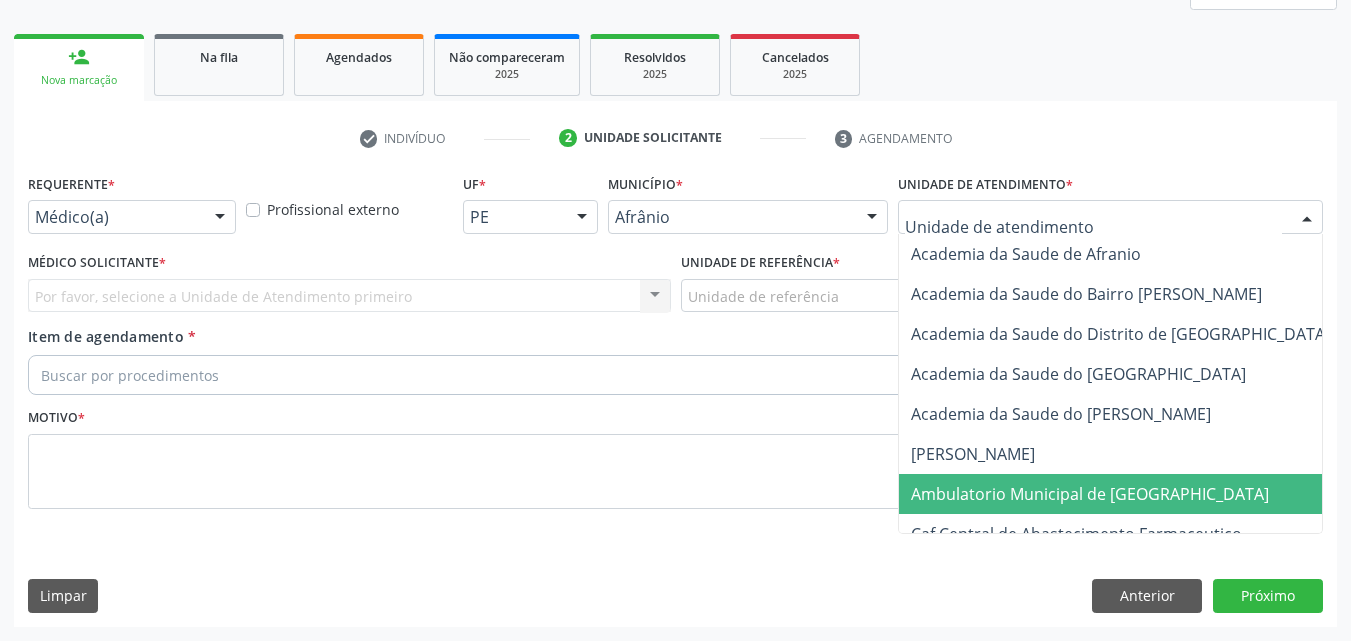 click on "Ambulatorio Municipal de [GEOGRAPHIC_DATA]" at bounding box center (1090, 494) 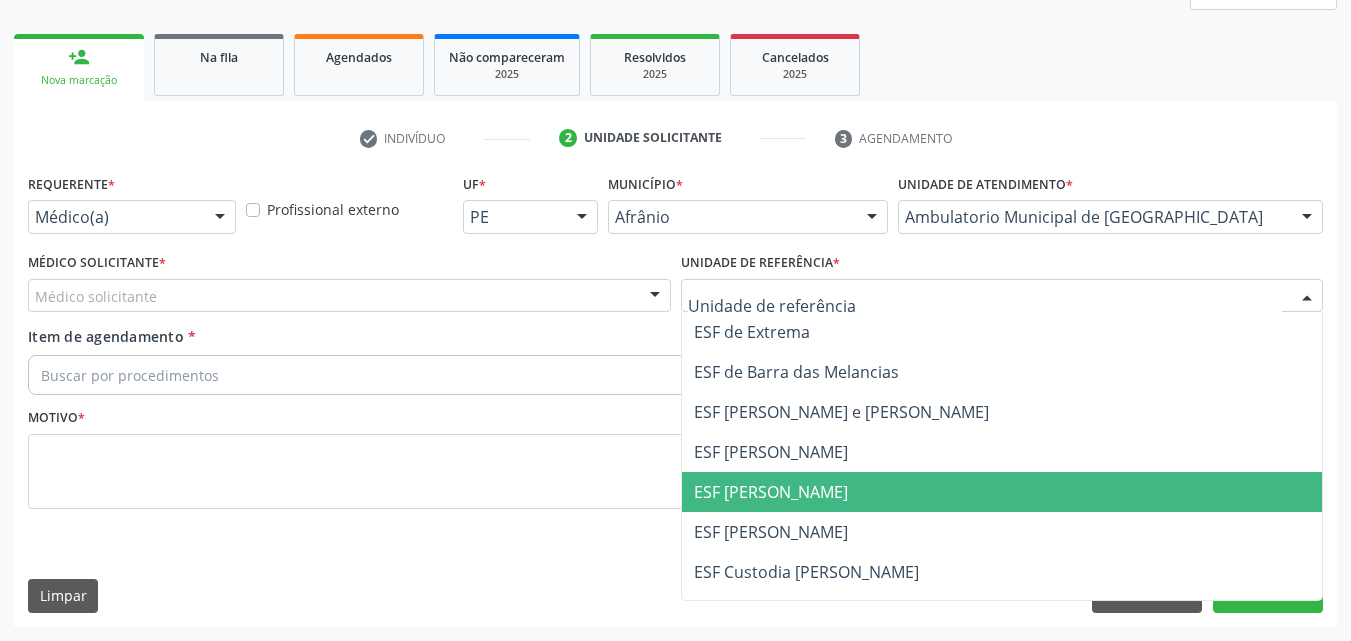 click on "ESF [PERSON_NAME]" at bounding box center (1002, 492) 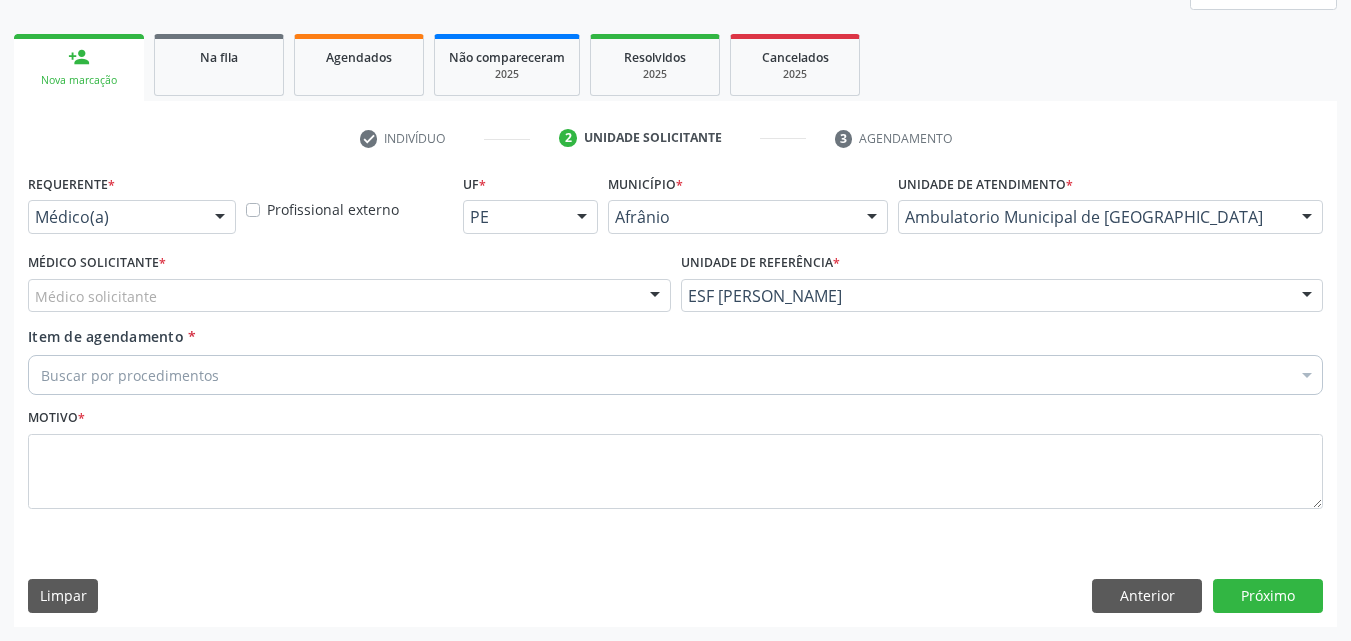 click on "Médico solicitante" at bounding box center (349, 296) 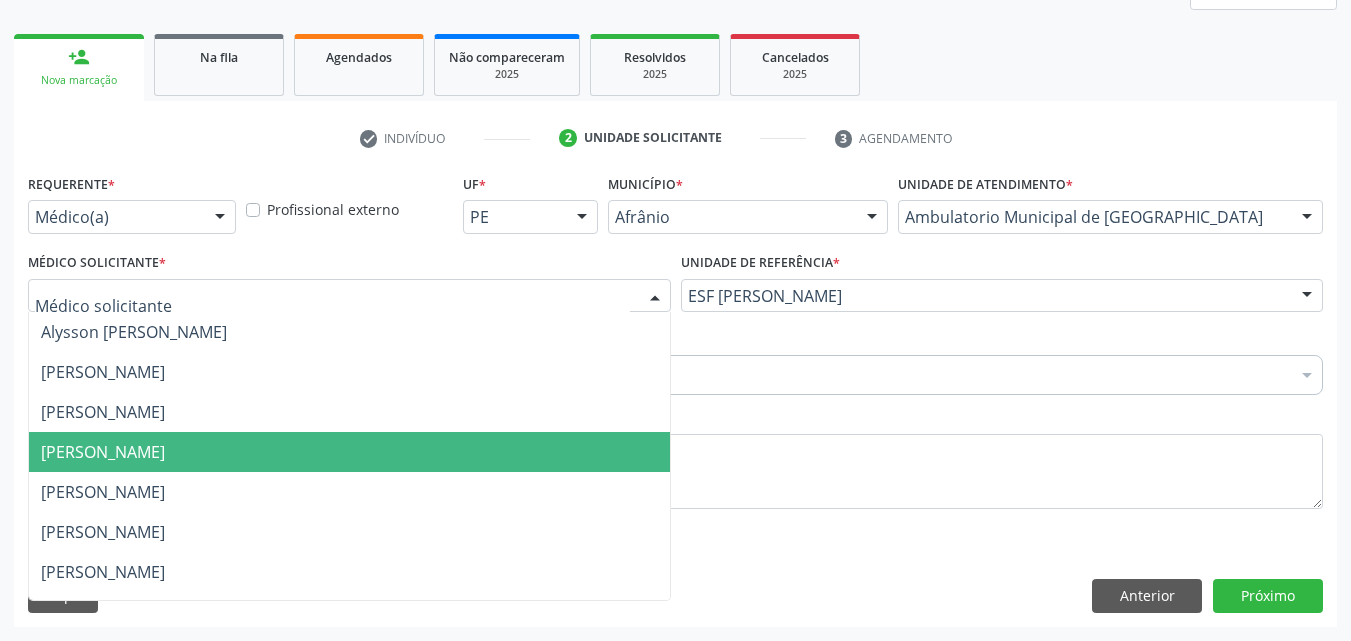 click on "[PERSON_NAME]" at bounding box center [349, 452] 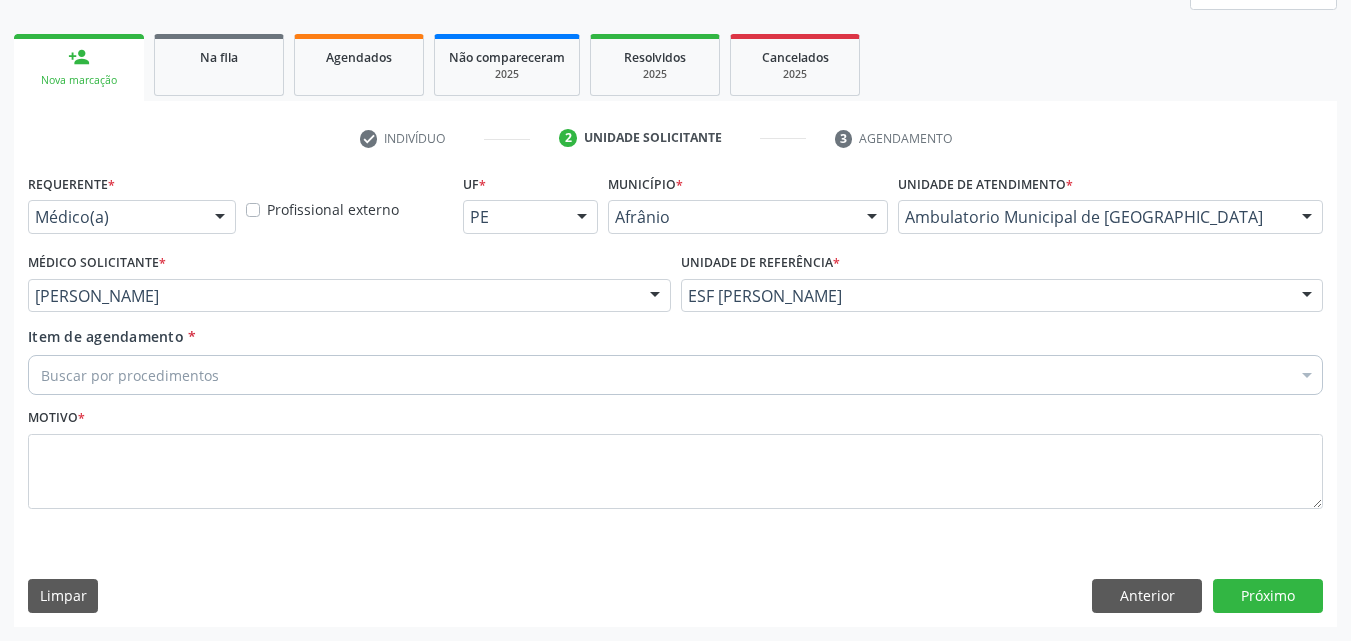 click on "Buscar por procedimentos" at bounding box center [675, 375] 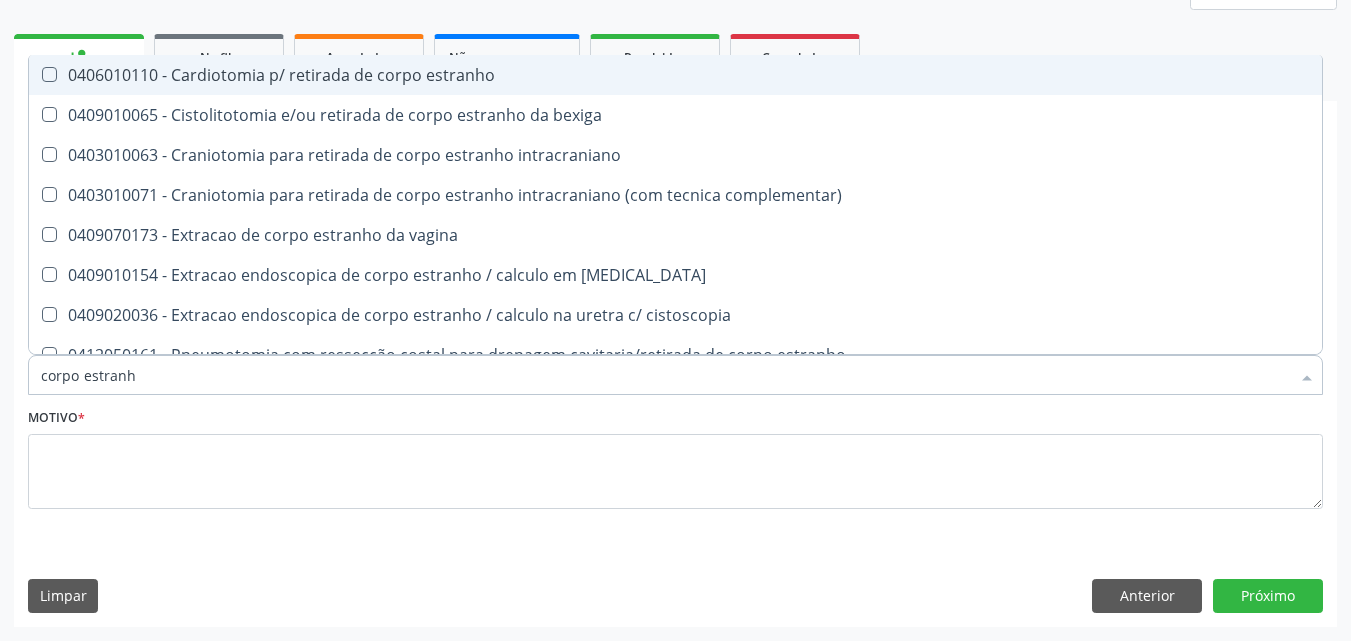 type on "corpo estranho" 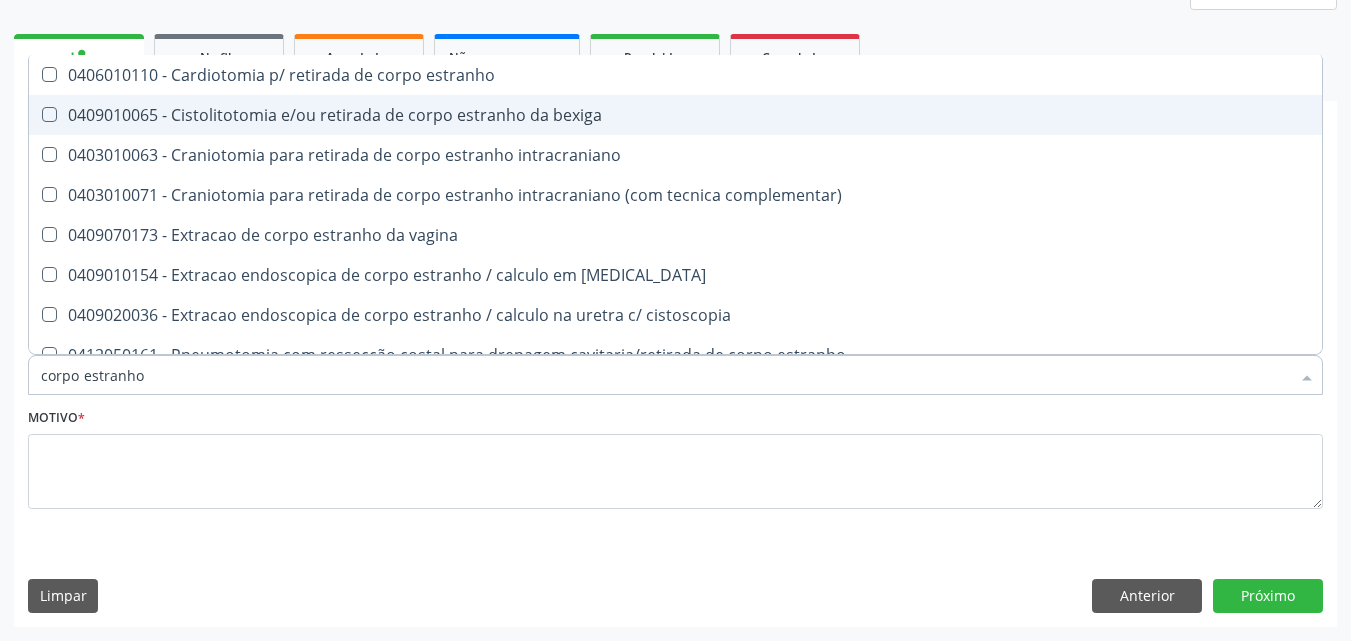 click on "0409010065 - Cistolitotomia e/ou retirada de corpo estranho da bexiga" at bounding box center (675, 115) 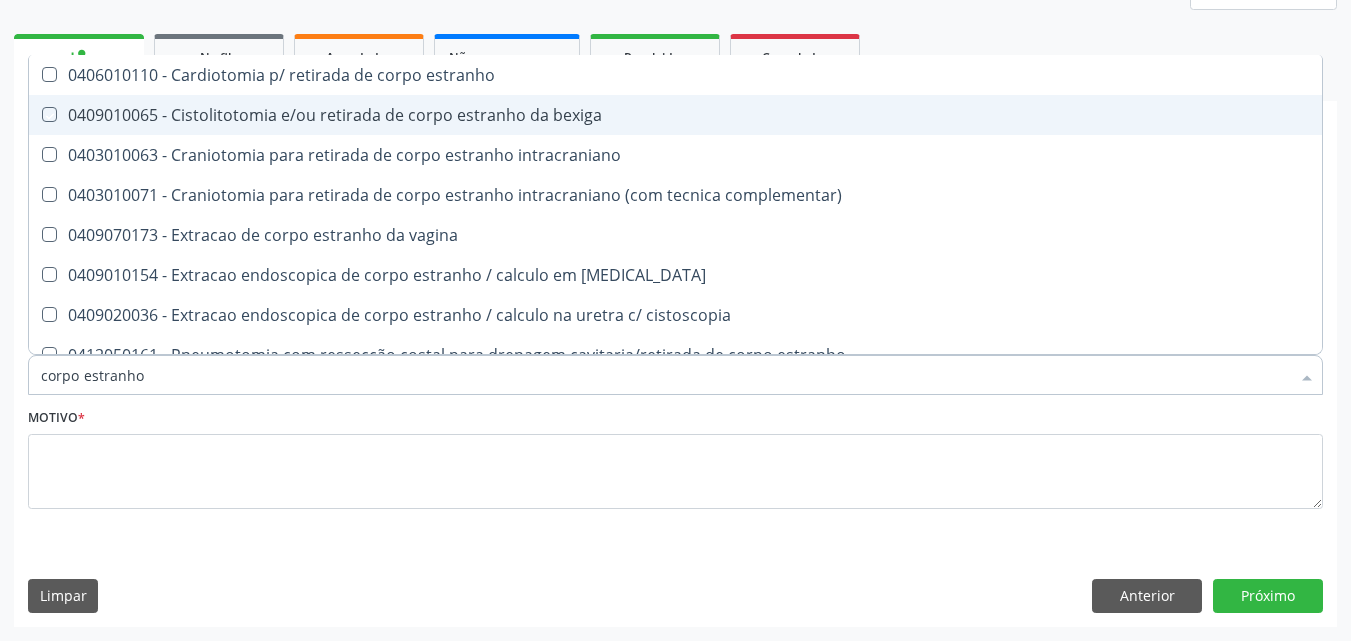 checkbox on "true" 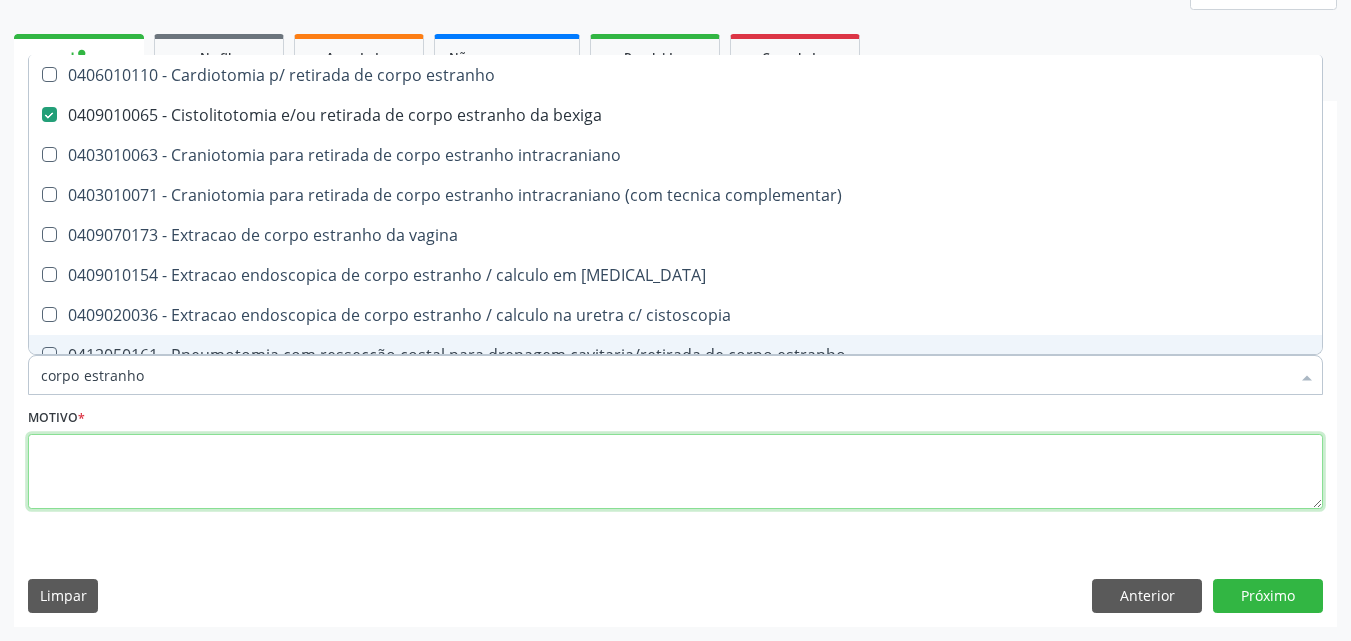 click at bounding box center (675, 472) 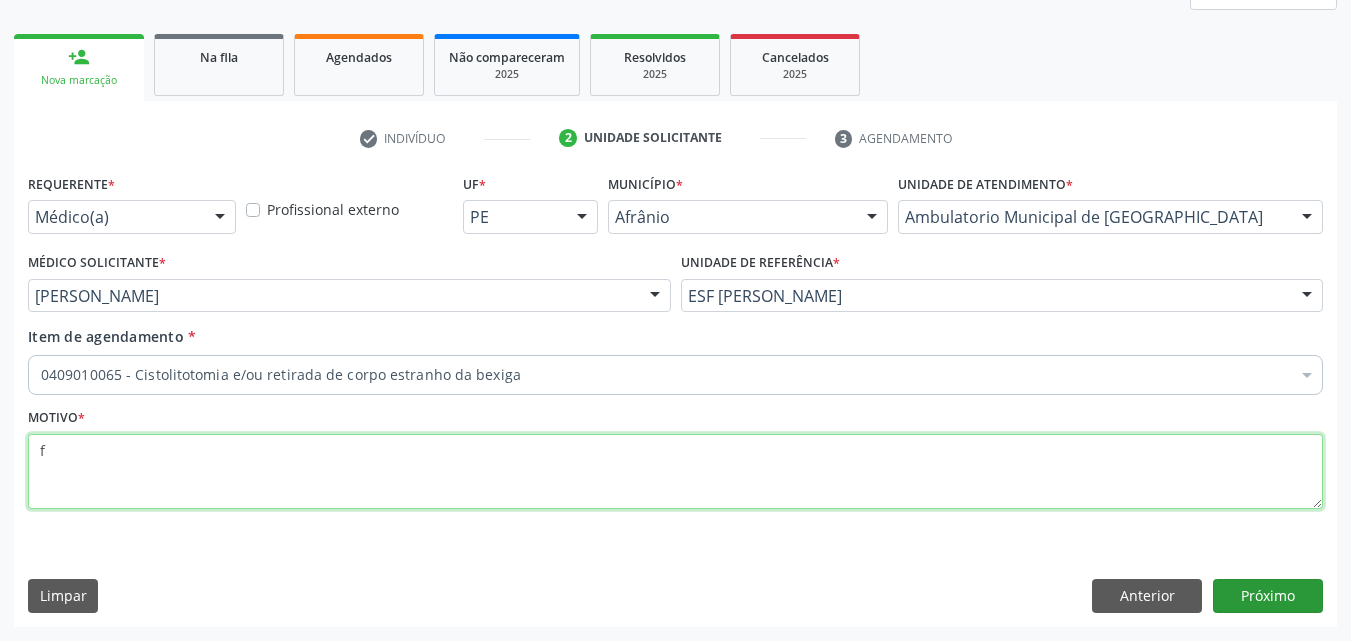 type on "f" 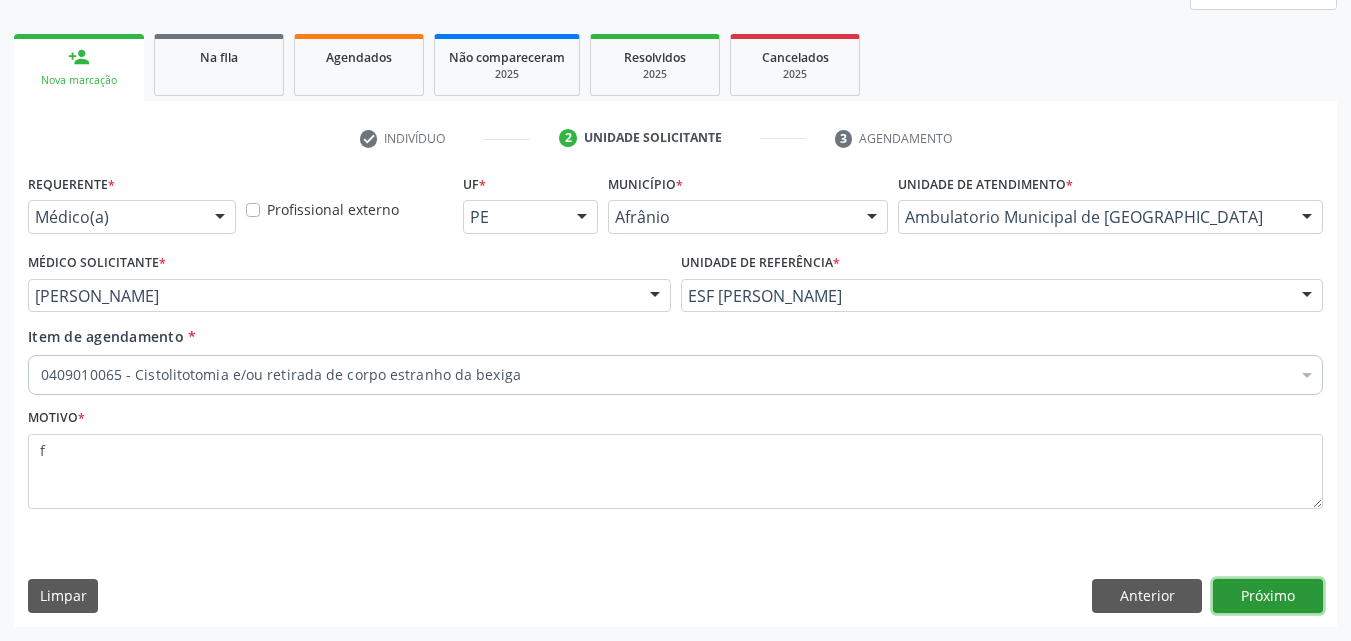 click on "Próximo" at bounding box center (1268, 596) 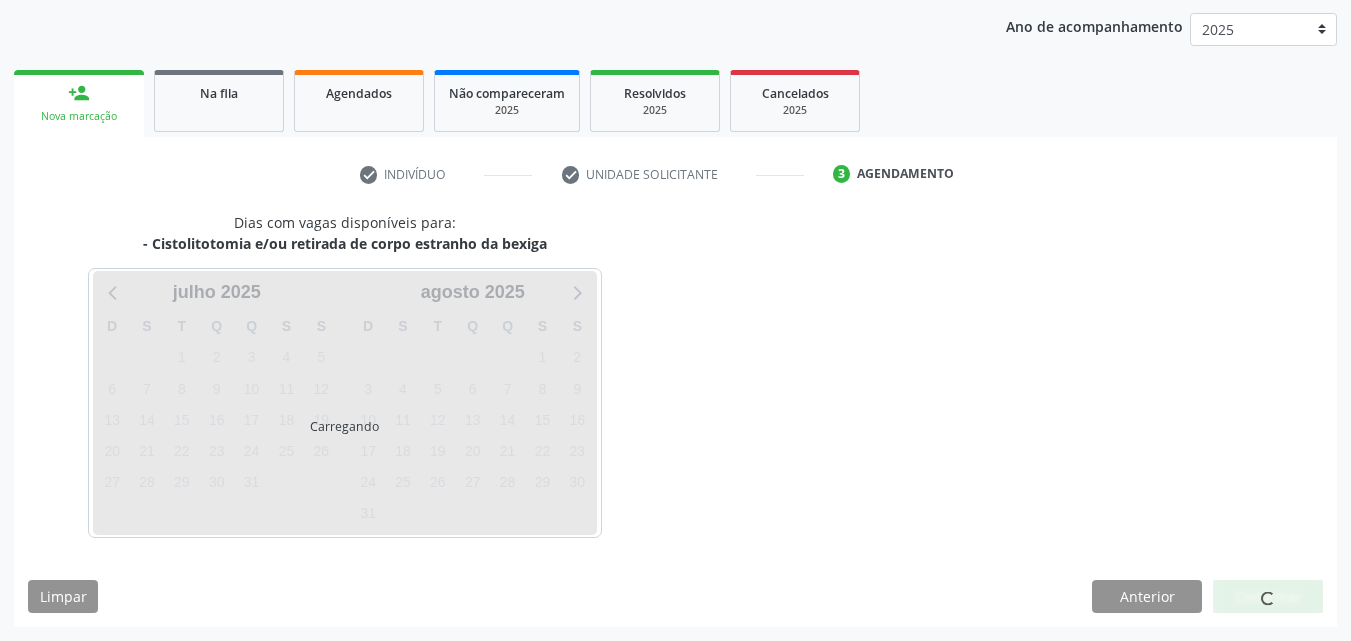scroll, scrollTop: 229, scrollLeft: 0, axis: vertical 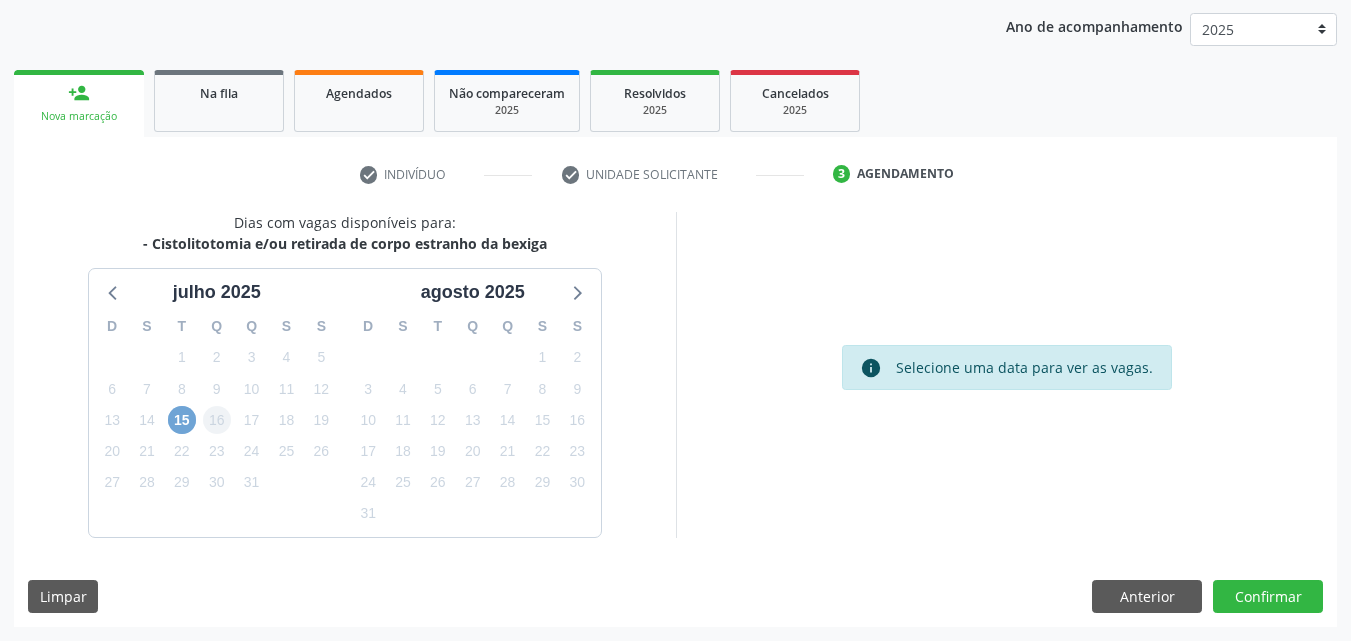 click on "D S T Q Q S S 29 30 1 2 3 4 5 6 7 8 9 10 11 12 13 14 15 16 17 18 19 20 21 22 23 24 25 26 27 28 29 30 31 1 2 3 4 5 6 7 8 9" at bounding box center (217, 421) 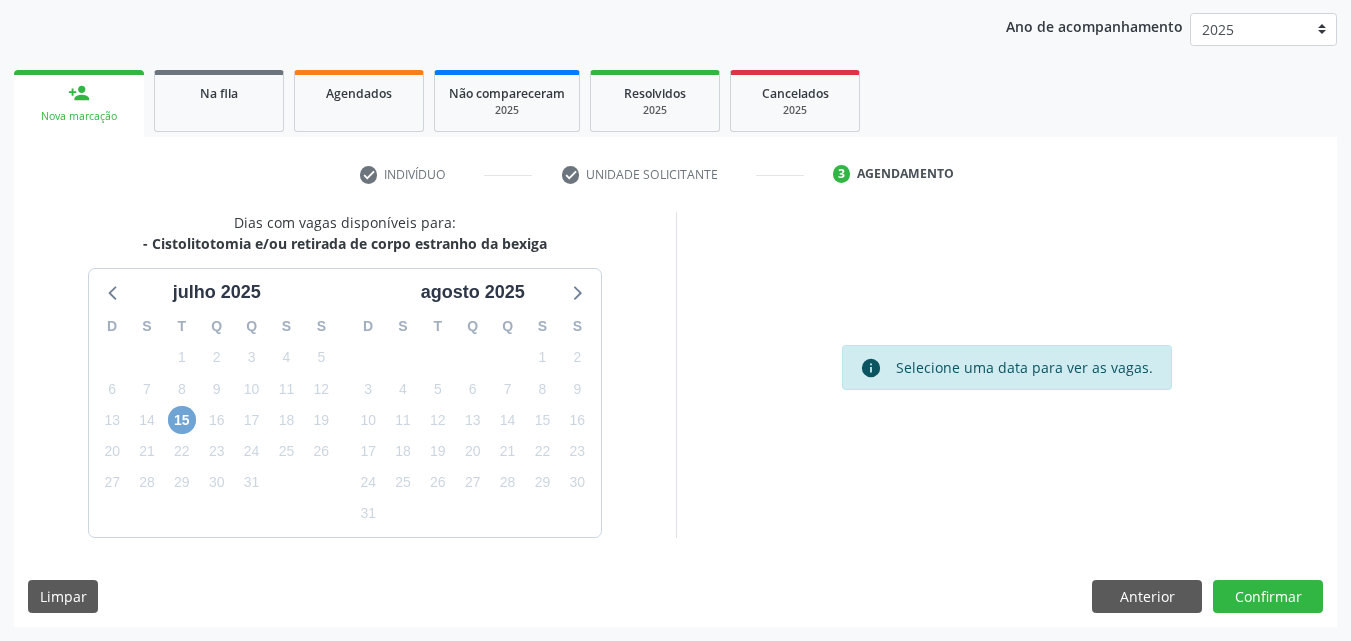 click on "15" at bounding box center (182, 420) 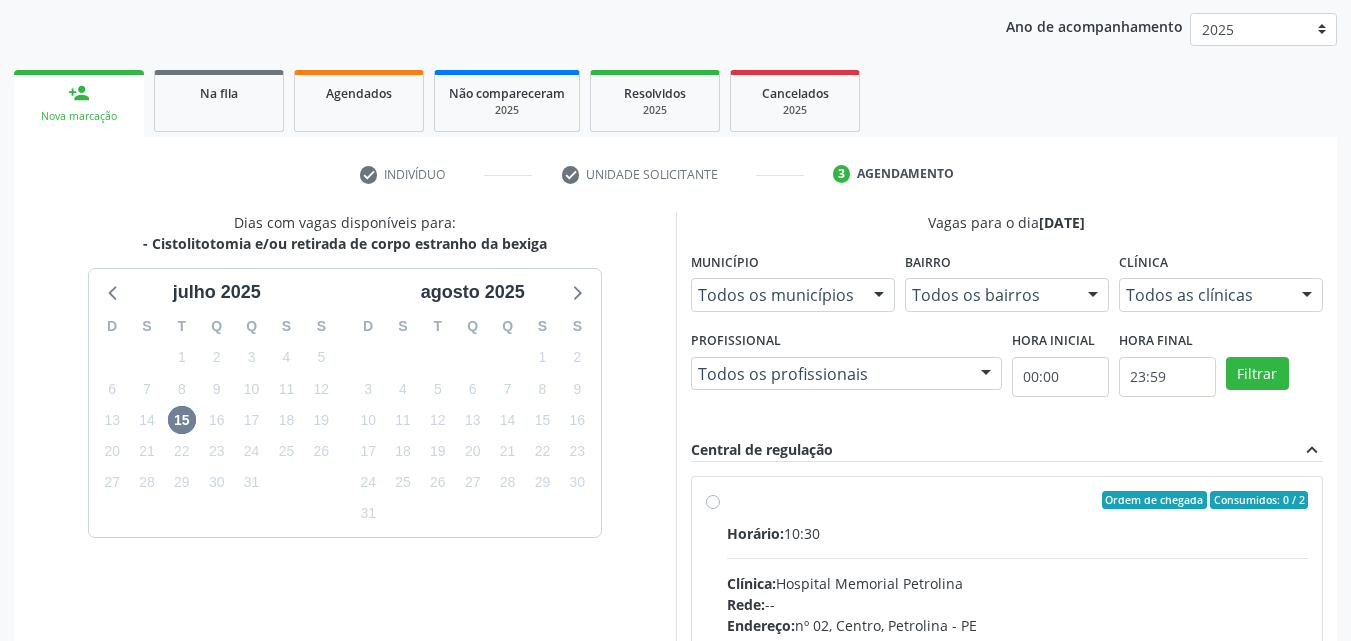 click on "Ordem de chegada
Consumidos: 0 / 2
Horário:   10:30
Clínica:  Hospital Memorial Petrolina
Rede:
--
Endereço:   nº 02, Centro, Petrolina - PE
Telefone:   (87) 38628900
Profissional:
--
Informações adicionais sobre o atendimento
Idade de atendimento:
Sem restrição
Gênero(s) atendido(s):
Sem restrição
Informações adicionais:
--" at bounding box center [1007, 644] 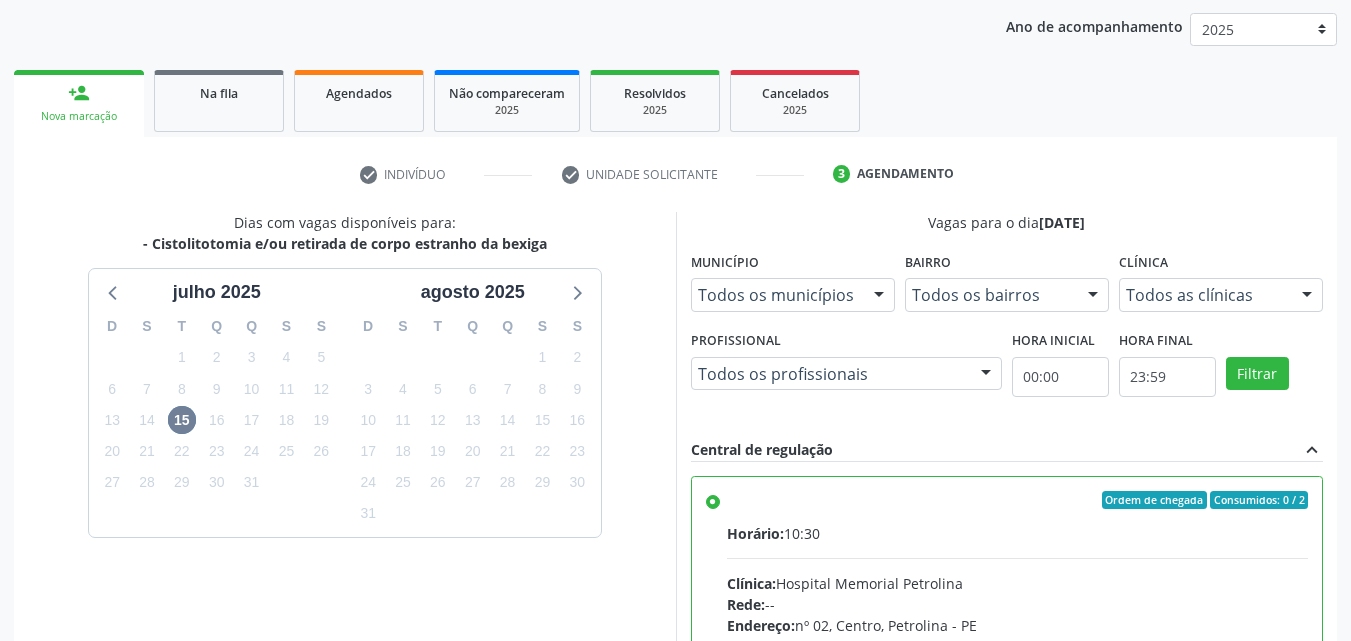 scroll, scrollTop: 99, scrollLeft: 0, axis: vertical 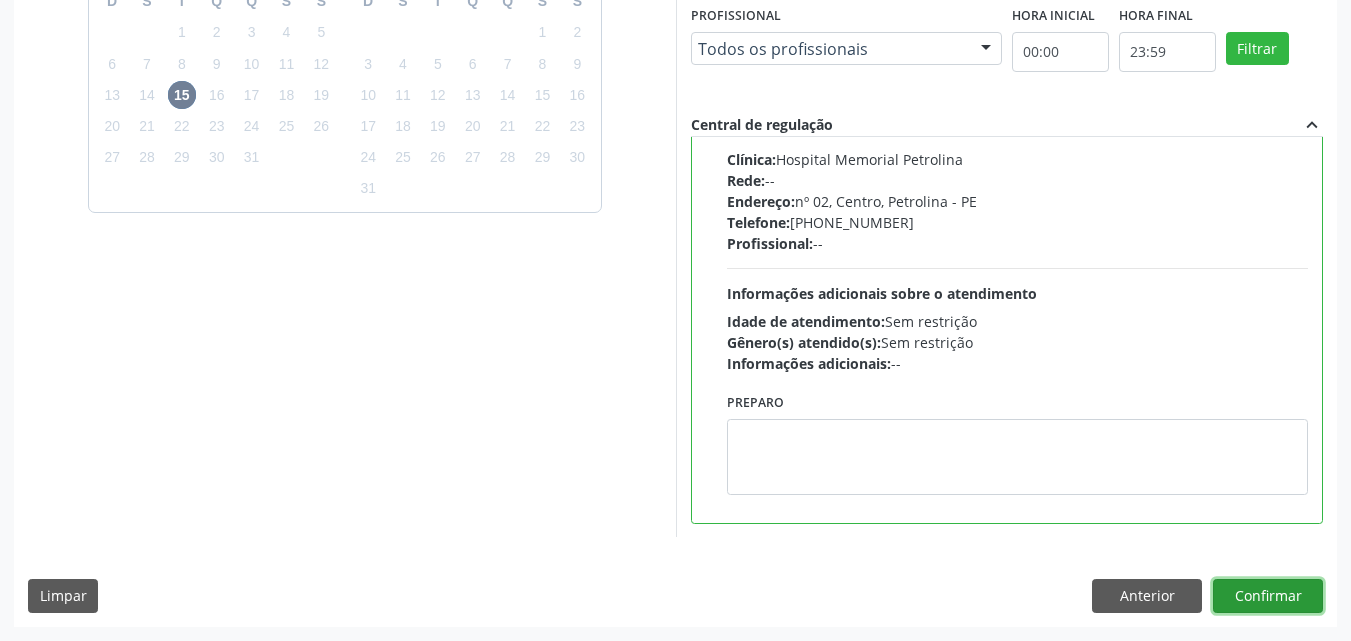 click on "Confirmar" at bounding box center [1268, 596] 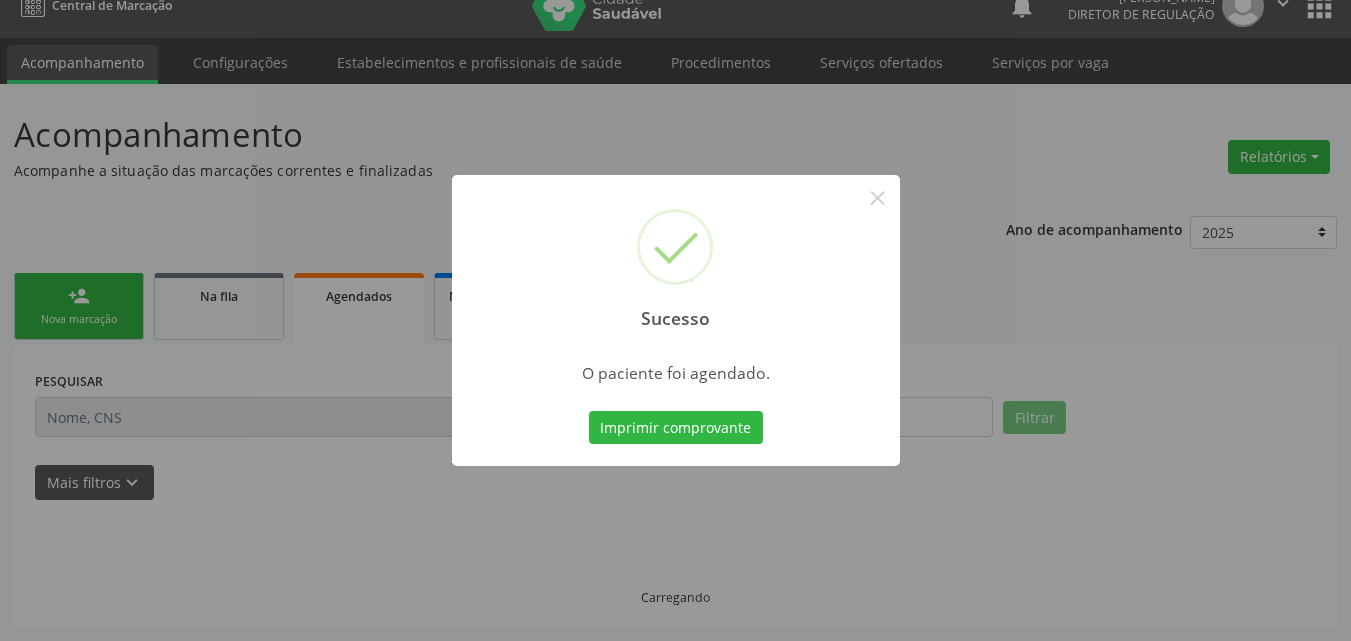 scroll, scrollTop: 26, scrollLeft: 0, axis: vertical 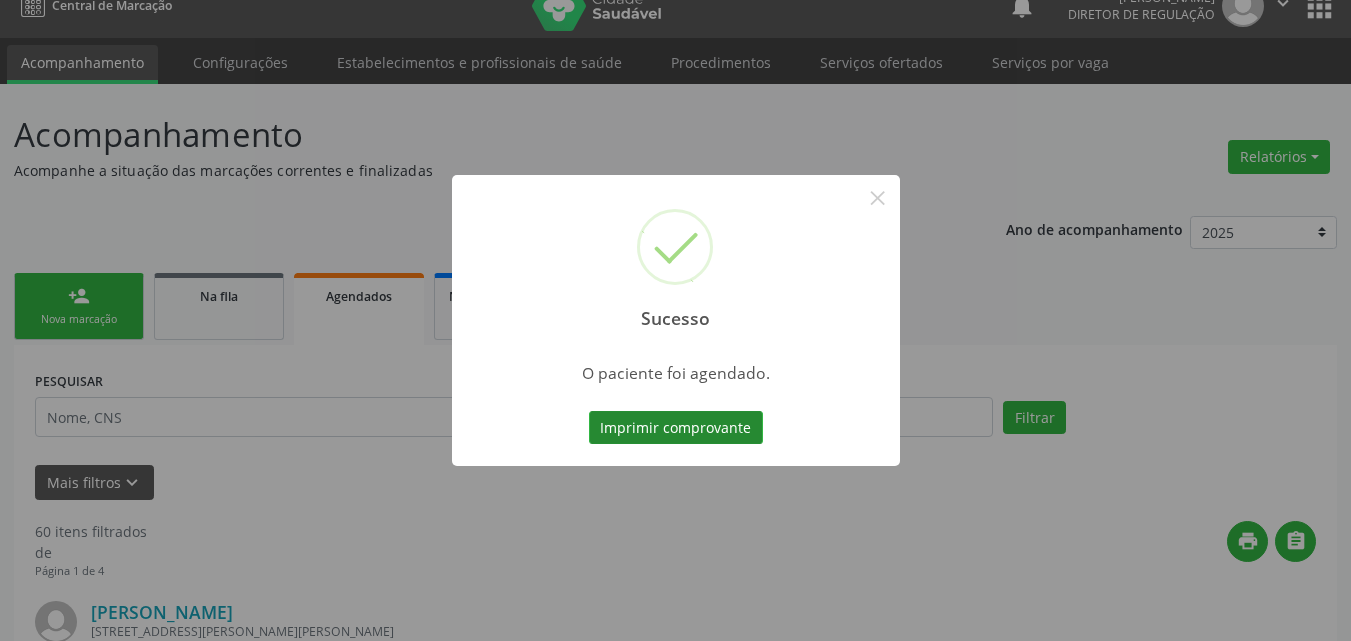 click on "Imprimir comprovante" at bounding box center [676, 428] 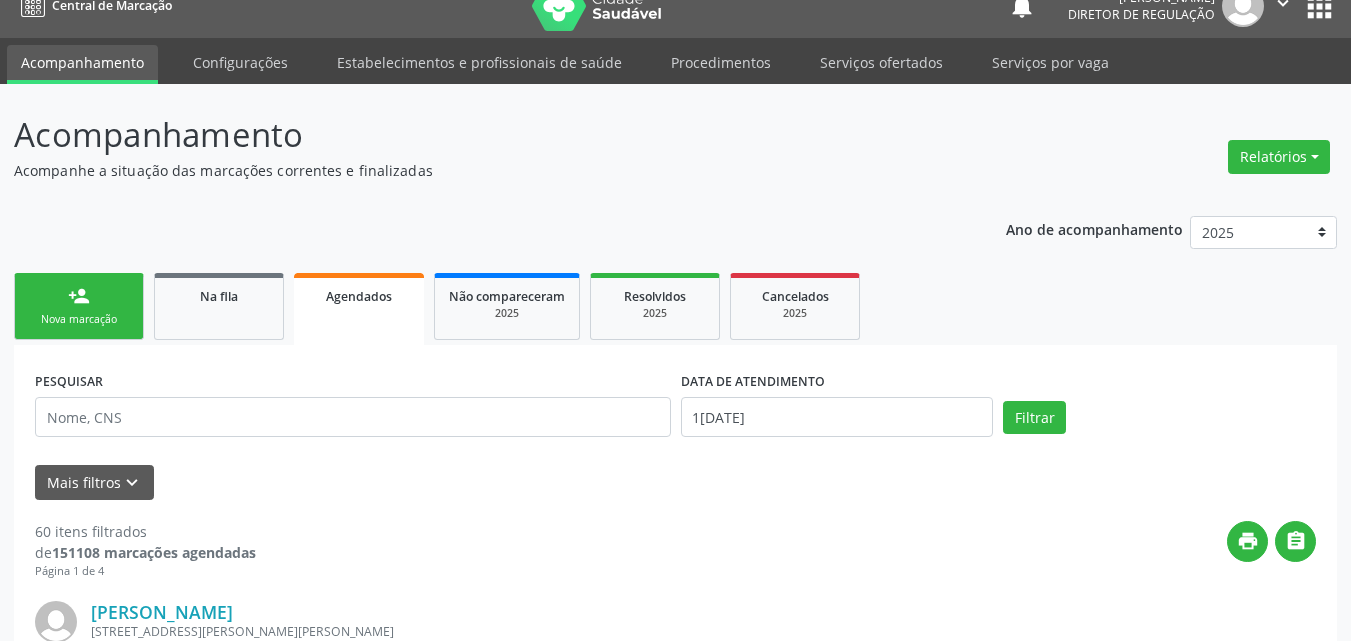 click on "person_add
Nova marcação" at bounding box center (79, 306) 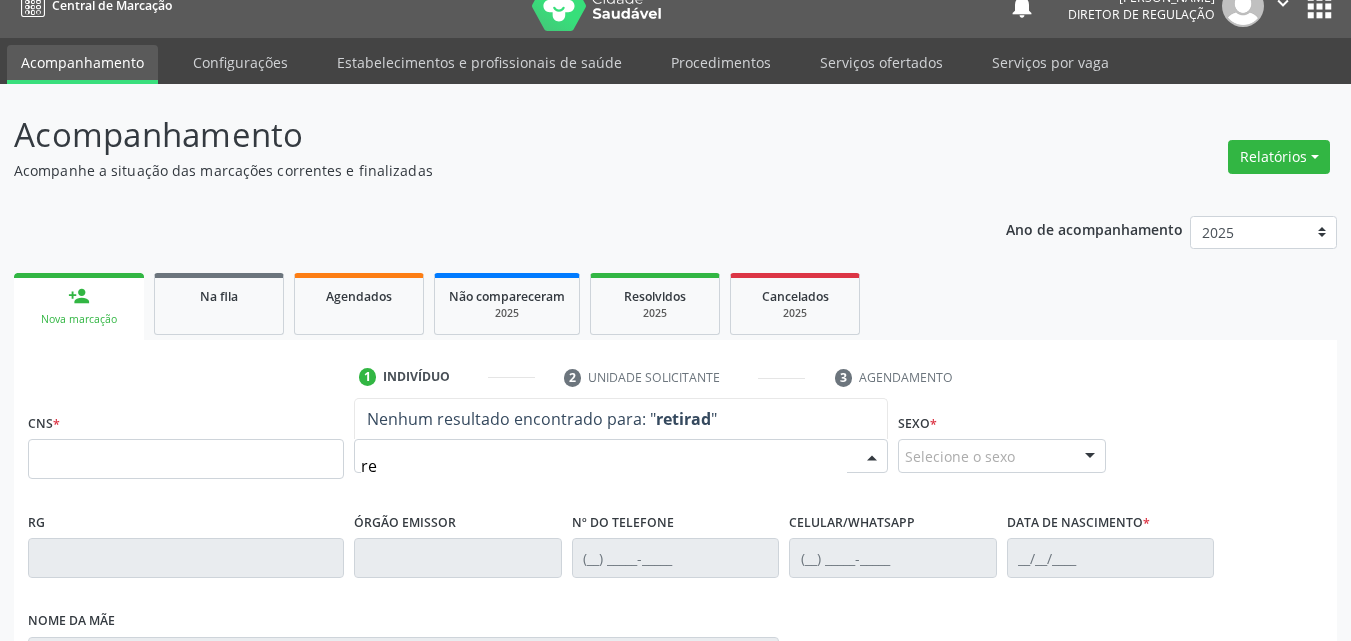 type on "r" 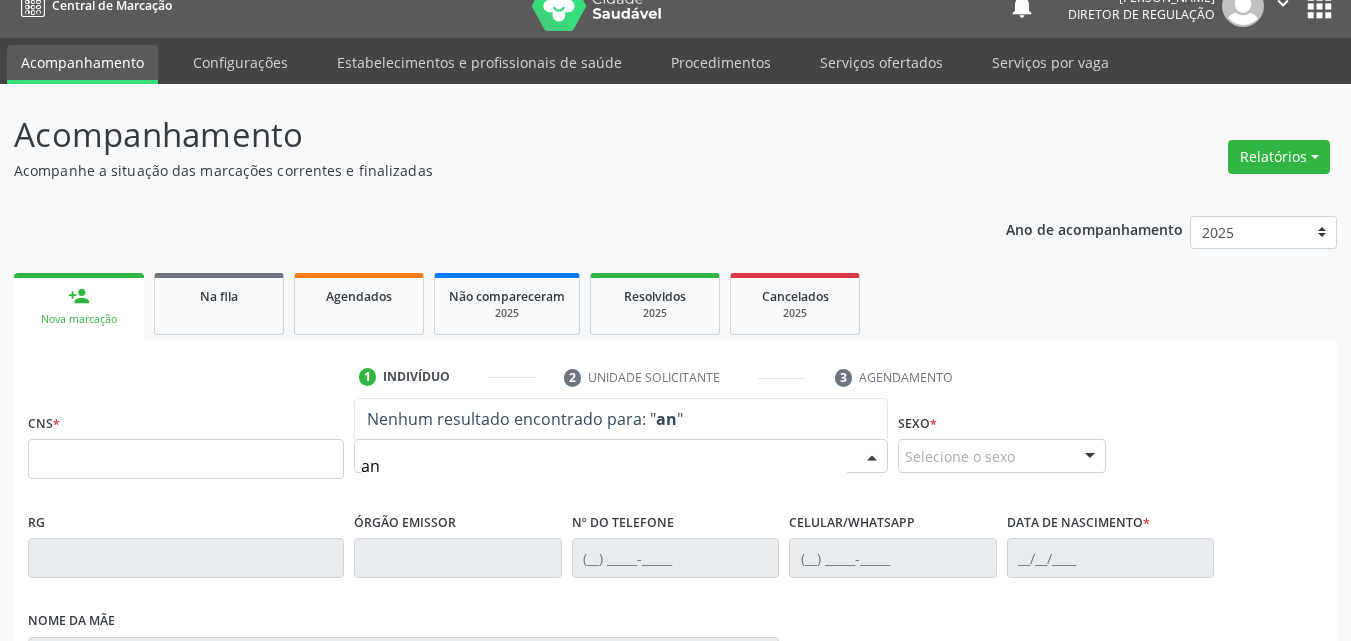 type on "a" 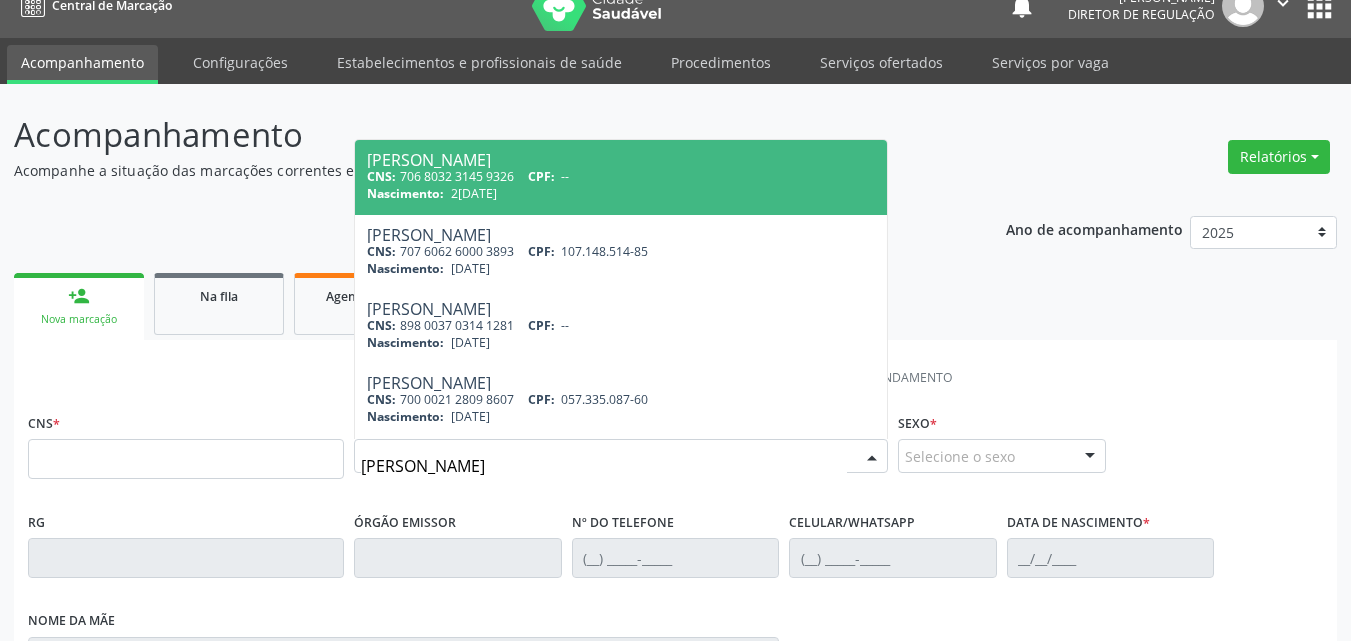 type on "sandra v" 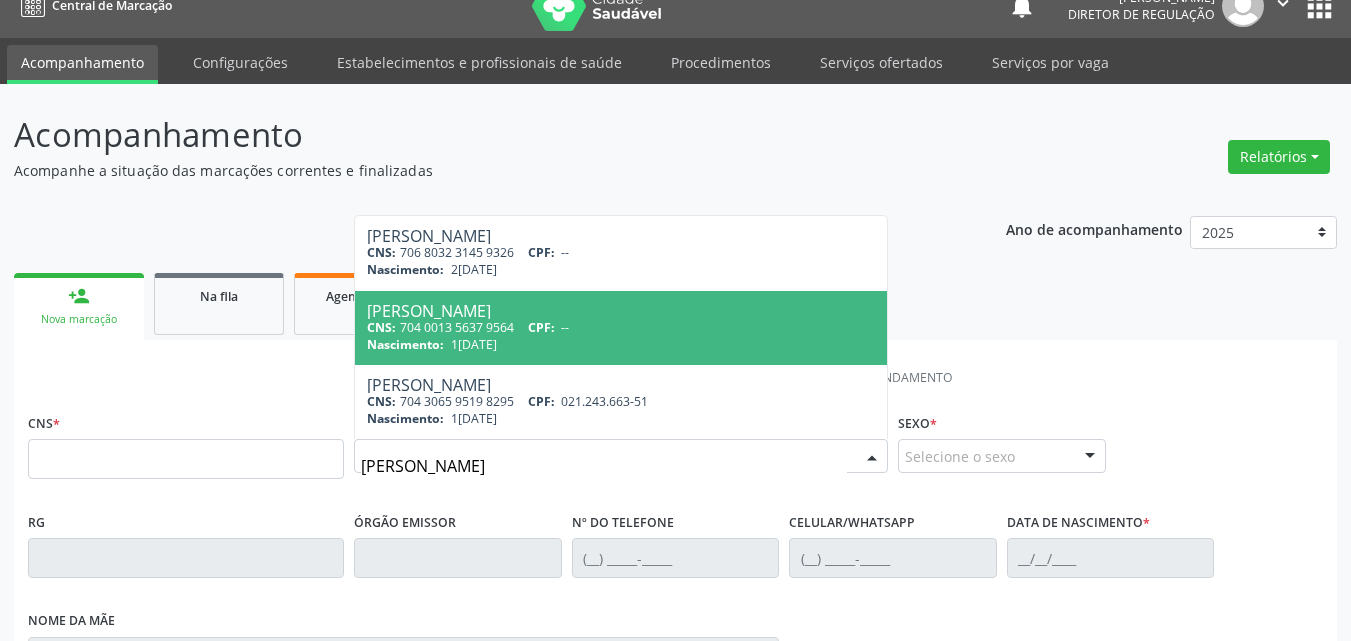 click on "CNS:
704 0013 5637 9564
CPF:    --" at bounding box center (621, 327) 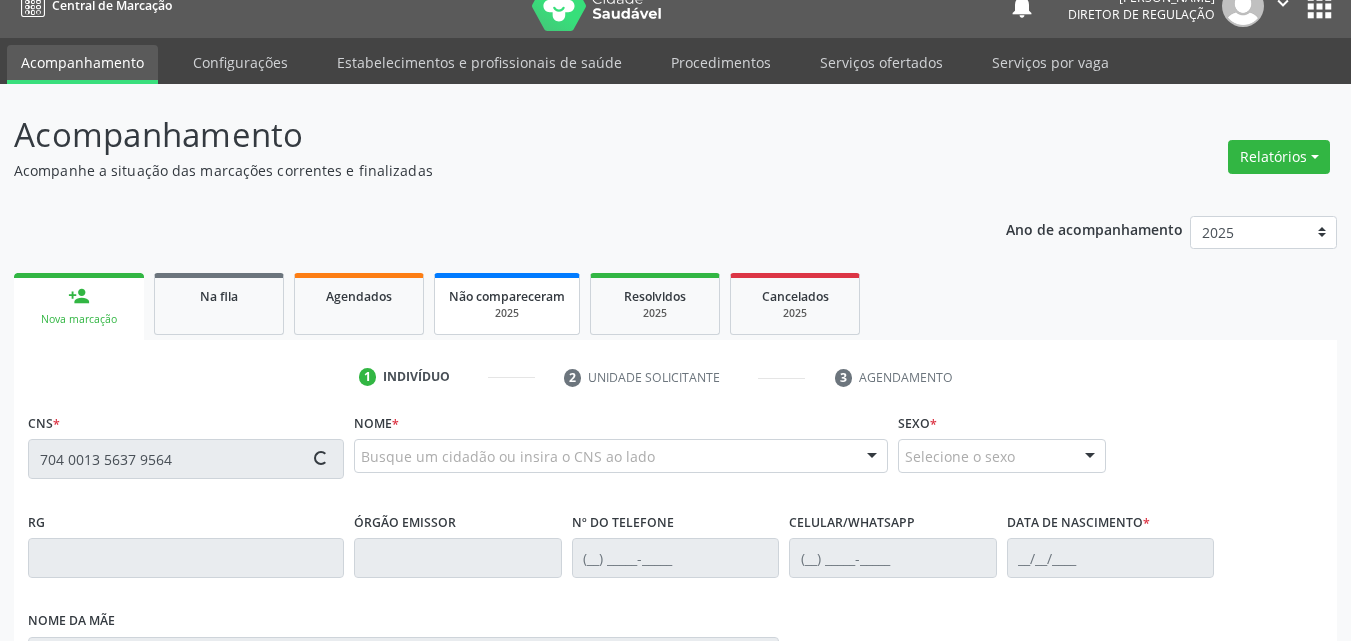 type on "704 0013 5637 9564" 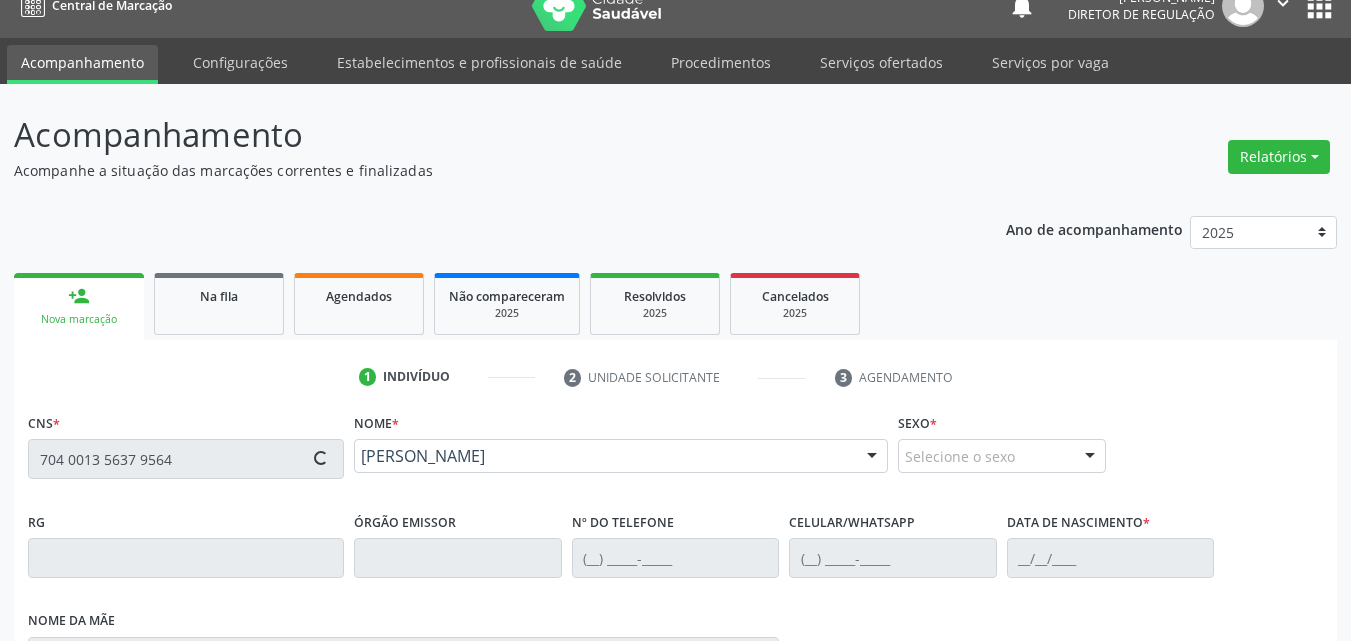 type on "(87) 98824-2738" 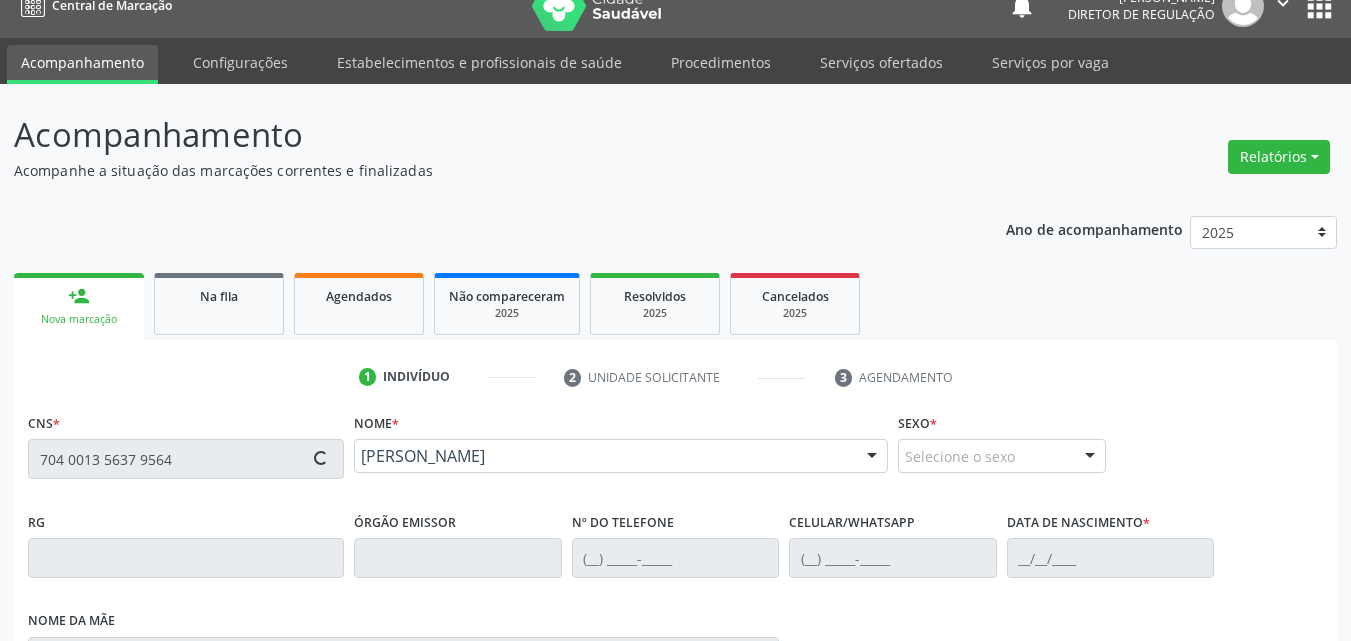 type on "12/03/1987" 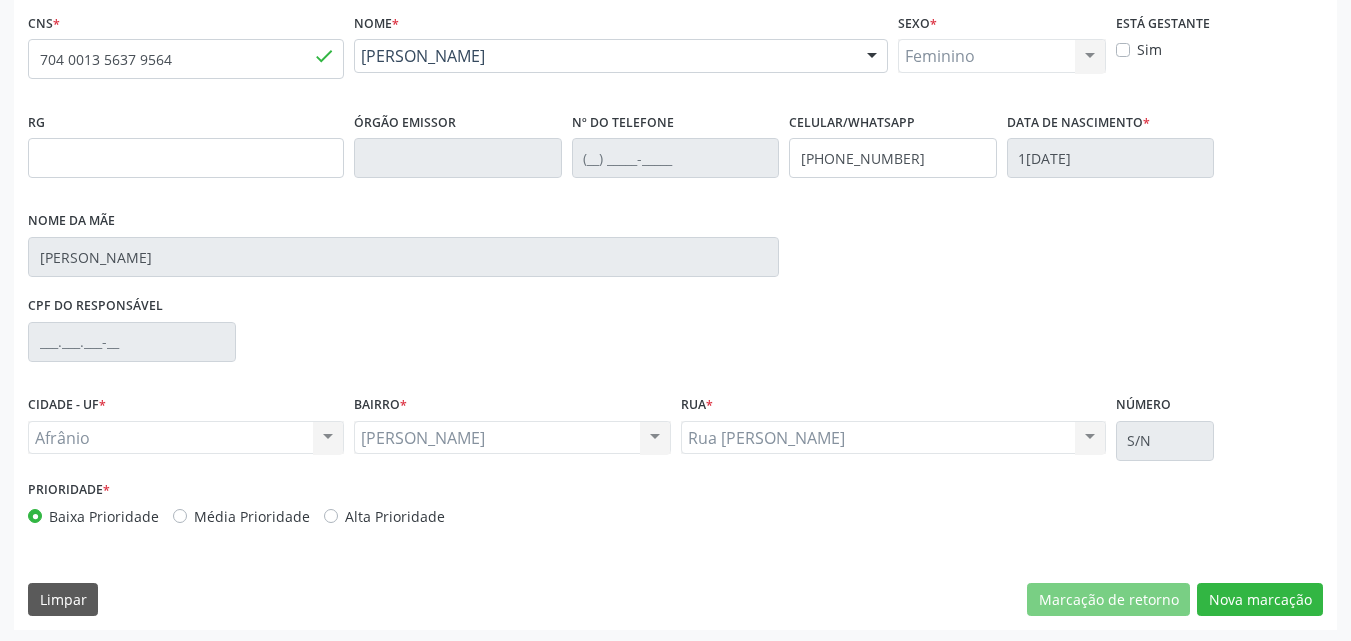 scroll, scrollTop: 429, scrollLeft: 0, axis: vertical 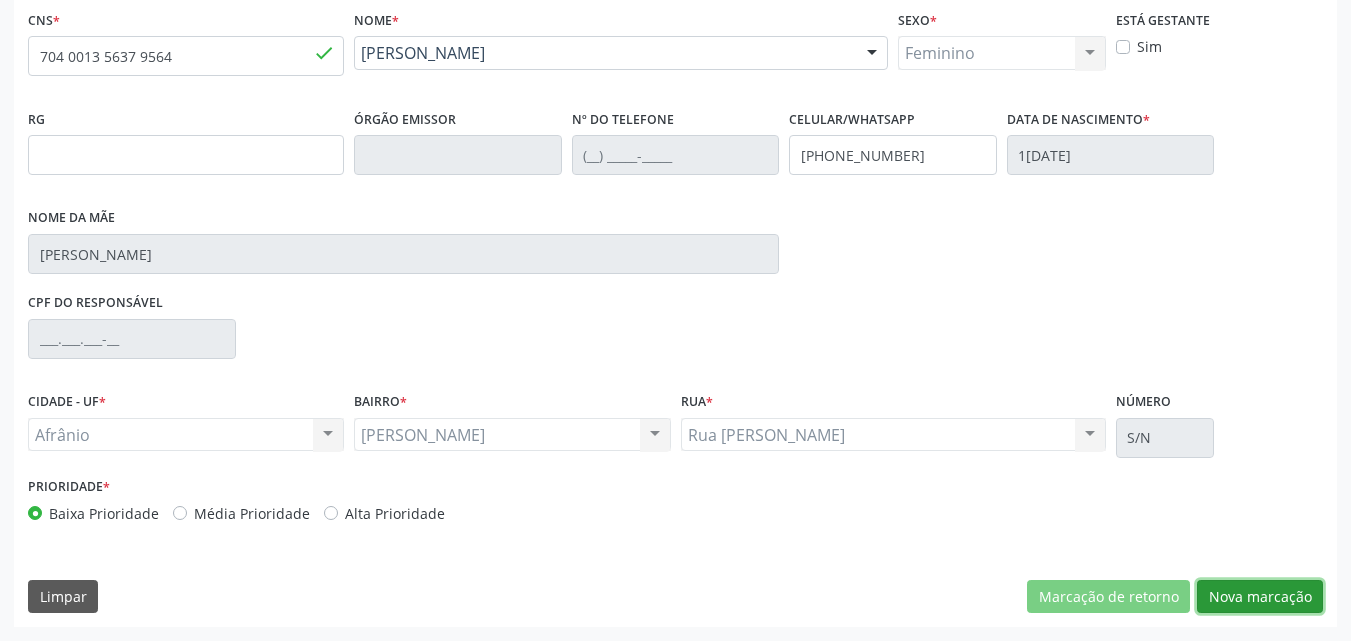 click on "Nova marcação" at bounding box center [1260, 597] 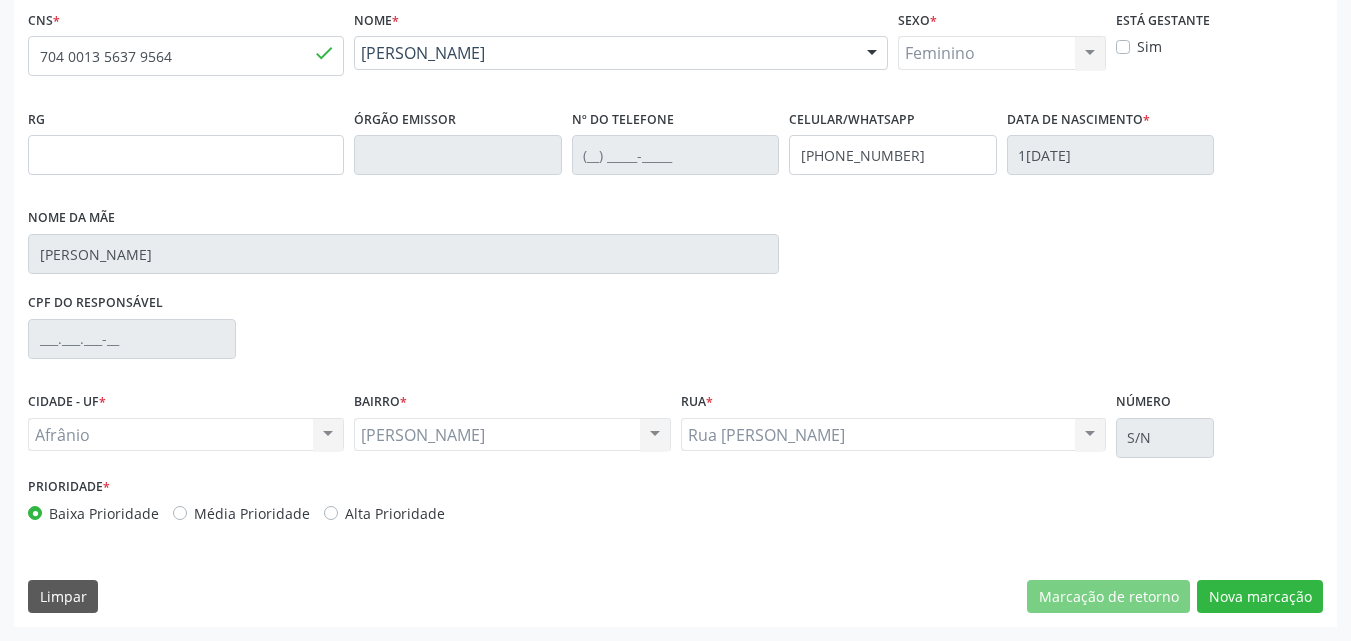 scroll, scrollTop: 265, scrollLeft: 0, axis: vertical 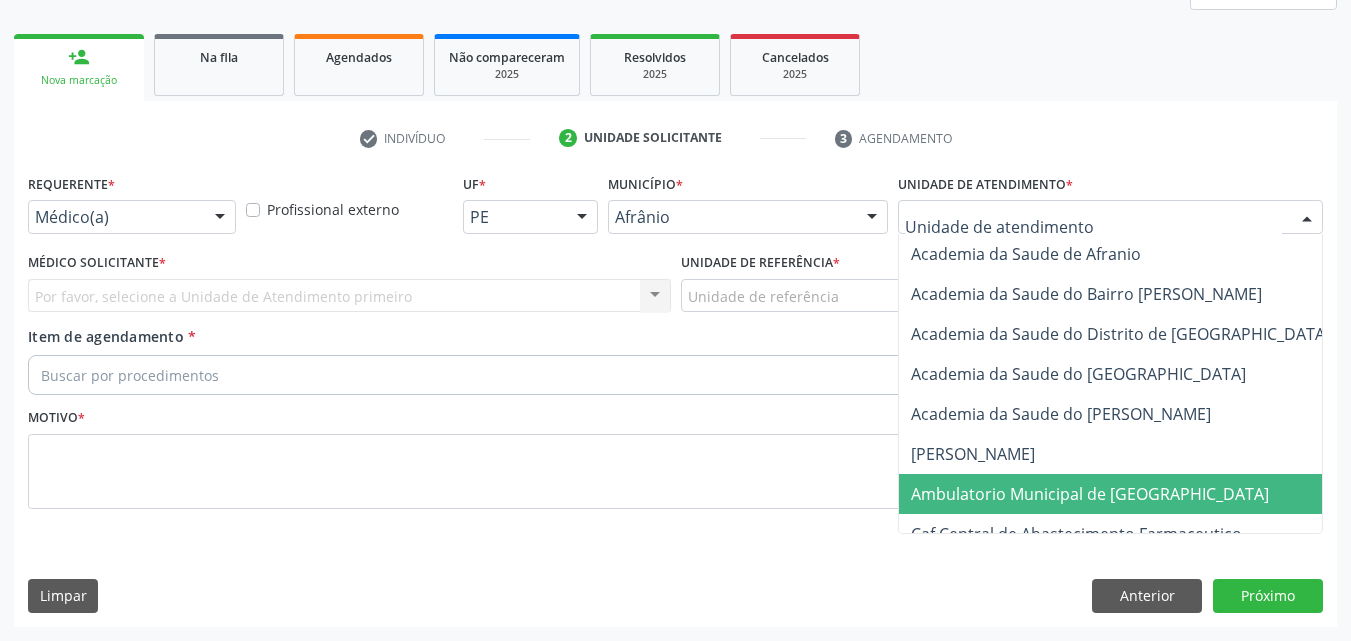 click on "Ambulatorio Municipal de [GEOGRAPHIC_DATA]" at bounding box center (1090, 494) 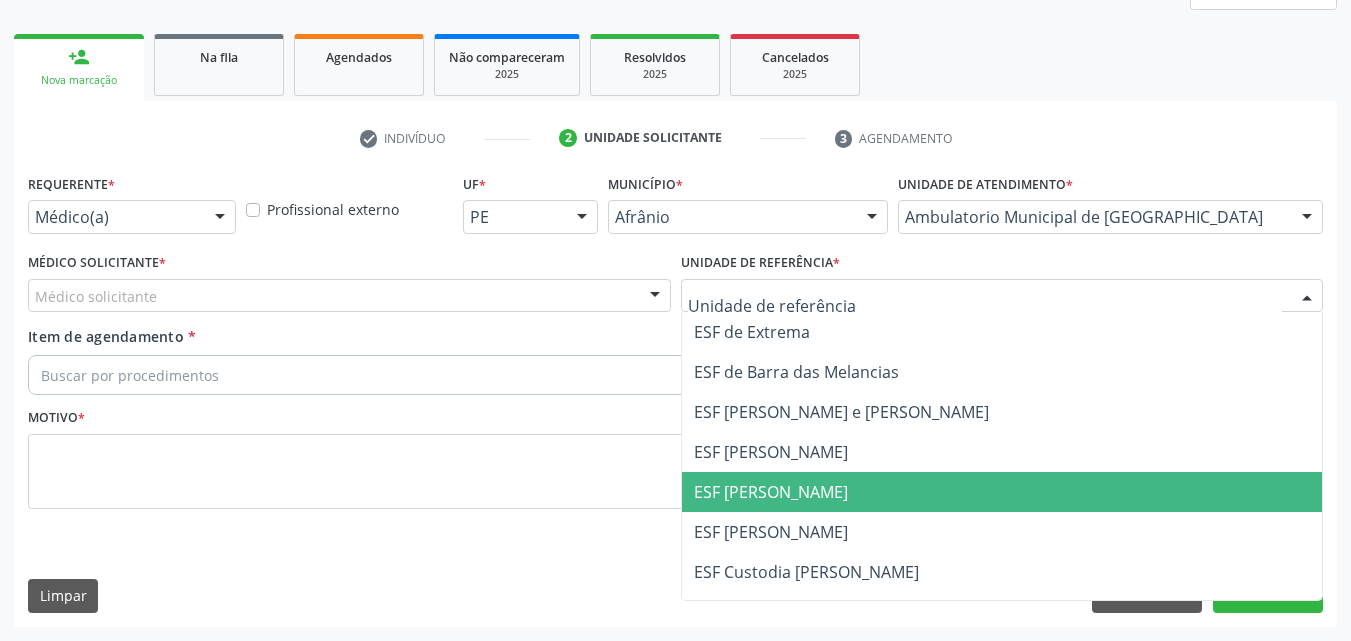 click on "ESF [PERSON_NAME]" at bounding box center [771, 492] 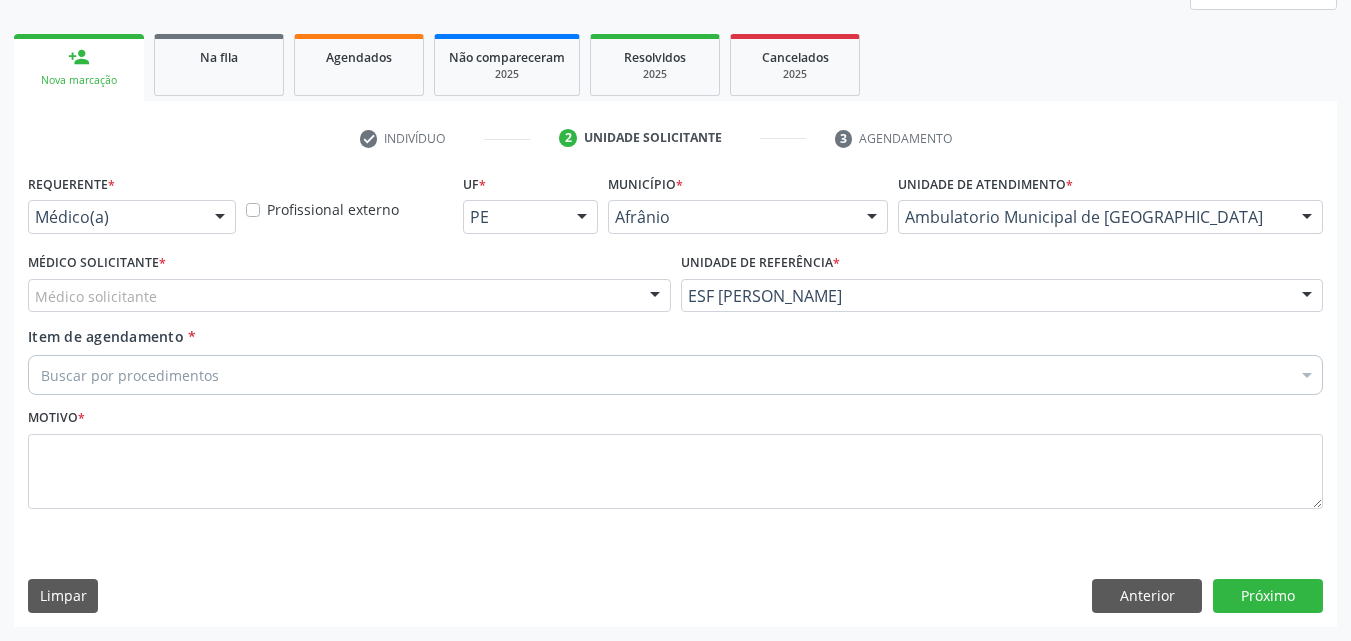 click on "Médico solicitante" at bounding box center (349, 296) 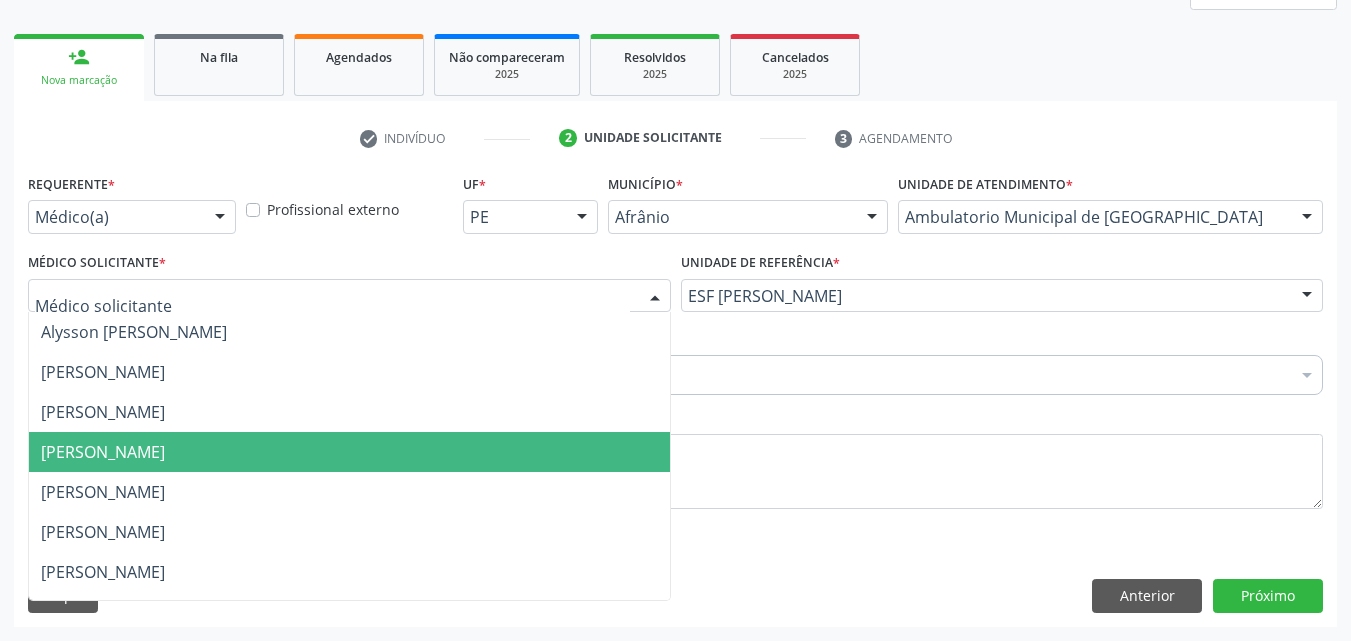 click on "[PERSON_NAME]" at bounding box center (349, 452) 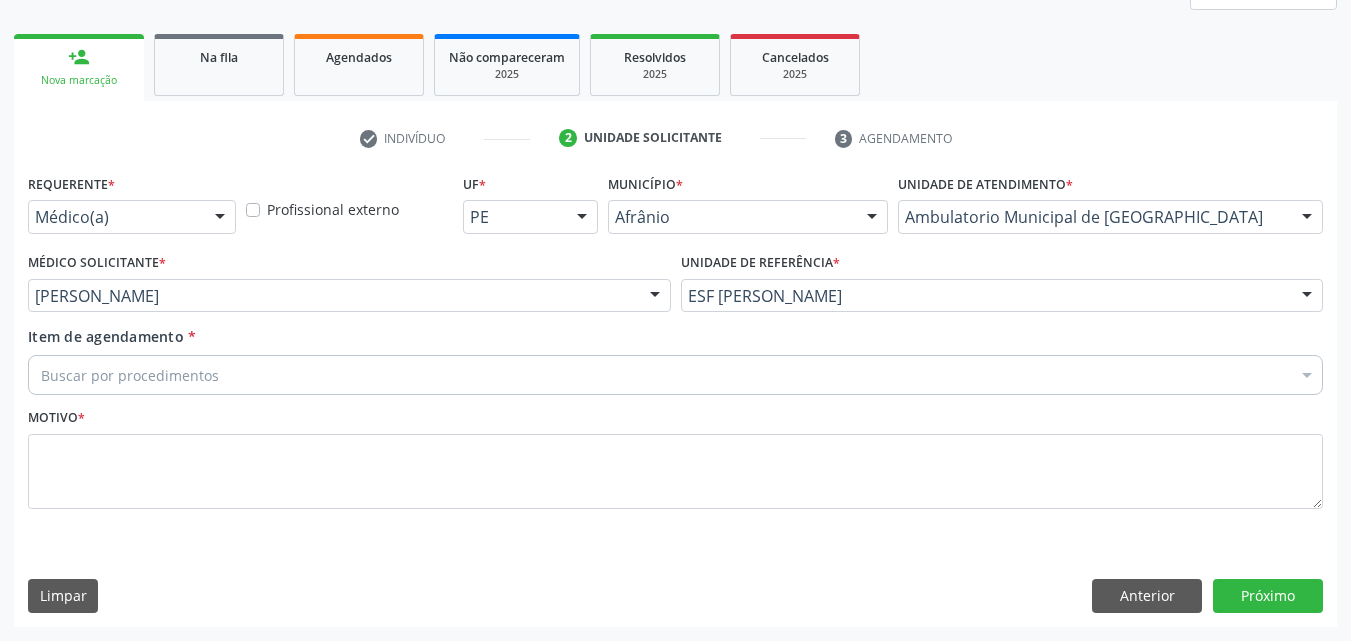 click on "Buscar por procedimentos" at bounding box center [675, 375] 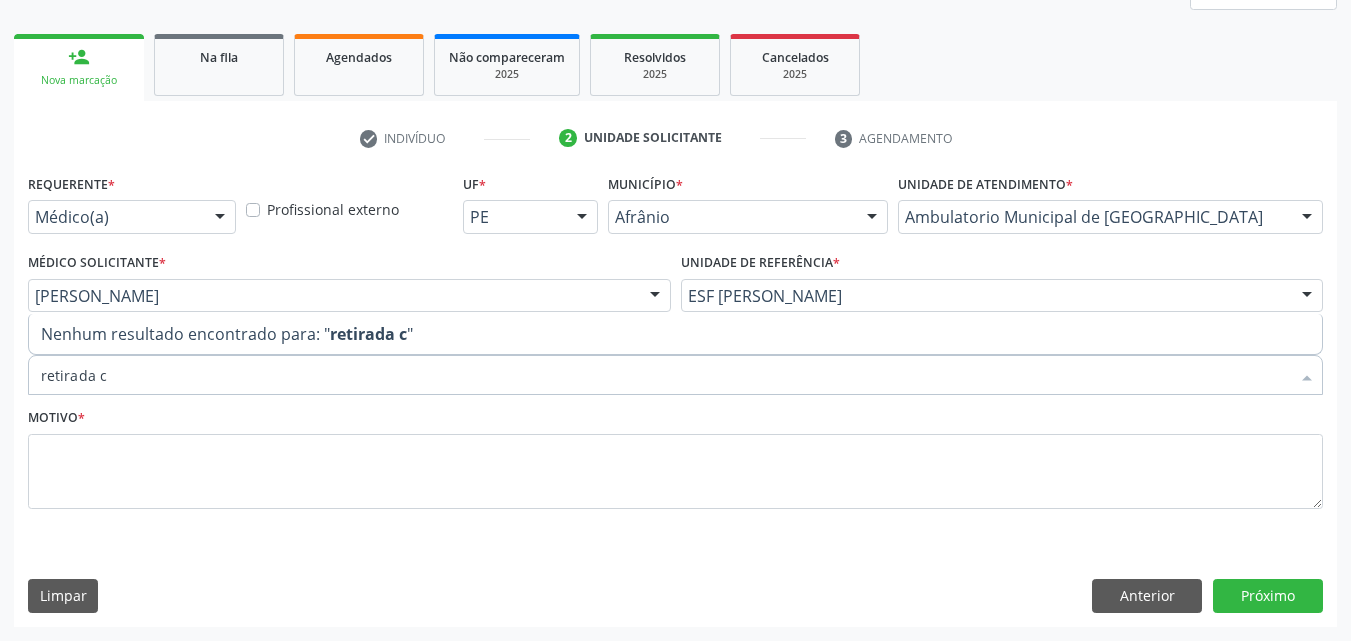 scroll, scrollTop: 0, scrollLeft: 0, axis: both 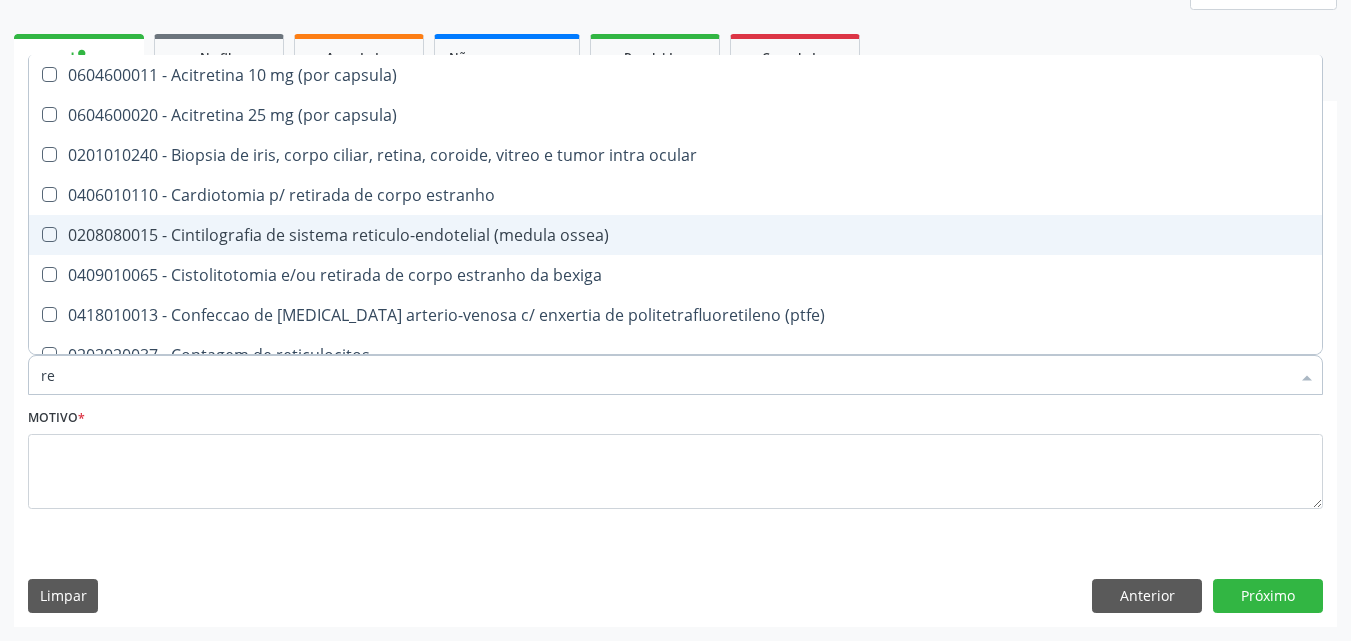 type on "r" 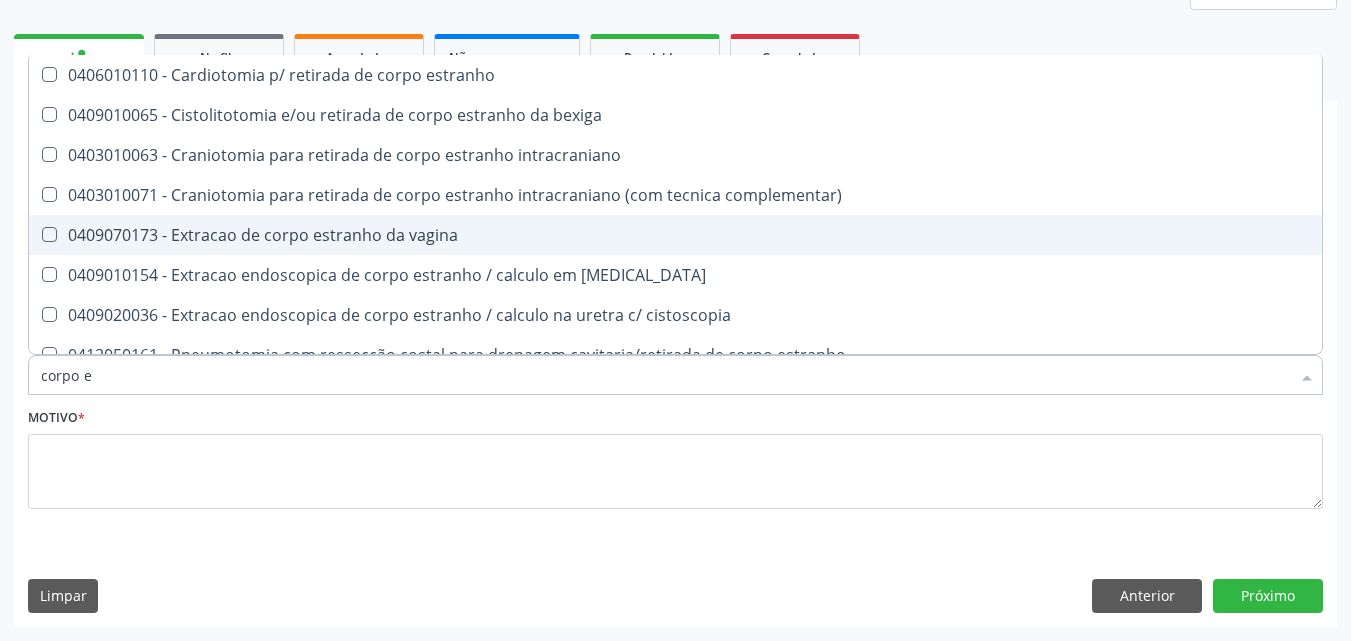 type on "corpo es" 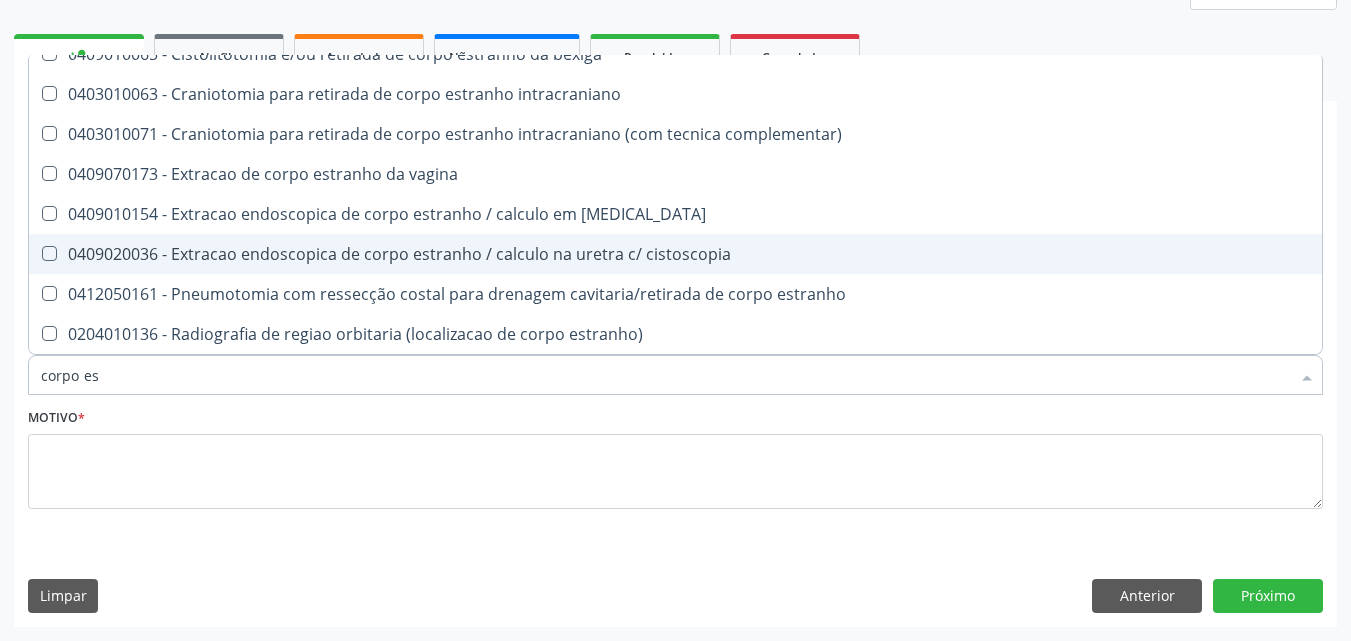 scroll, scrollTop: 0, scrollLeft: 0, axis: both 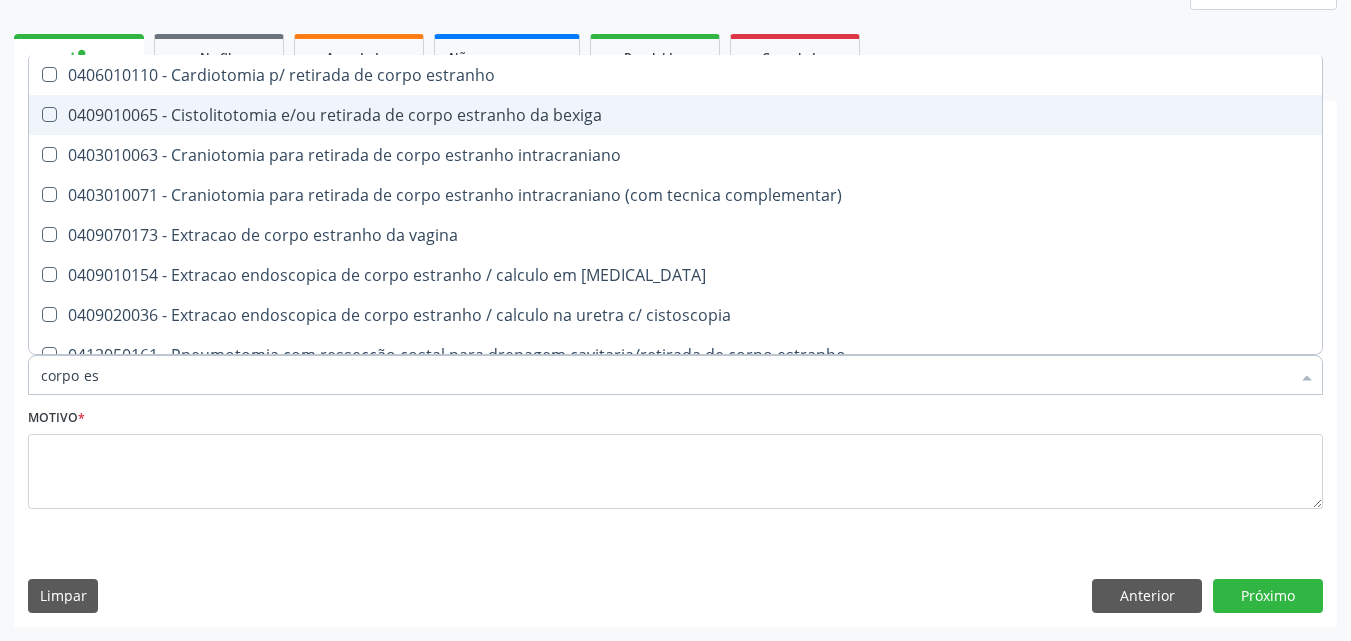 click on "0409010065 - Cistolitotomia e/ou retirada de corpo estranho da bexiga" at bounding box center [675, 115] 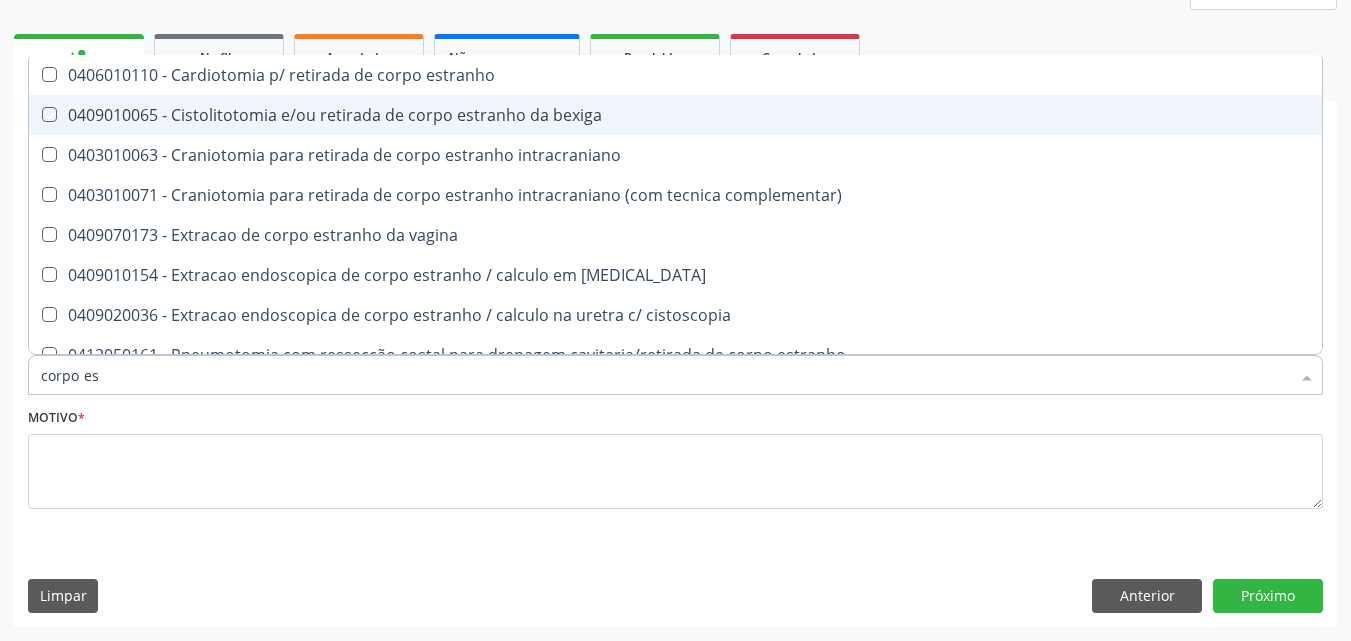 checkbox on "true" 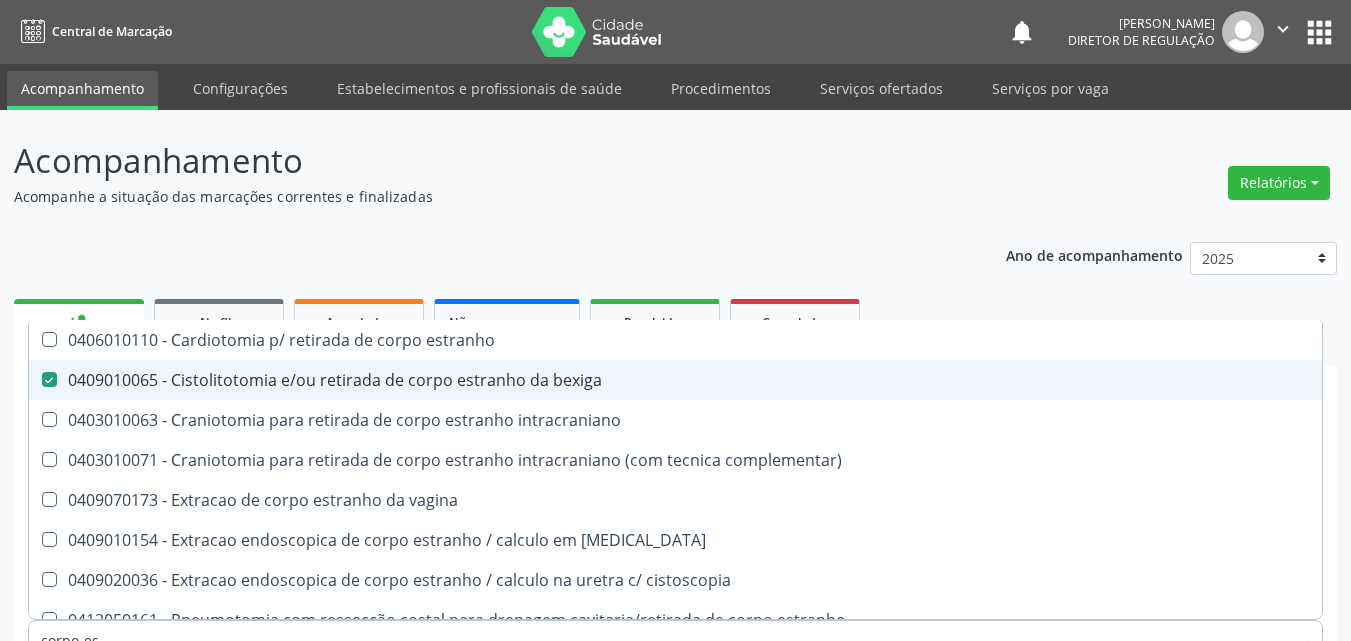 scroll, scrollTop: 265, scrollLeft: 0, axis: vertical 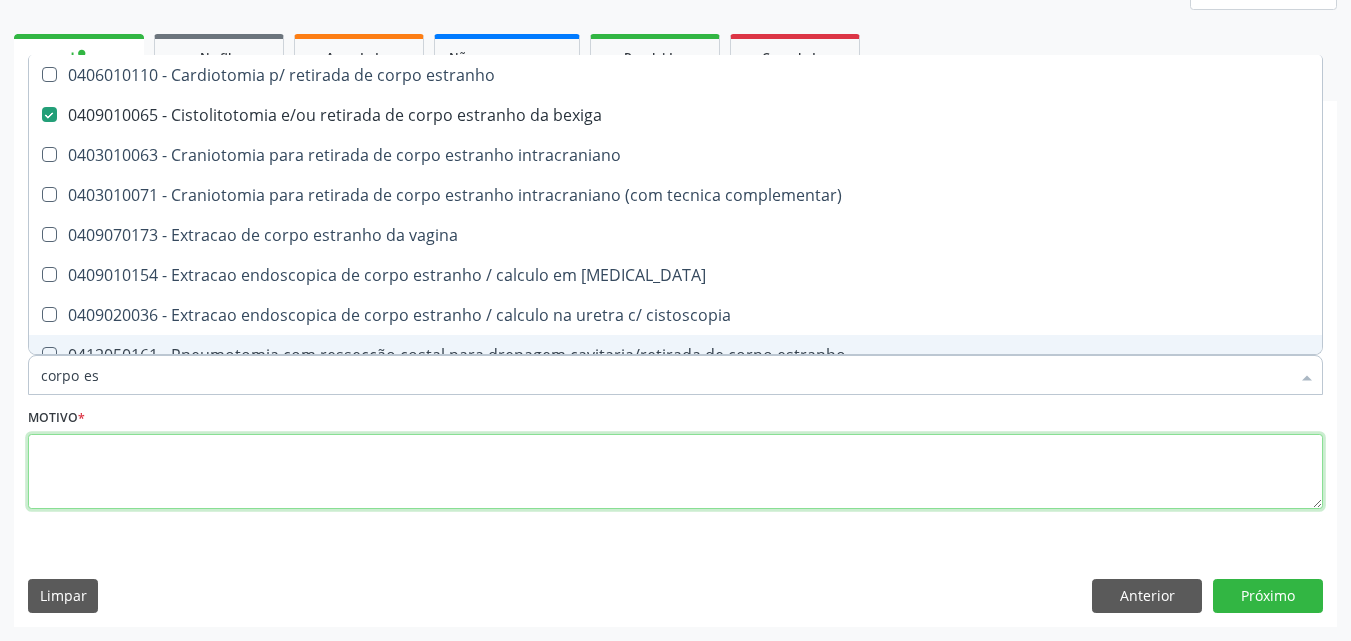 click at bounding box center (675, 472) 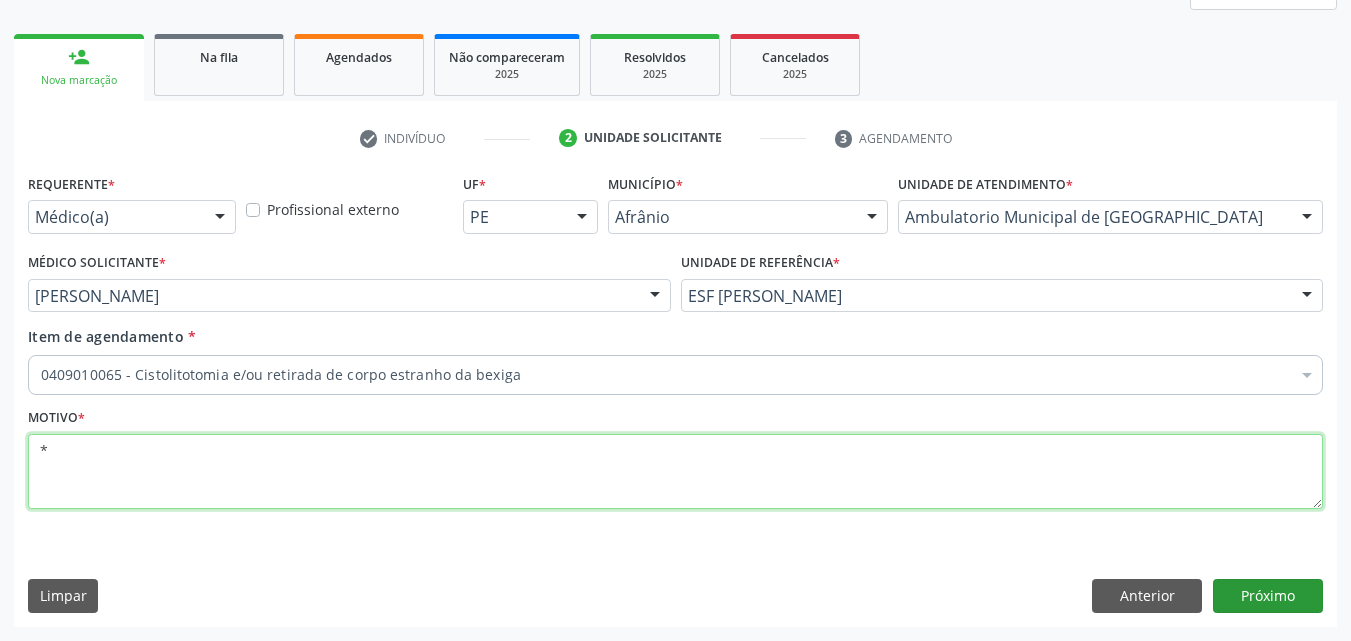 type on "*" 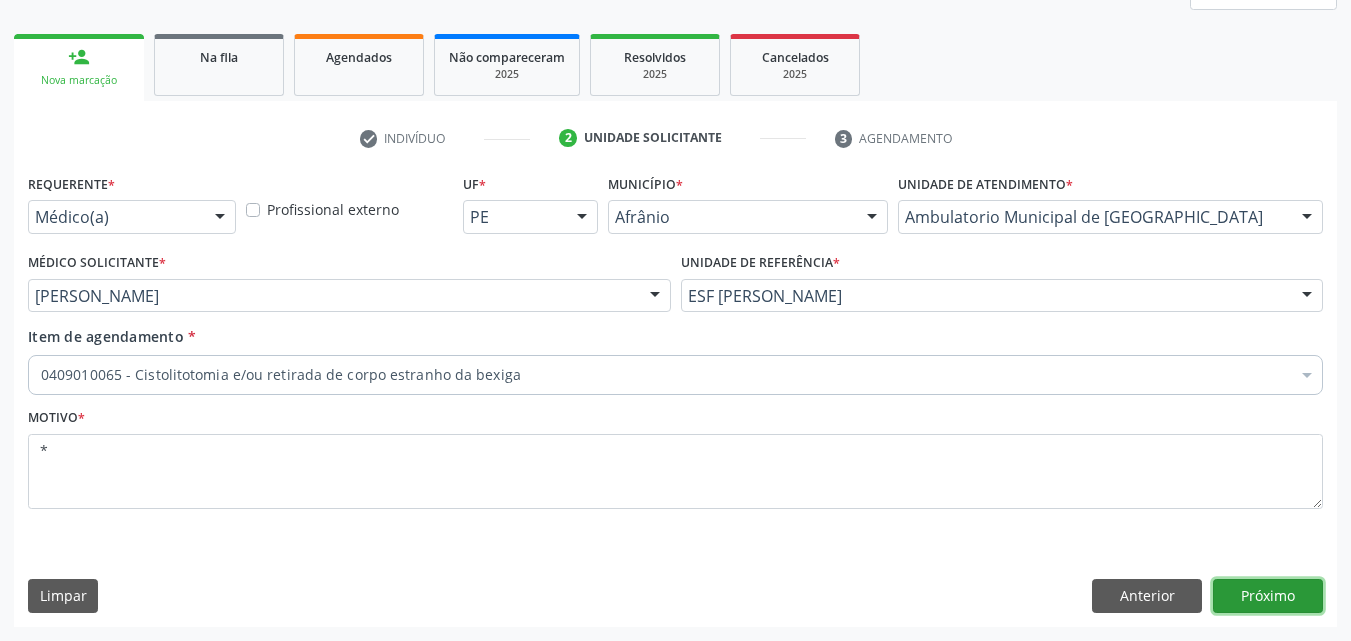 click on "Próximo" at bounding box center [1268, 596] 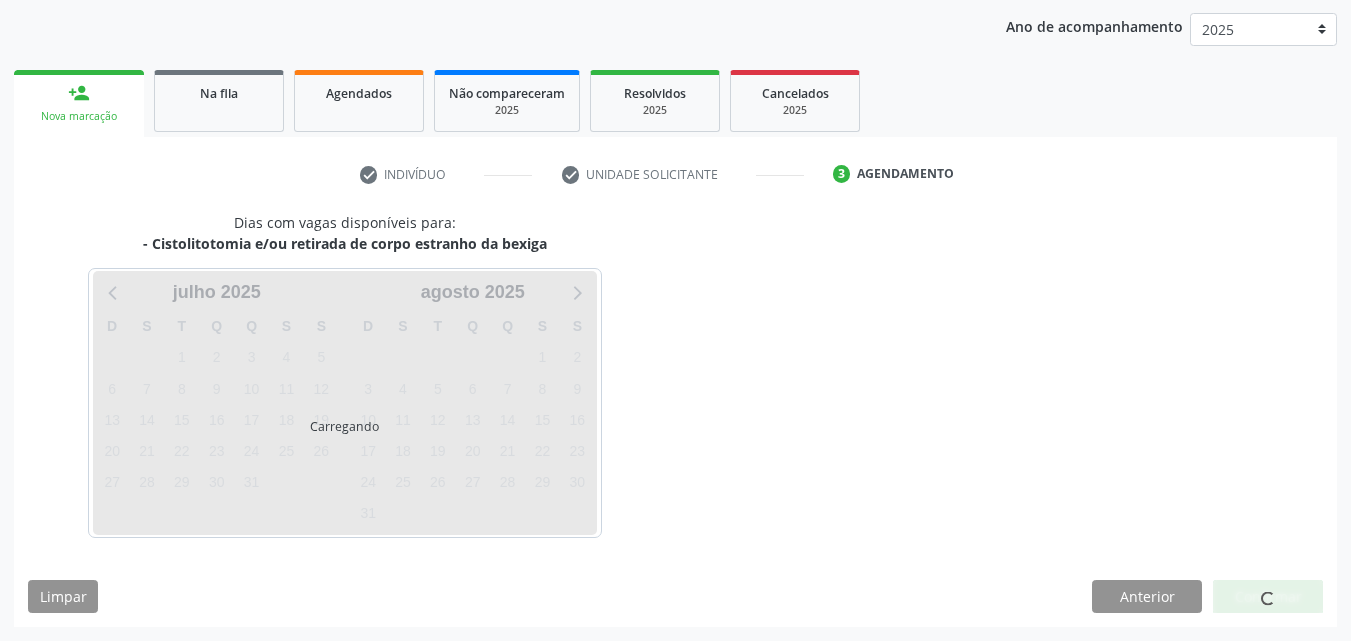 scroll, scrollTop: 229, scrollLeft: 0, axis: vertical 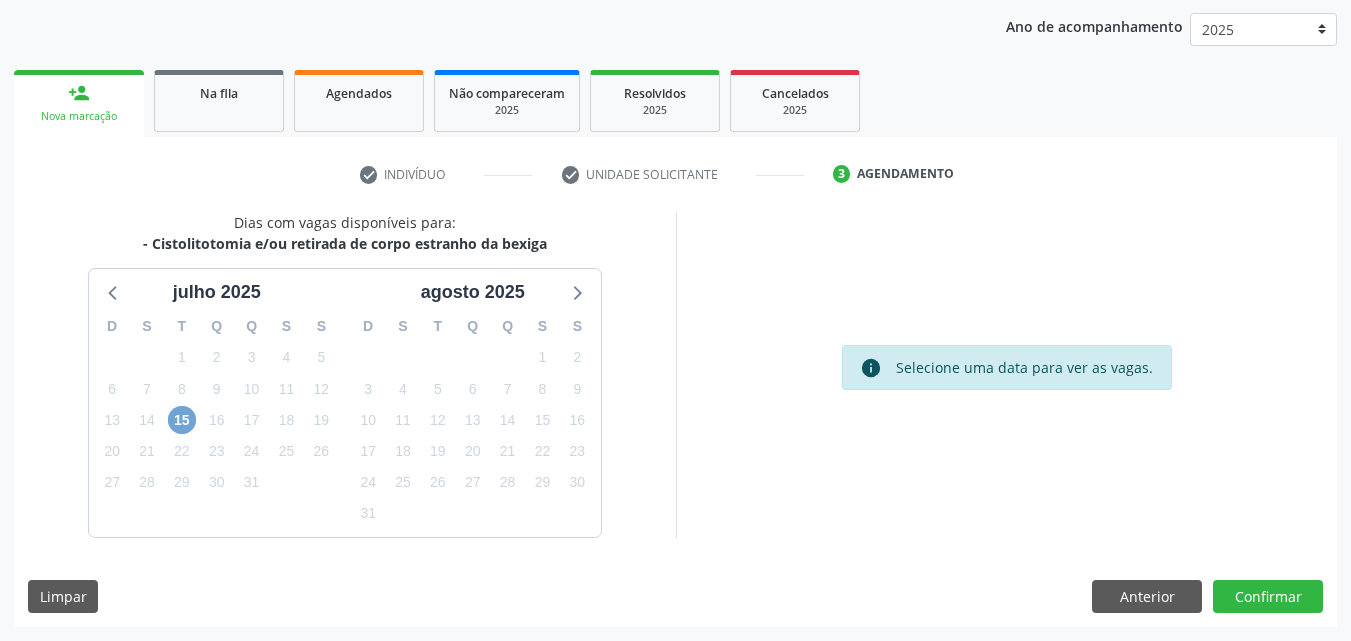 click on "15" at bounding box center [182, 420] 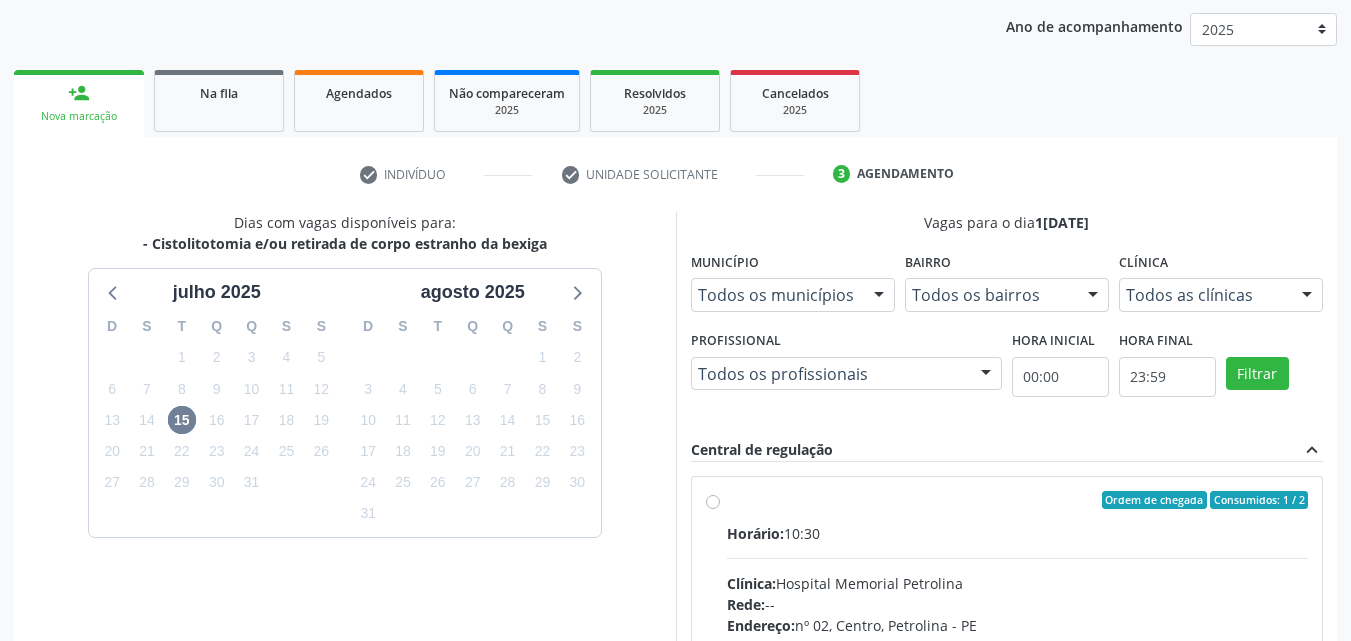 click on "Ordem de chegada
Consumidos: 1 / 2" at bounding box center [1018, 500] 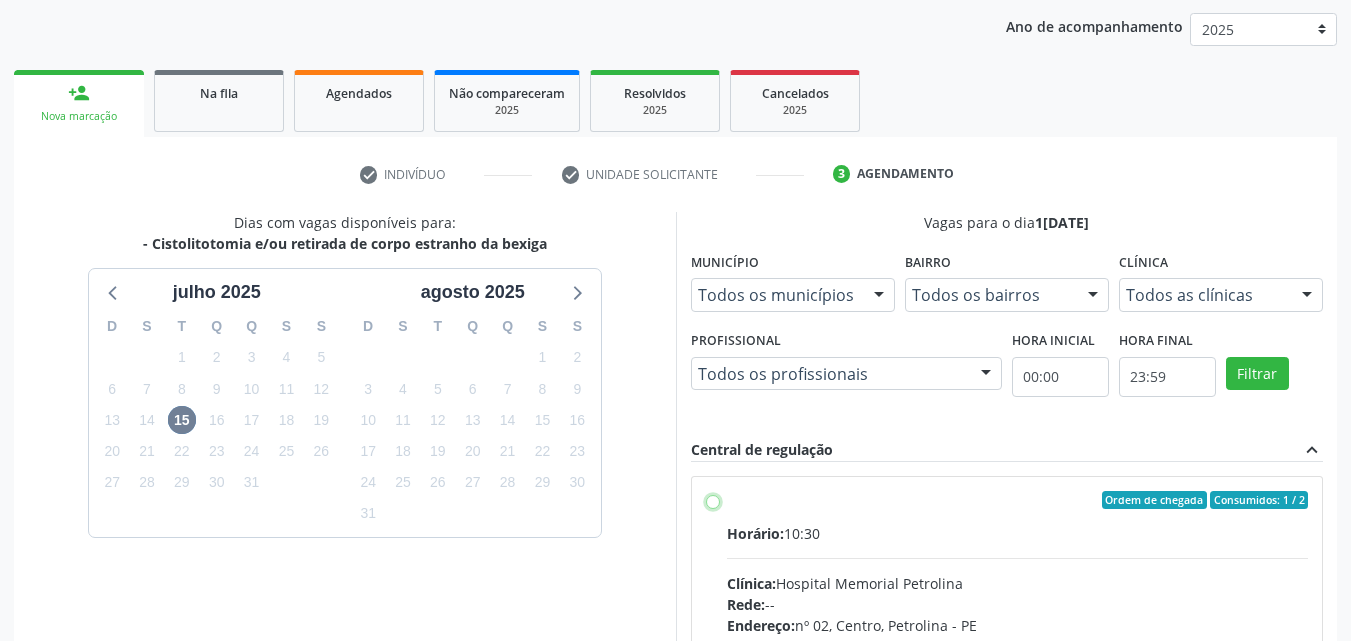 click on "Ordem de chegada
Consumidos: 1 / 2
Horário:   10:30
Clínica:  Hospital Memorial Petrolina
Rede:
--
Endereço:   nº 02, Centro, Petrolina - PE
Telefone:   (87) 38628900
Profissional:
--
Informações adicionais sobre o atendimento
Idade de atendimento:
Sem restrição
Gênero(s) atendido(s):
Sem restrição
Informações adicionais:
--" at bounding box center (713, 500) 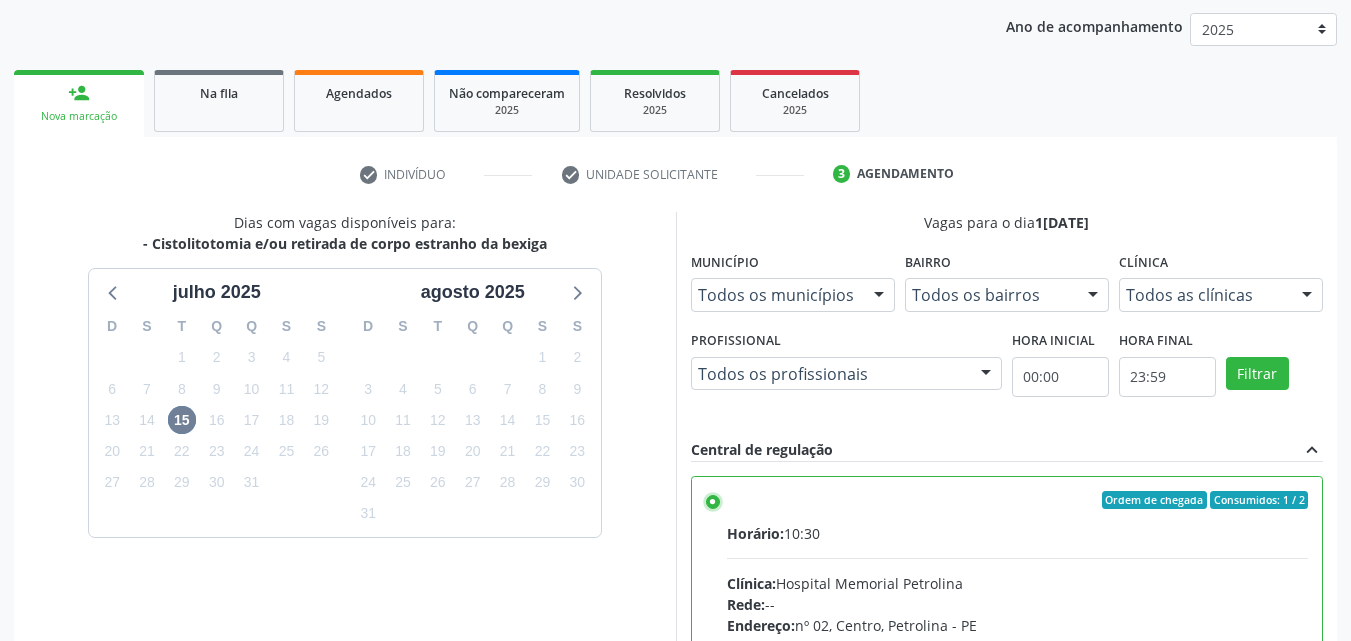 scroll, scrollTop: 99, scrollLeft: 0, axis: vertical 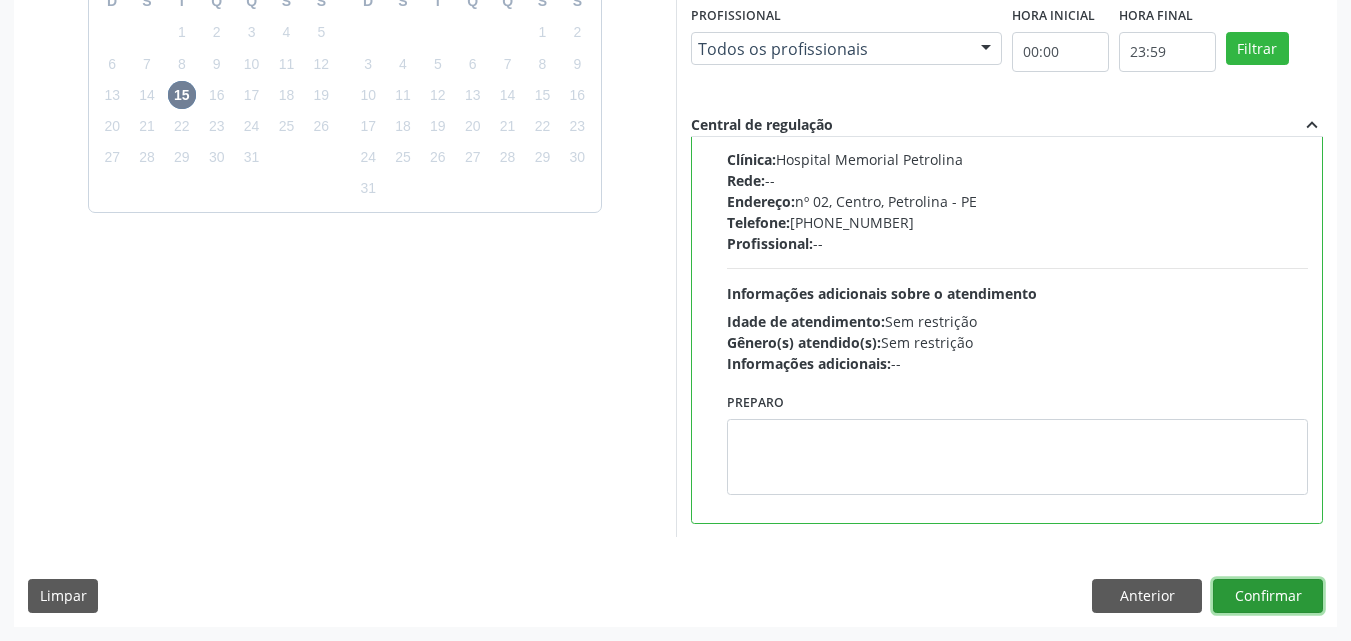 click on "Confirmar" at bounding box center (1268, 596) 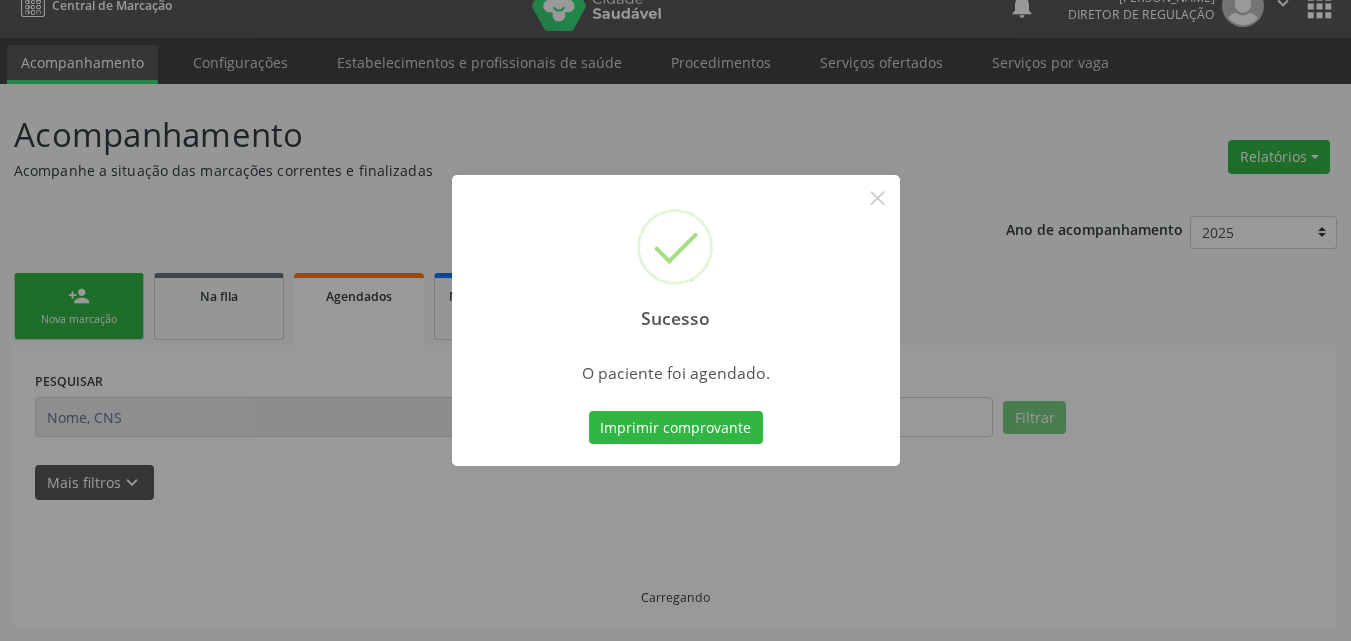 scroll, scrollTop: 26, scrollLeft: 0, axis: vertical 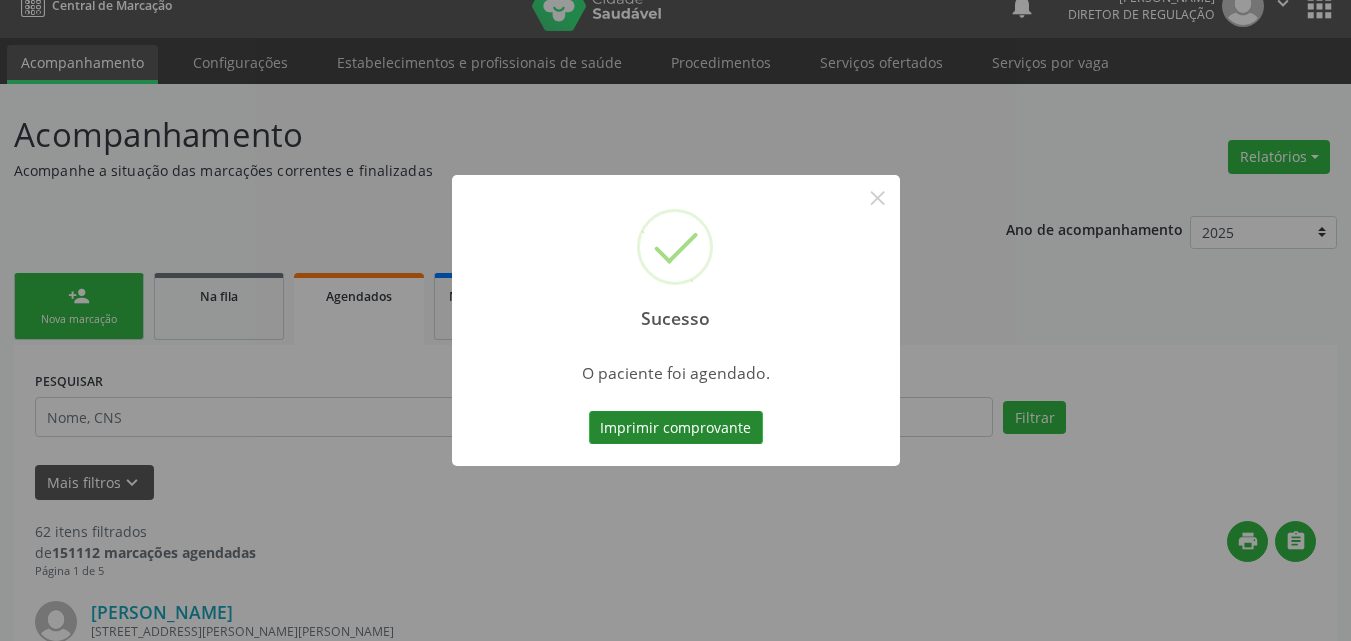 click on "Imprimir comprovante" at bounding box center [676, 428] 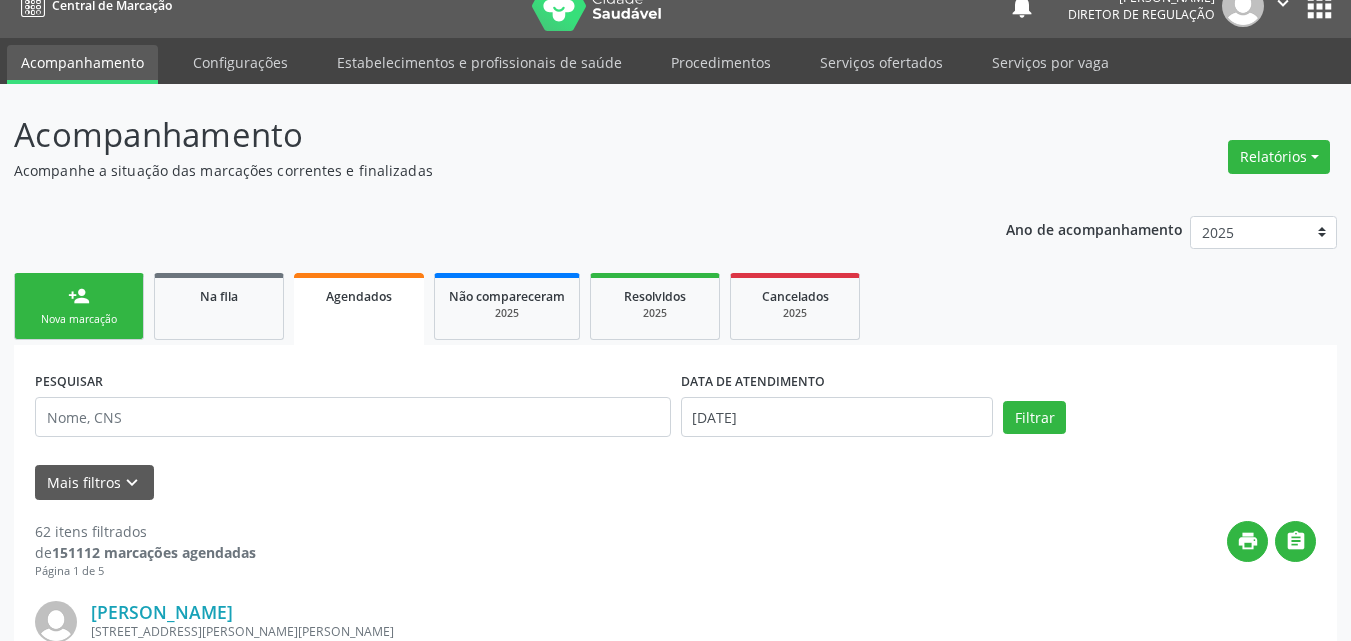 scroll, scrollTop: 0, scrollLeft: 0, axis: both 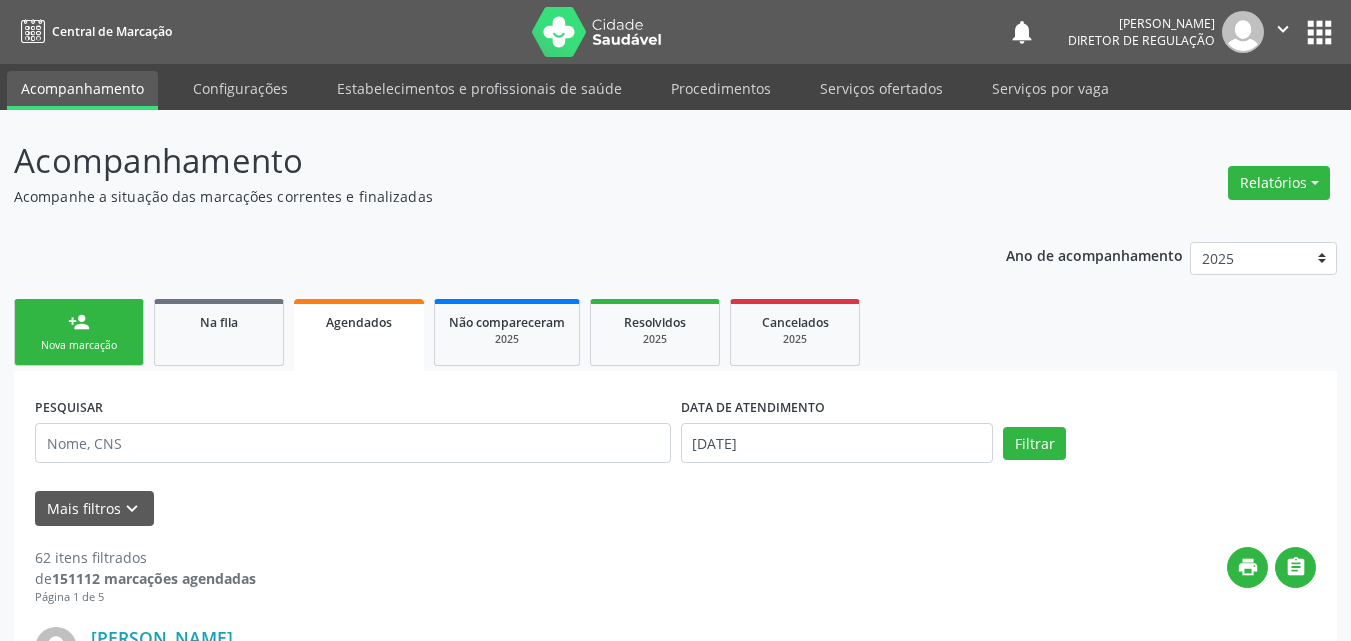 click on "person_add
Nova marcação" at bounding box center [79, 332] 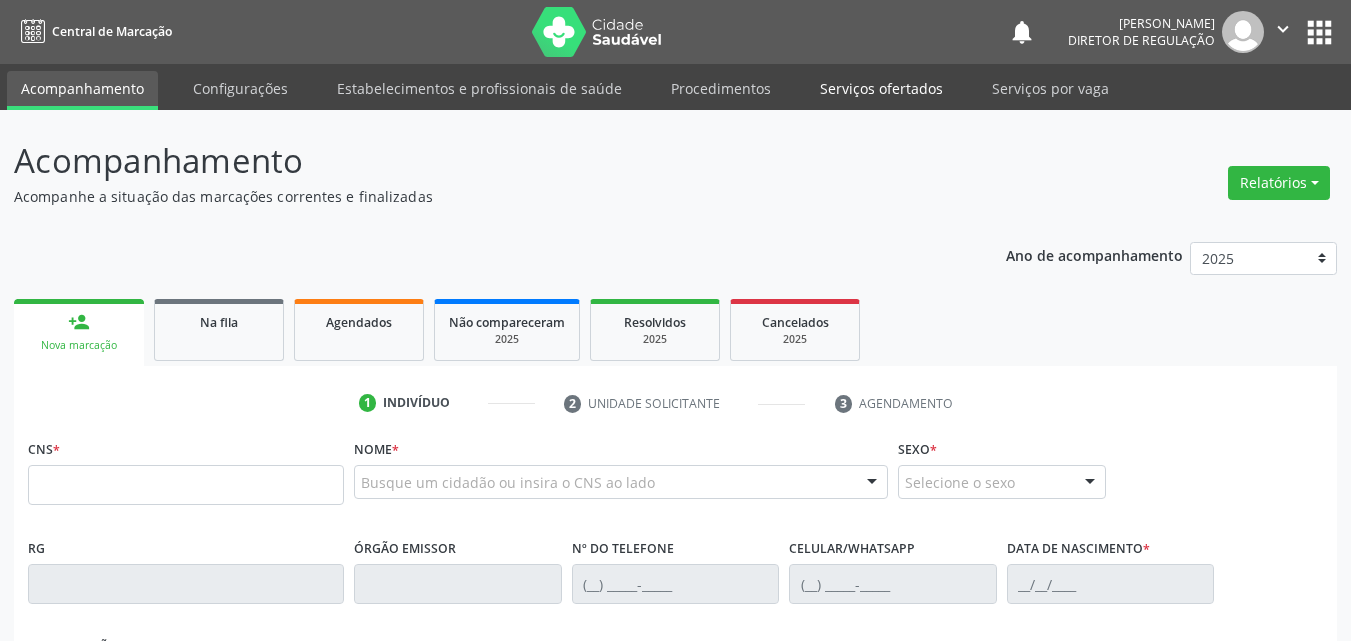 click on "Serviços ofertados" at bounding box center (881, 88) 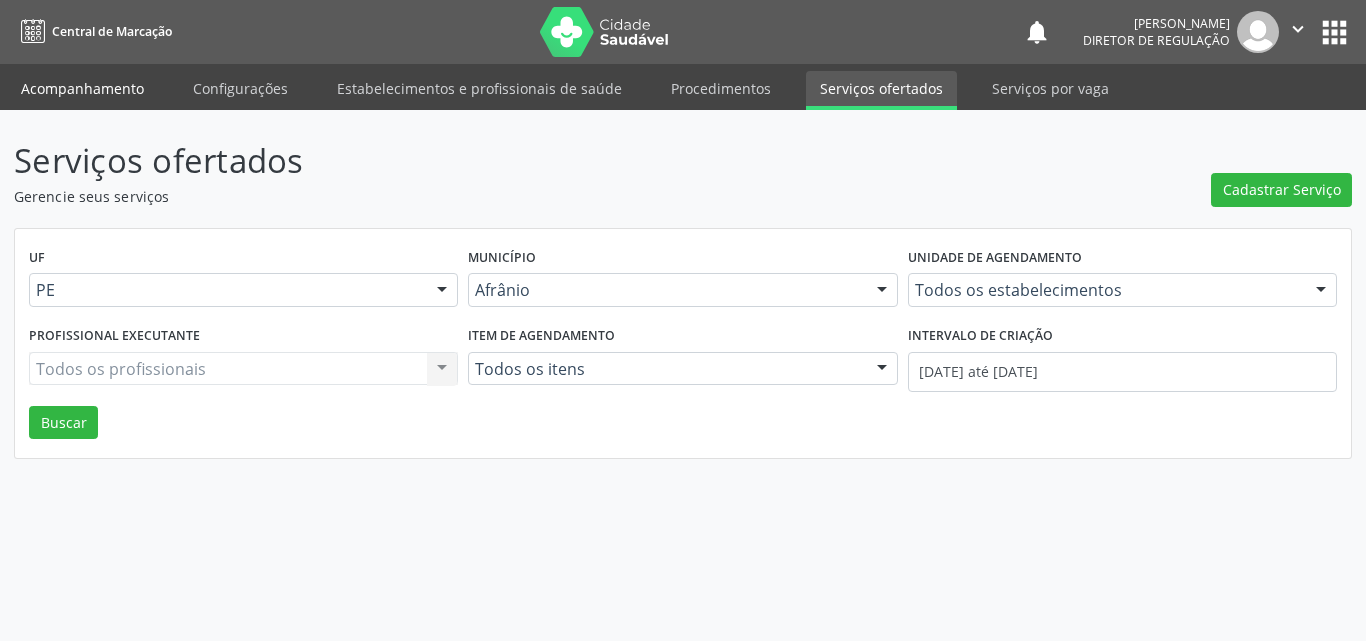 click on "Acompanhamento" at bounding box center [82, 88] 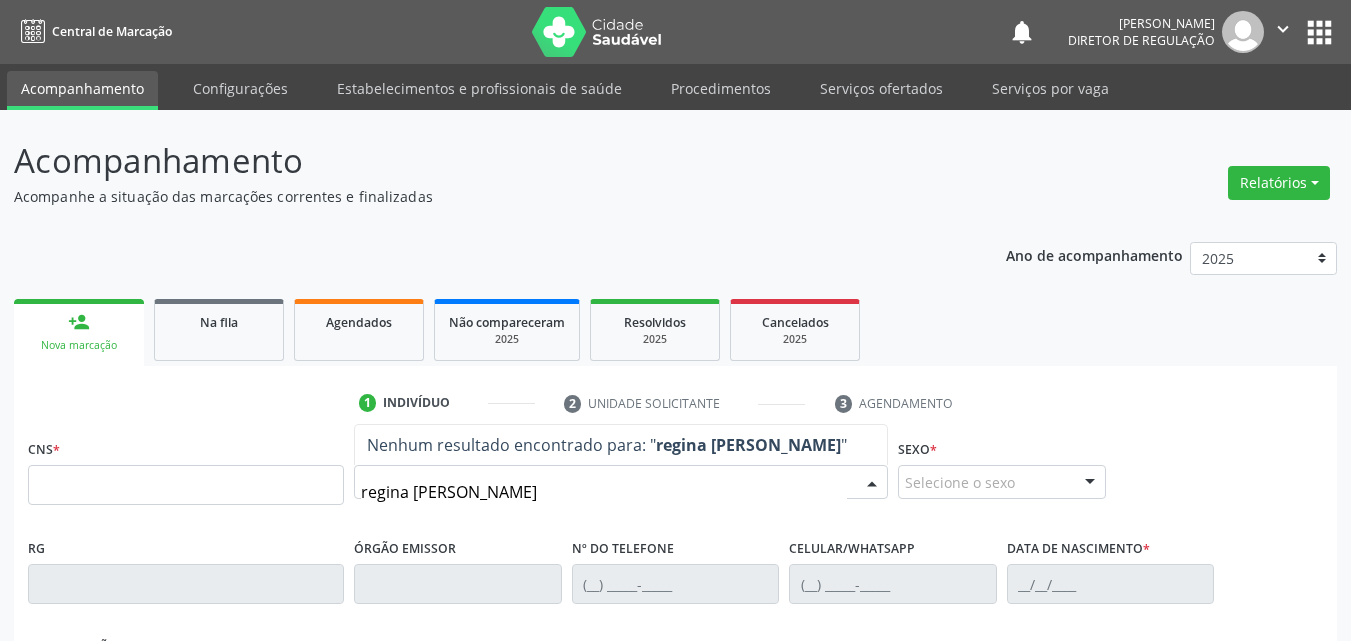 type on "regina maria rodrigues" 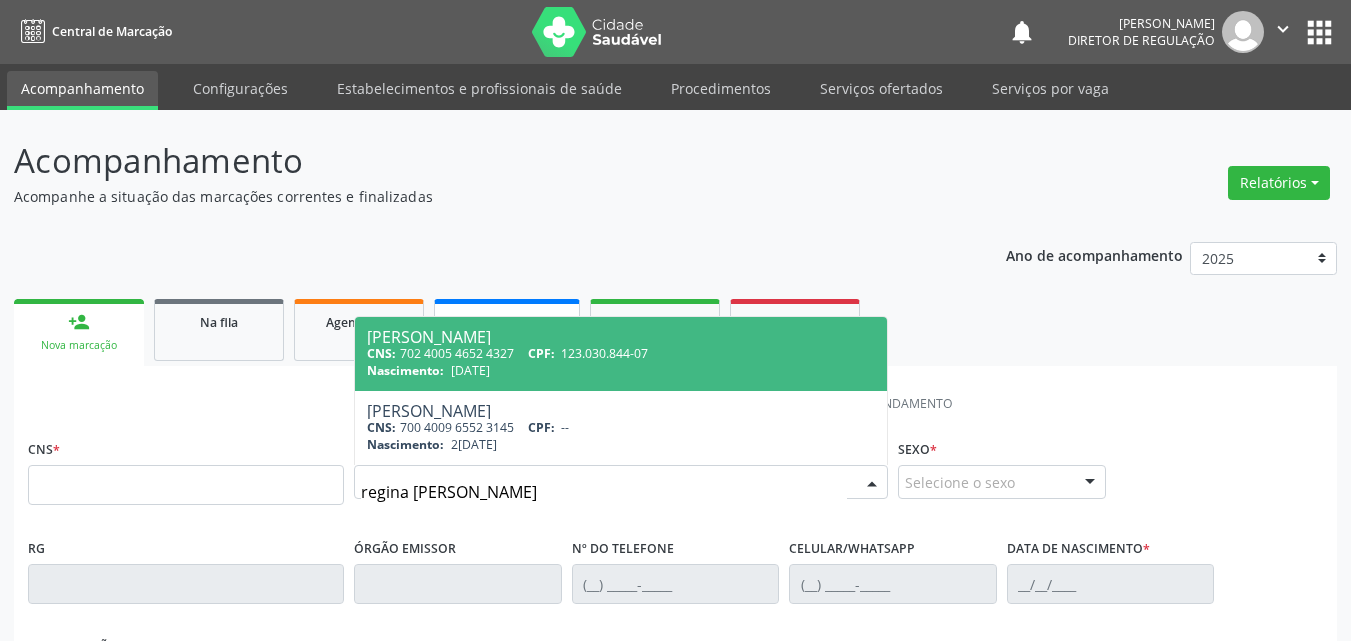 click on "CNS:
702 4005 4652 4327
CPF:
123.030.844-07" at bounding box center [621, 353] 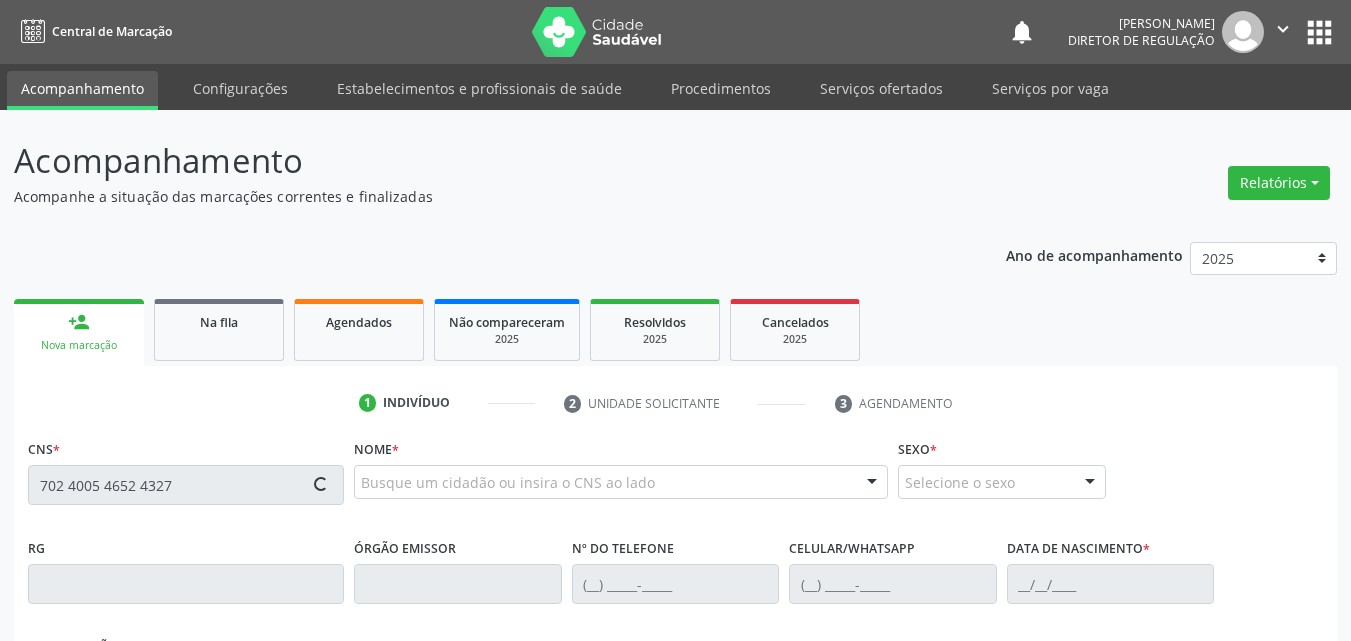type on "702 4005 4652 4327" 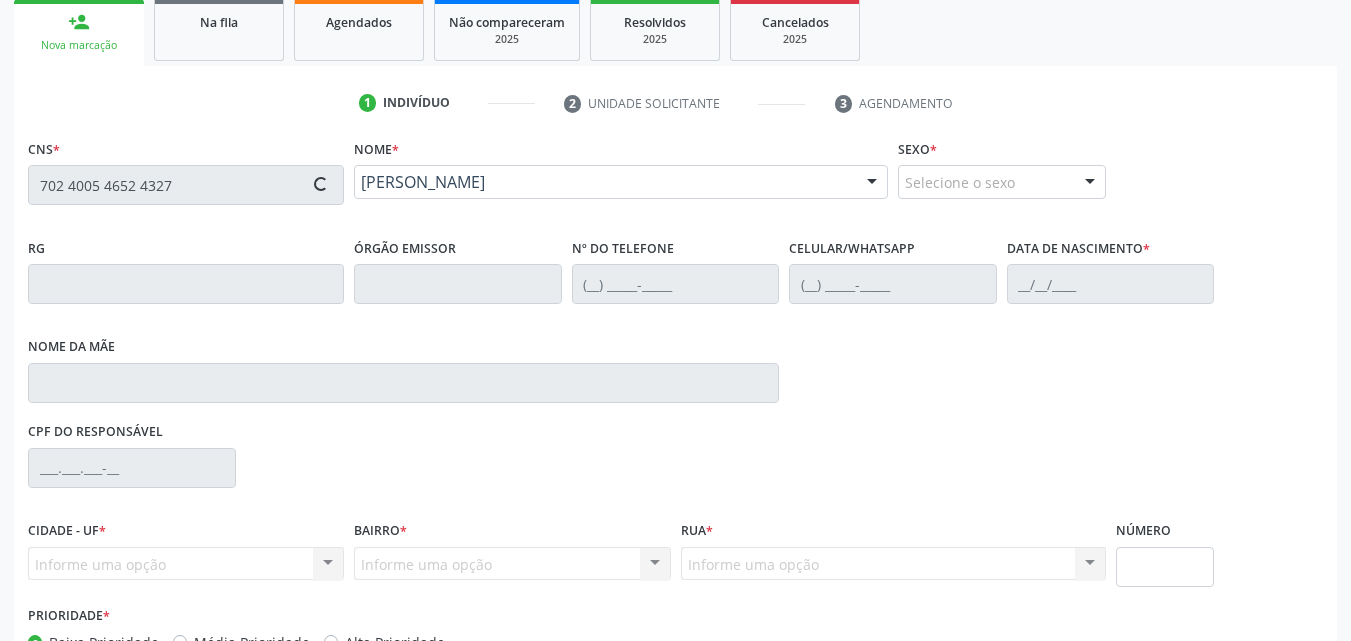 scroll, scrollTop: 429, scrollLeft: 0, axis: vertical 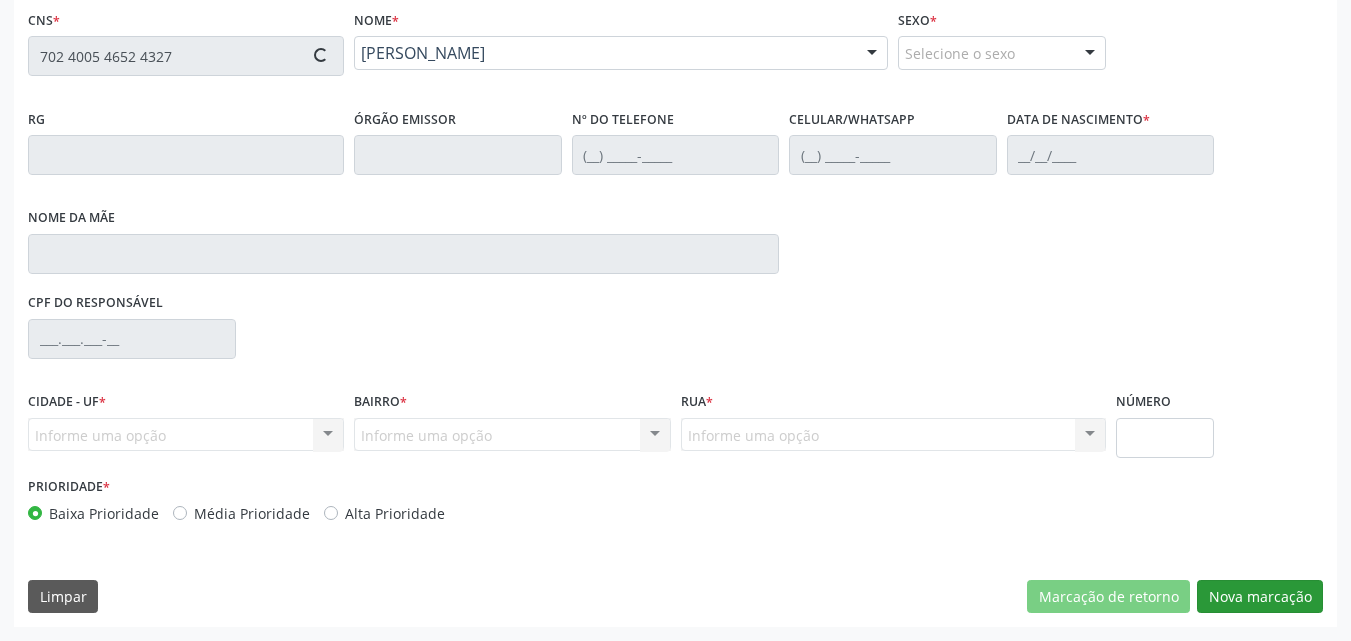 type on "(87) 98862-8125" 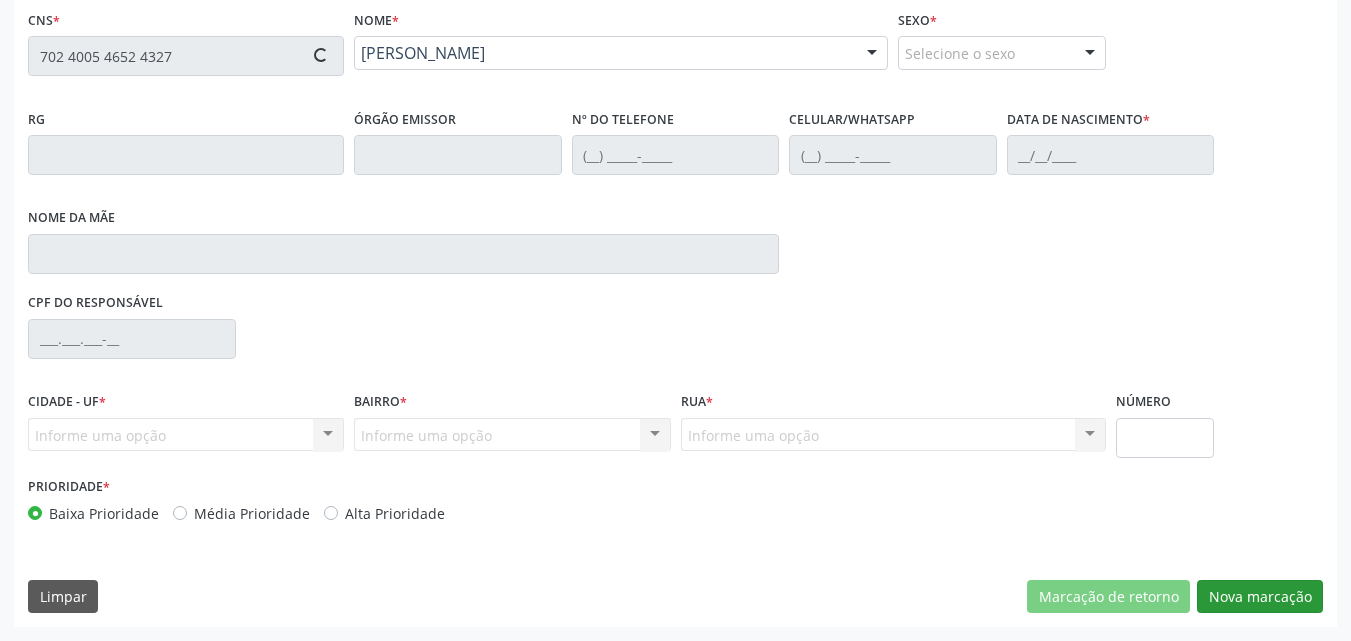 type on "(87) 98862-8125" 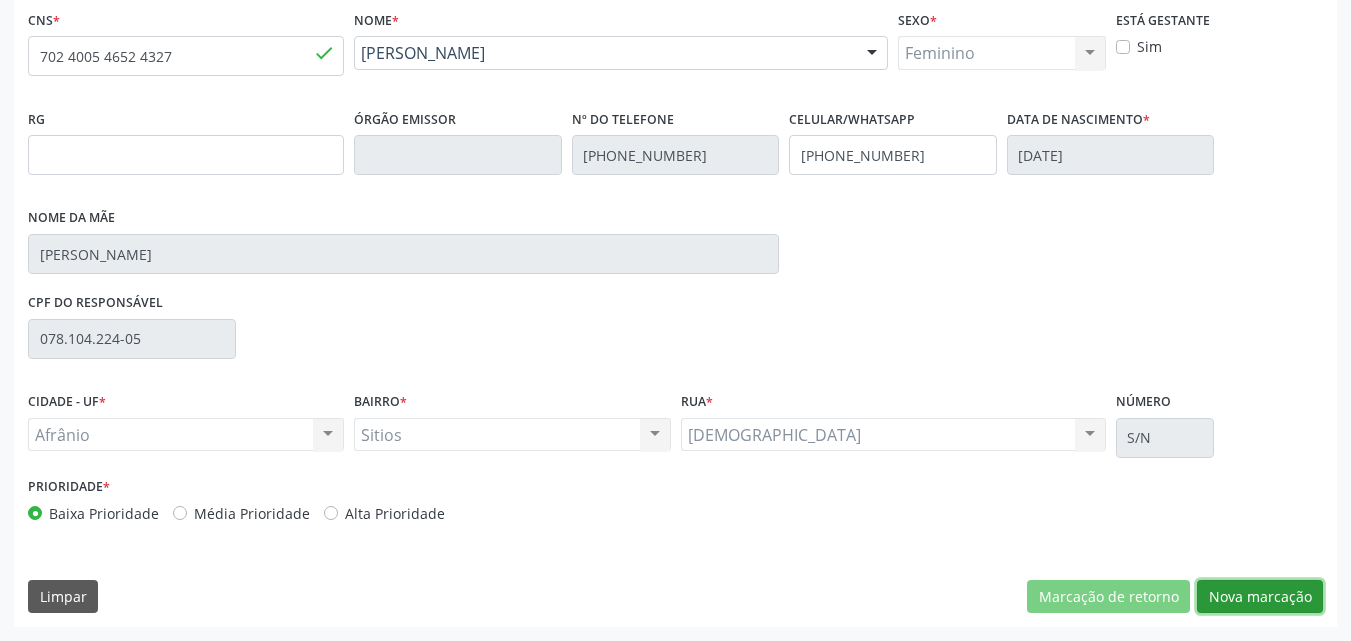 drag, startPoint x: 1249, startPoint y: 588, endPoint x: 1256, endPoint y: 575, distance: 14.764823 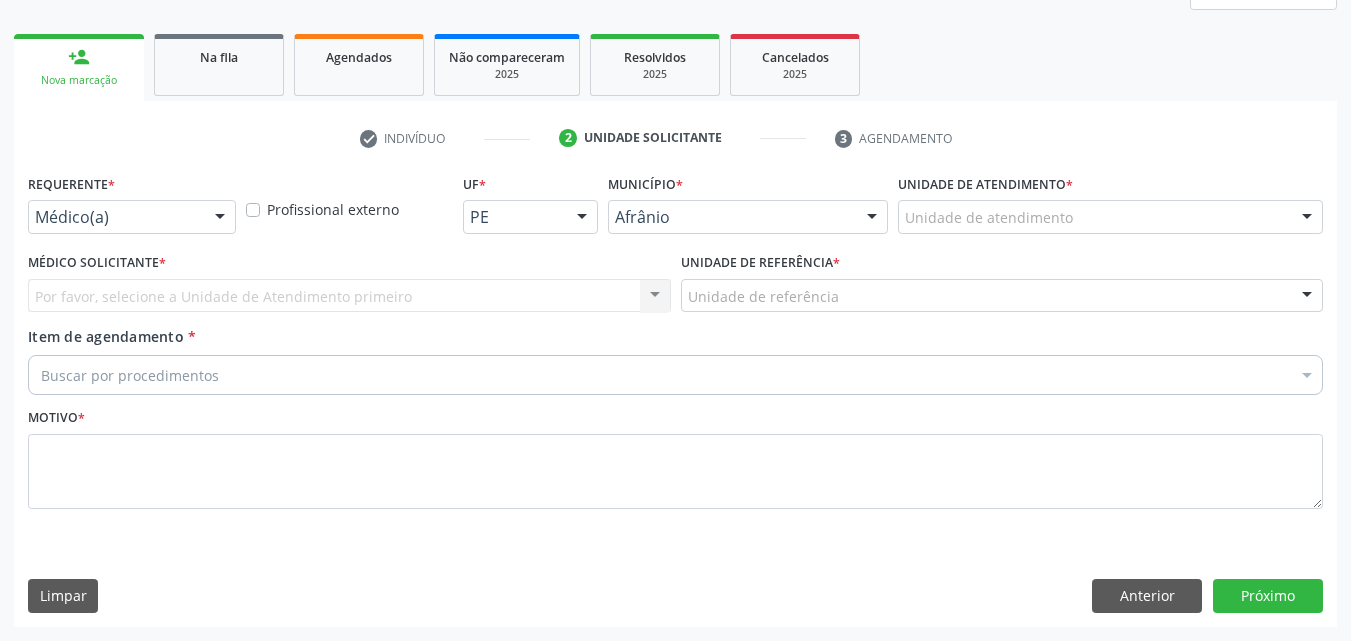 scroll, scrollTop: 265, scrollLeft: 0, axis: vertical 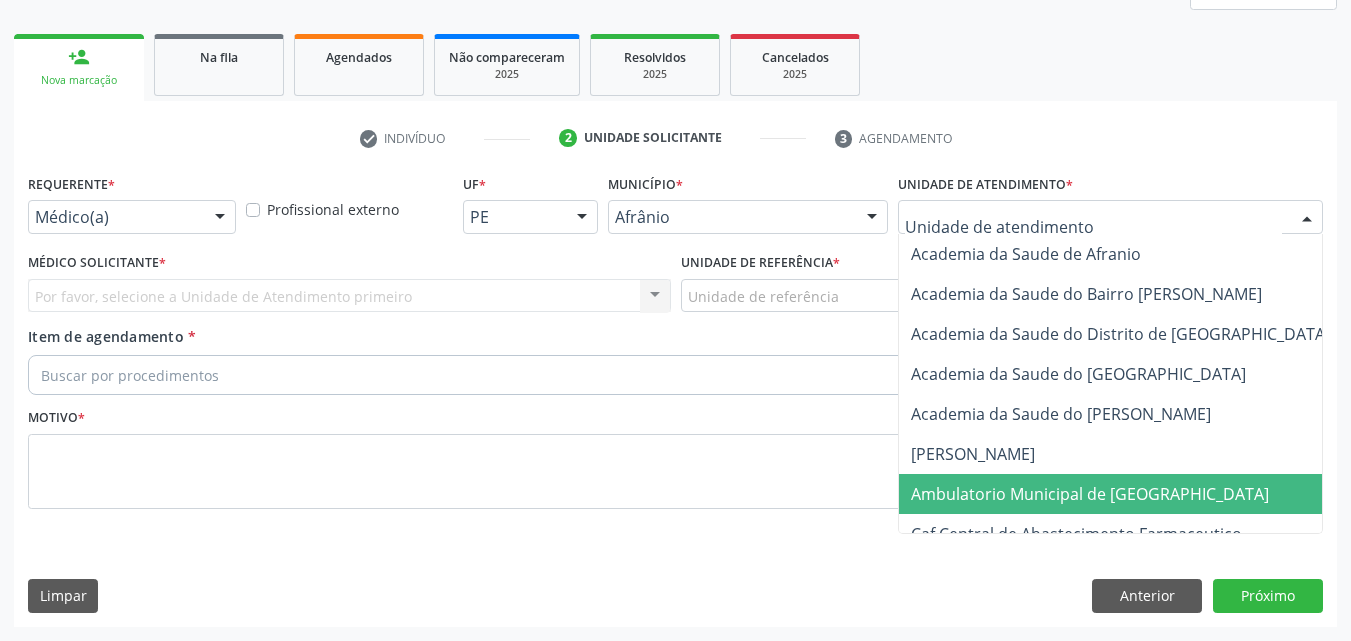 click on "Ambulatorio Municipal de [GEOGRAPHIC_DATA]" at bounding box center [1090, 494] 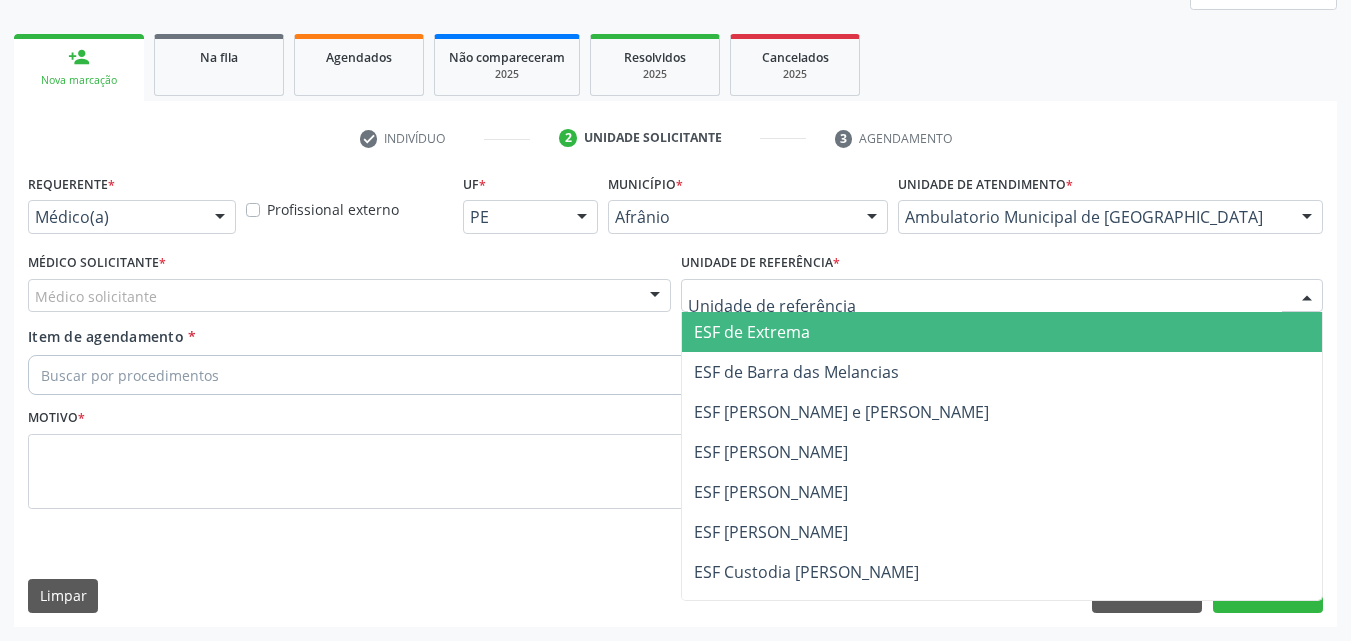 click at bounding box center [1002, 296] 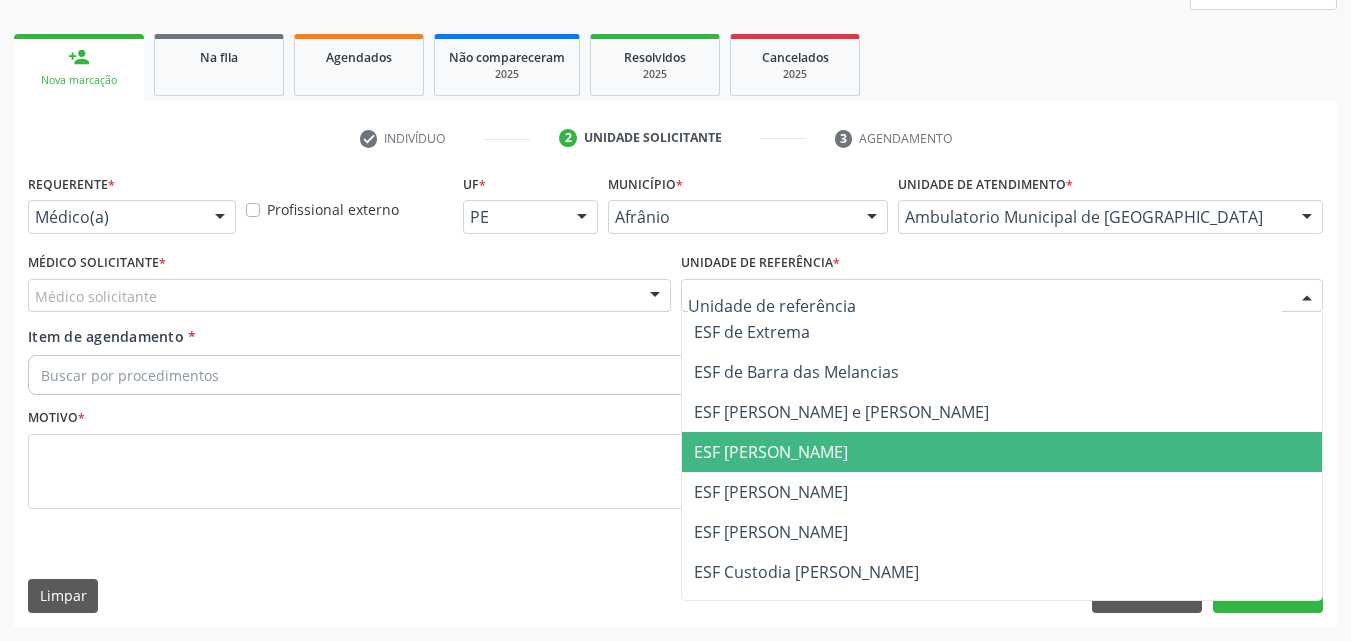 click on "ESF [PERSON_NAME]" at bounding box center (771, 452) 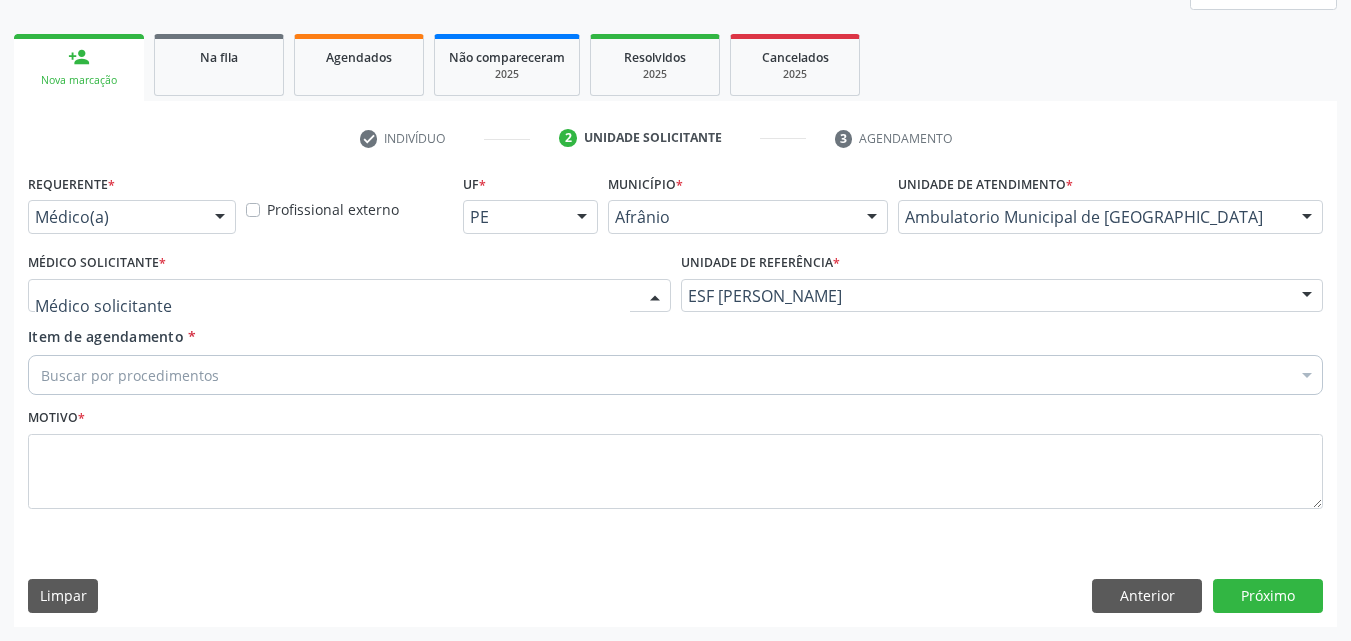 click at bounding box center [349, 296] 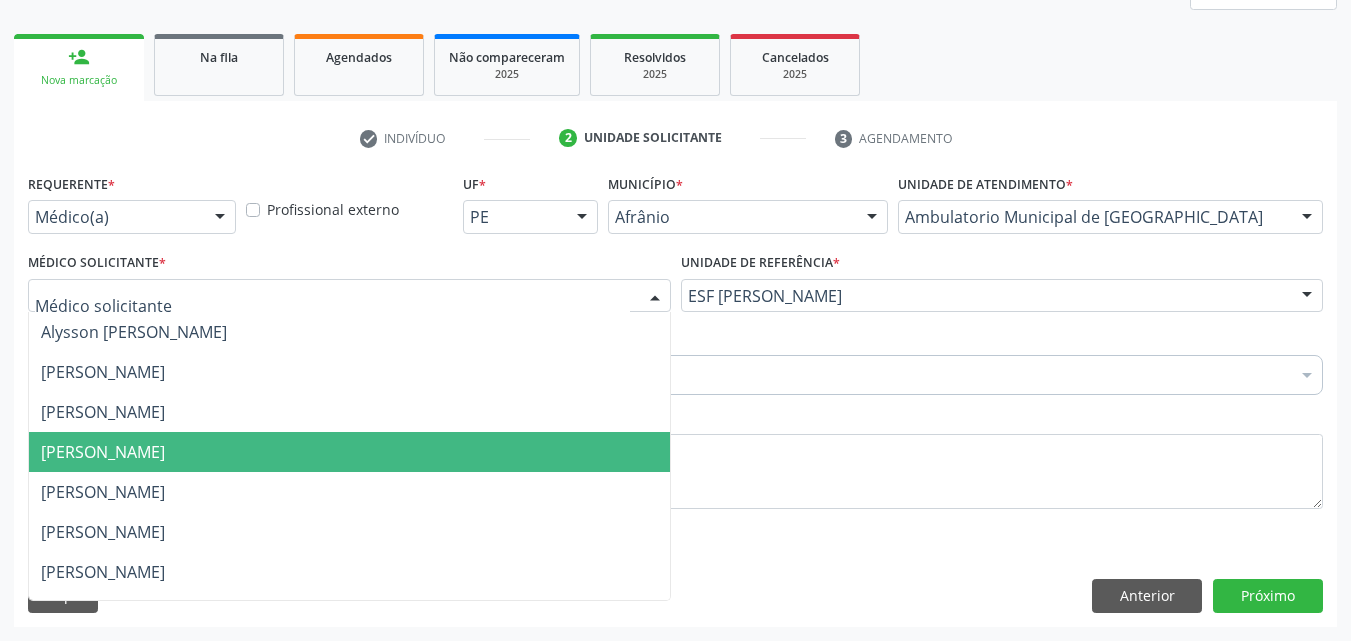 click on "[PERSON_NAME]" at bounding box center [349, 452] 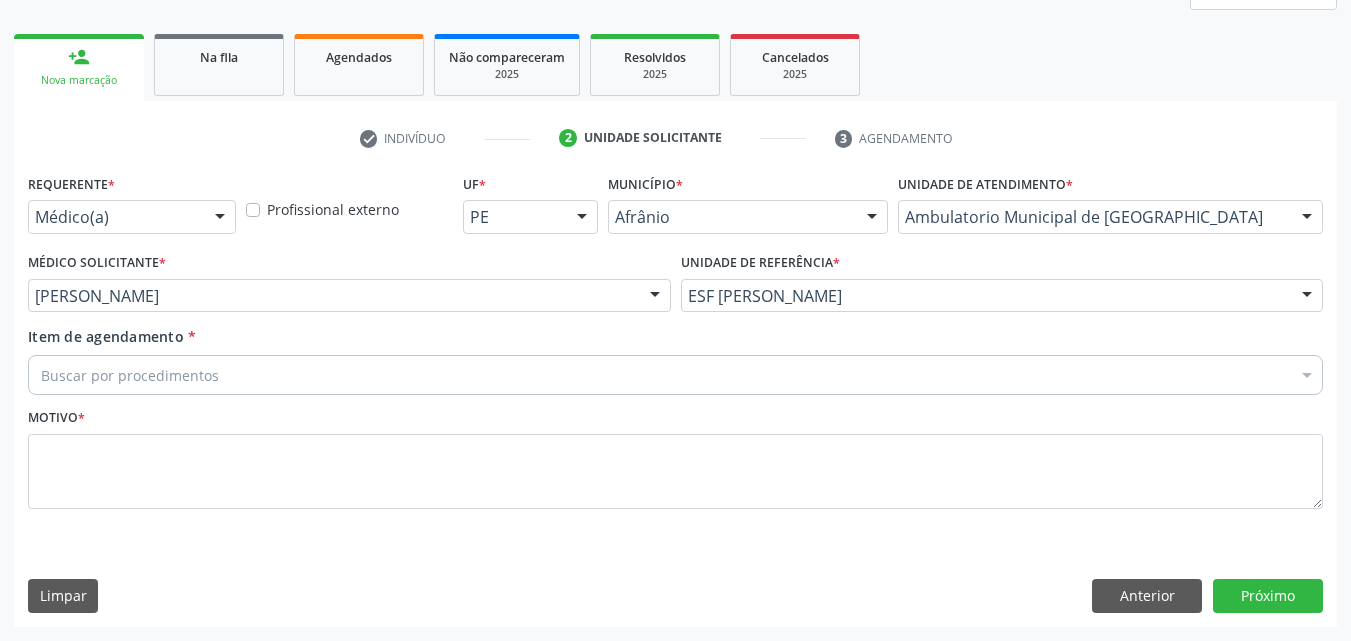 click on "Buscar por procedimentos" at bounding box center (675, 375) 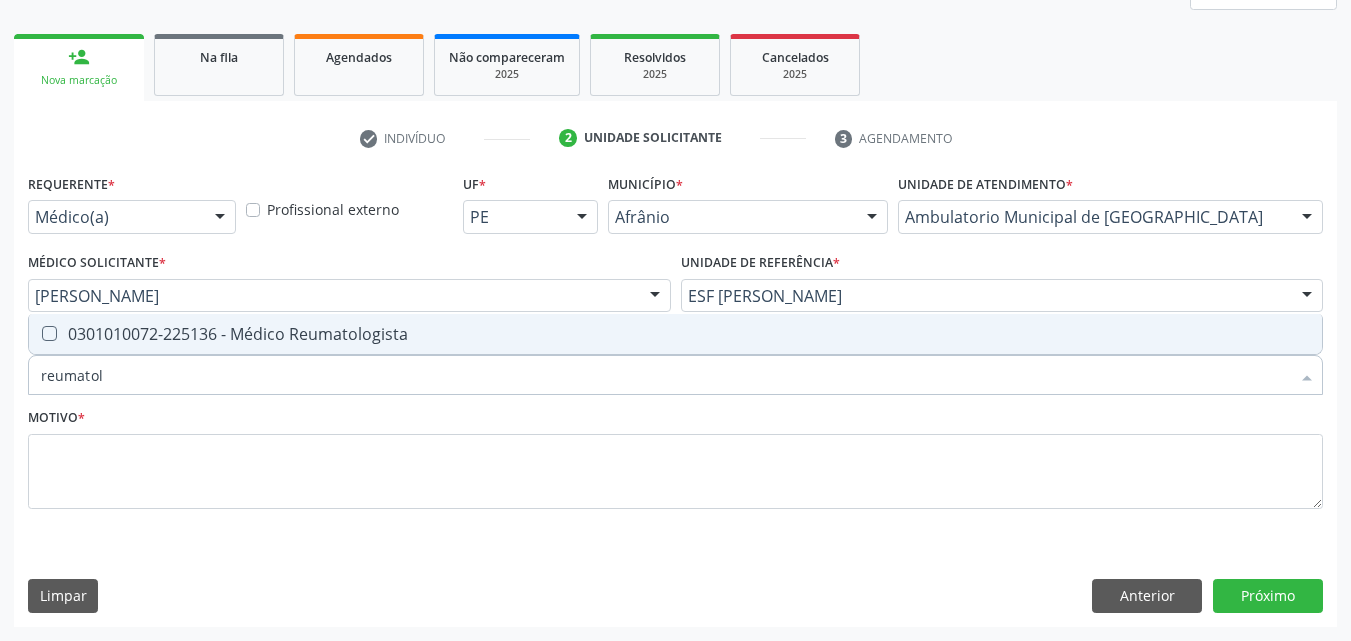 type on "reumatolo" 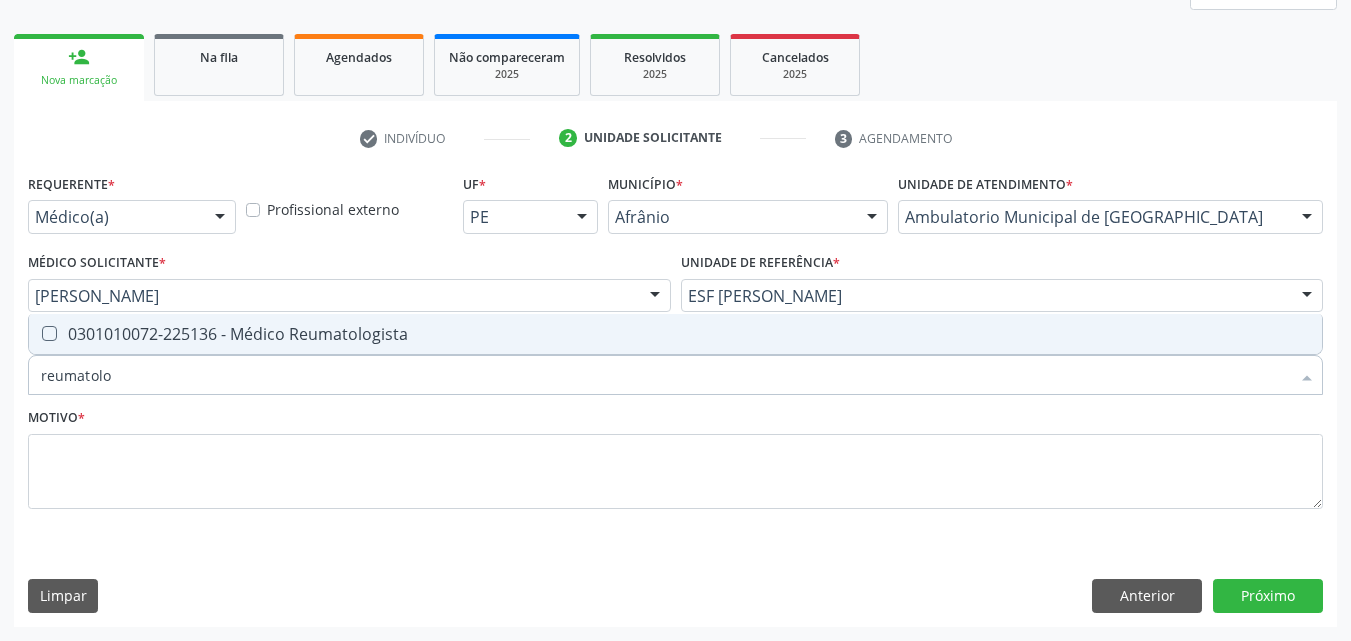 click on "0301010072-225136 - Médico Reumatologista" at bounding box center [675, 334] 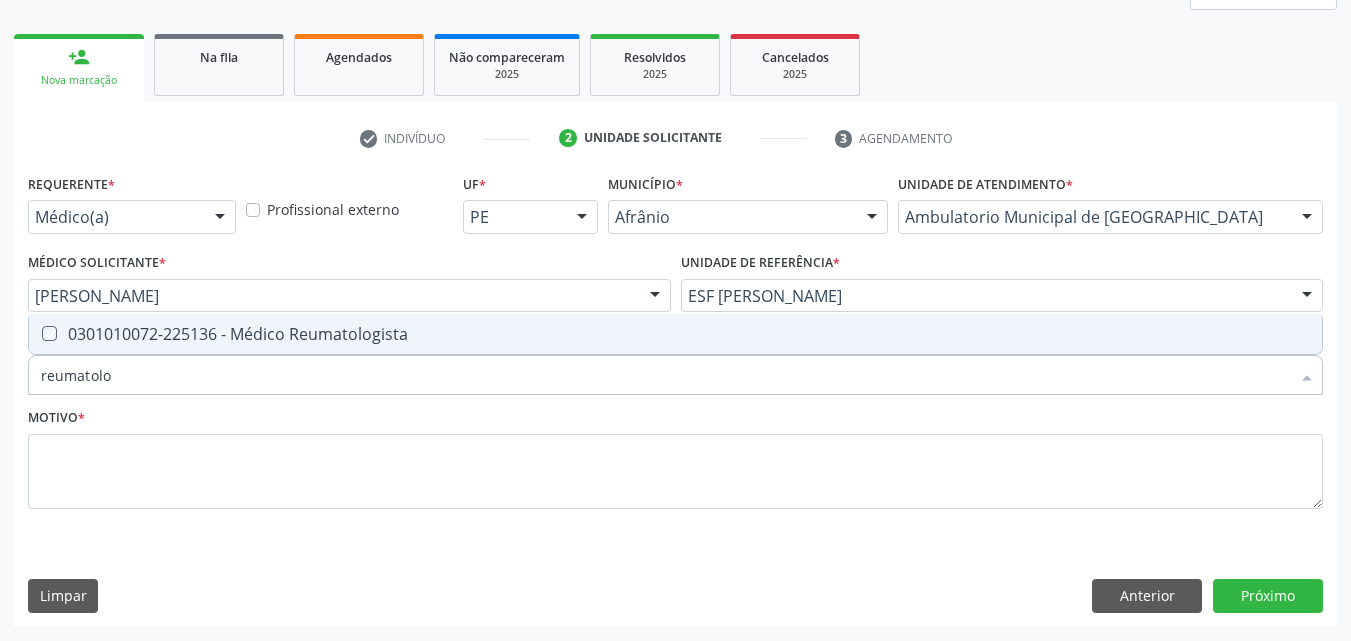 checkbox on "true" 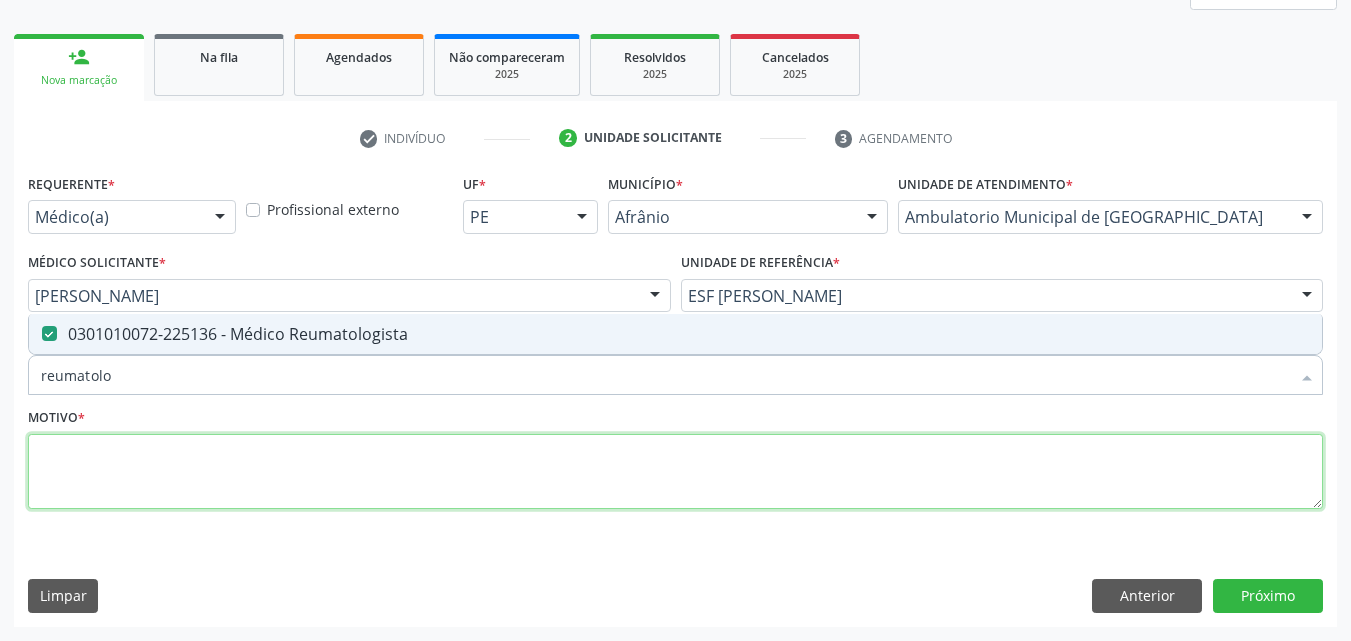 click at bounding box center [675, 472] 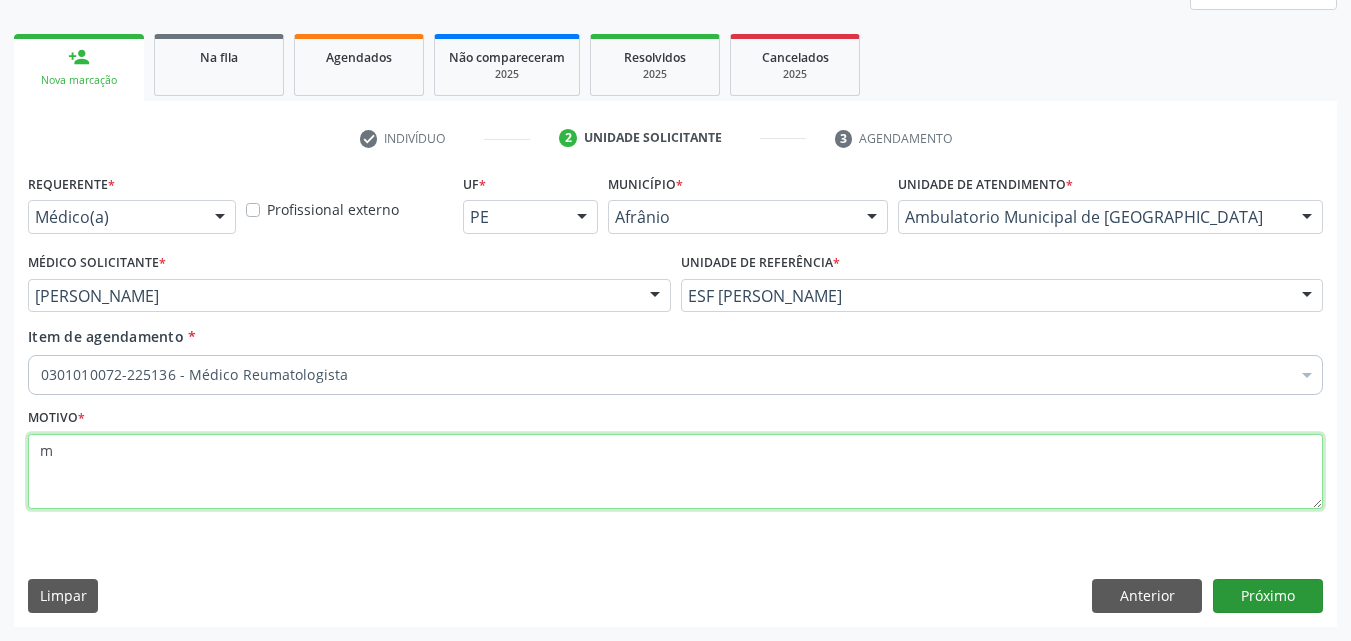 type on "m" 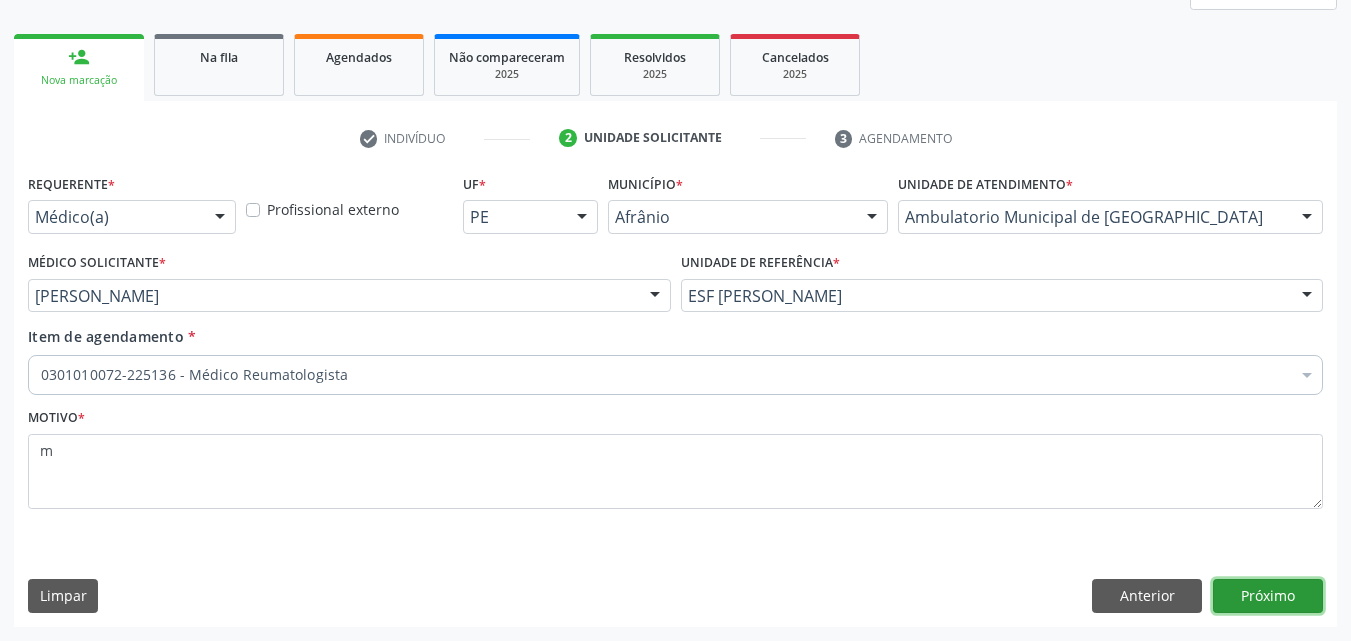 click on "Próximo" at bounding box center [1268, 596] 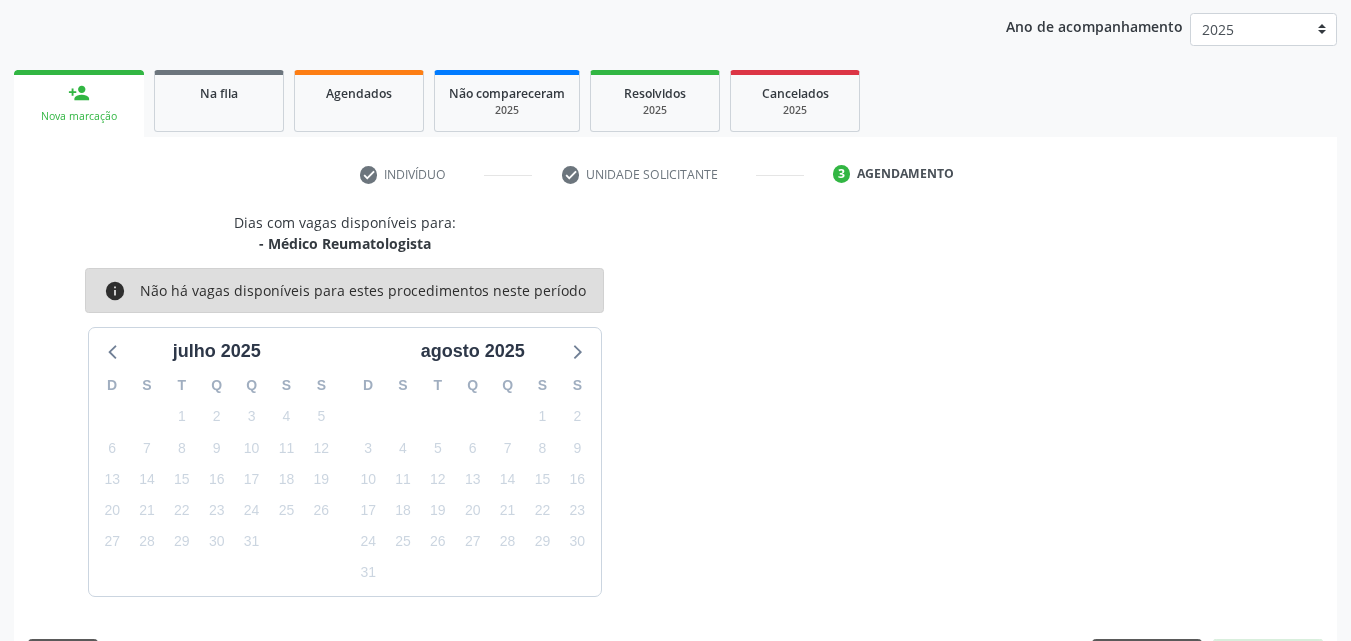 scroll, scrollTop: 265, scrollLeft: 0, axis: vertical 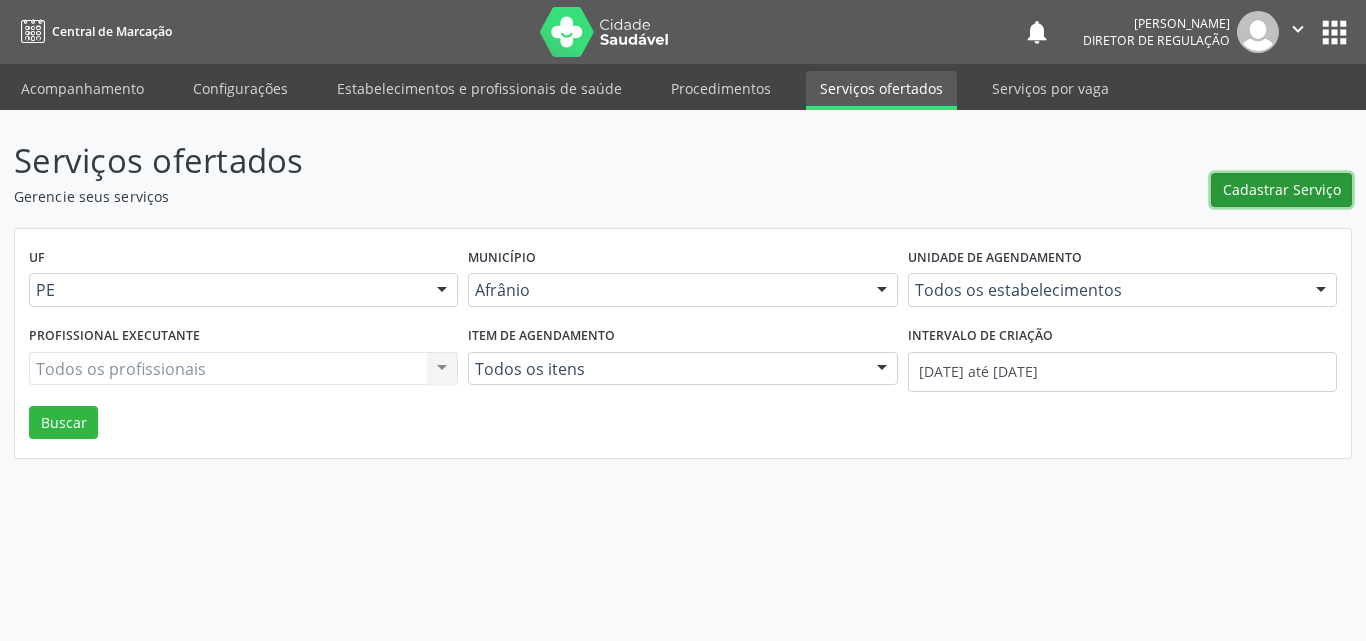 click on "Cadastrar Serviço" at bounding box center (1282, 189) 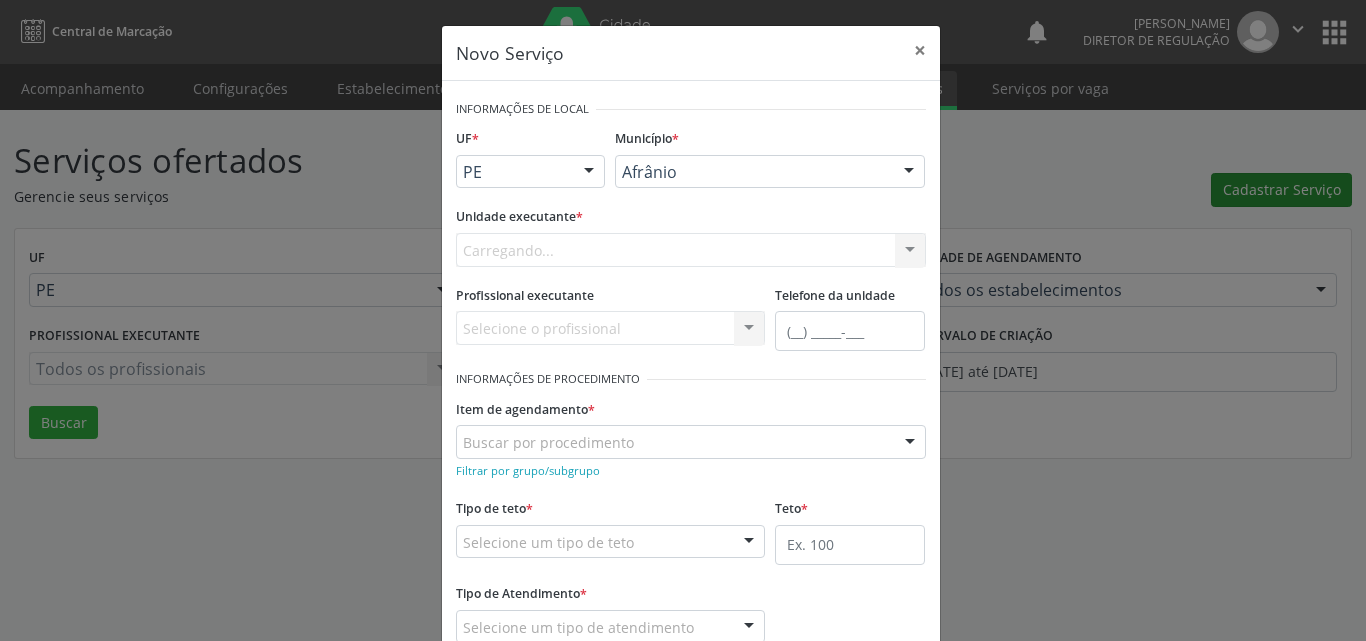scroll, scrollTop: 0, scrollLeft: 0, axis: both 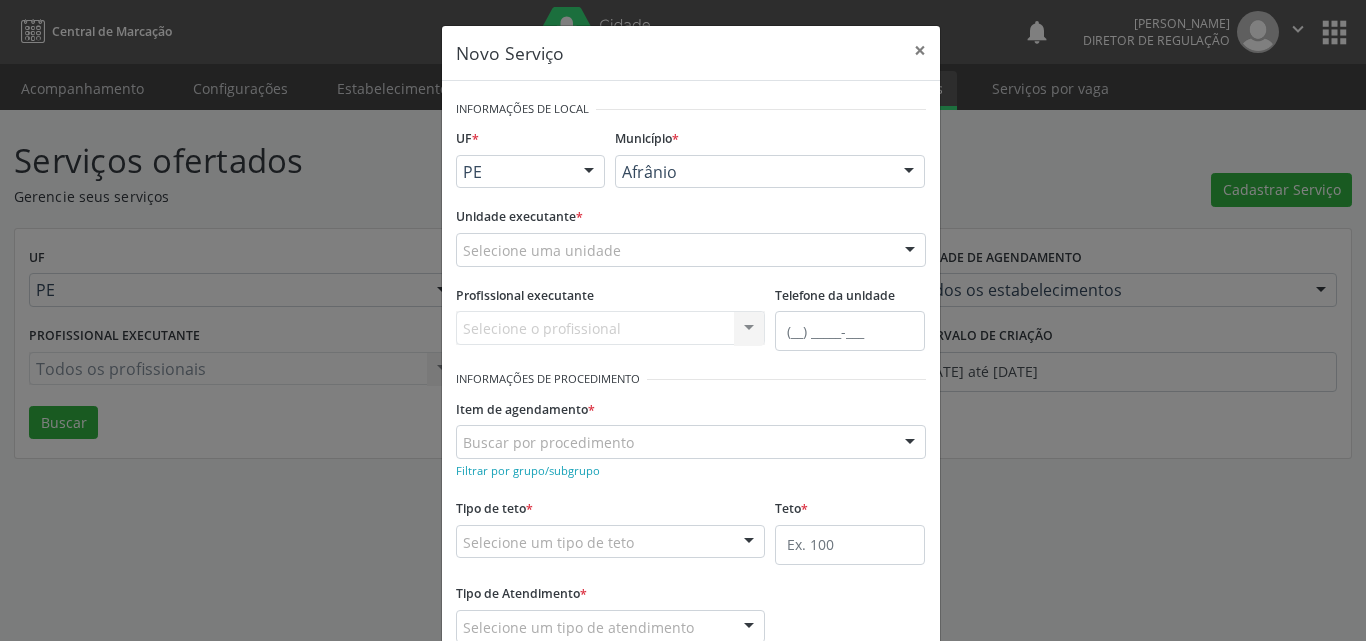 click on "Selecione uma unidade" at bounding box center [691, 250] 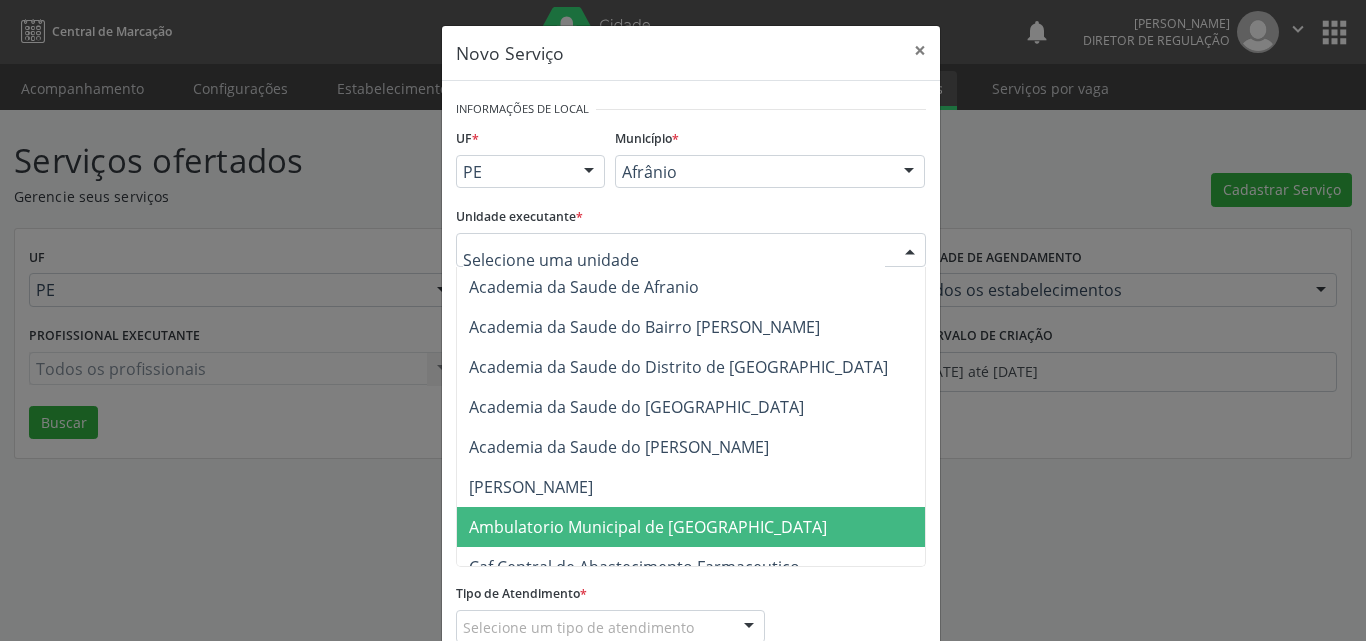 click on "Ambulatorio Municipal de [GEOGRAPHIC_DATA]" at bounding box center [648, 527] 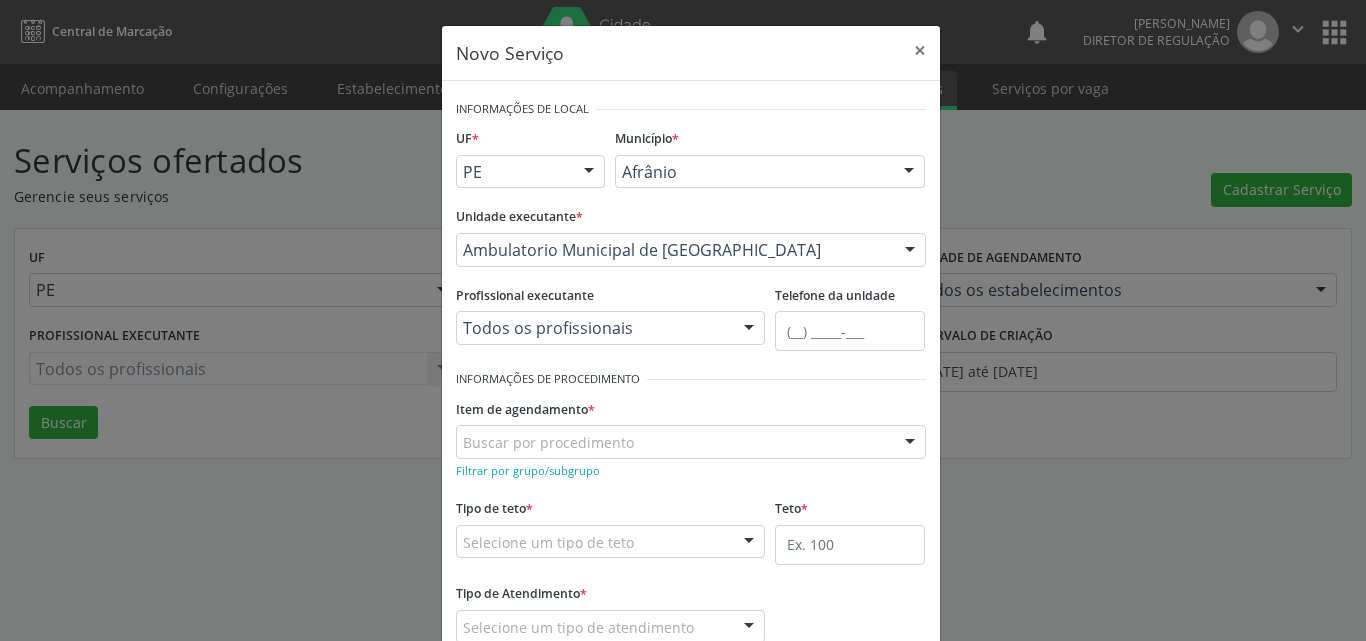 click on "Buscar por procedimento" at bounding box center [691, 442] 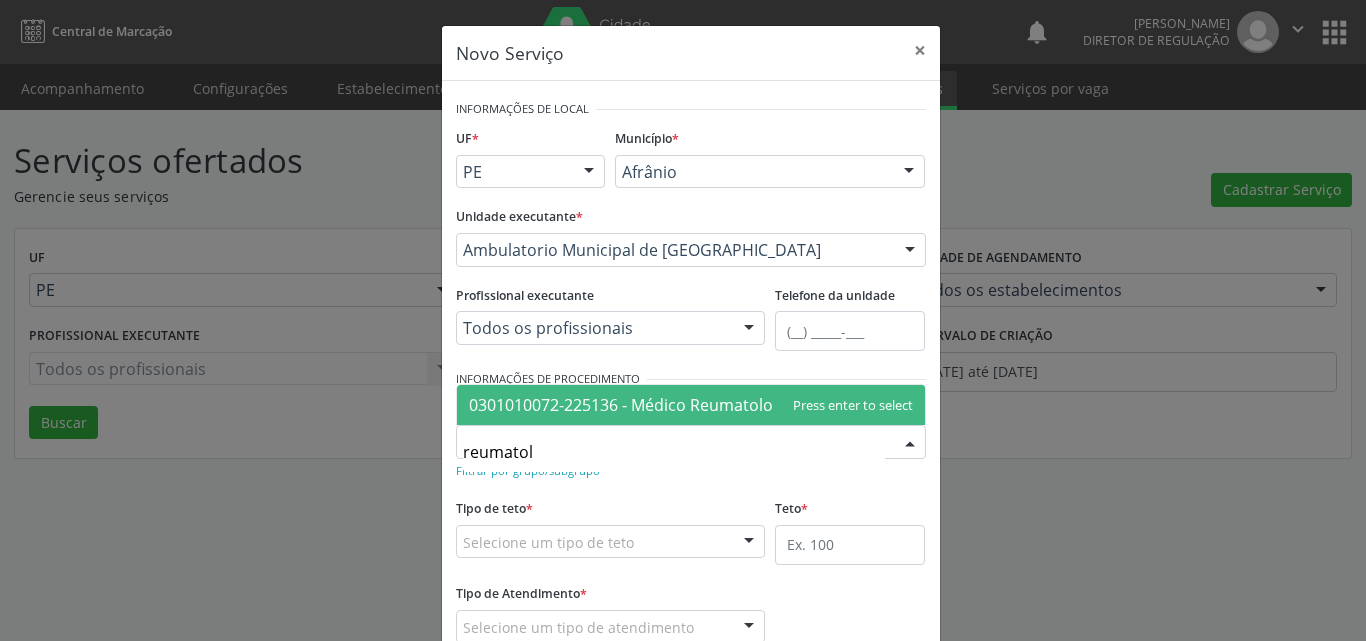 type on "reumatolo" 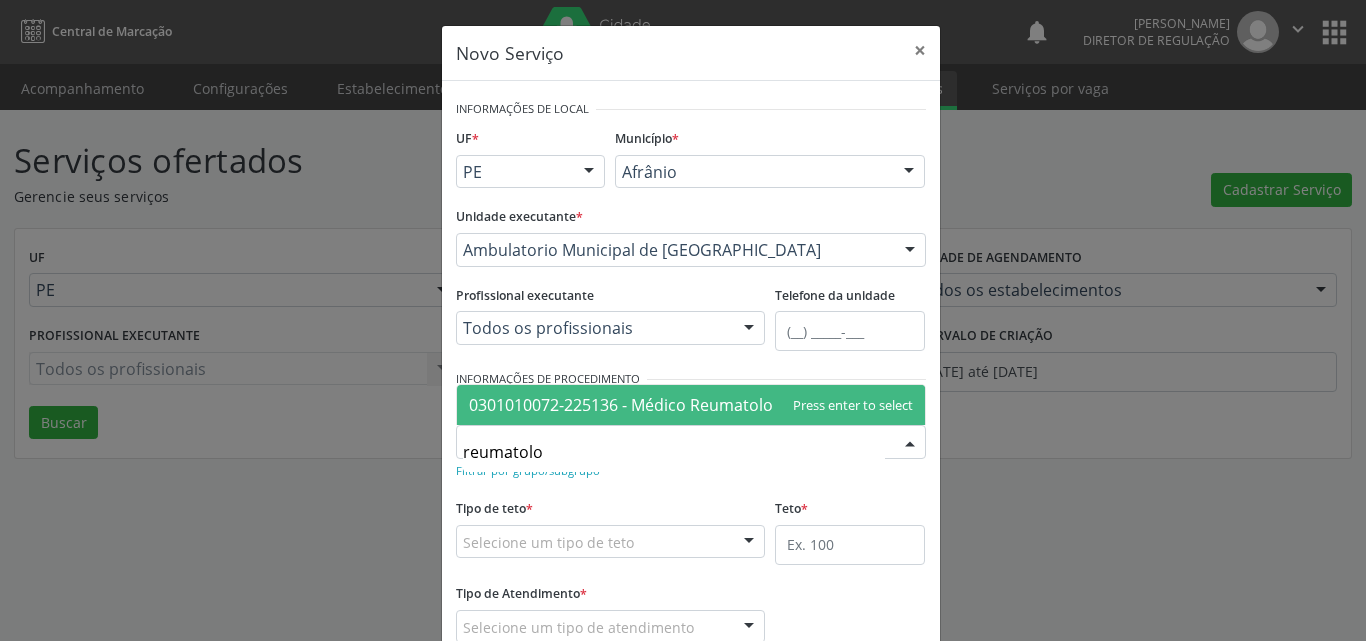 click on "0301010072-225136 - Médico Reumatologista" at bounding box center [639, 405] 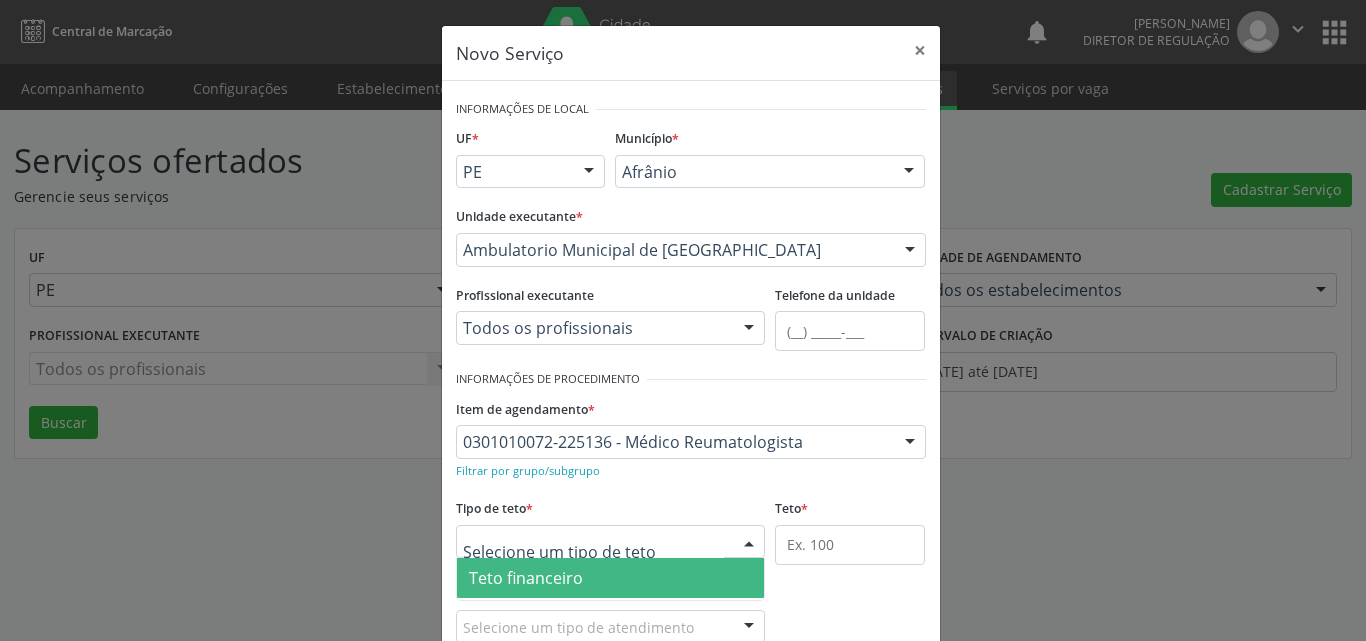 click at bounding box center (611, 542) 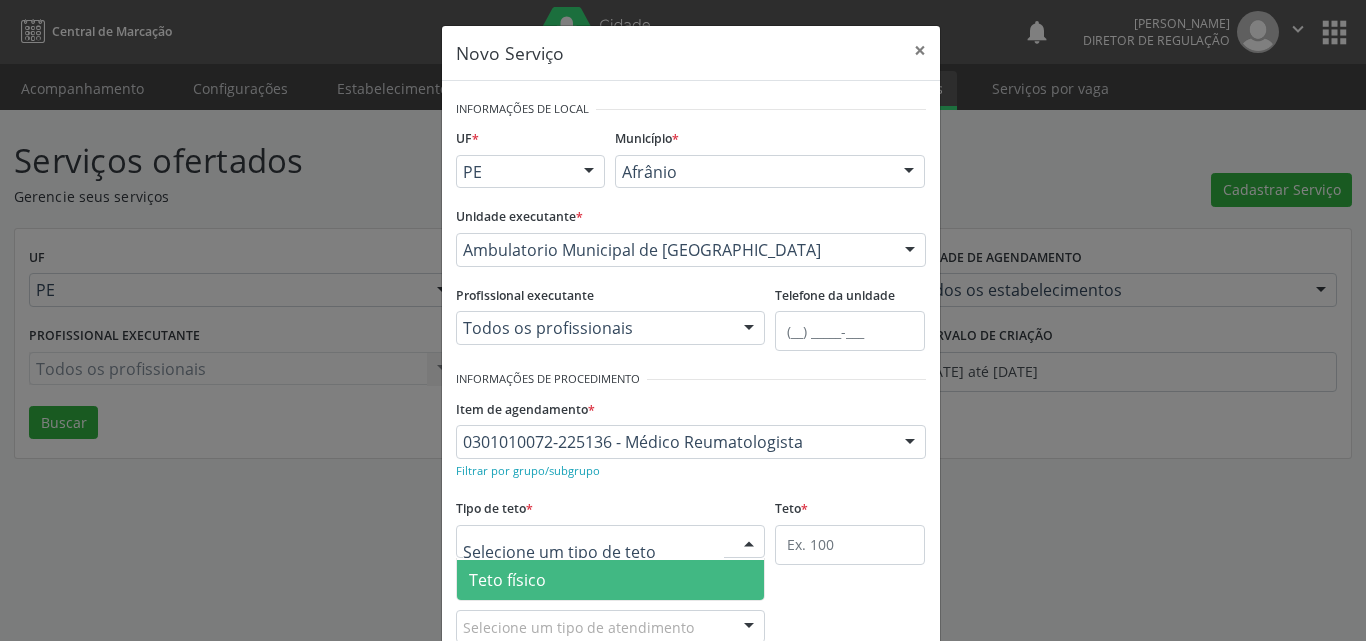 drag, startPoint x: 607, startPoint y: 573, endPoint x: 770, endPoint y: 581, distance: 163.1962 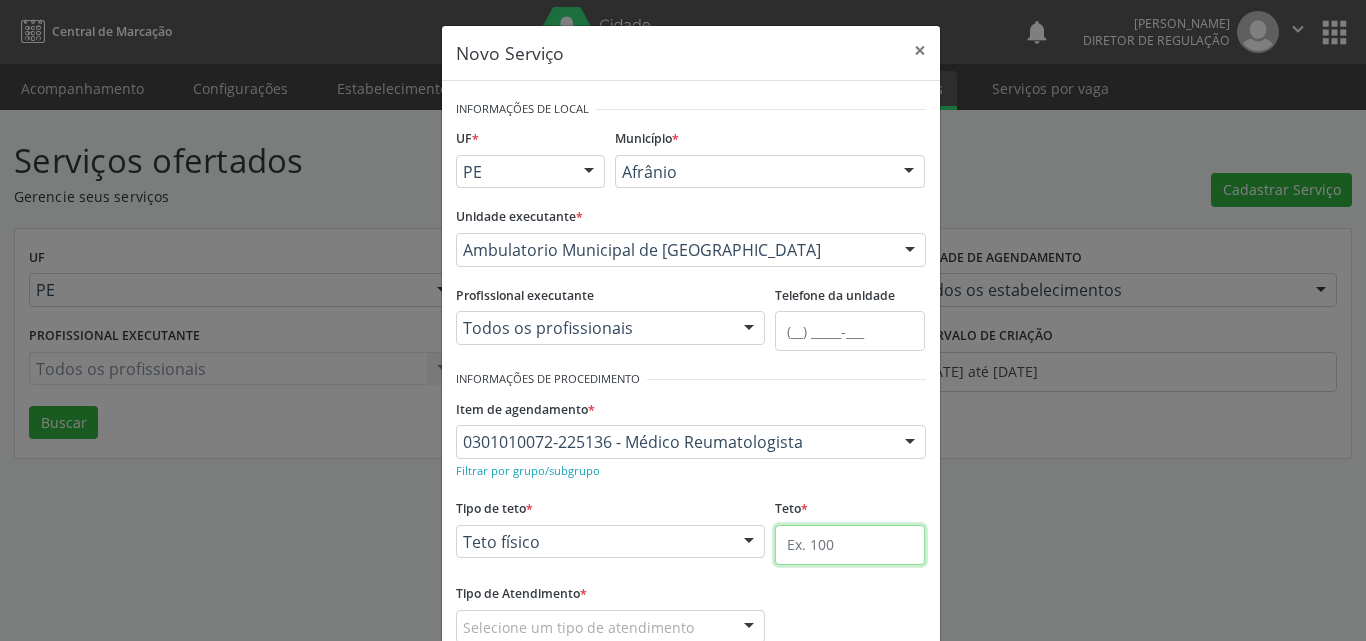 click at bounding box center [850, 545] 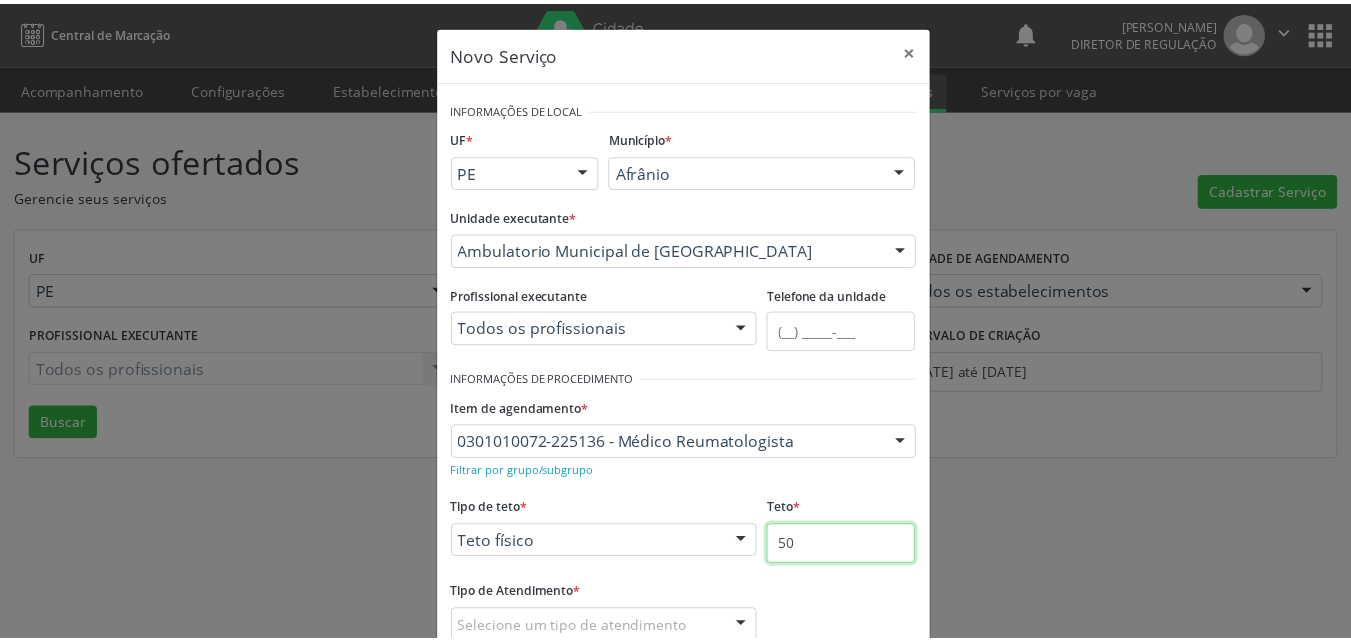 scroll, scrollTop: 100, scrollLeft: 0, axis: vertical 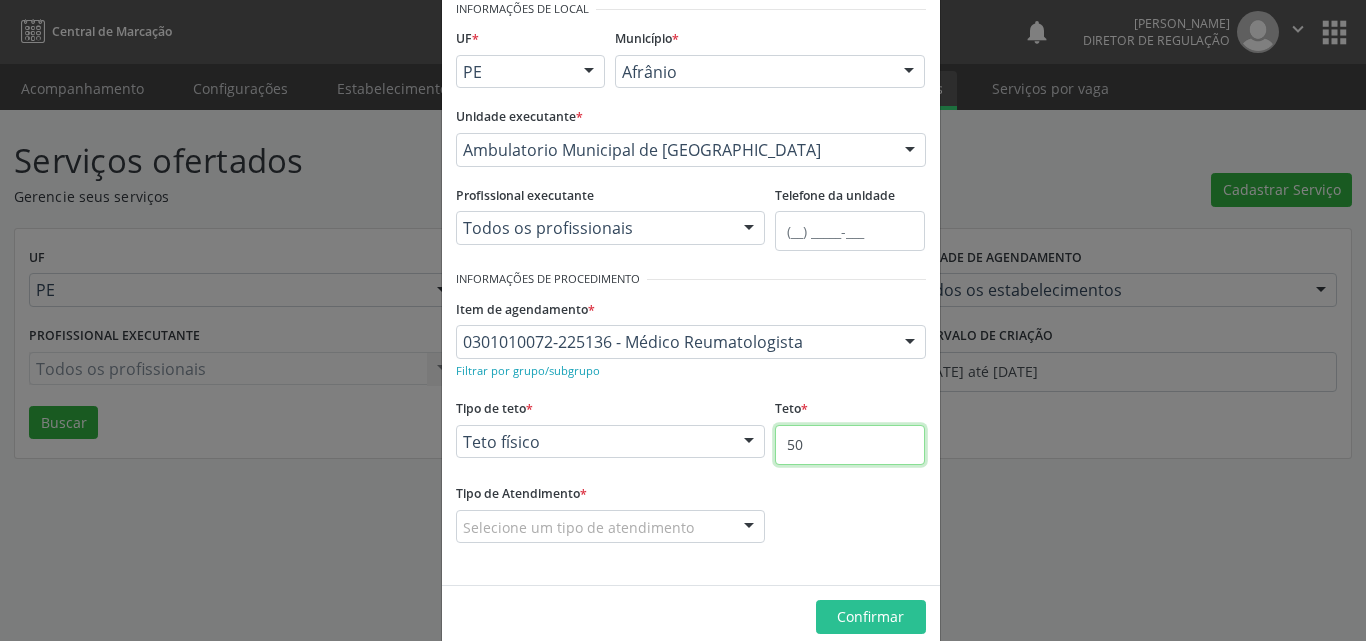 type on "50" 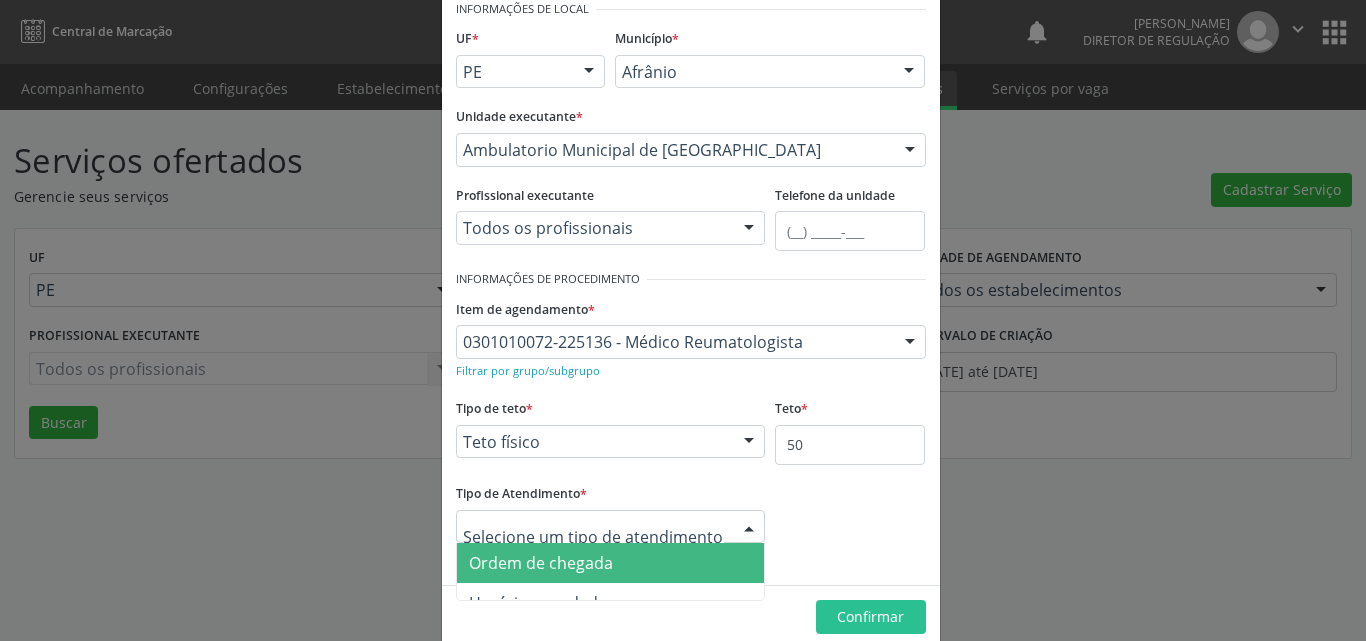click on "Ordem de chegada" at bounding box center (611, 563) 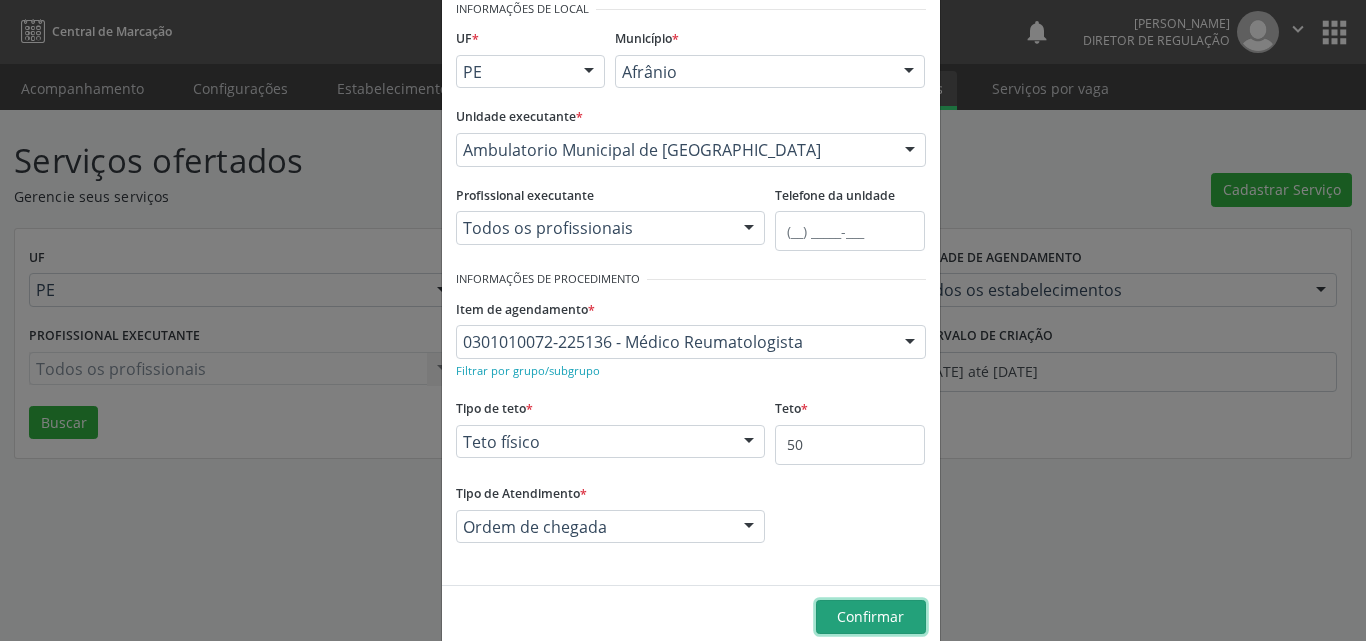 click on "Confirmar" at bounding box center [870, 616] 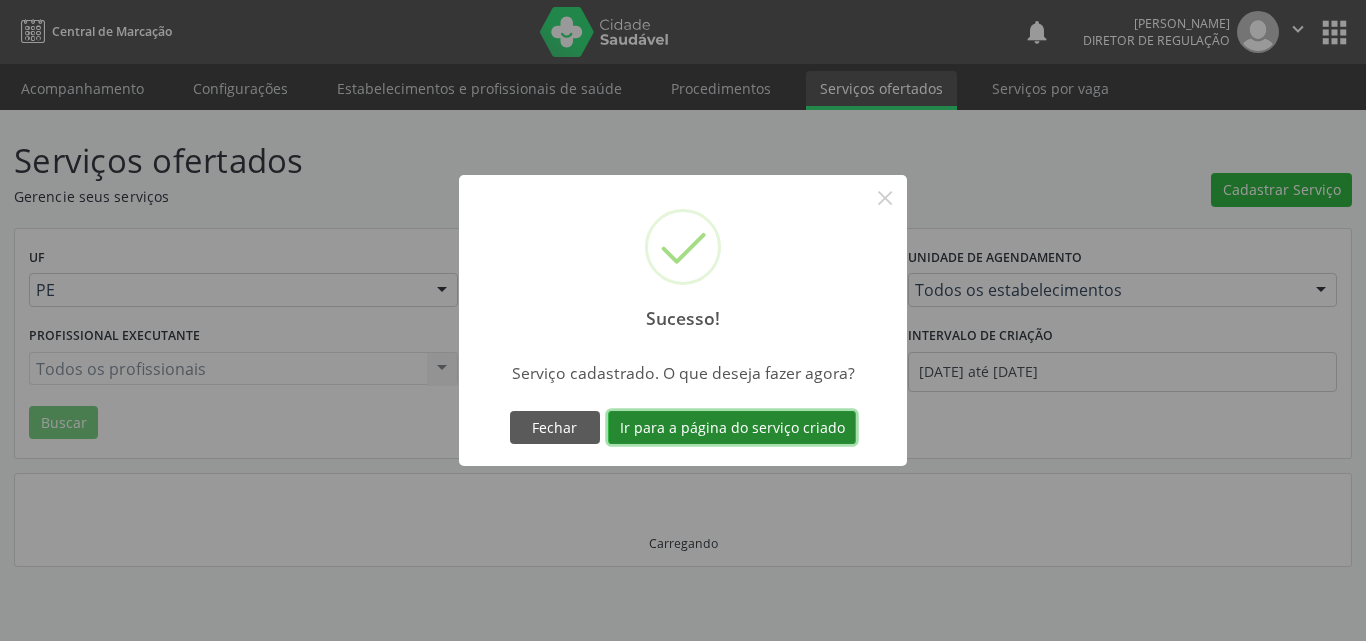 click on "Ir para a página do serviço criado" at bounding box center [732, 428] 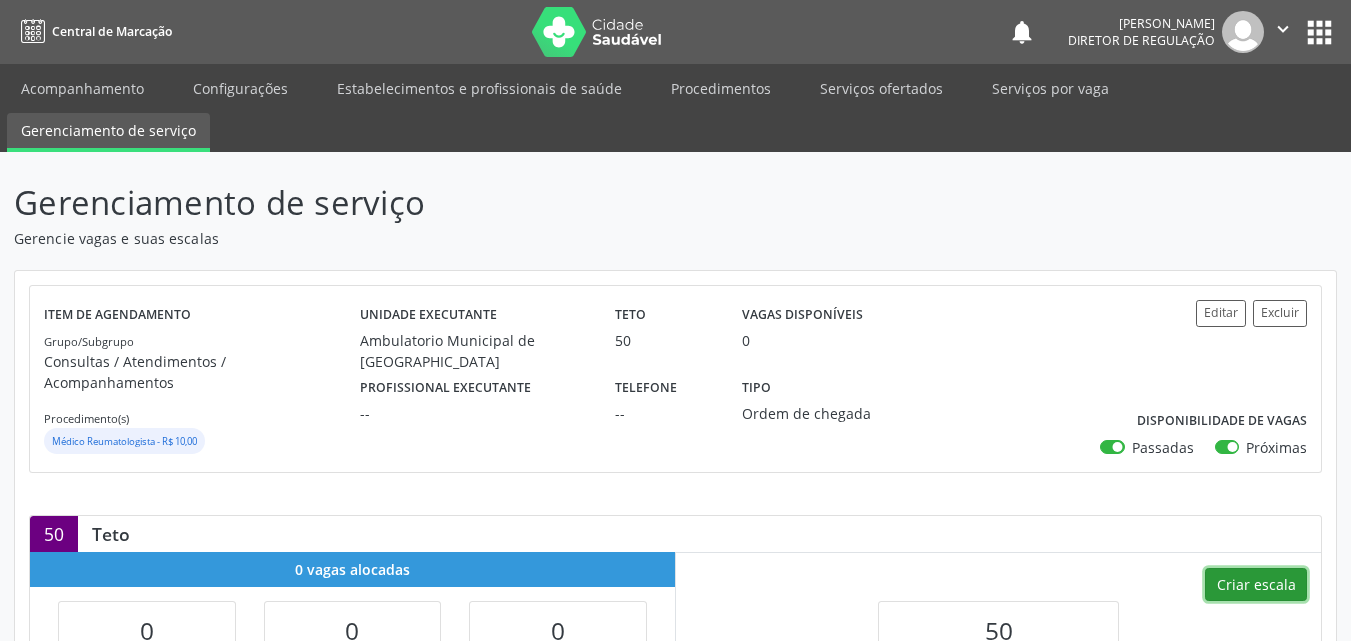click on "Criar escala" at bounding box center [1256, 585] 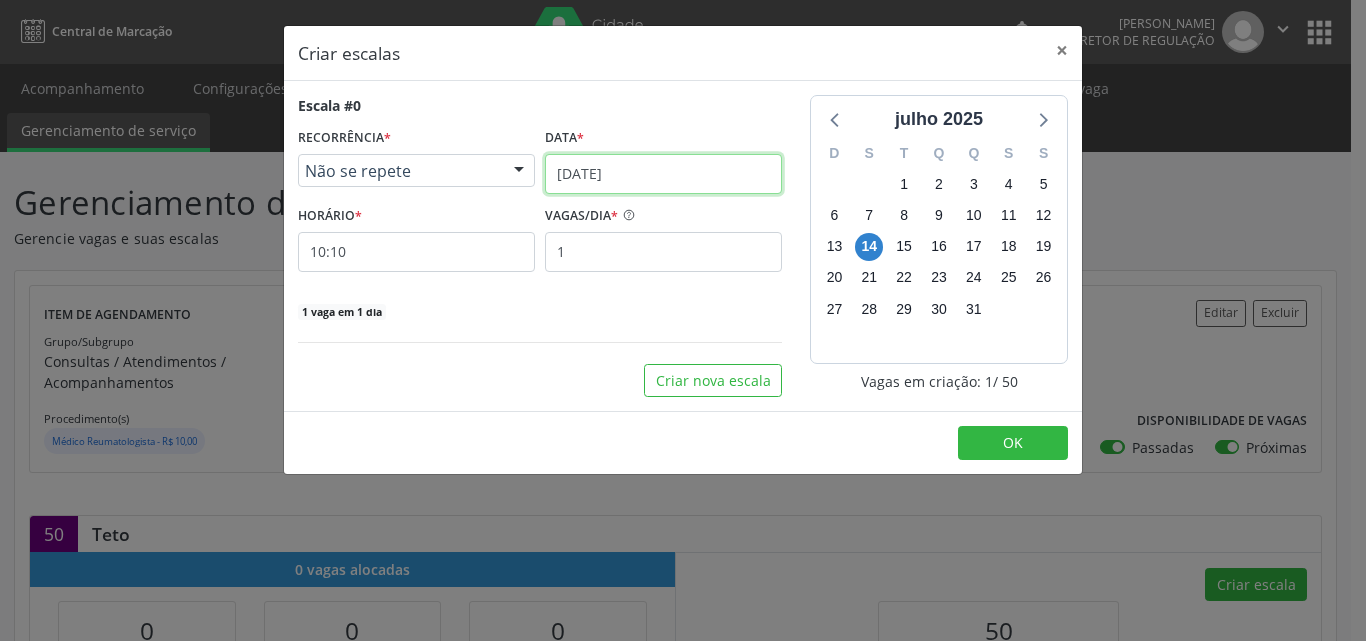 click on "1[DATE]" at bounding box center (663, 174) 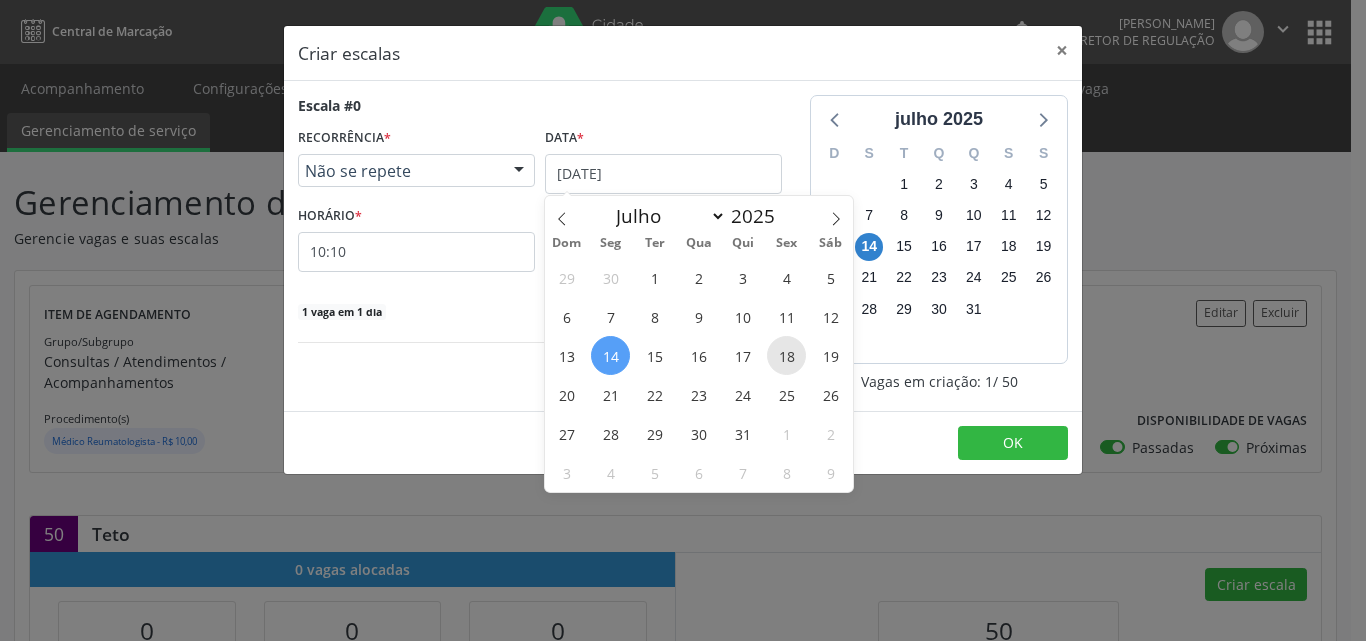 click on "18" at bounding box center (786, 355) 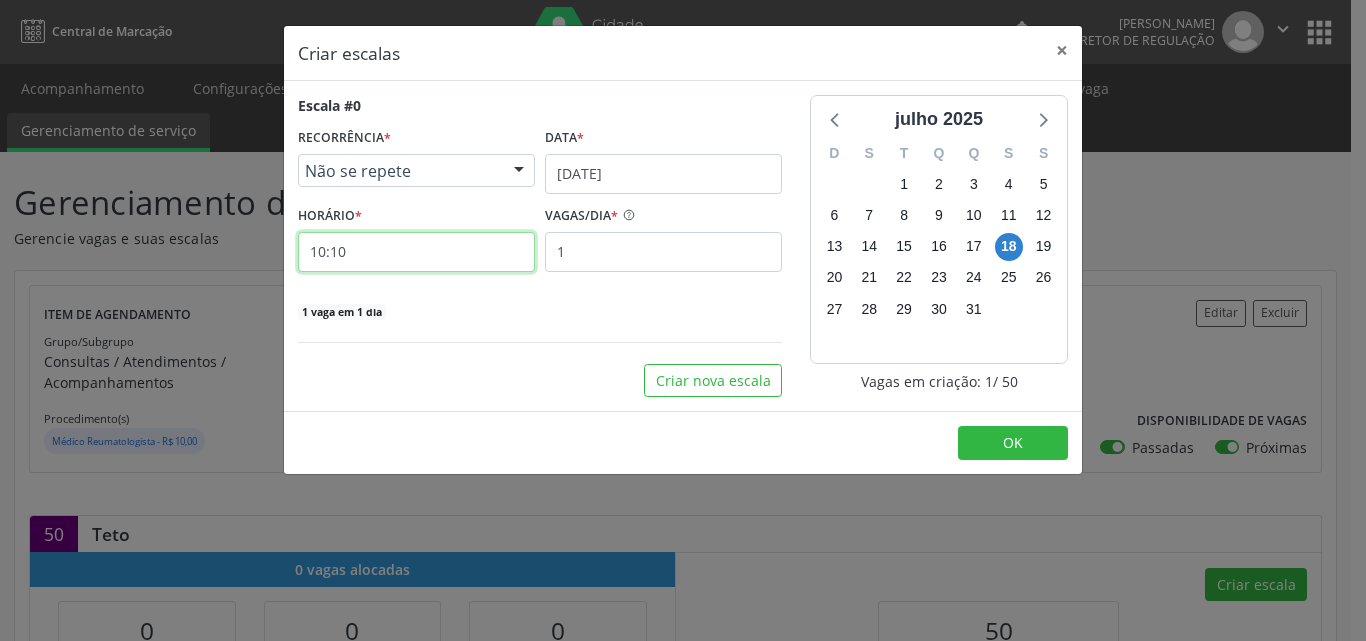 click on "10:10" at bounding box center [416, 252] 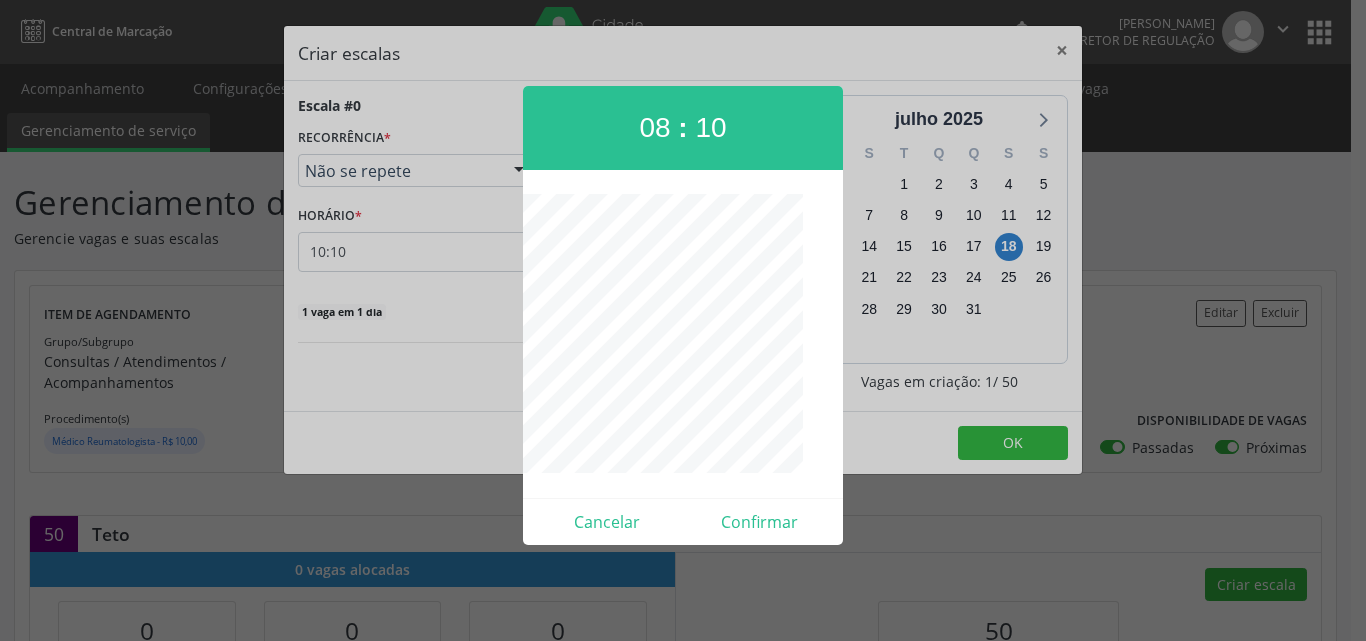 click on ":" at bounding box center (682, 127) 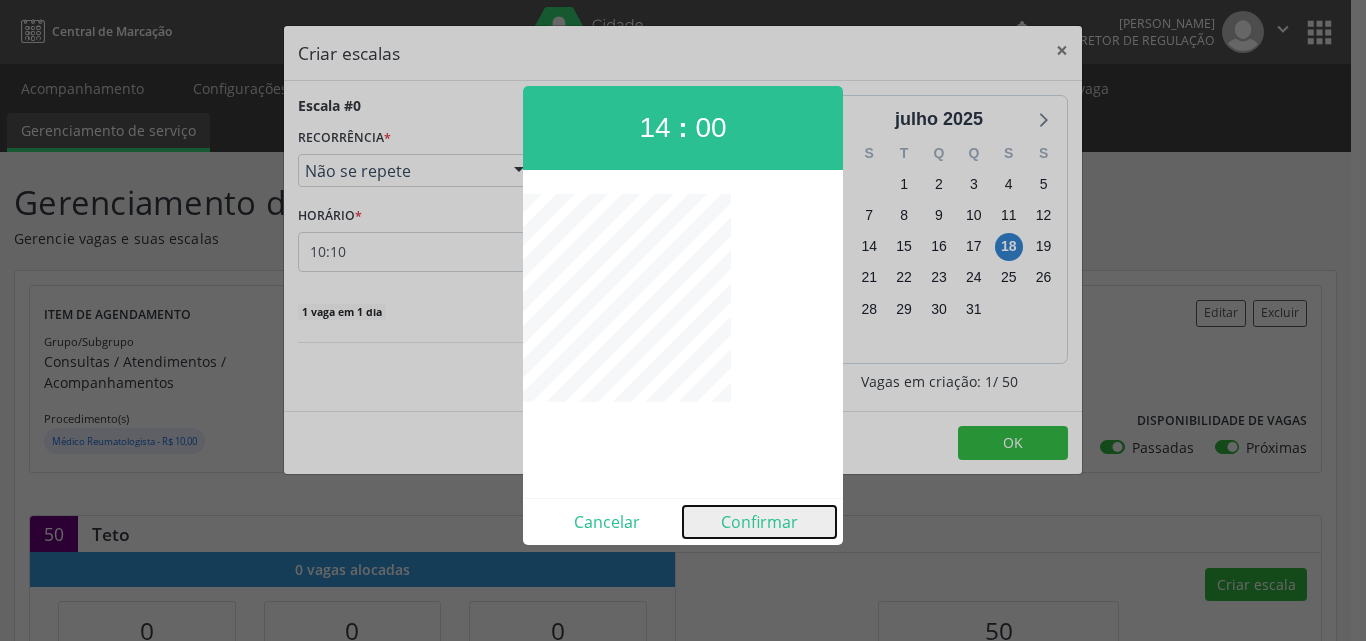 click on "Confirmar" at bounding box center [759, 522] 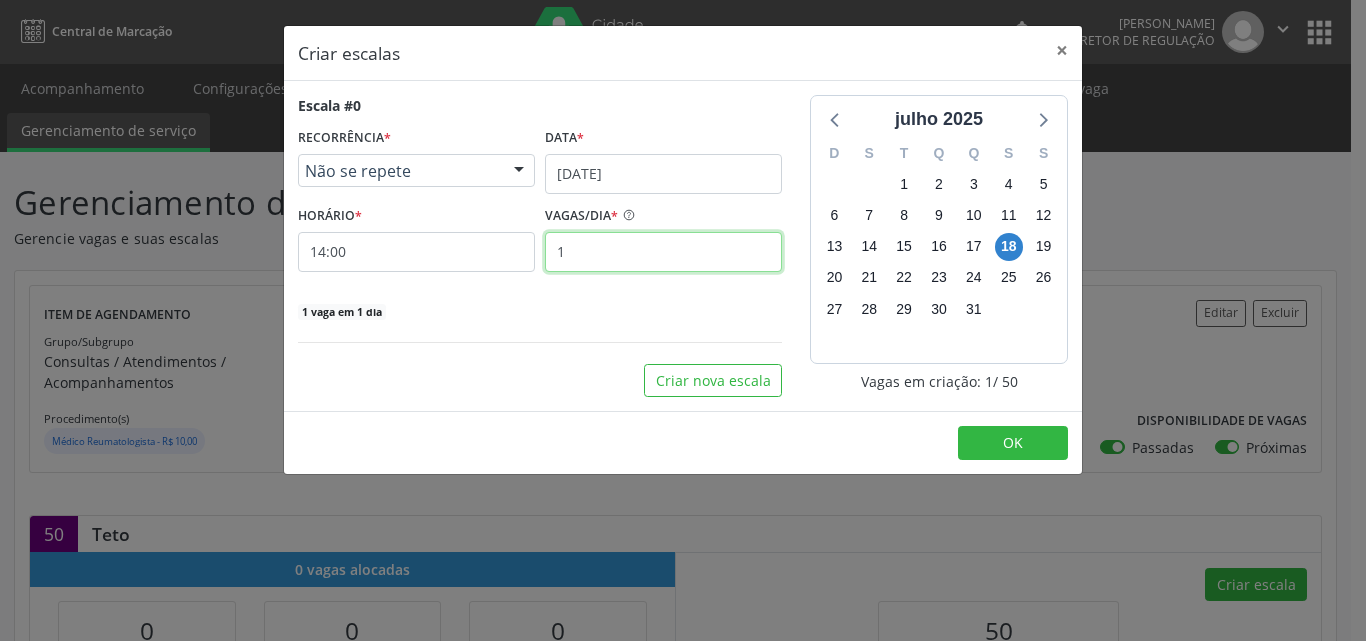 click on "1" at bounding box center (663, 252) 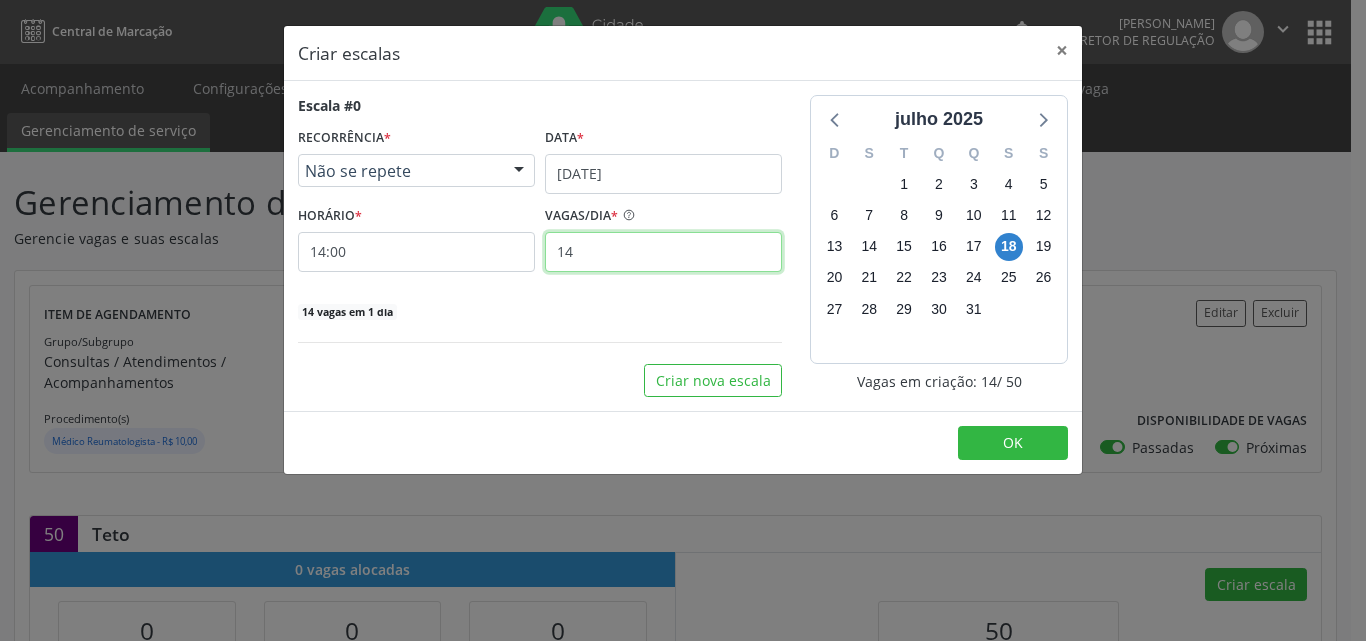 type on "1" 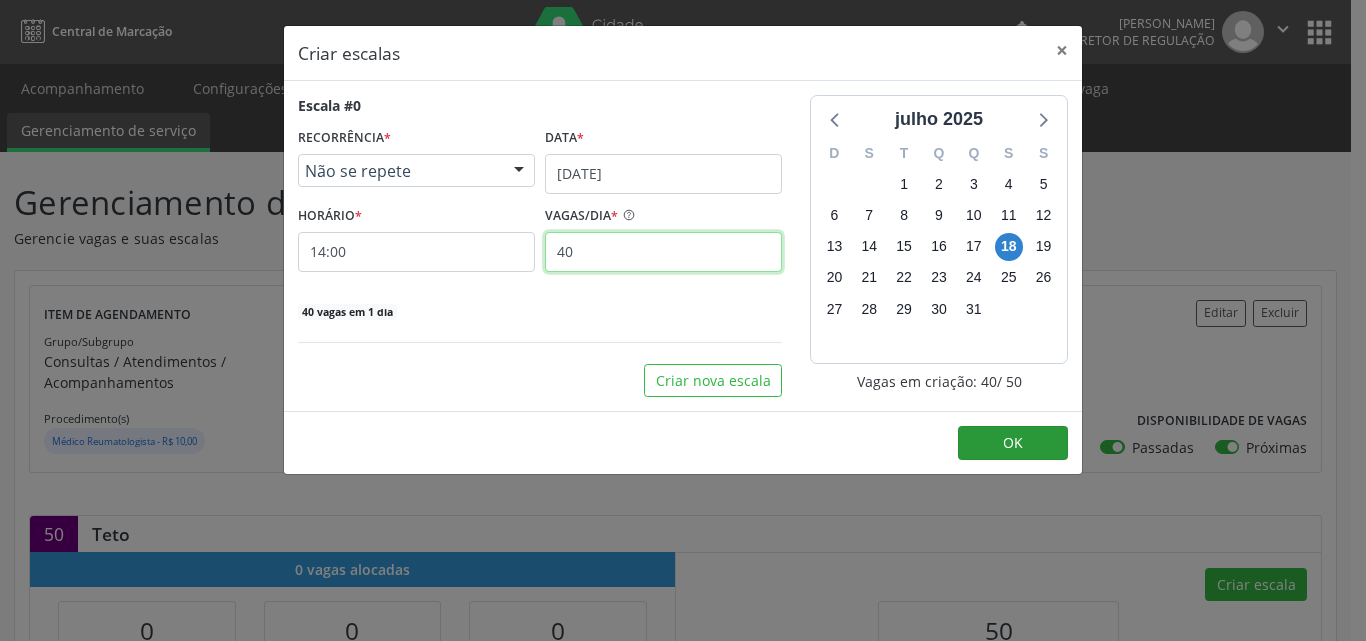 type on "40" 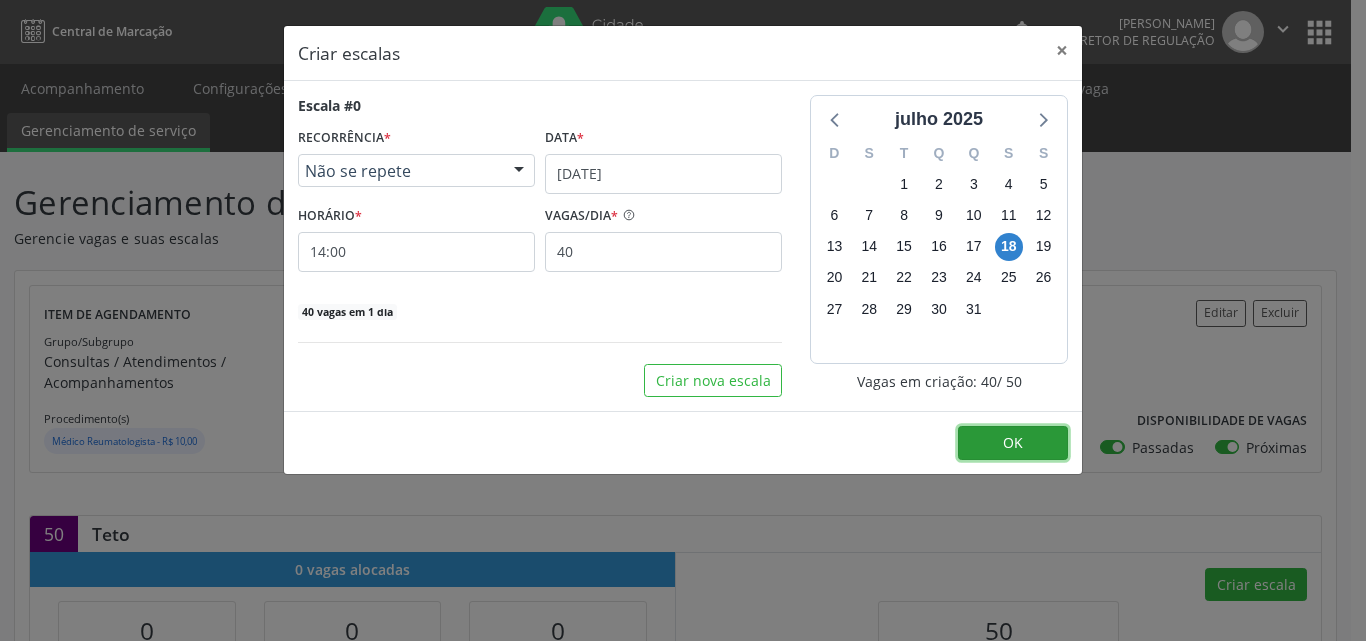 click on "OK" at bounding box center (1013, 442) 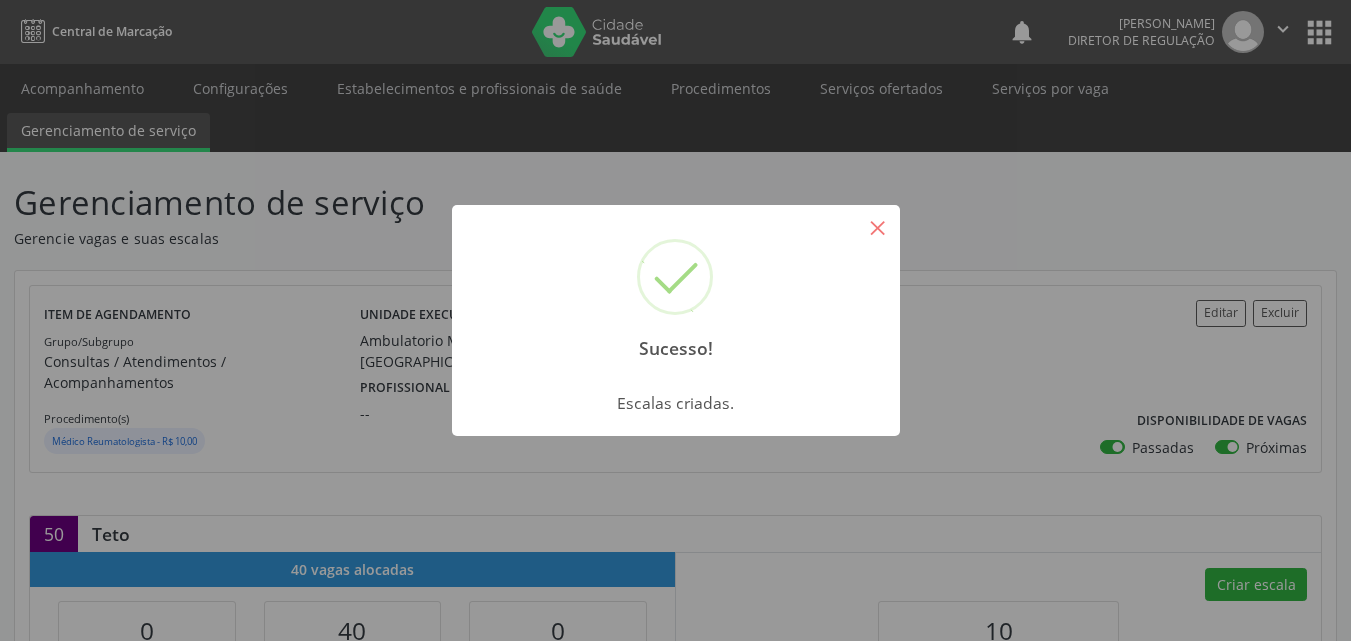 click on "×" at bounding box center [878, 227] 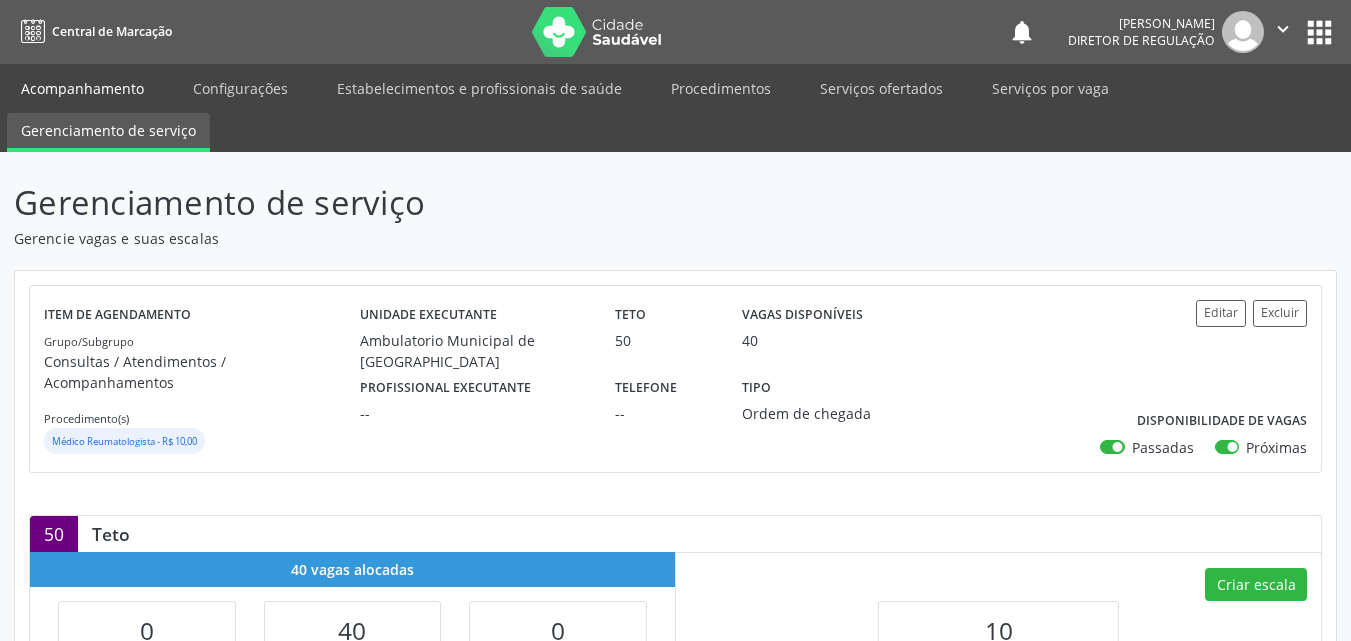 click on "Acompanhamento" at bounding box center (82, 88) 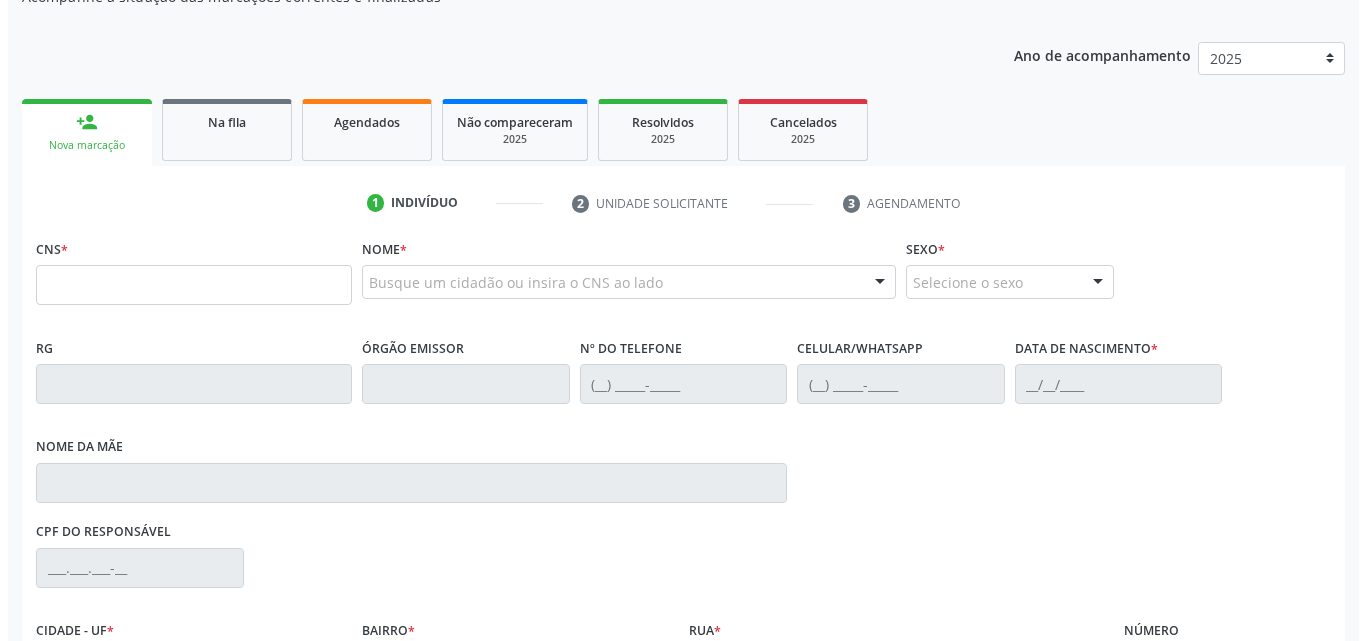scroll, scrollTop: 0, scrollLeft: 0, axis: both 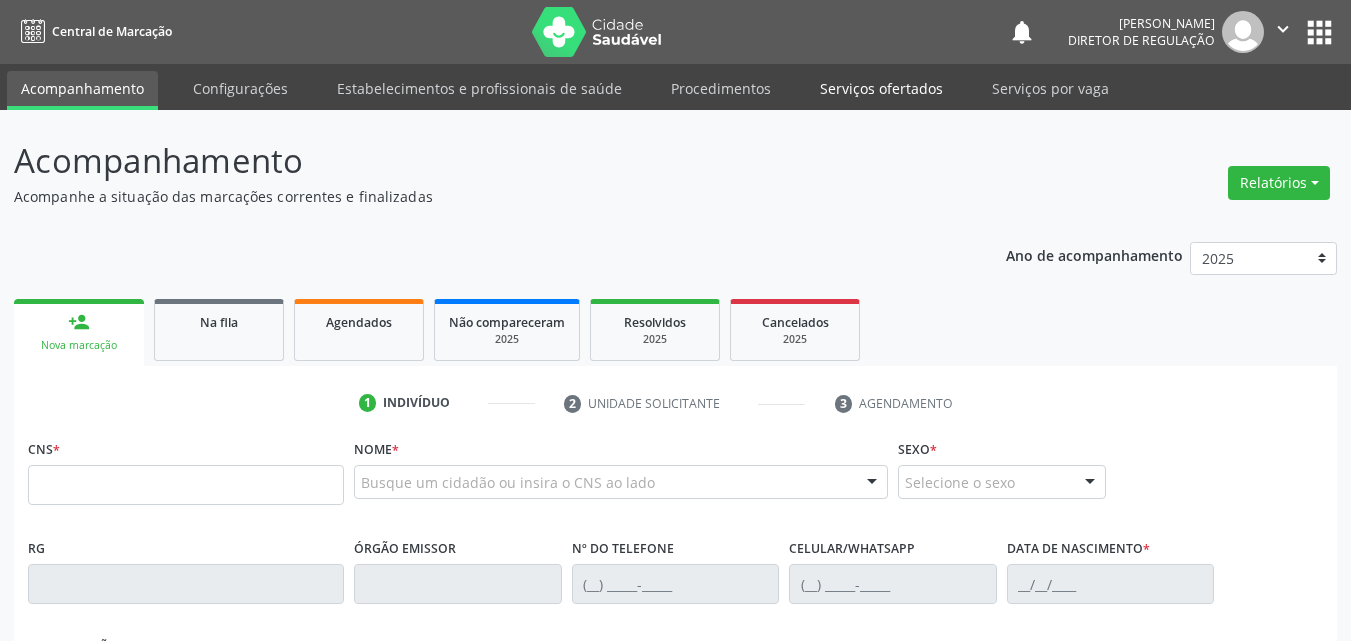 click on "Serviços ofertados" at bounding box center (881, 88) 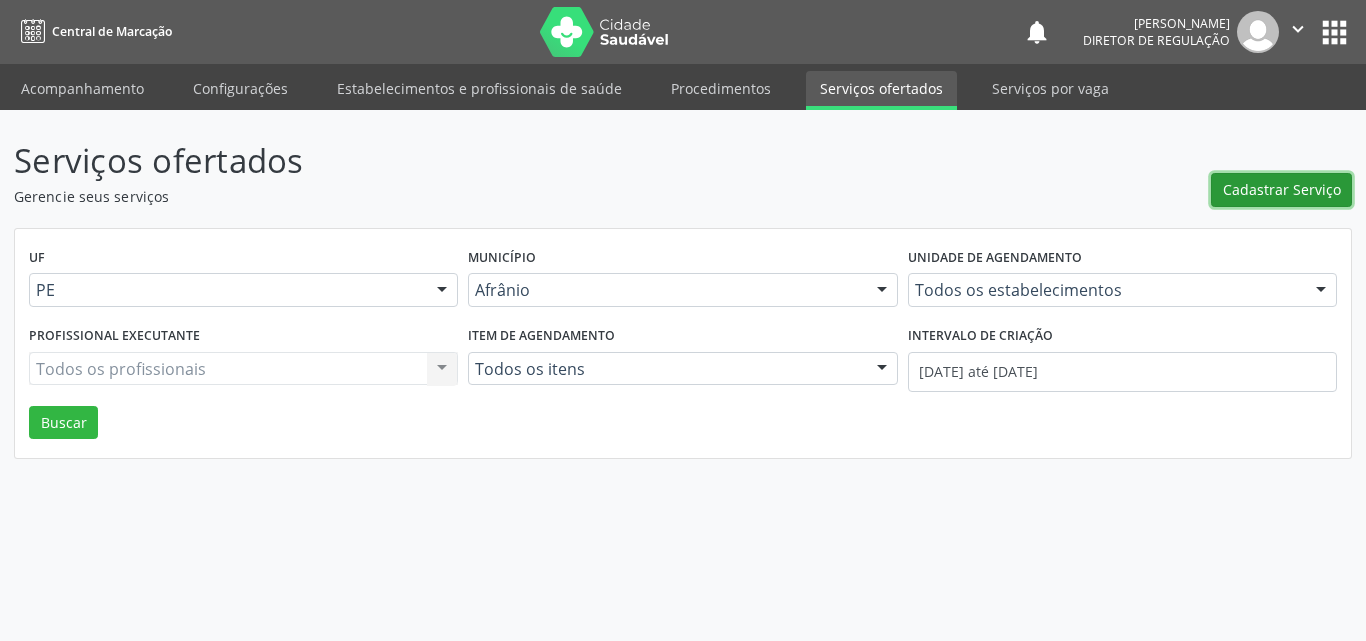 click on "Cadastrar Serviço" at bounding box center [1282, 189] 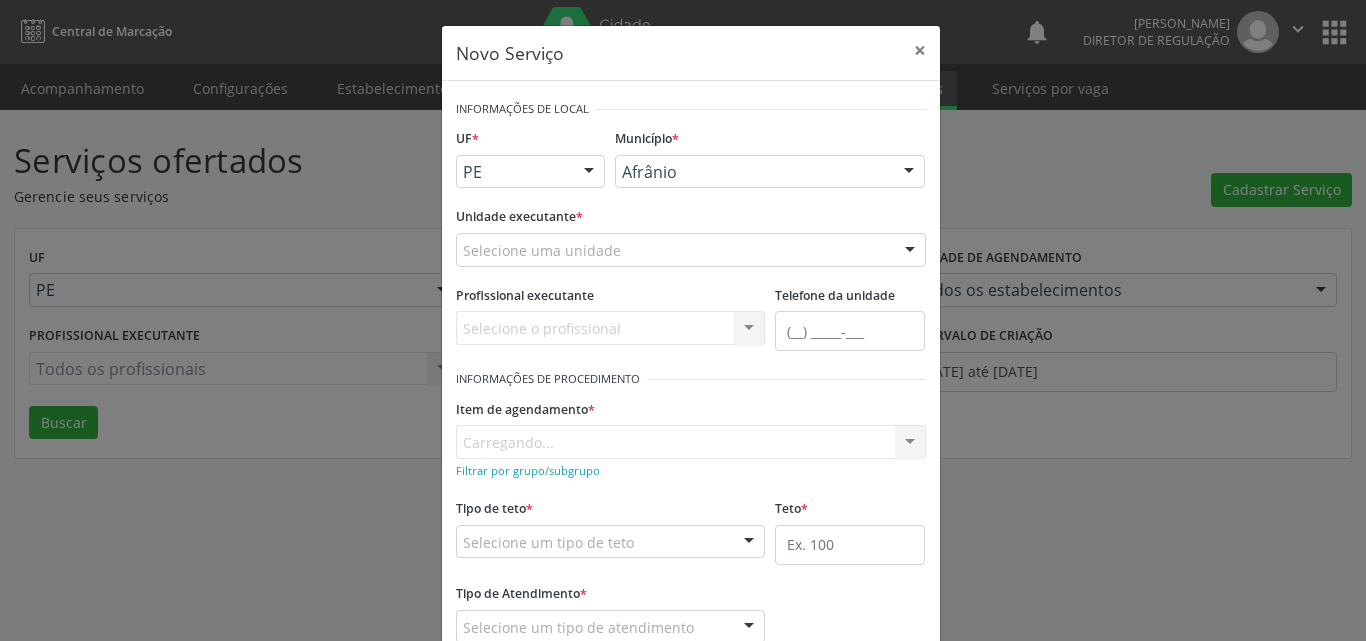 click on "Selecione uma unidade" at bounding box center (691, 250) 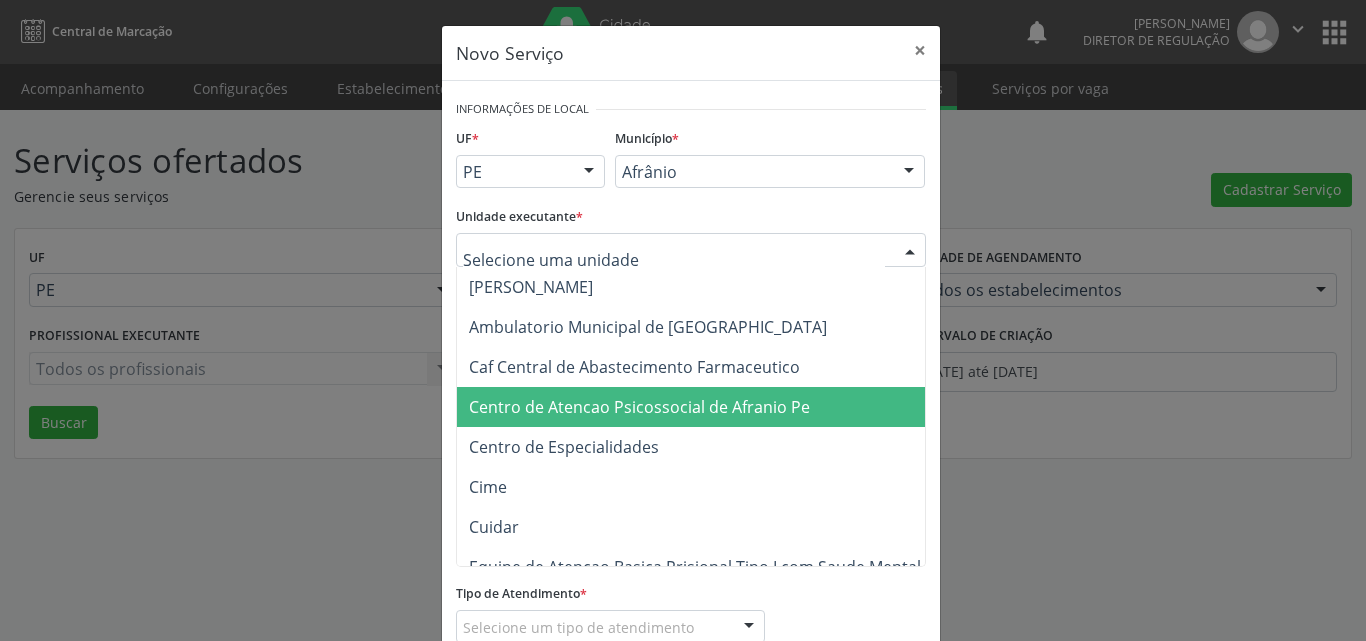 scroll, scrollTop: 300, scrollLeft: 0, axis: vertical 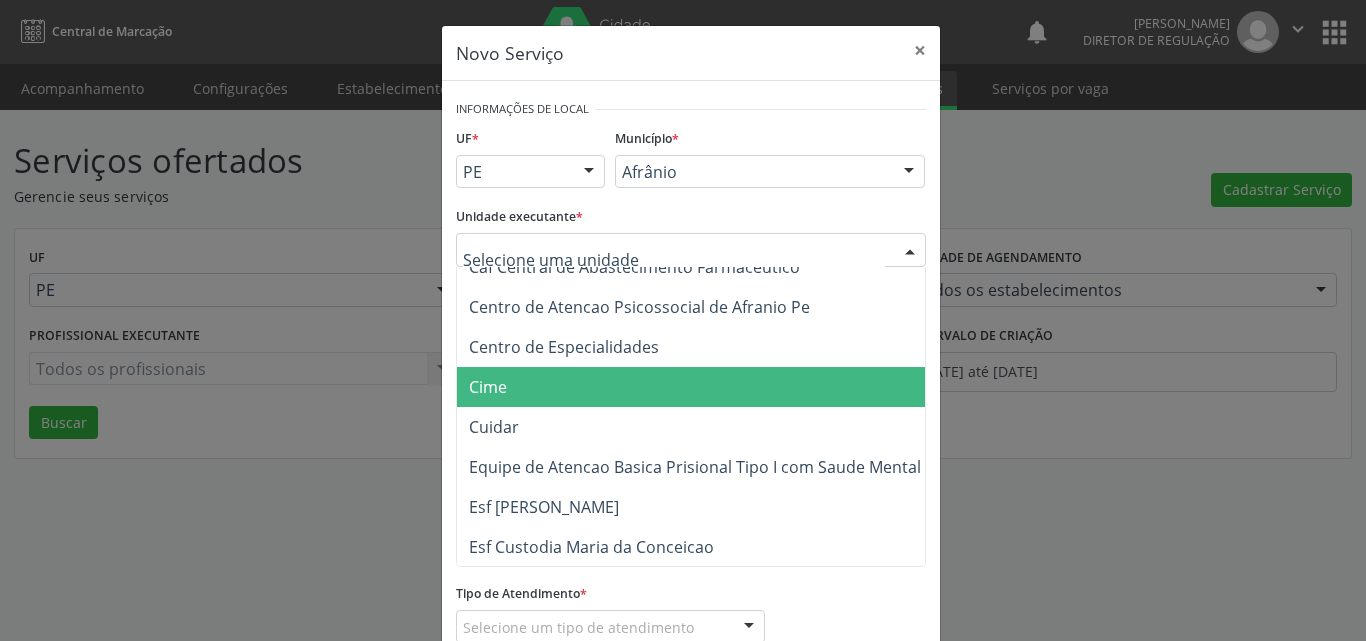 click on "Cime" at bounding box center [701, 387] 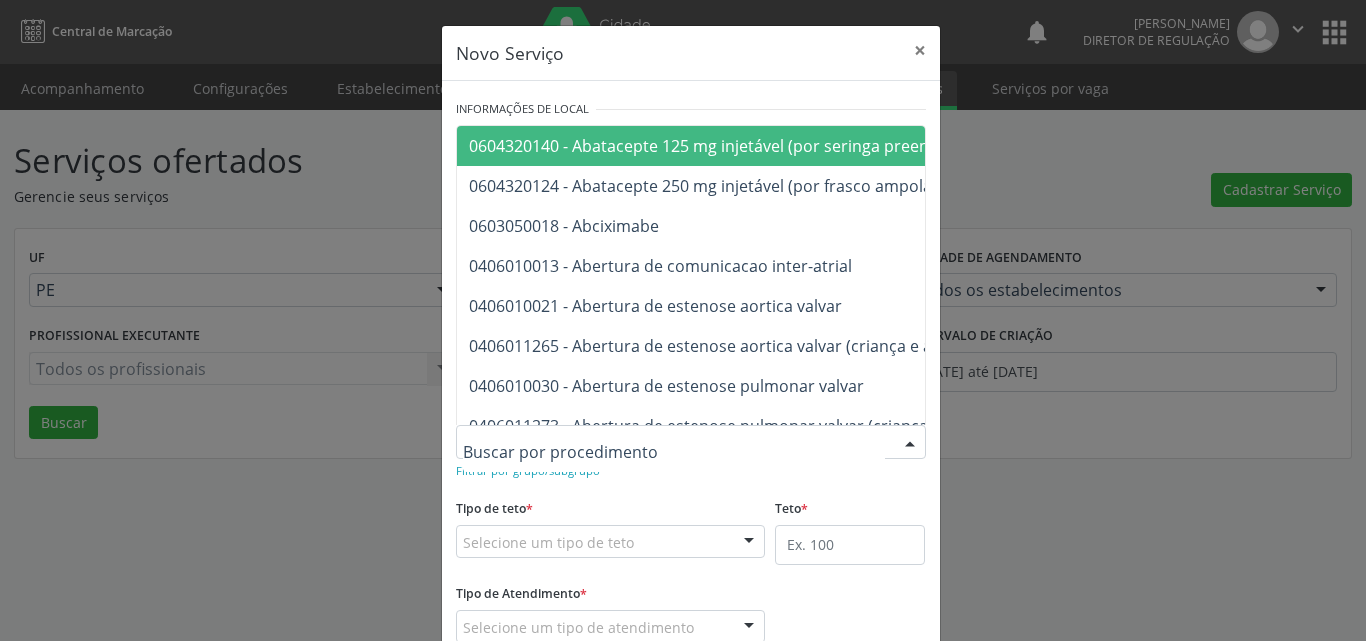 click at bounding box center [674, 452] 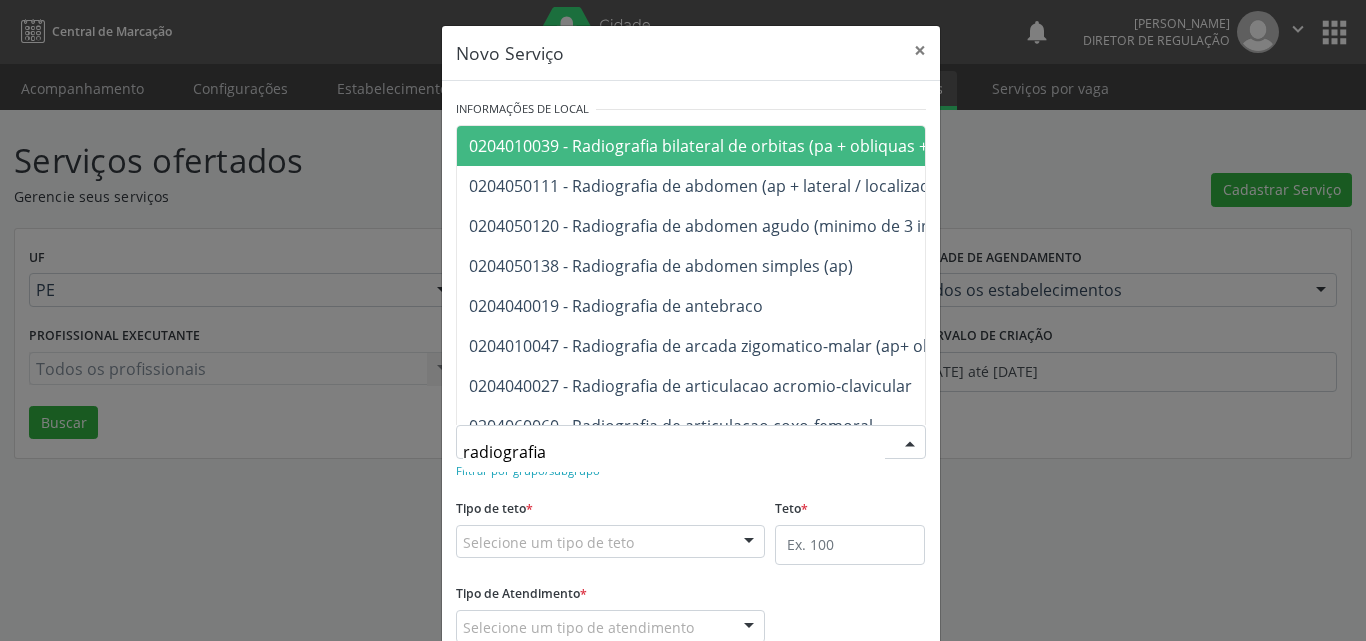 type on "radiografia" 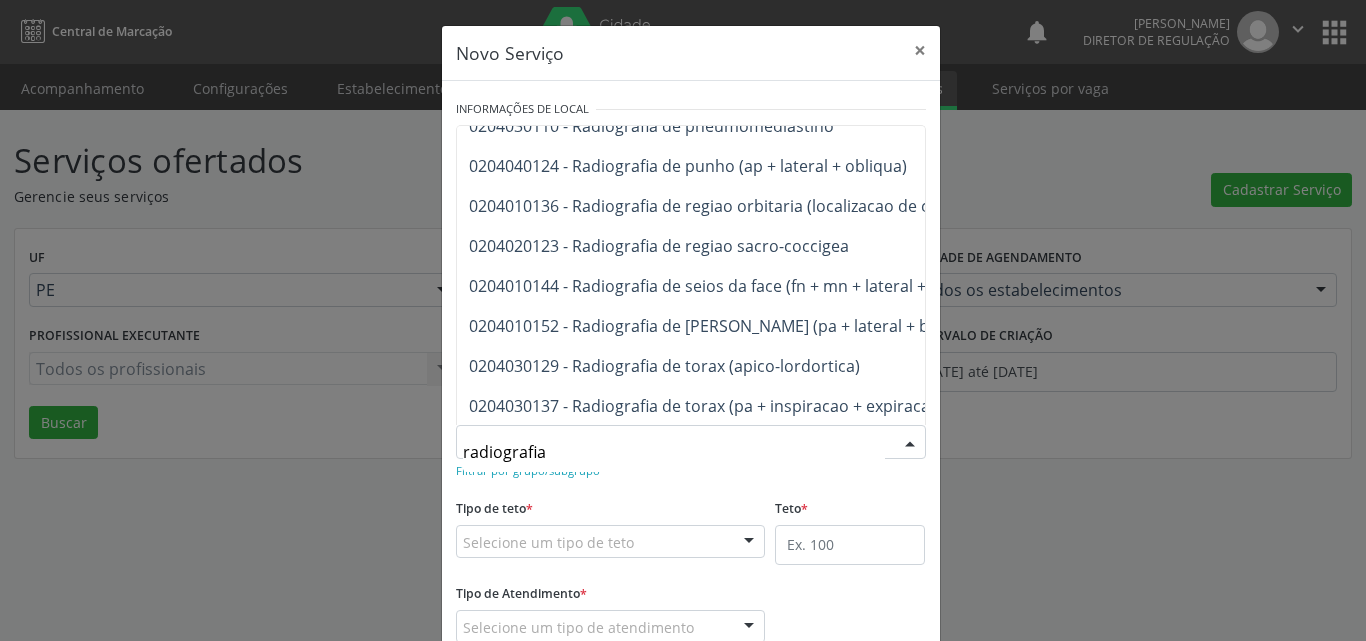 scroll, scrollTop: 2200, scrollLeft: 0, axis: vertical 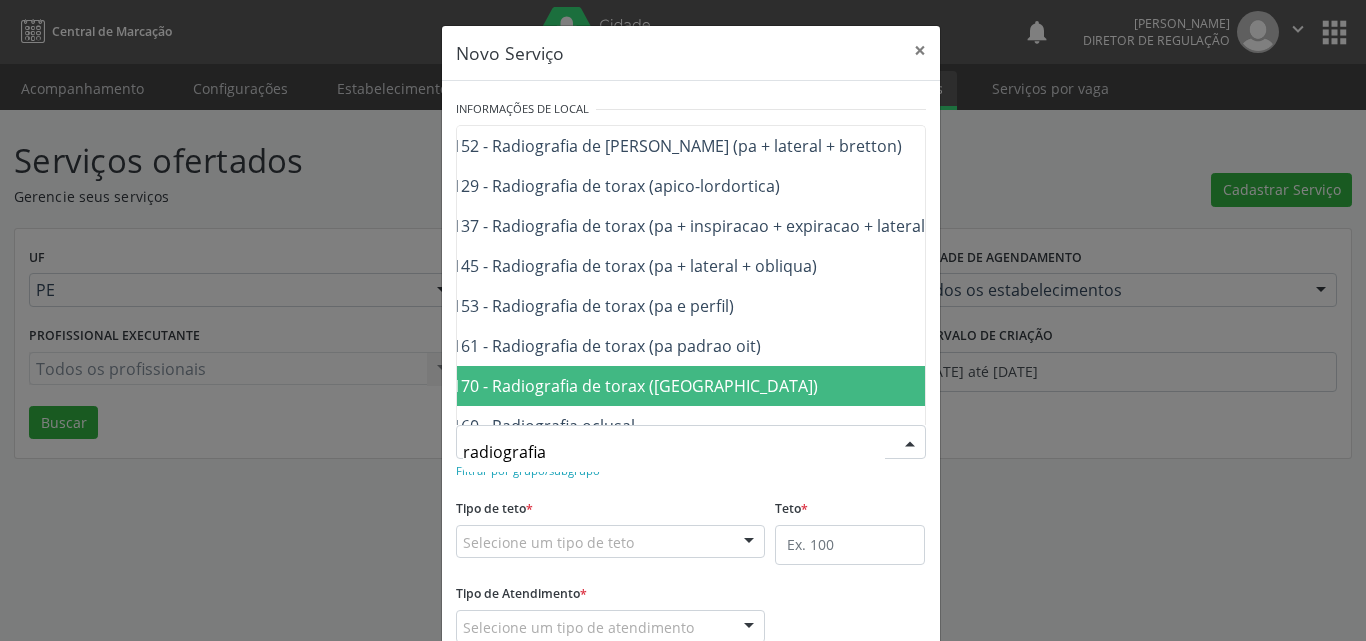 click on "0204030170 - Radiografia de torax (pa)" at bounding box center (721, 386) 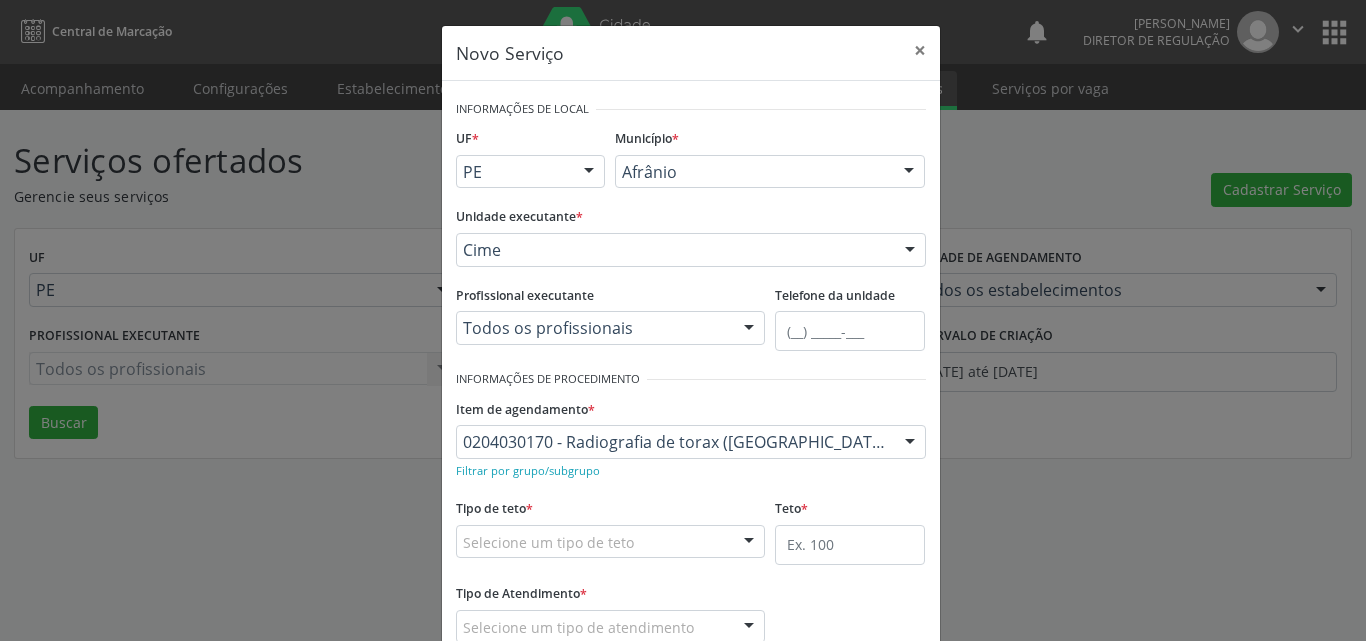 click on "Selecione um tipo de teto" at bounding box center [611, 542] 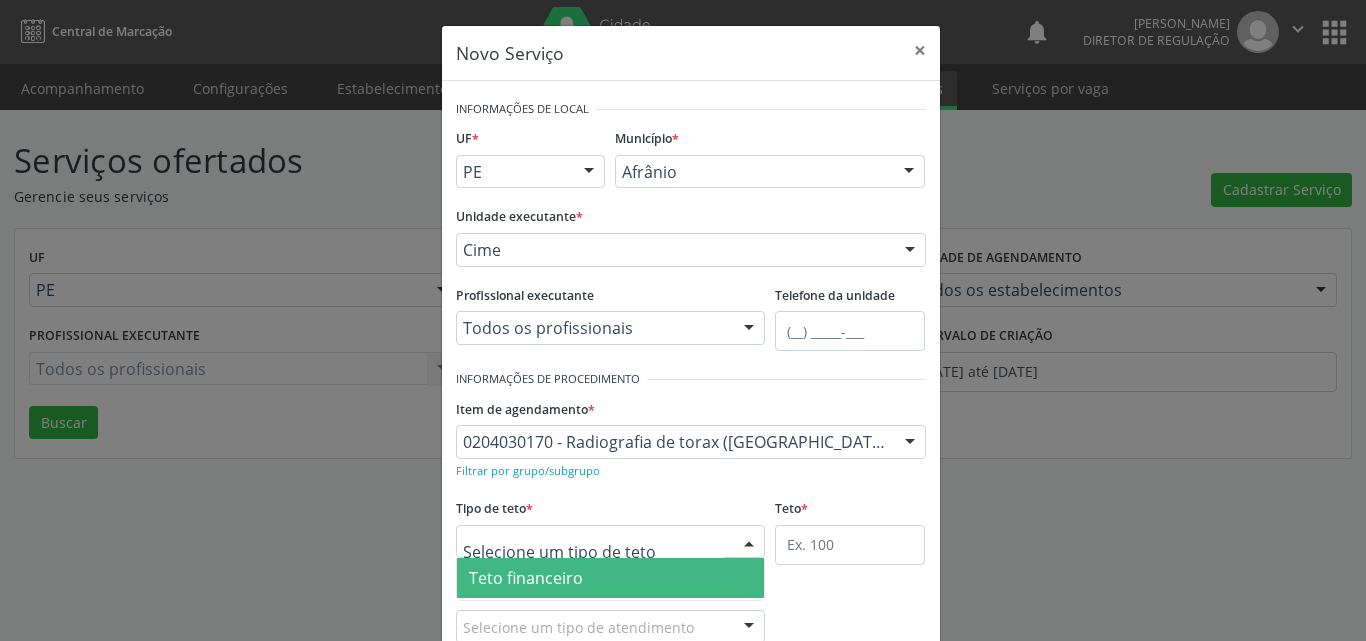 scroll, scrollTop: 132, scrollLeft: 0, axis: vertical 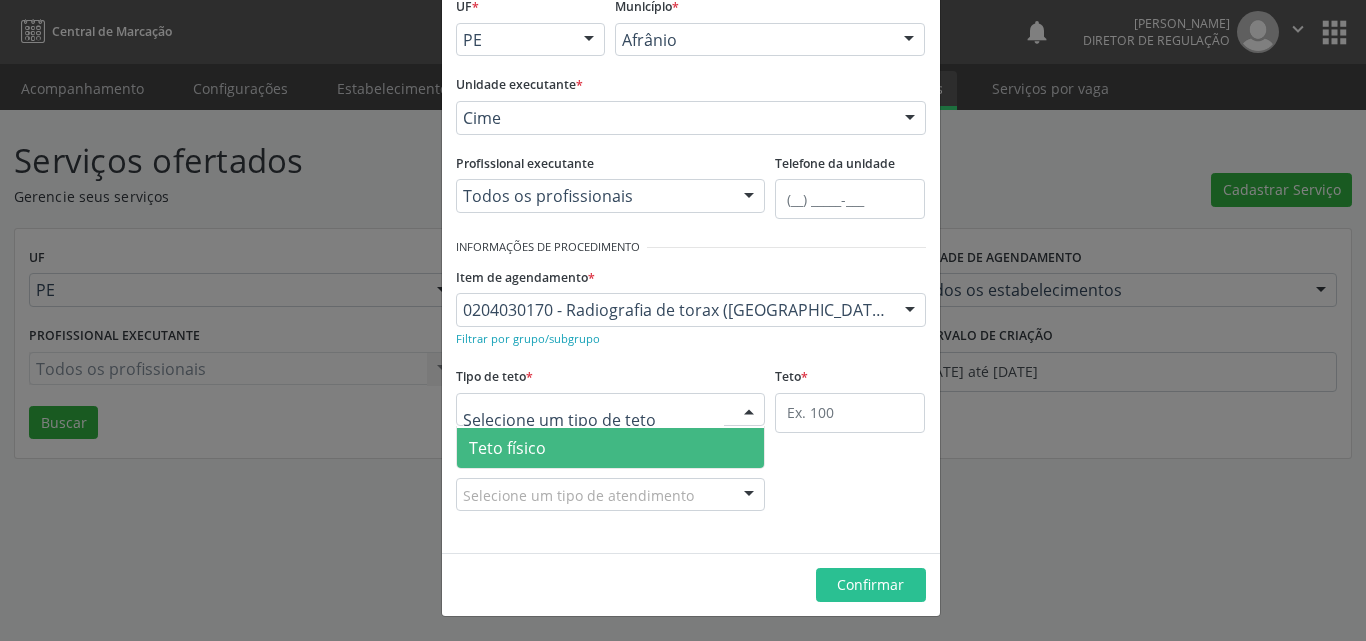 click on "Teto físico" at bounding box center [611, 448] 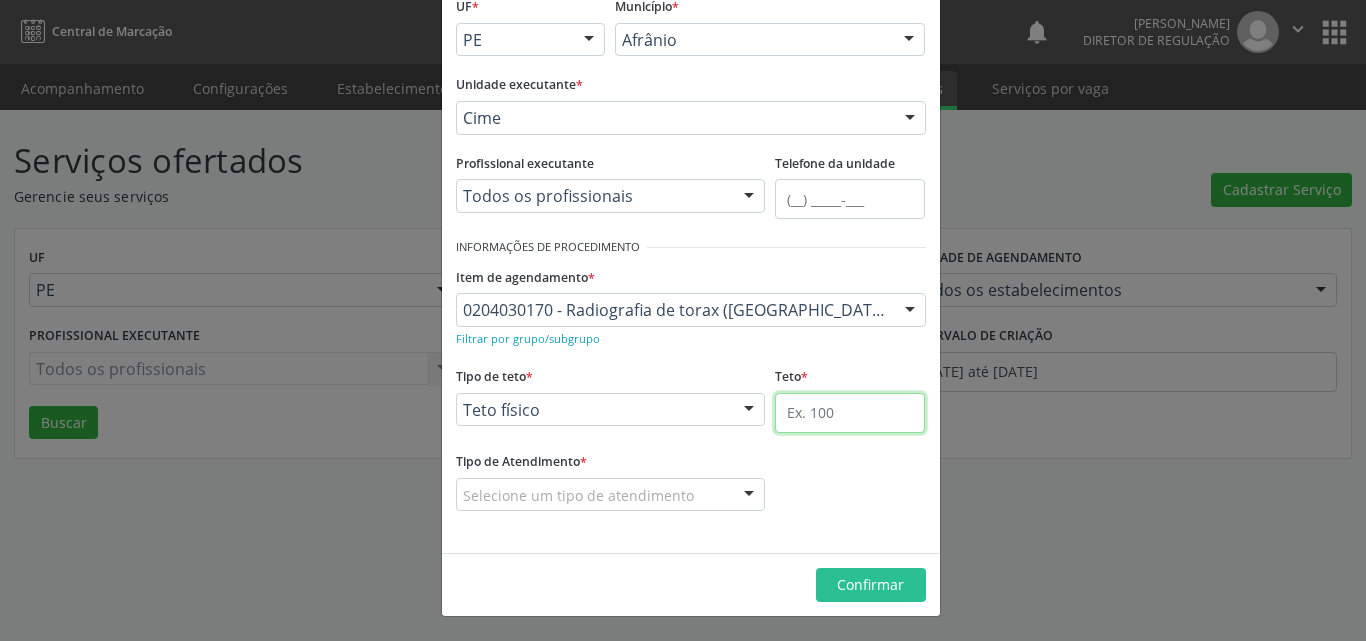 click at bounding box center (850, 413) 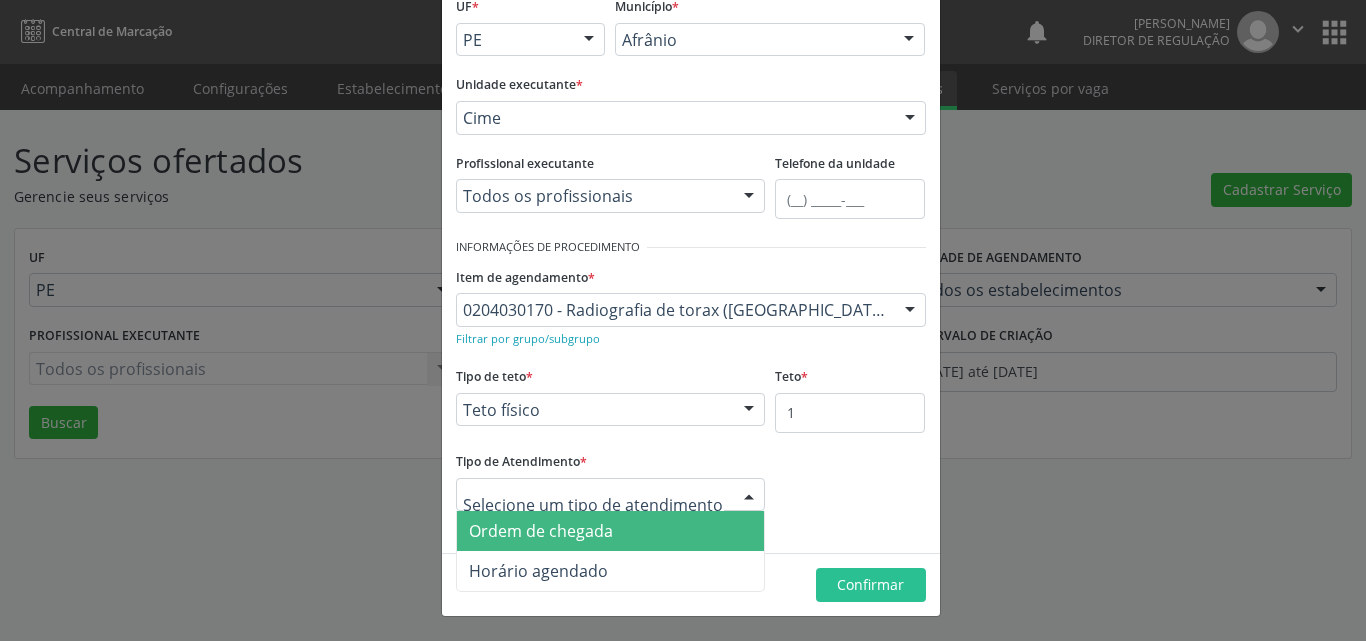 click at bounding box center [611, 495] 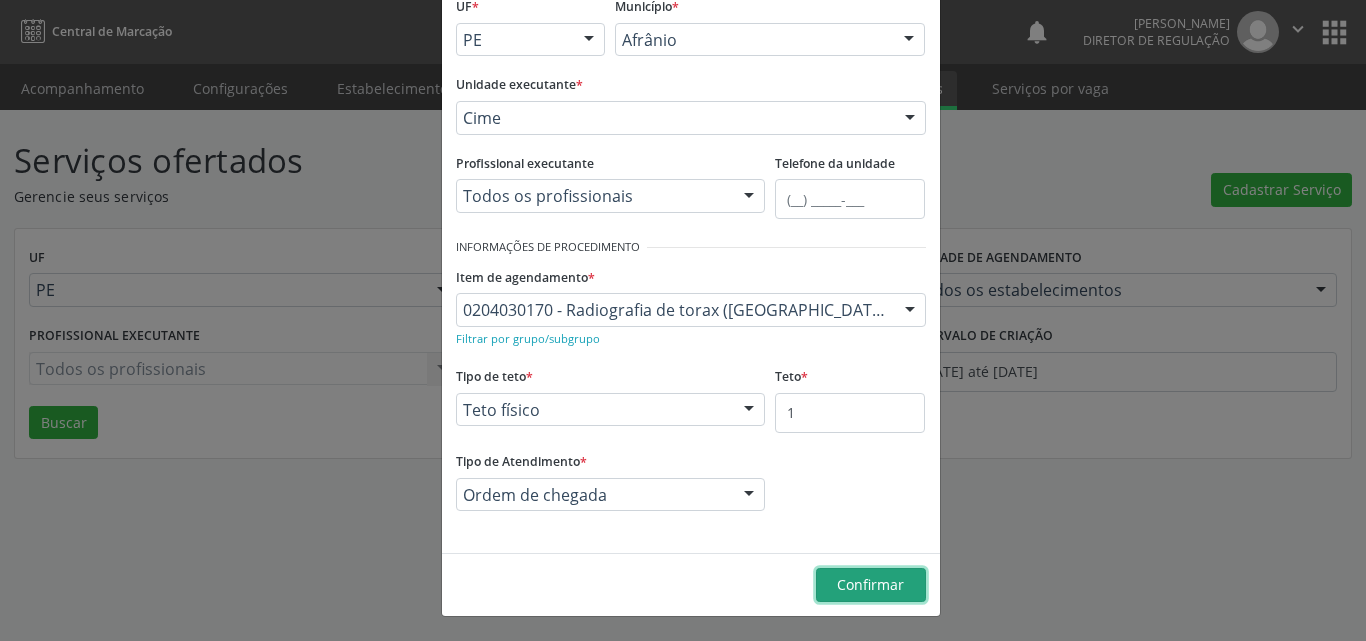 click on "Confirmar" at bounding box center (870, 584) 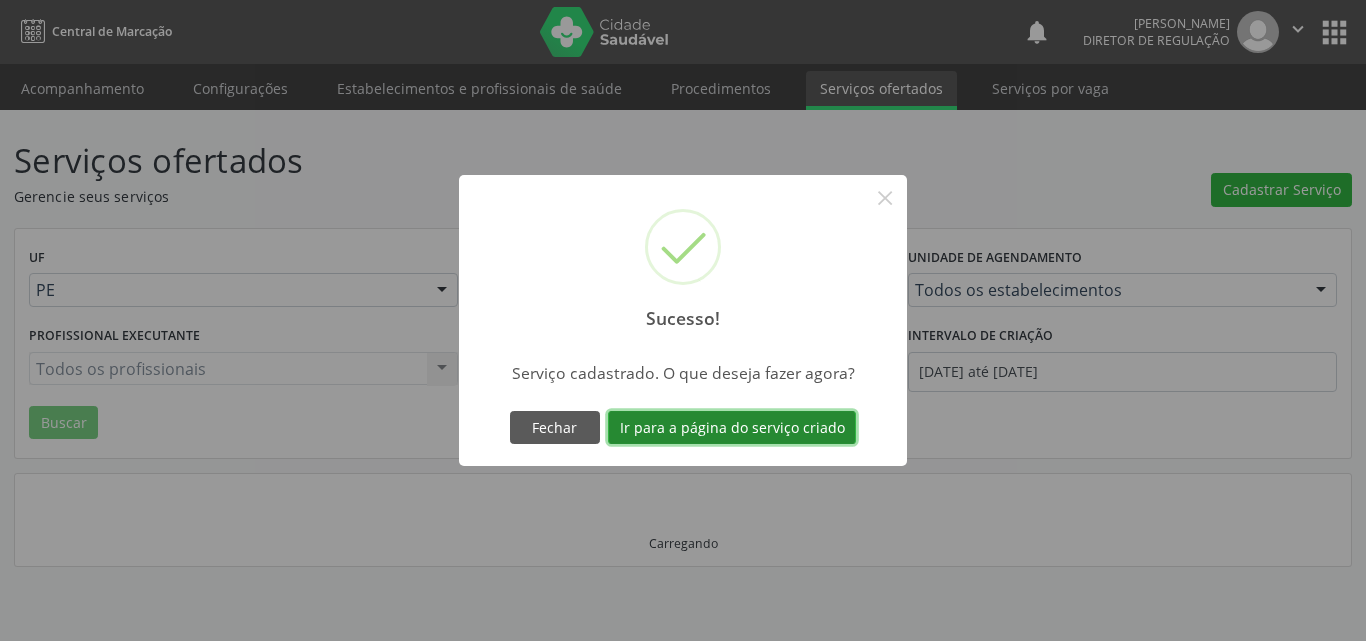 click on "Ir para a página do serviço criado" at bounding box center [732, 428] 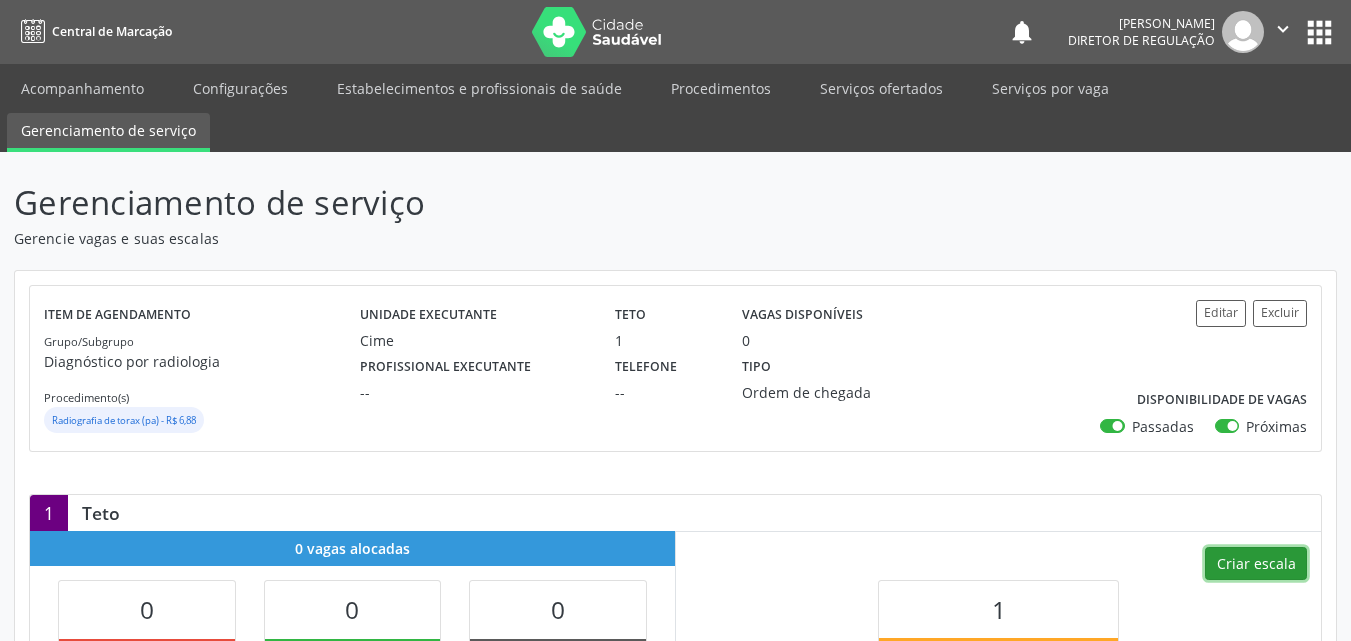 click on "Criar escala" at bounding box center [1256, 564] 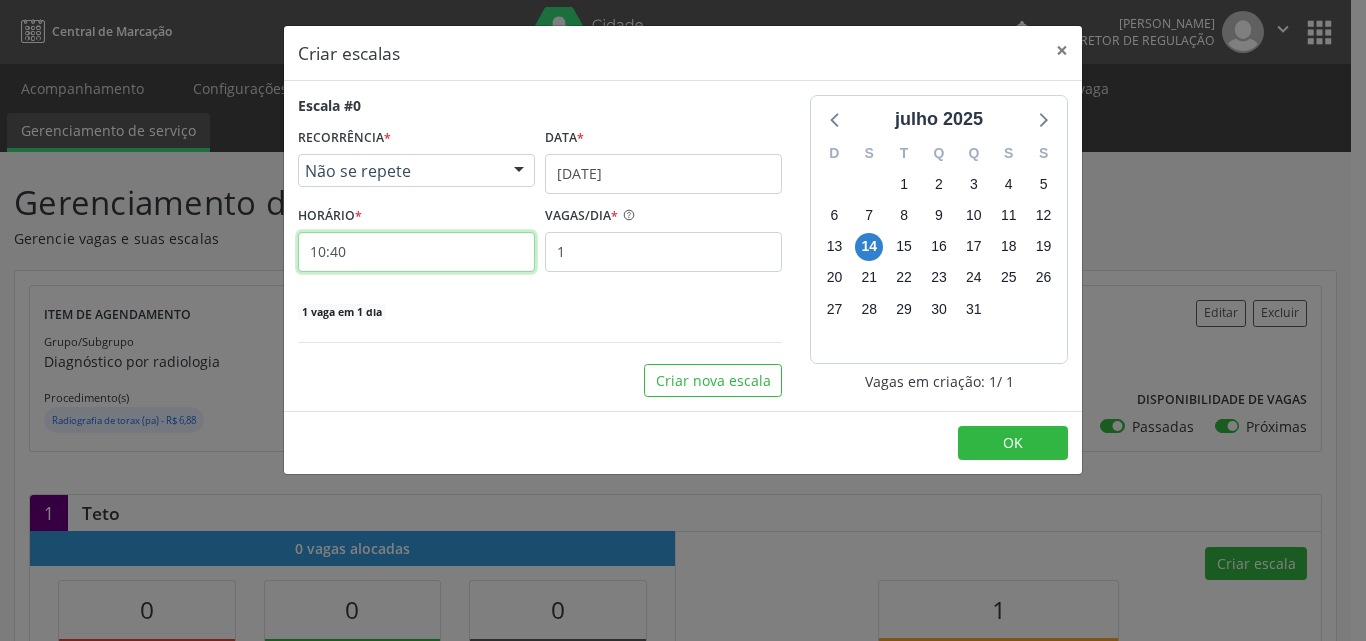 click on "10:40" at bounding box center (416, 252) 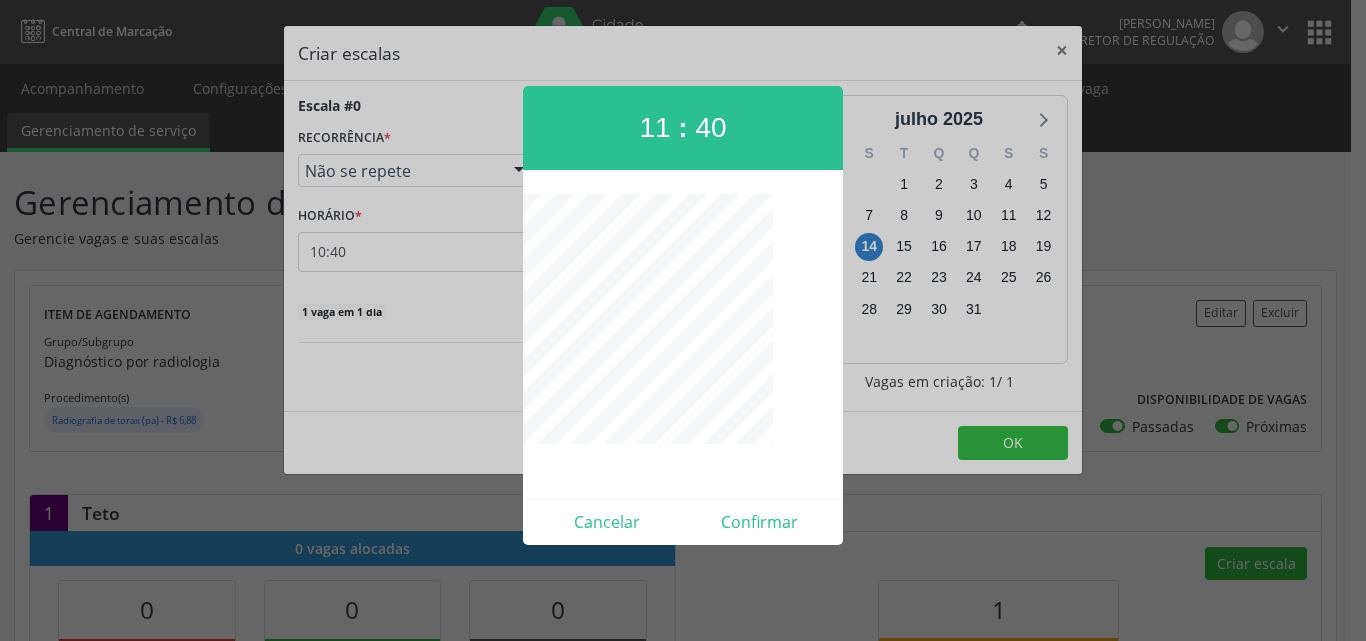 click on "11" at bounding box center [654, 127] 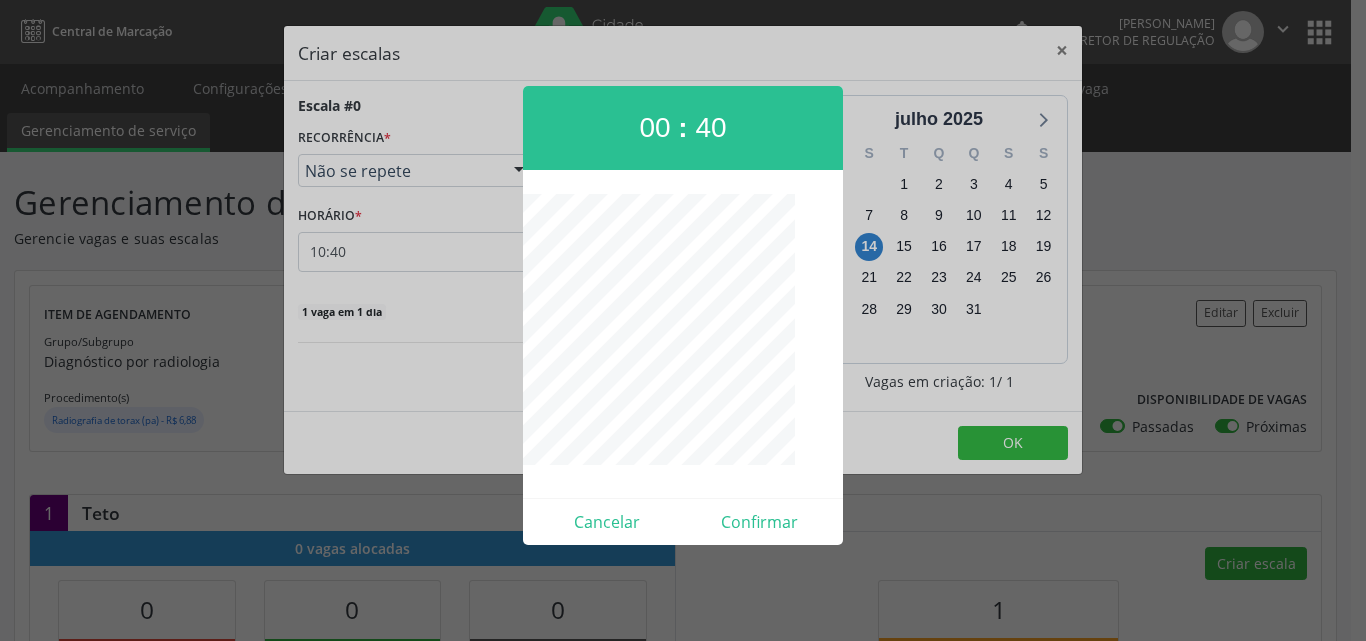 click on "00" at bounding box center [654, 127] 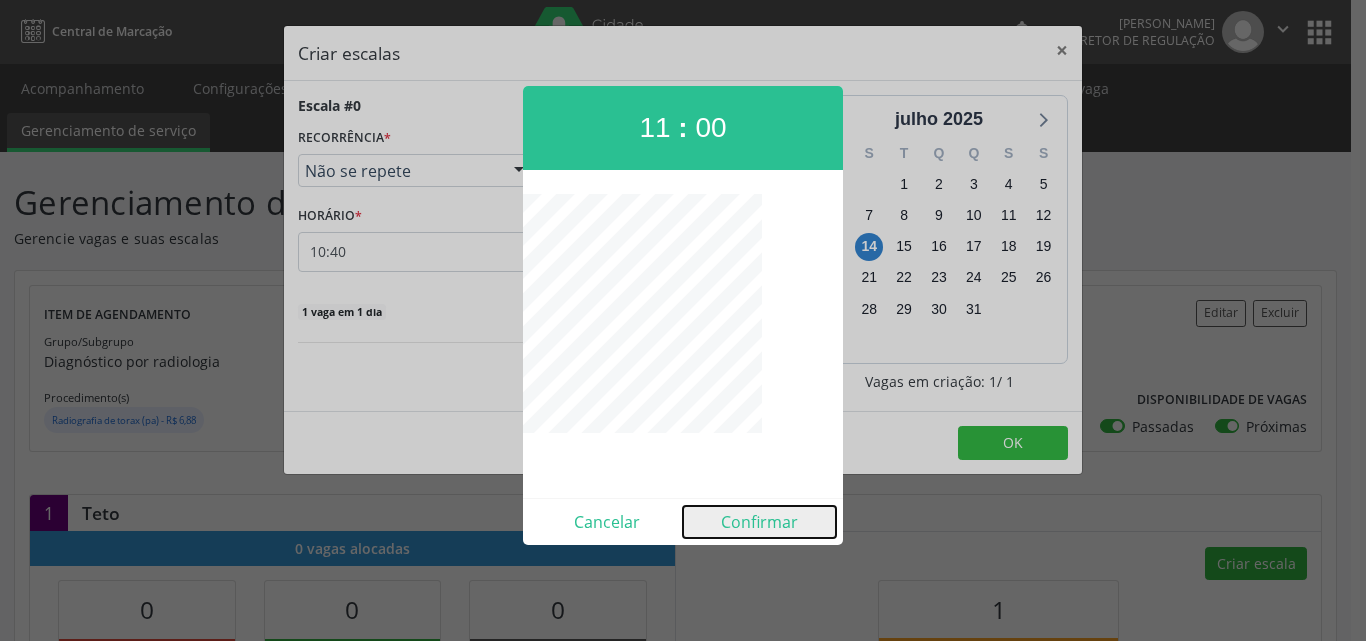 click on "Confirmar" at bounding box center (759, 522) 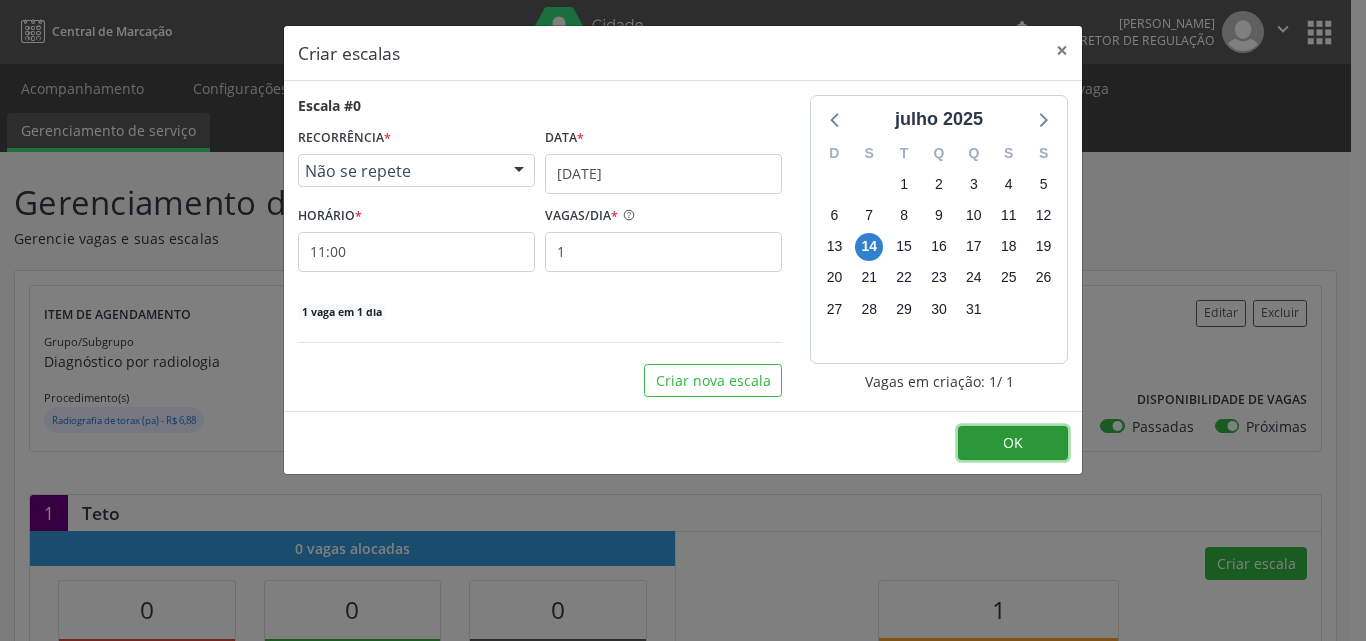 click on "OK" at bounding box center (1013, 443) 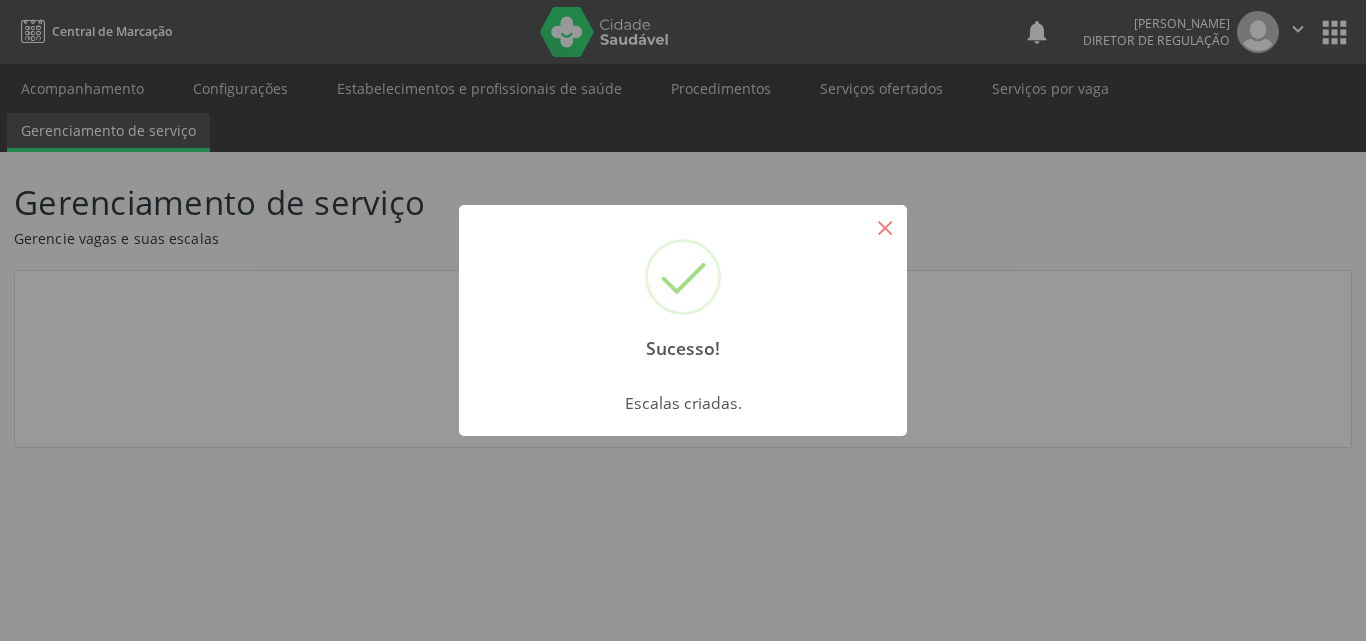 click on "×" at bounding box center [885, 227] 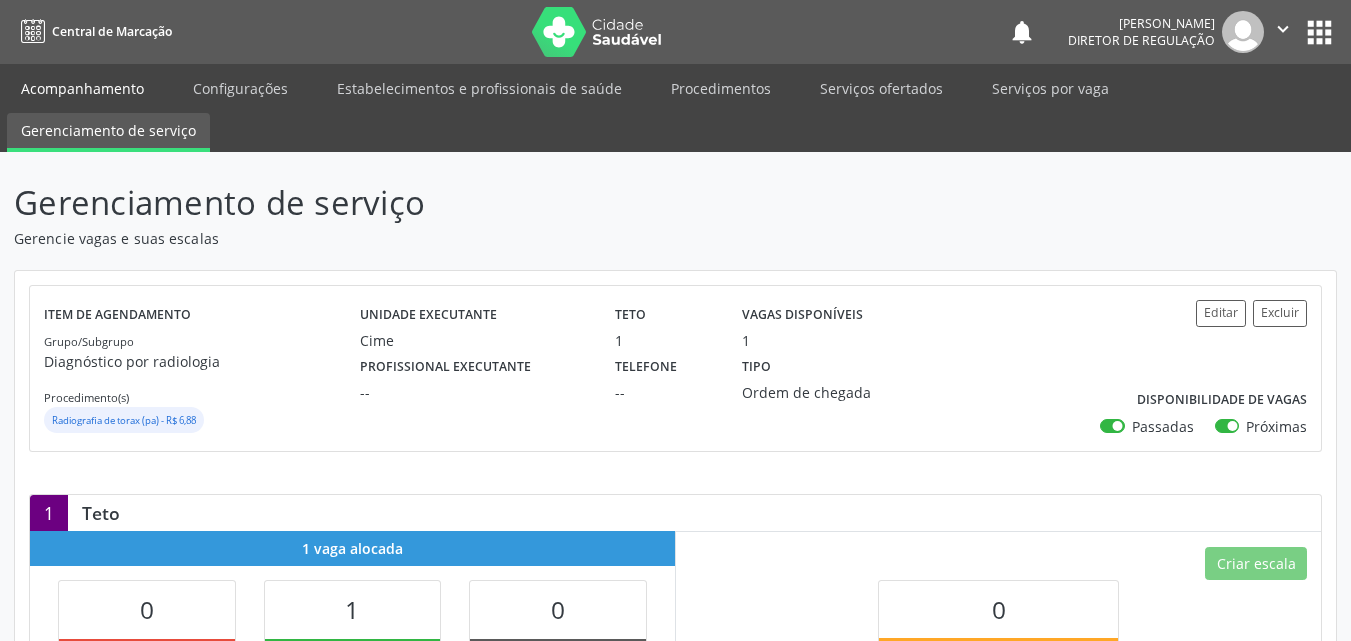 click on "Acompanhamento" at bounding box center (82, 88) 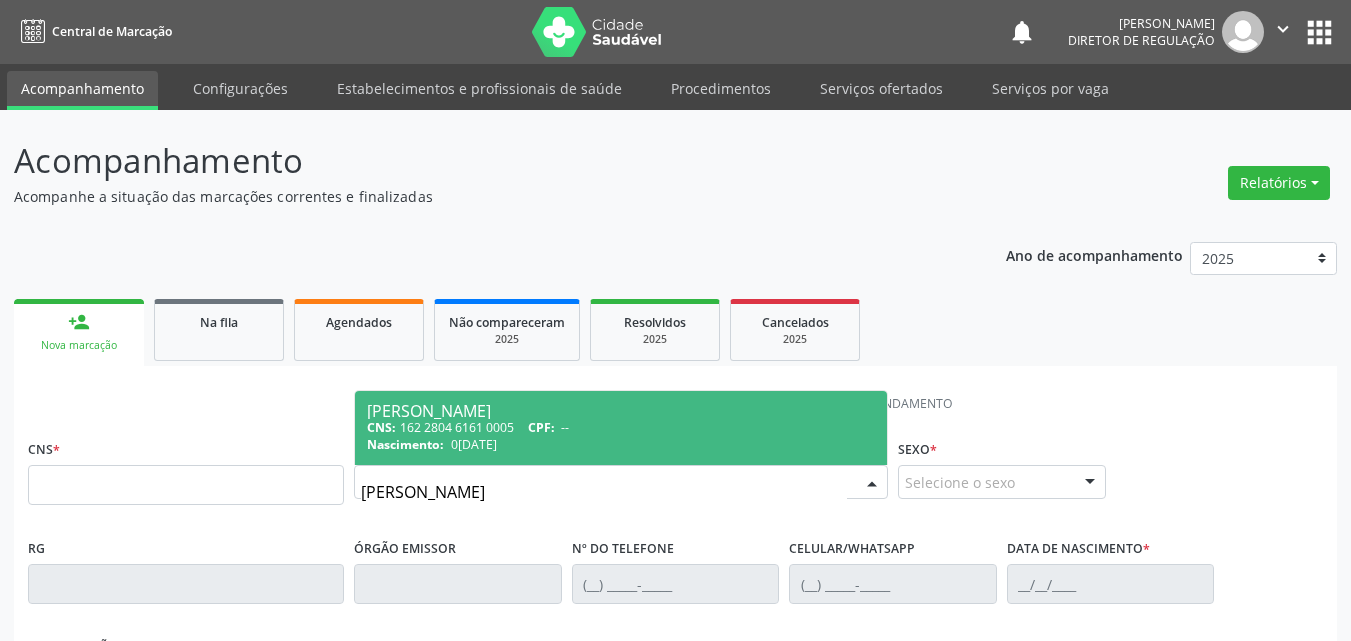 type on "jose maciel da s" 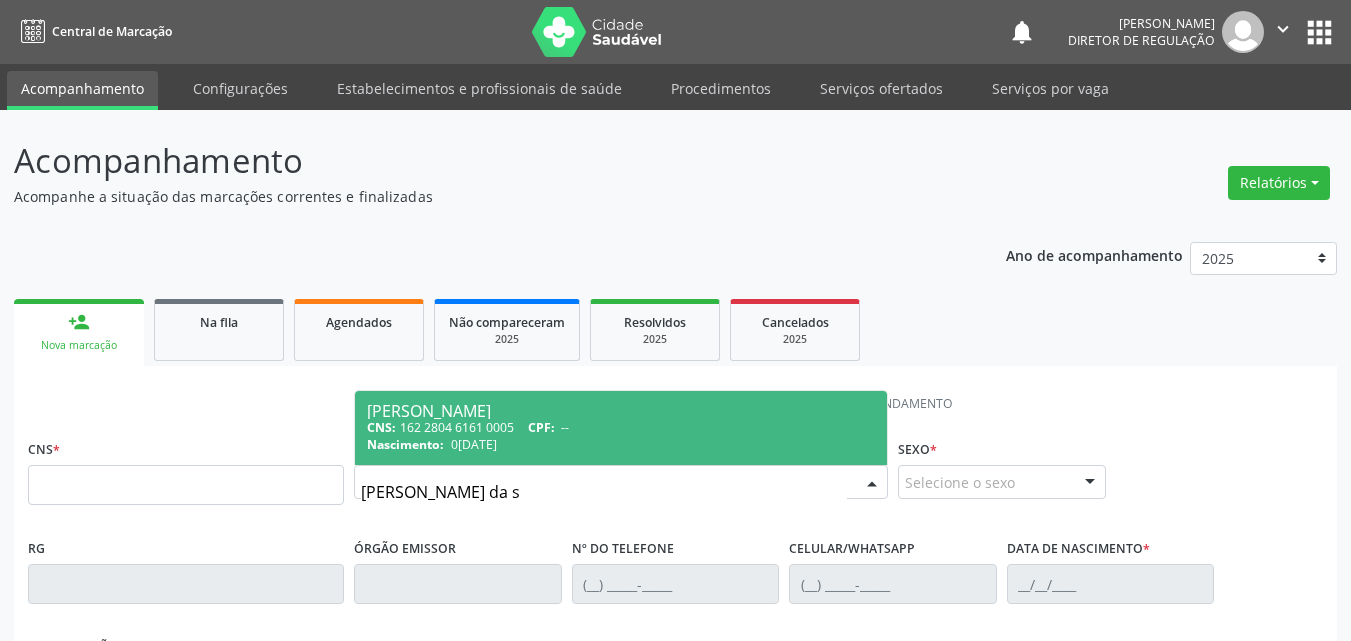 click on "CNS:
162 2804 6161 0005
CPF:    --" at bounding box center (621, 427) 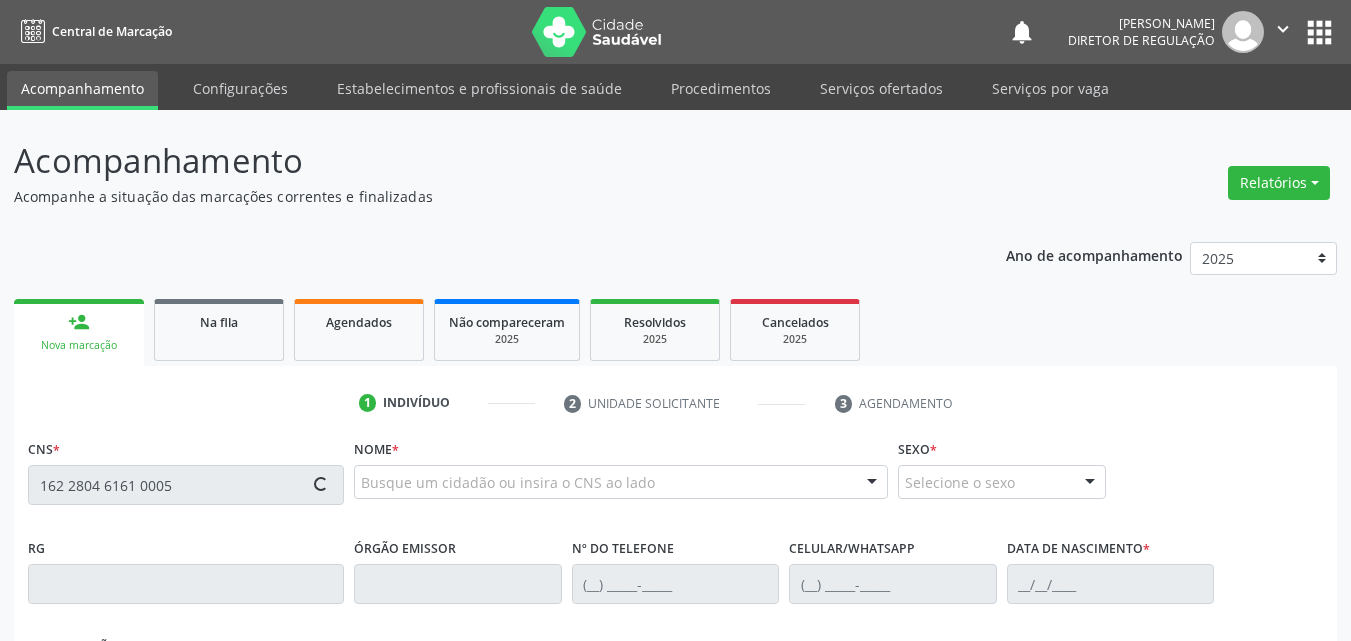 type on "162 2804 6161 0005" 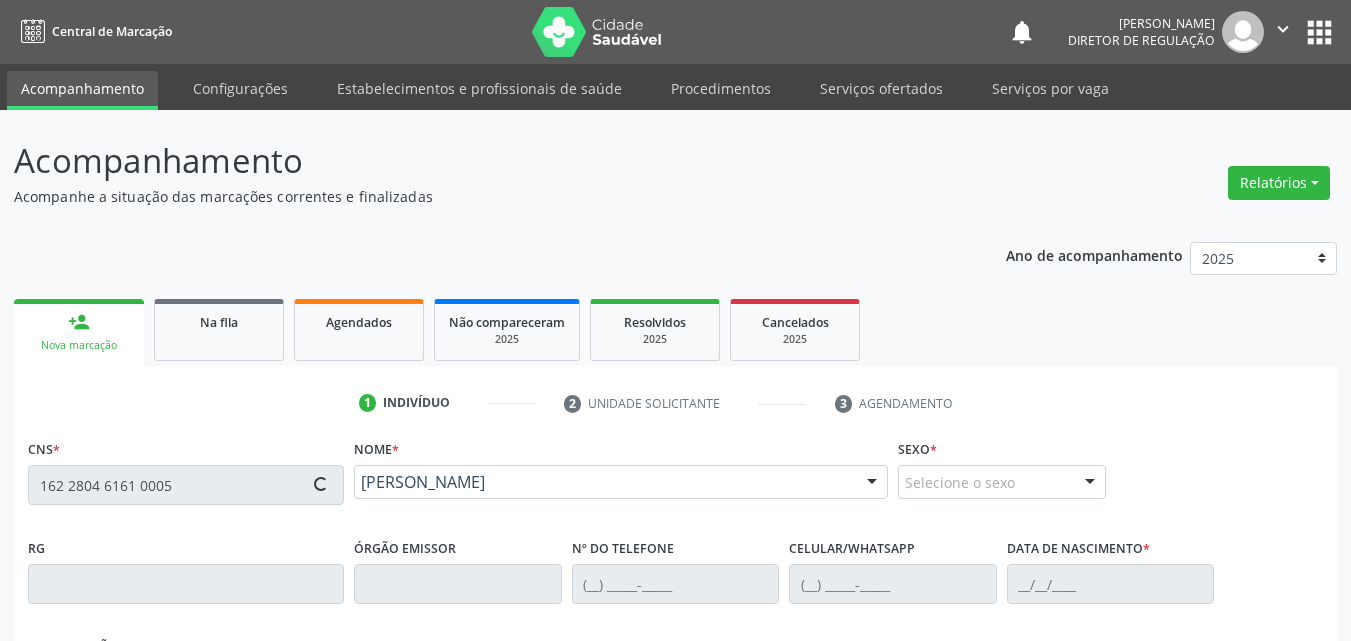 scroll, scrollTop: 429, scrollLeft: 0, axis: vertical 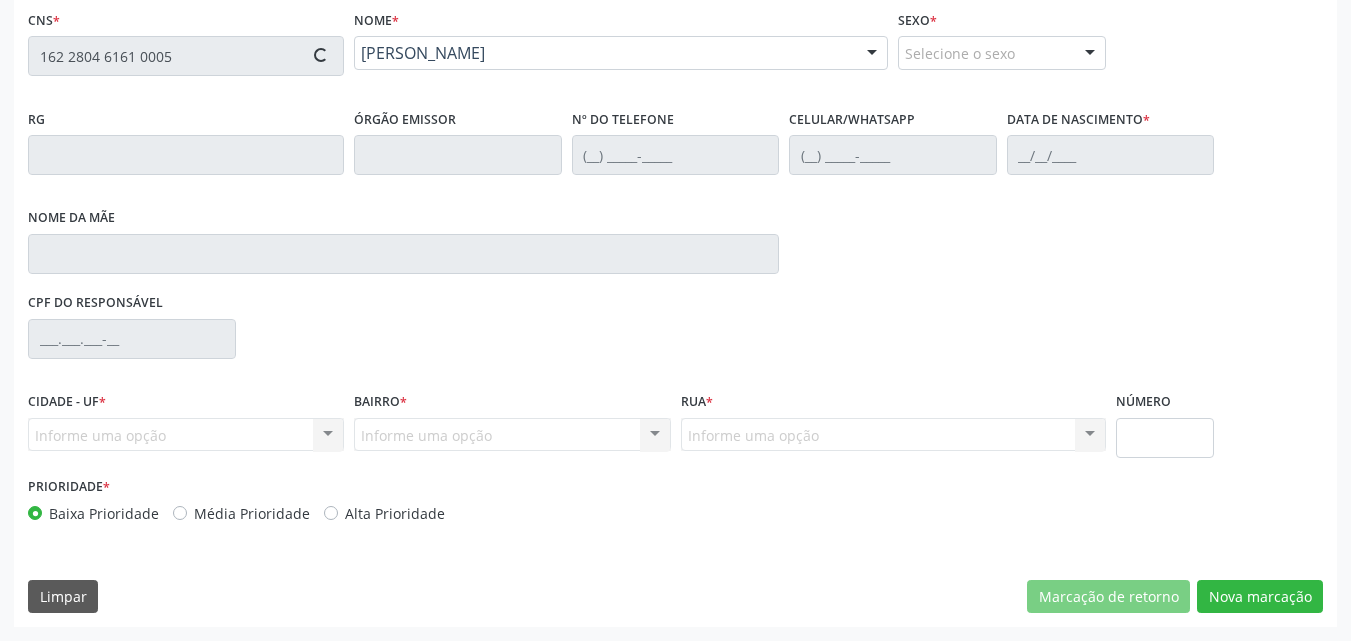 type on "02/06/1969" 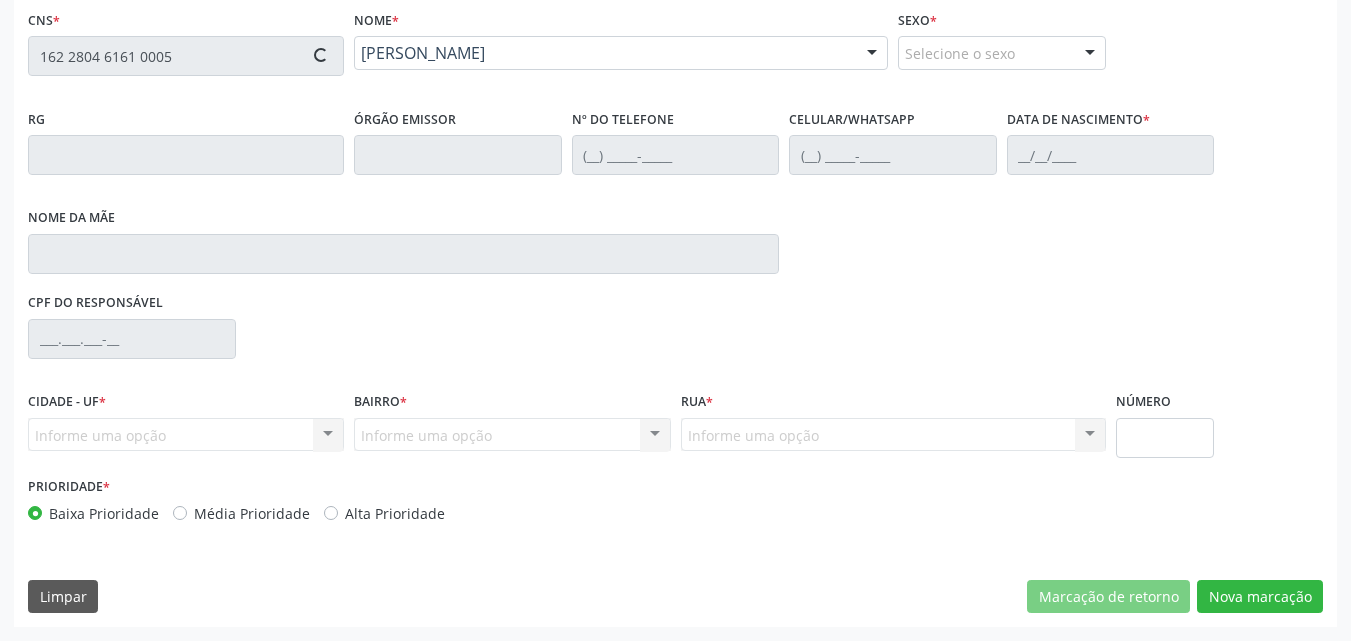 type on "S/N" 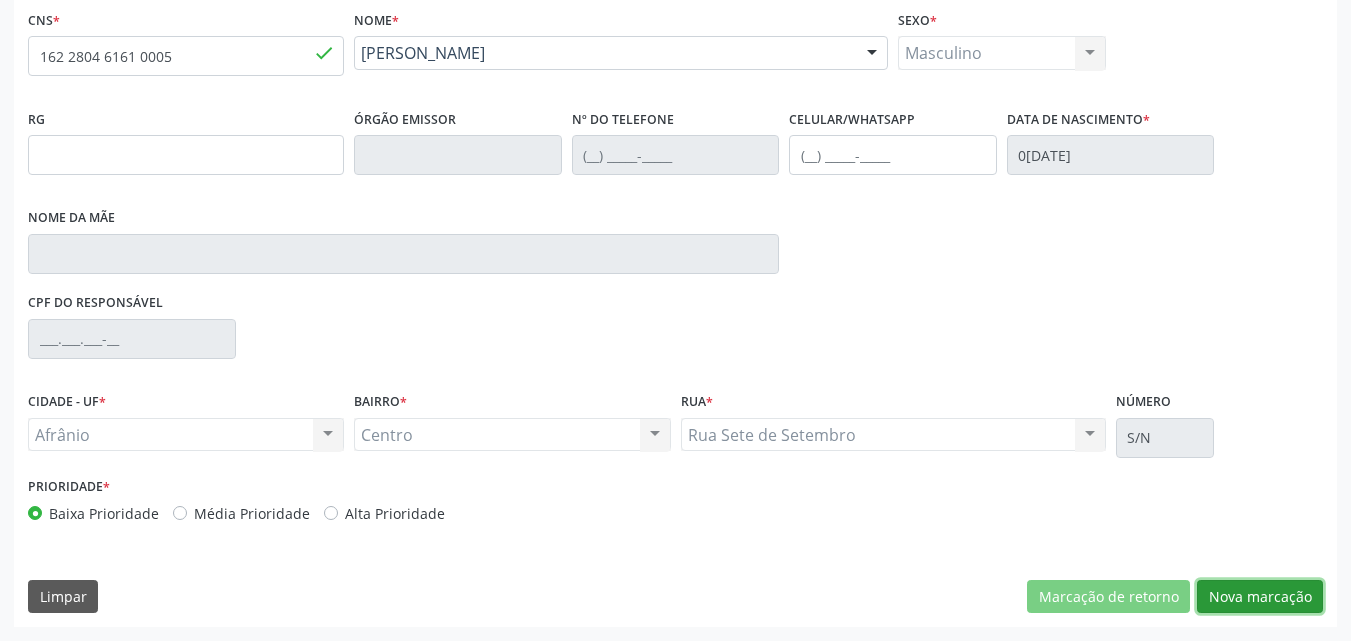click on "Nova marcação" at bounding box center (1260, 597) 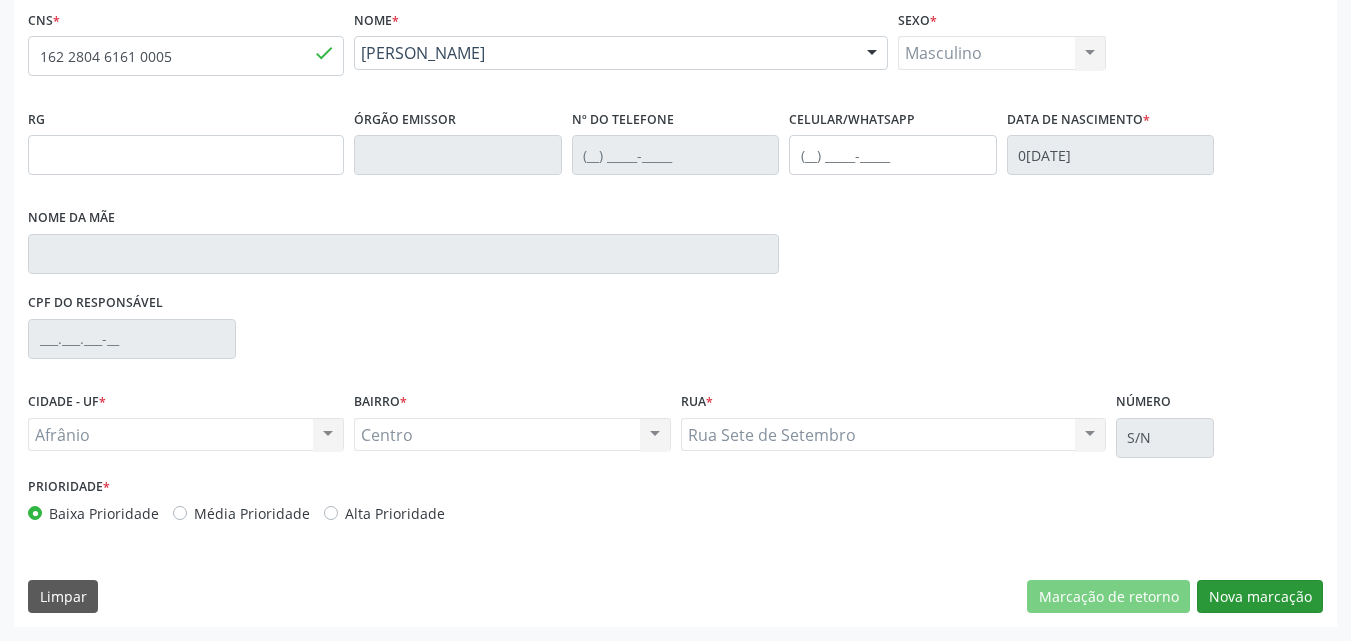 scroll, scrollTop: 265, scrollLeft: 0, axis: vertical 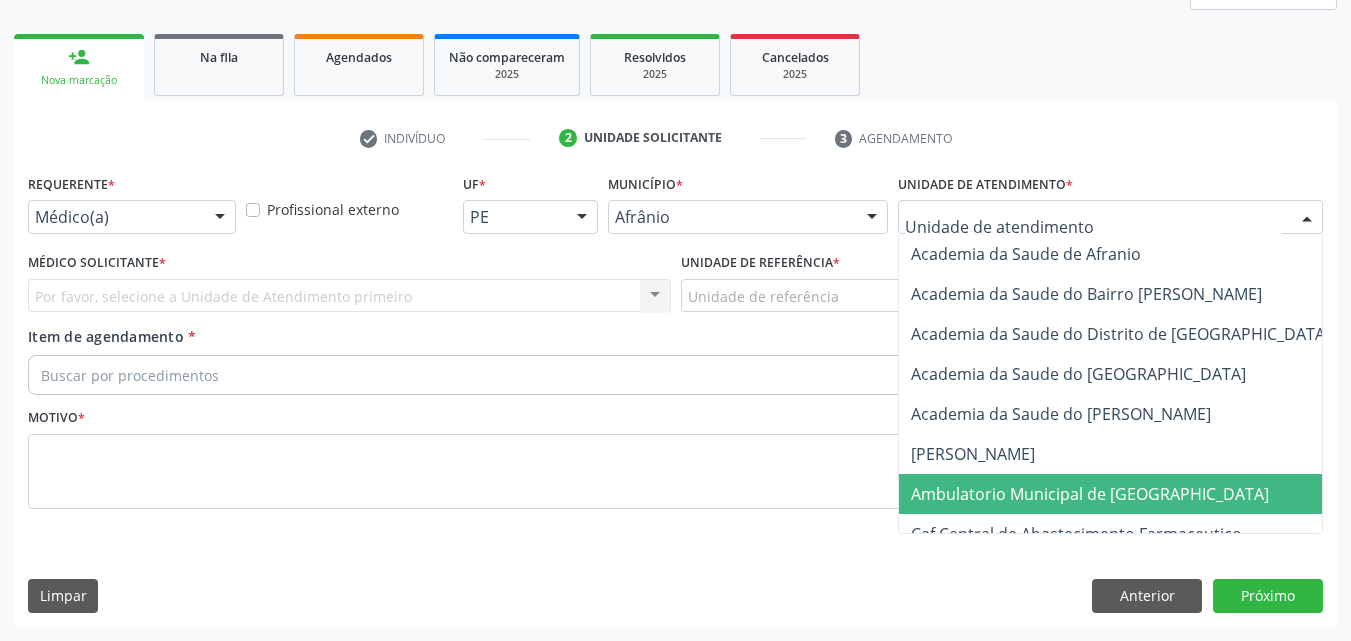 click on "Ambulatorio Municipal de [GEOGRAPHIC_DATA]" at bounding box center [1090, 494] 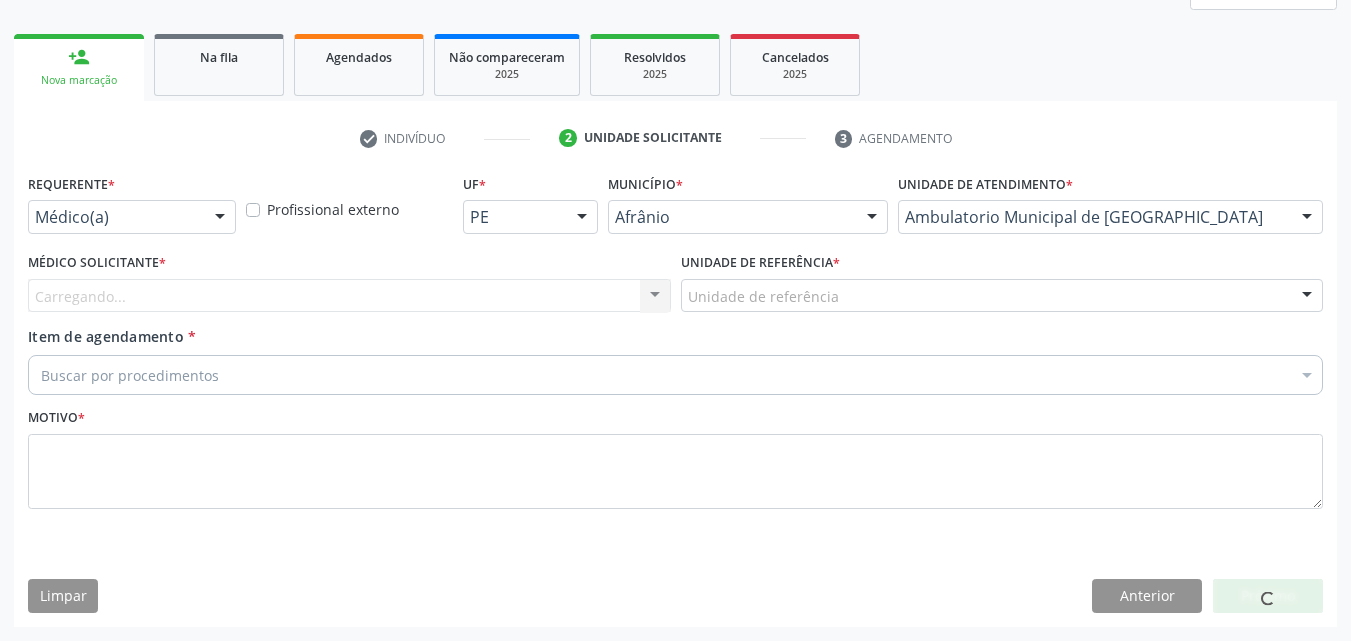 click on "Unidade de referência" at bounding box center [1002, 296] 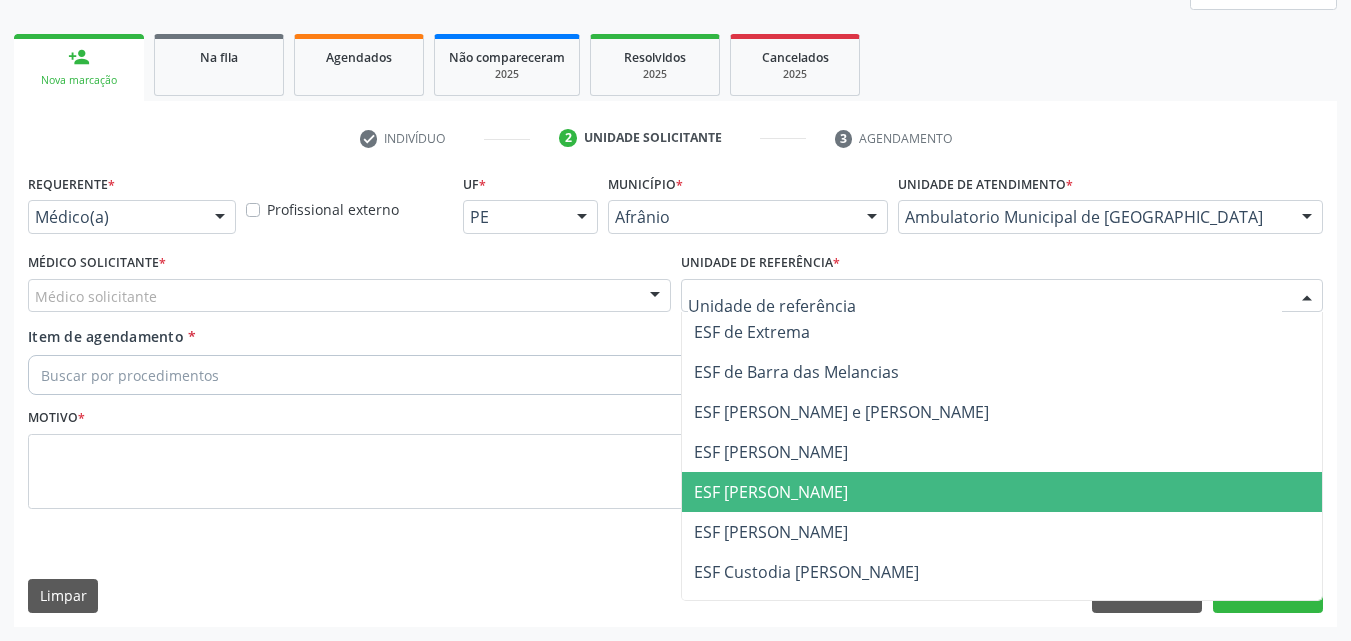 click on "ESF [PERSON_NAME]" at bounding box center (771, 492) 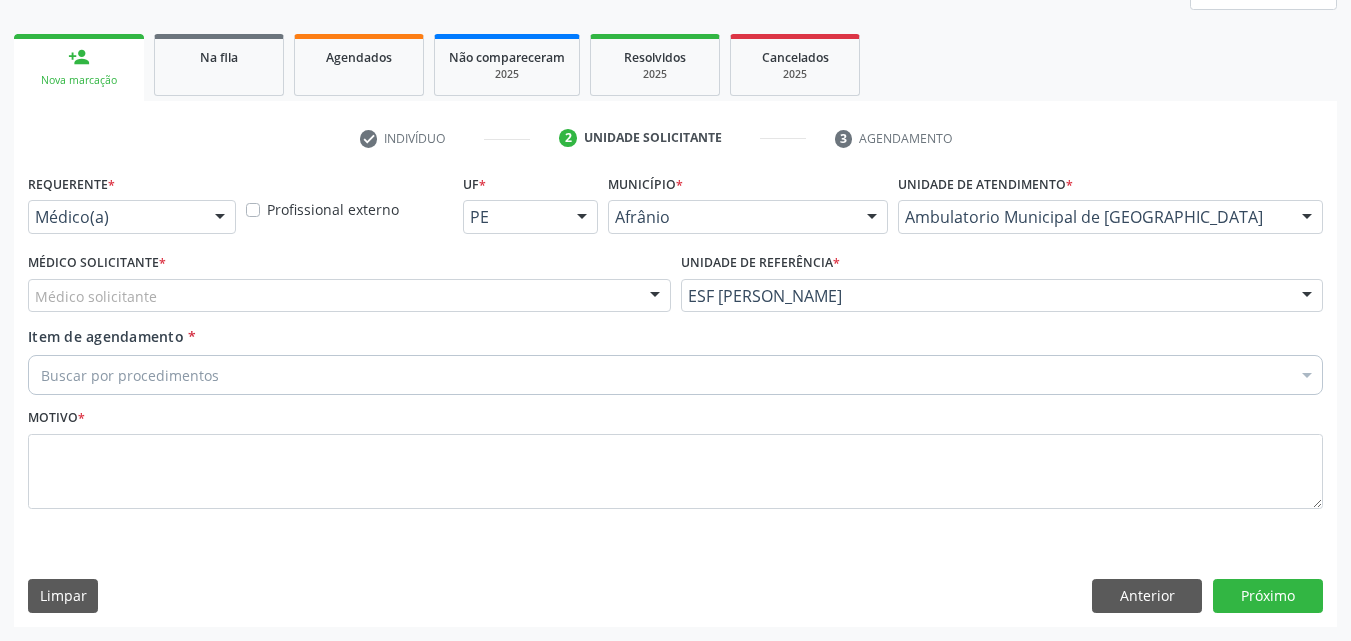 click on "Médico solicitante" at bounding box center [349, 296] 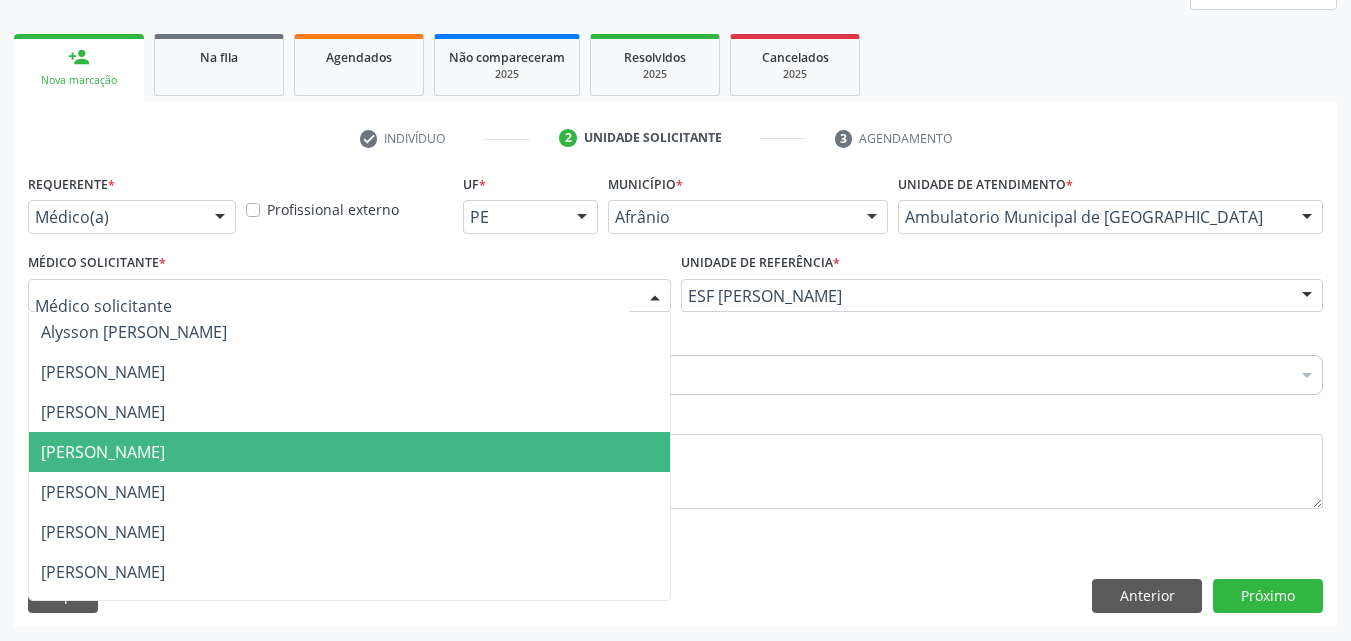 click on "[PERSON_NAME]" at bounding box center (349, 452) 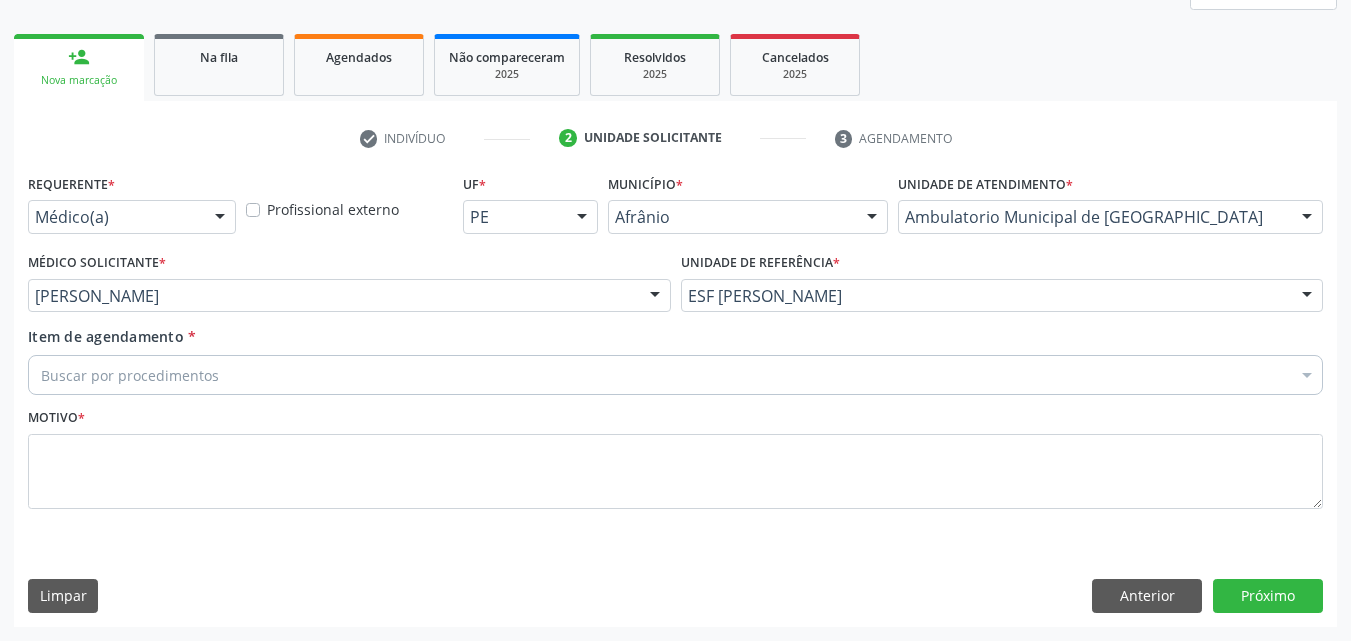 click on "Buscar por procedimentos" at bounding box center (675, 375) 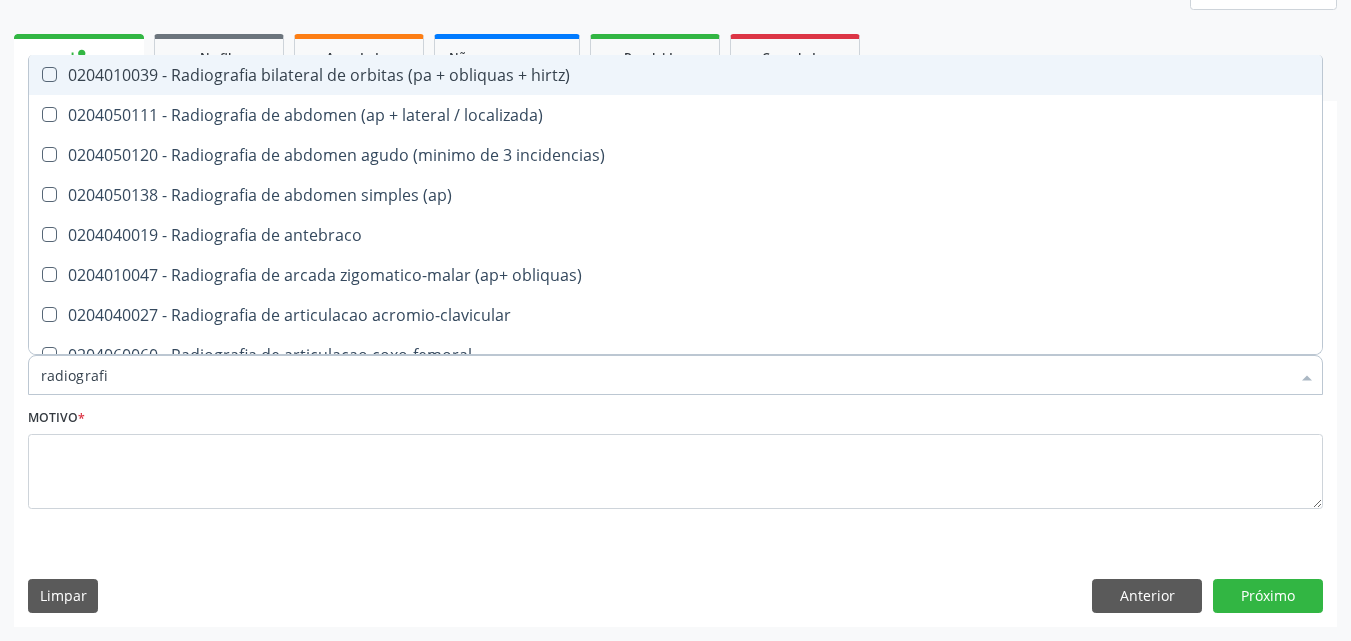 type on "radiografia" 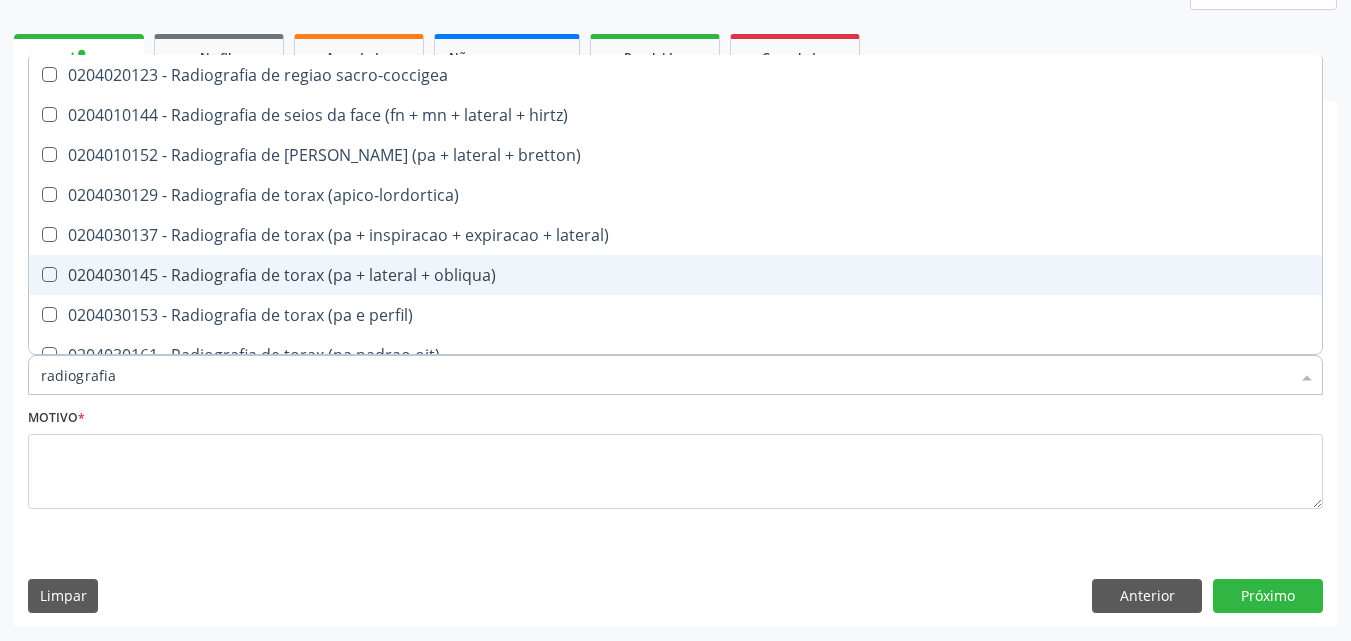 scroll, scrollTop: 2300, scrollLeft: 0, axis: vertical 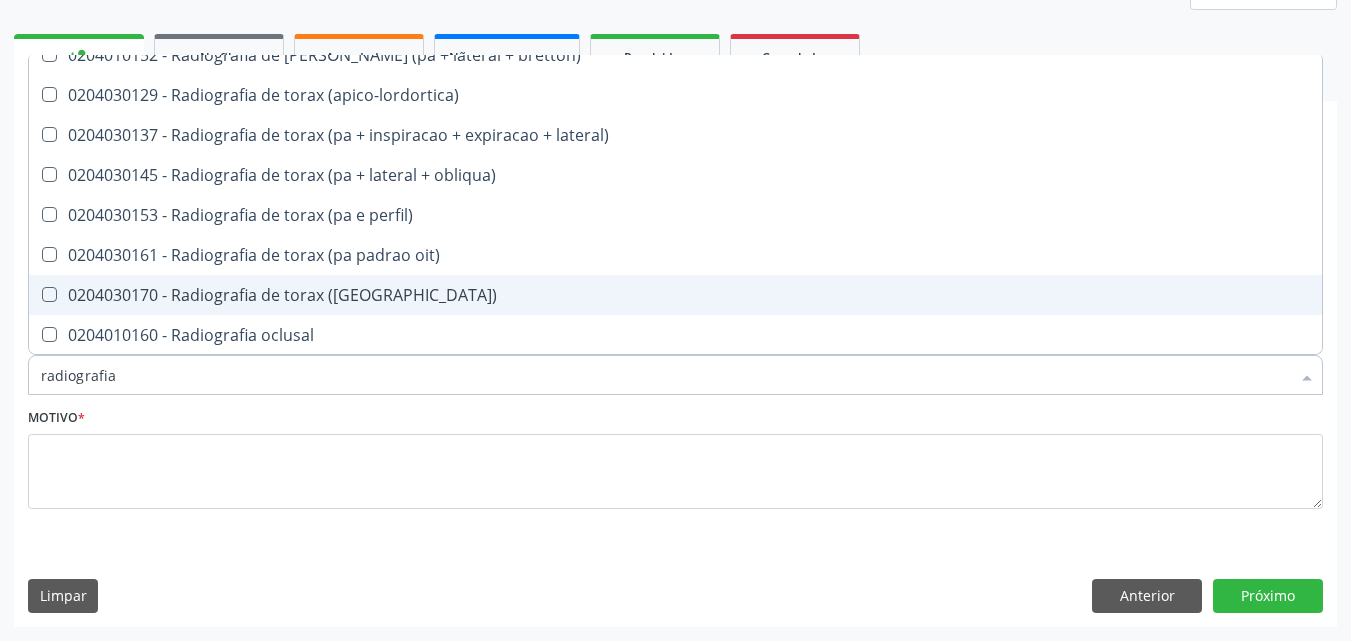 click on "0204030170 - Radiografia de torax (pa)" at bounding box center (675, 295) 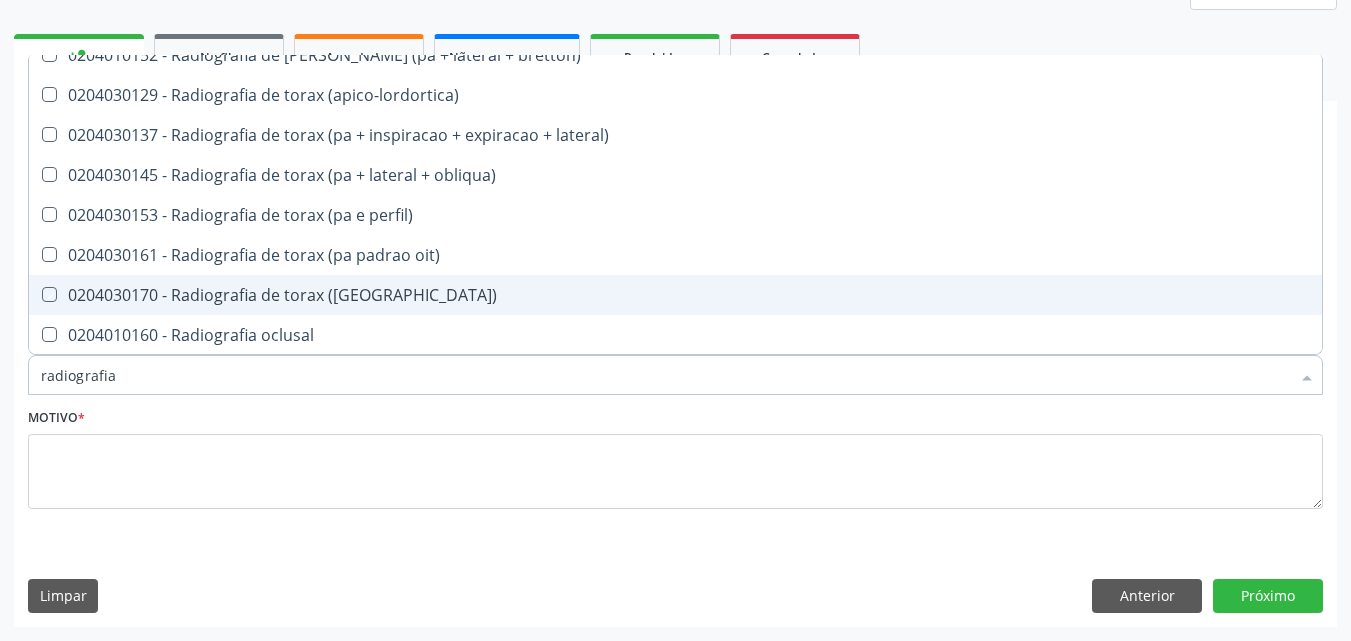 checkbox on "true" 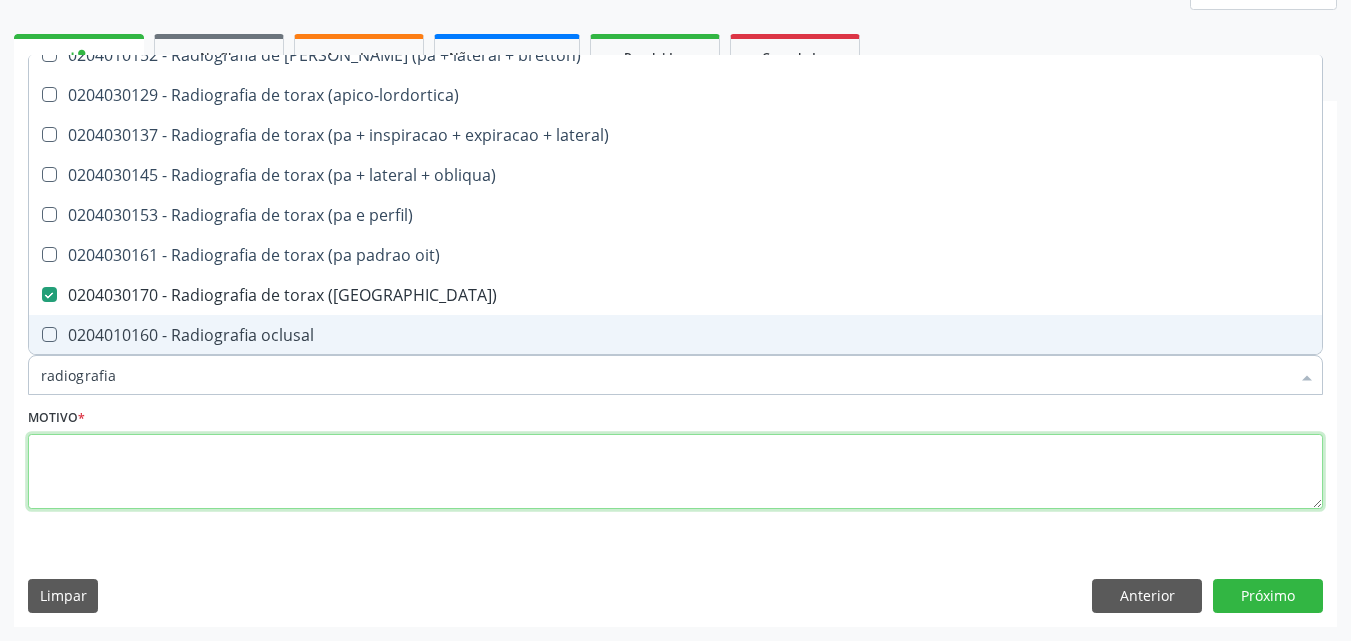 click at bounding box center [675, 472] 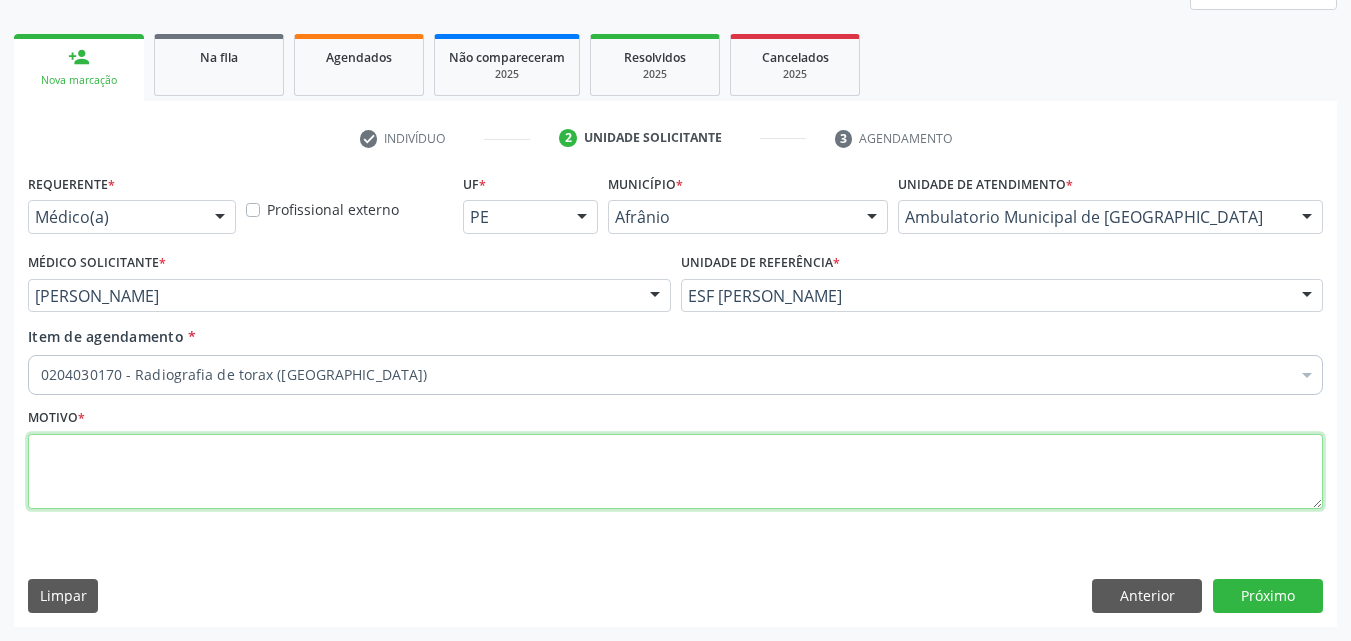 scroll, scrollTop: 0, scrollLeft: 0, axis: both 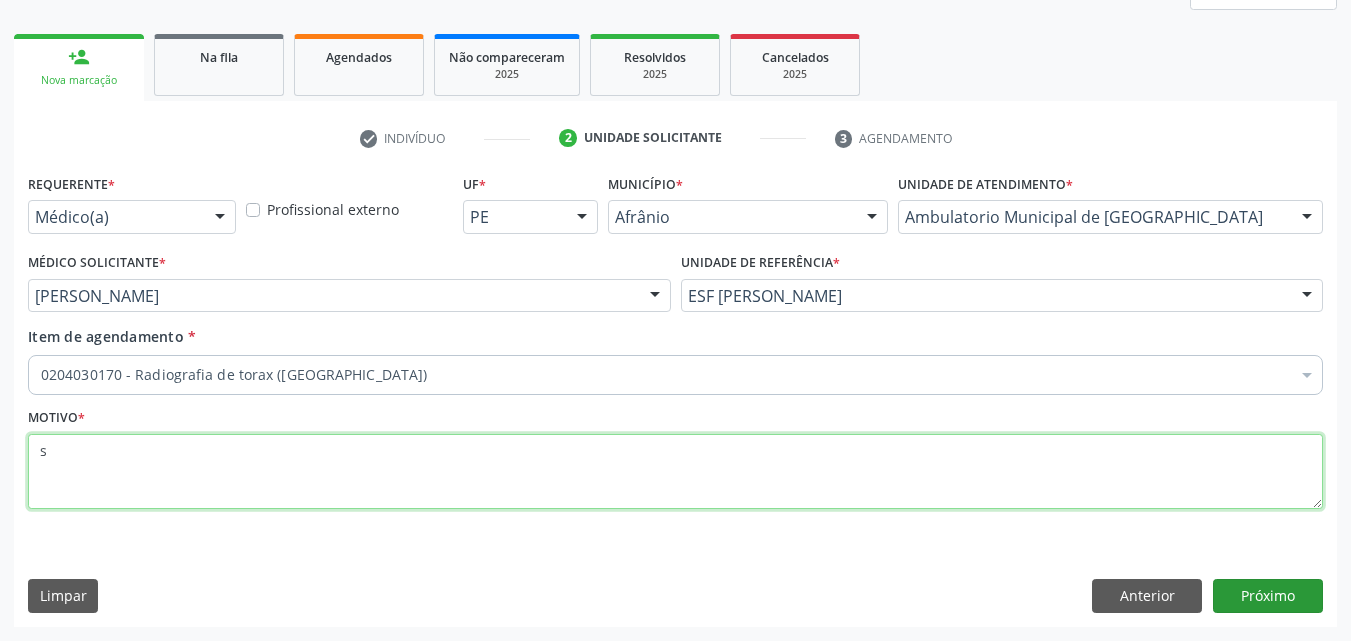 type on "s" 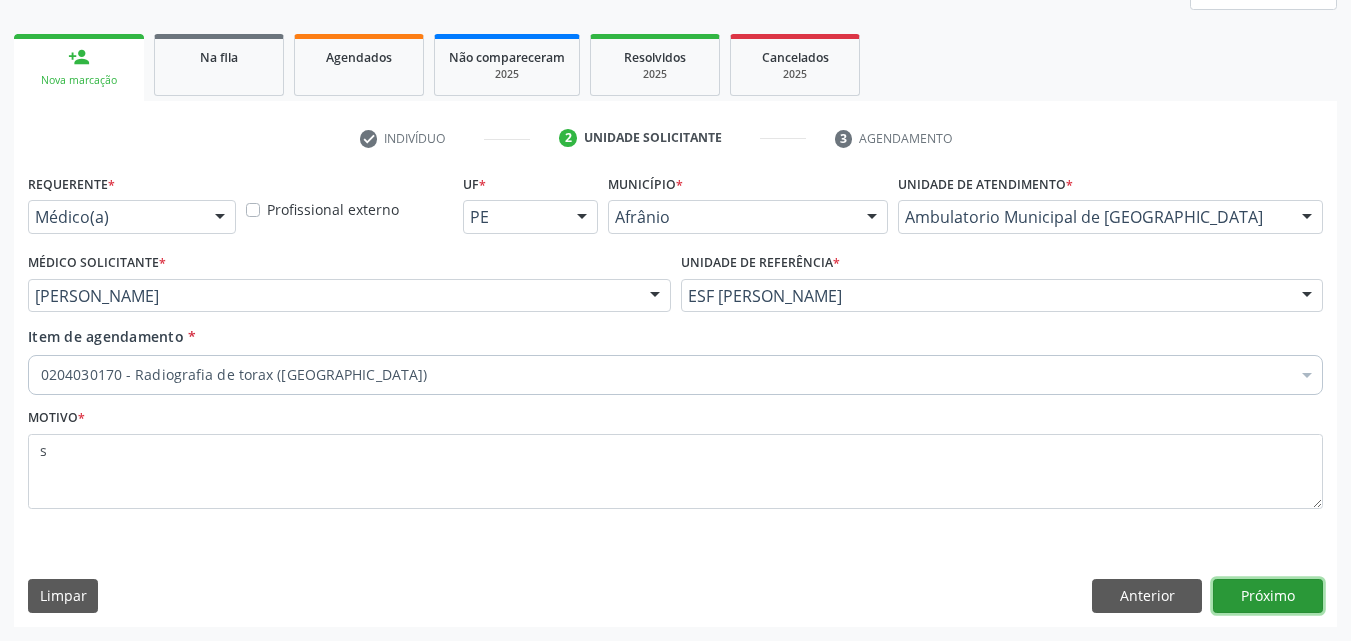 click on "Próximo" at bounding box center (1268, 596) 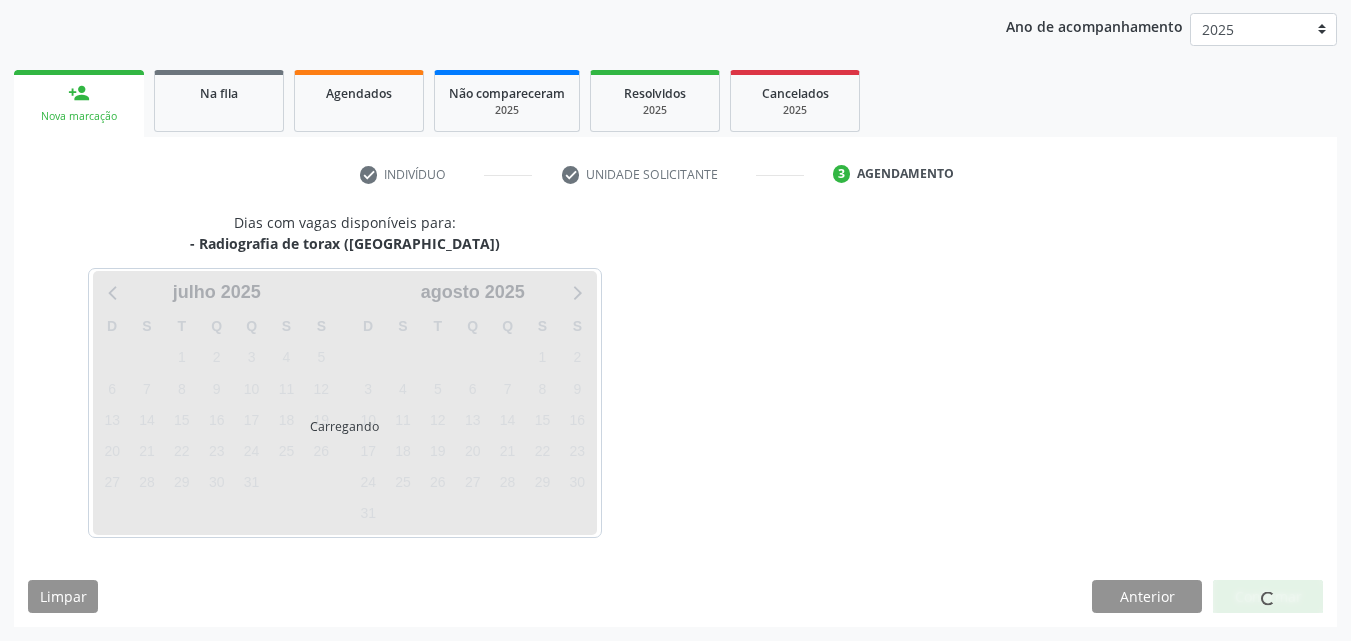 scroll, scrollTop: 229, scrollLeft: 0, axis: vertical 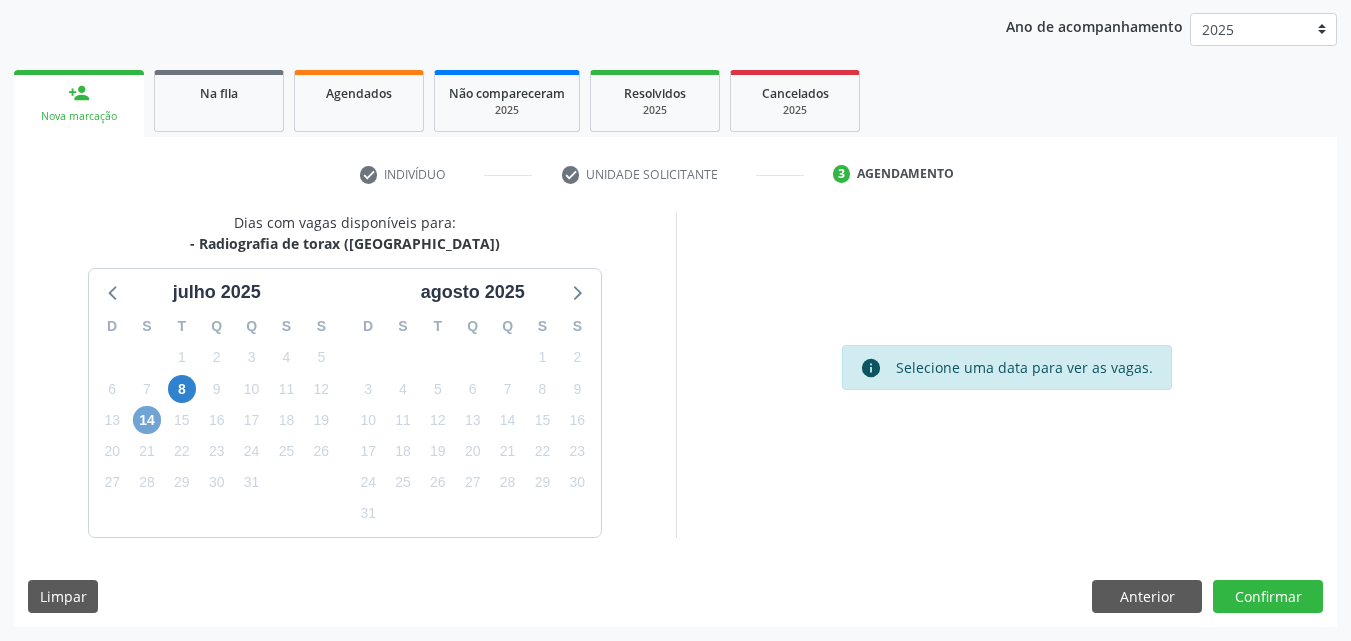 click on "14" at bounding box center (147, 420) 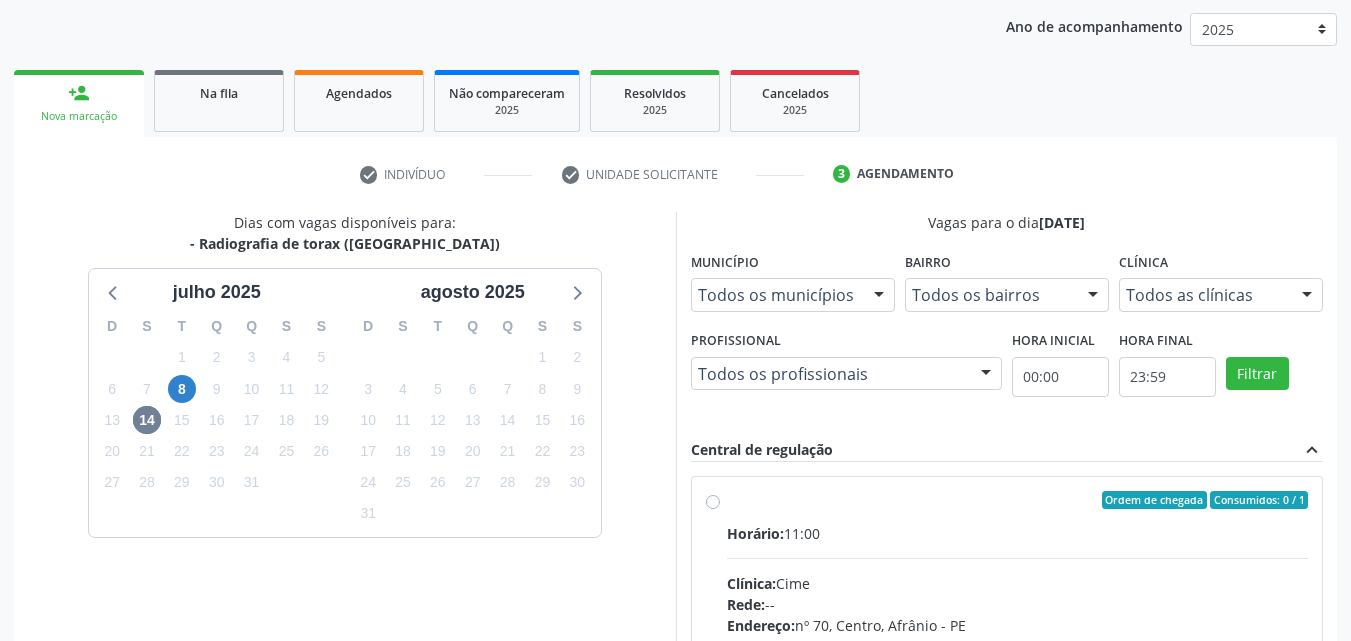 click on "Ordem de chegada
Consumidos: 0 / 1
Horário:   11:00
Clínica:  Cime
Rede:
--
Endereço:   nº 70, Centro, Afrânio - PE
Telefone:   (87) 88416145
Profissional:
--
Informações adicionais sobre o atendimento
Idade de atendimento:
Sem restrição
Gênero(s) atendido(s):
Sem restrição
Informações adicionais:
--" at bounding box center [1018, 644] 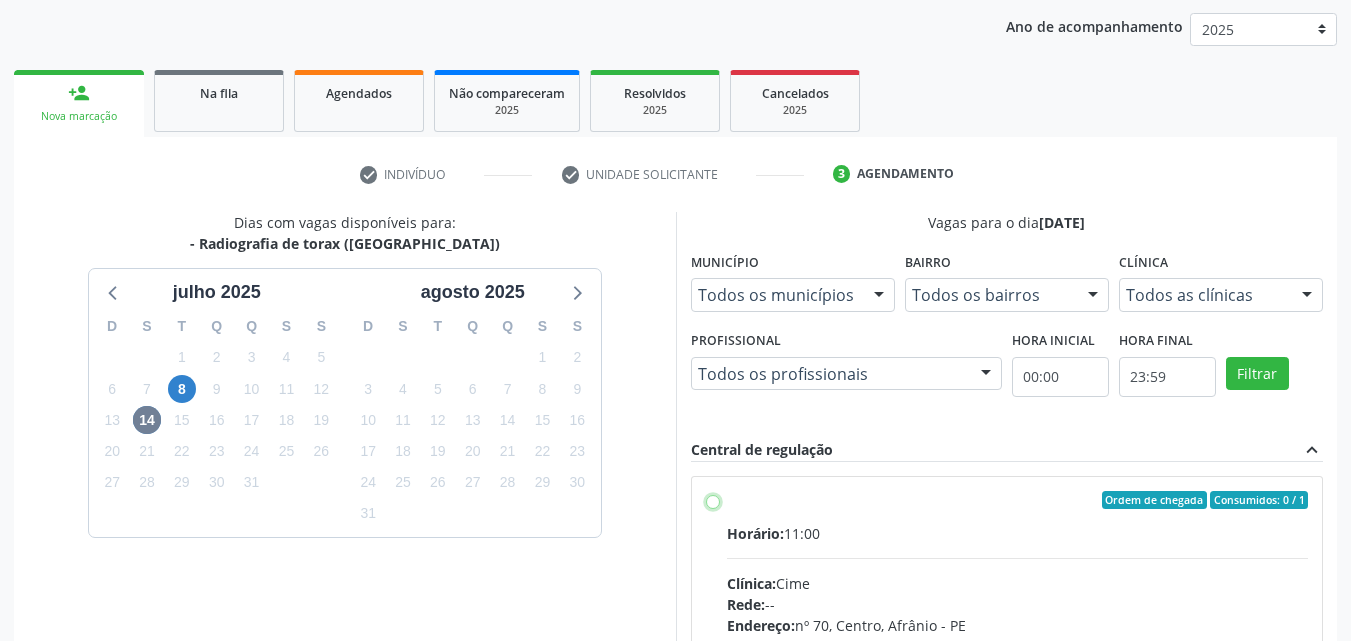 click on "Ordem de chegada
Consumidos: 0 / 1
Horário:   11:00
Clínica:  Cime
Rede:
--
Endereço:   nº 70, Centro, Afrânio - PE
Telefone:   (87) 88416145
Profissional:
--
Informações adicionais sobre o atendimento
Idade de atendimento:
Sem restrição
Gênero(s) atendido(s):
Sem restrição
Informações adicionais:
--" at bounding box center [713, 500] 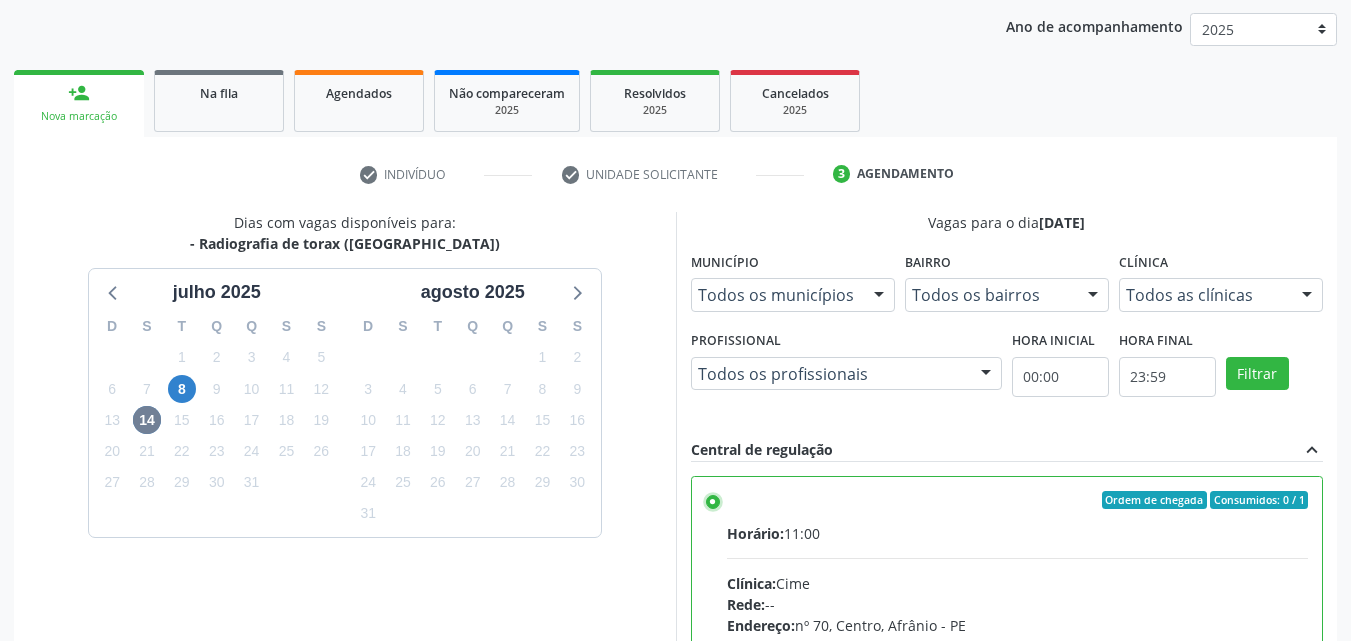 scroll, scrollTop: 429, scrollLeft: 0, axis: vertical 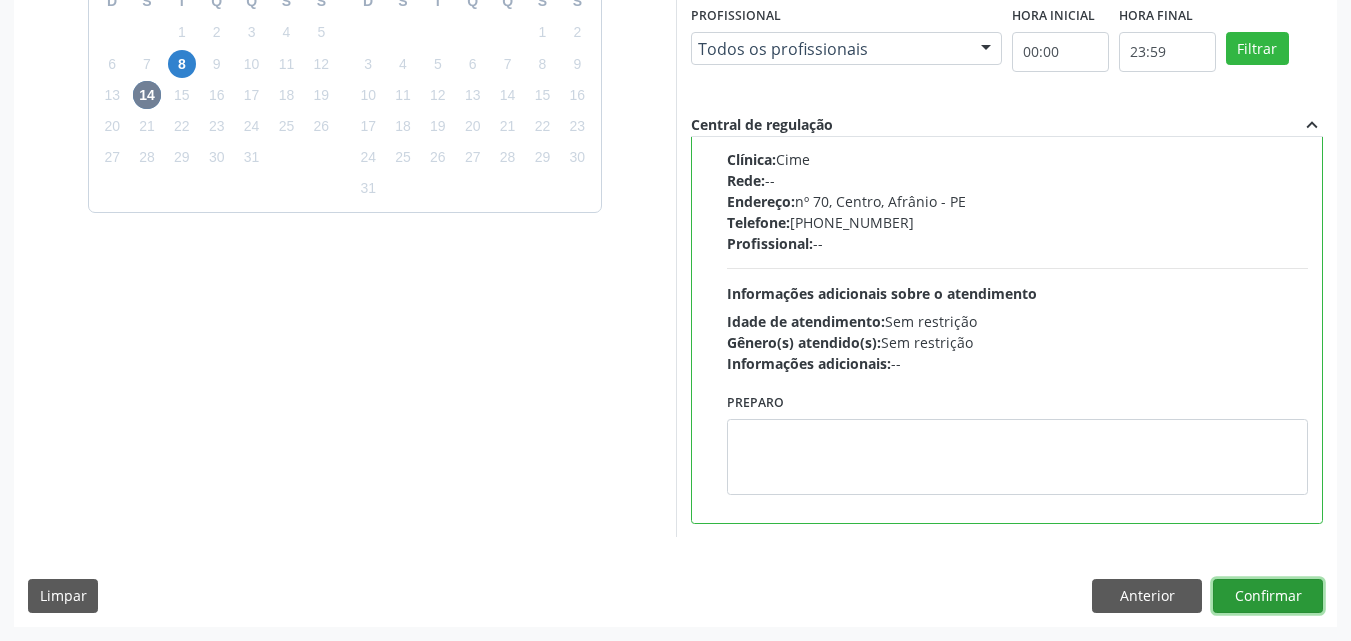 click on "Confirmar" at bounding box center (1268, 596) 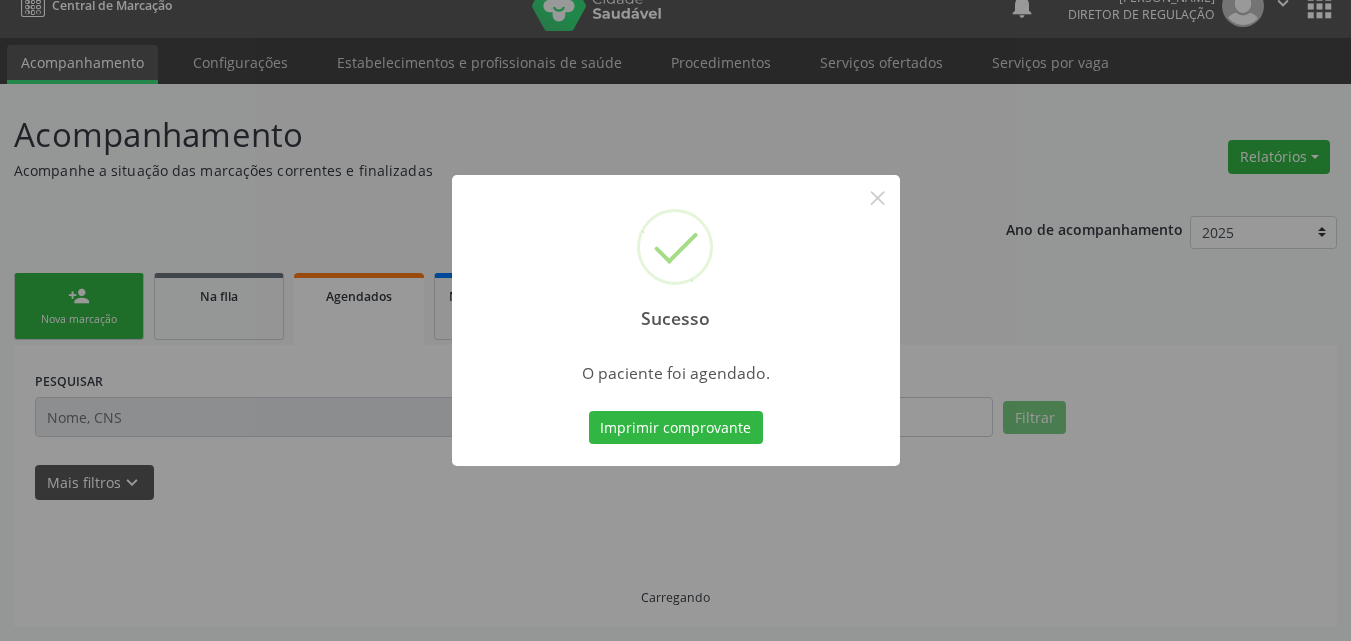 scroll, scrollTop: 26, scrollLeft: 0, axis: vertical 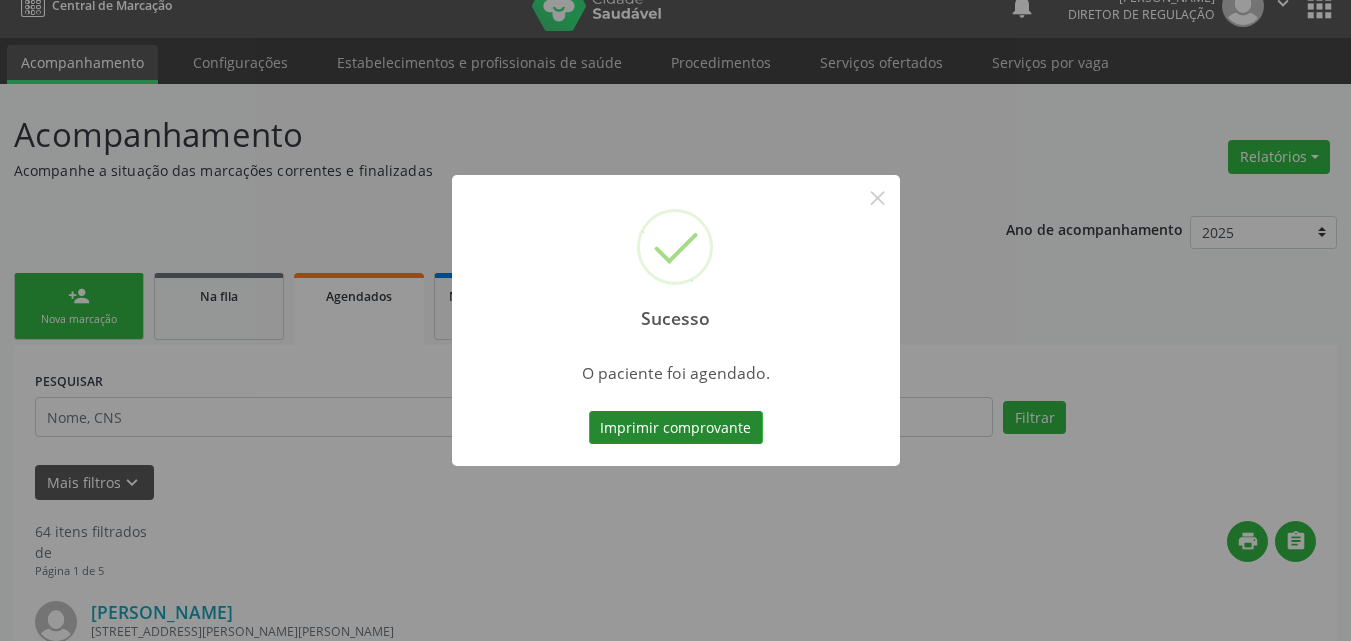 click on "Imprimir comprovante" at bounding box center (676, 428) 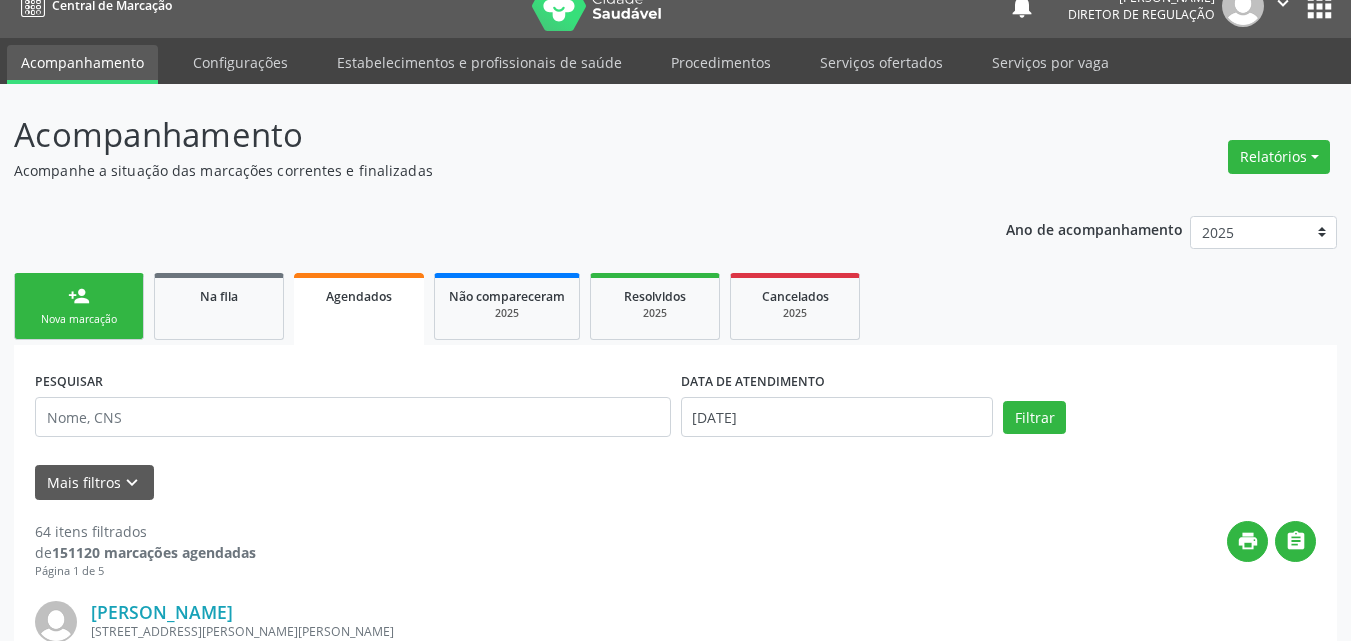 click on "person_add
Nova marcação" at bounding box center (79, 306) 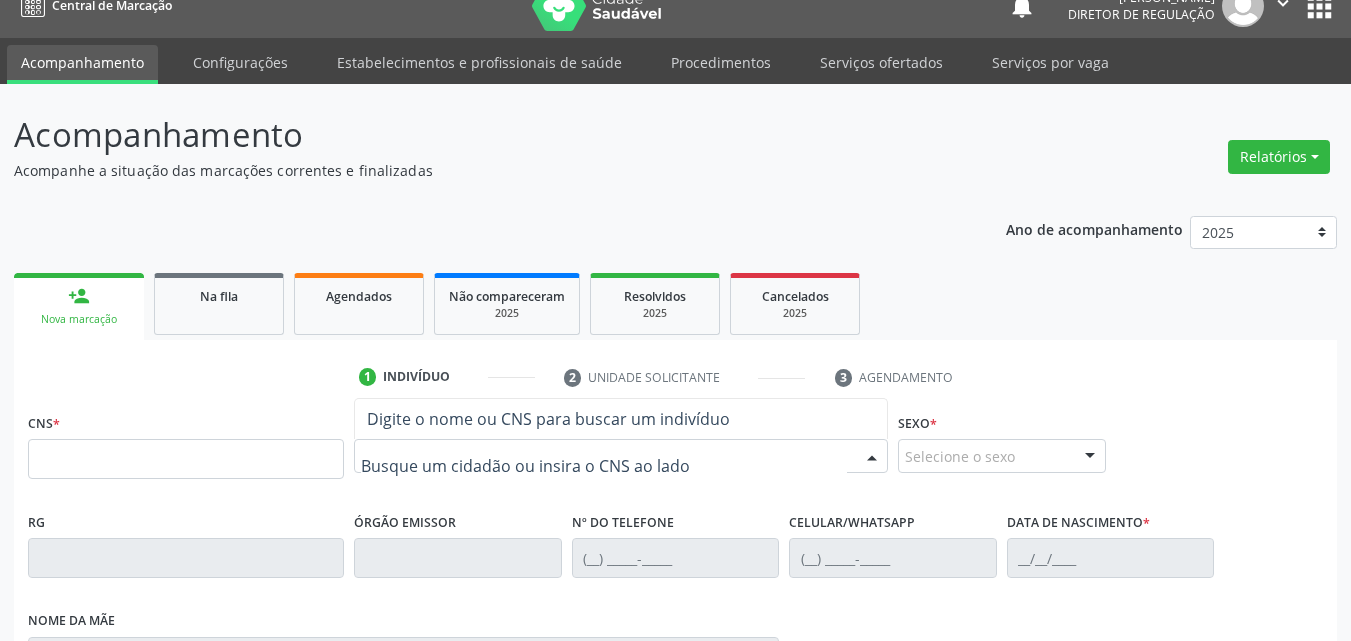 drag, startPoint x: 384, startPoint y: 457, endPoint x: 394, endPoint y: 448, distance: 13.453624 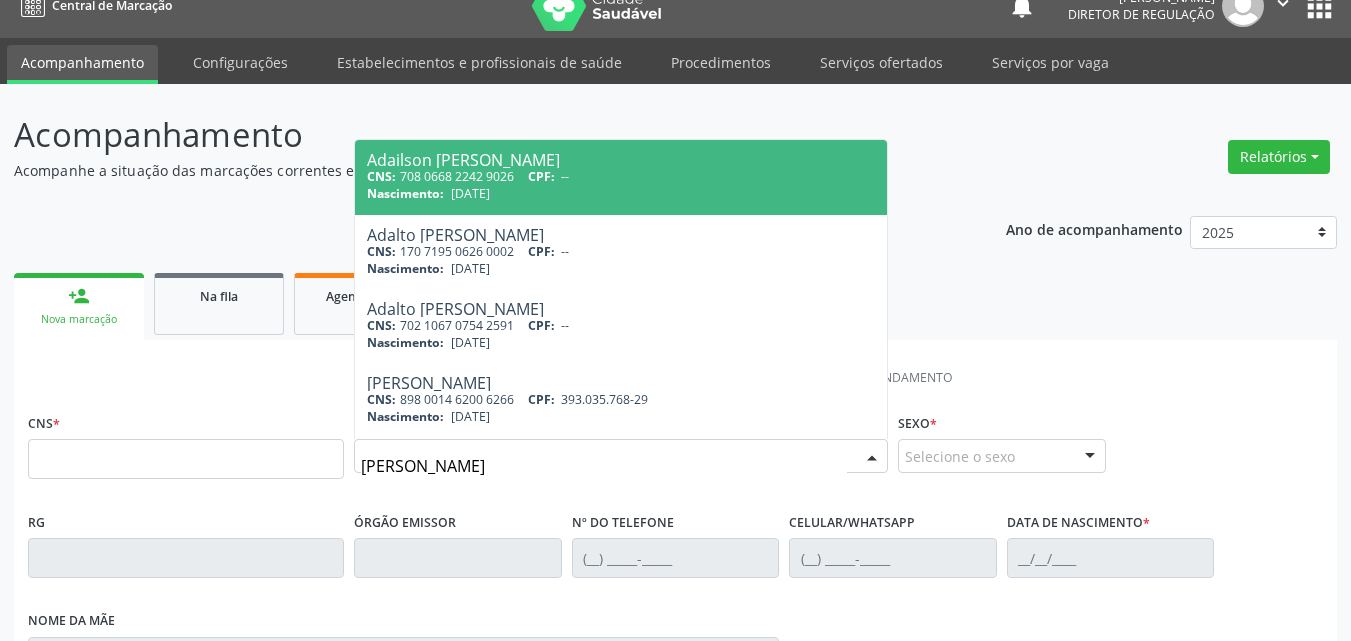 type on "jose maciel" 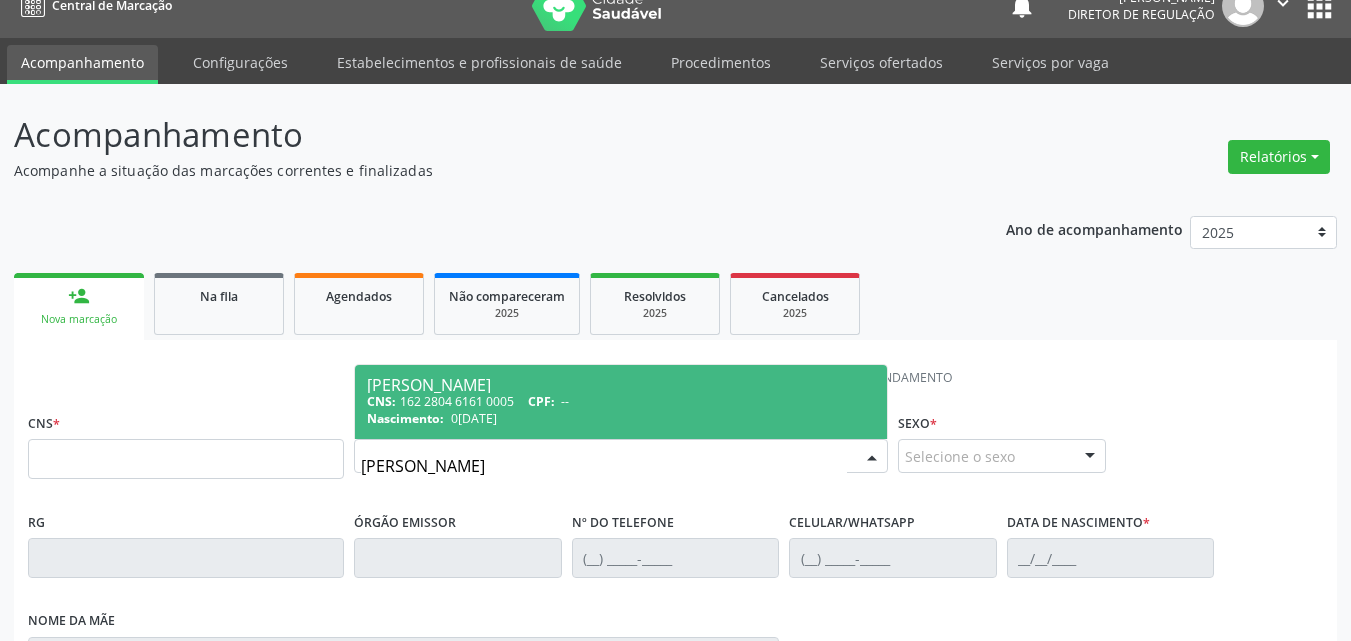 click on "CNS:
162 2804 6161 0005
CPF:    --" at bounding box center [621, 401] 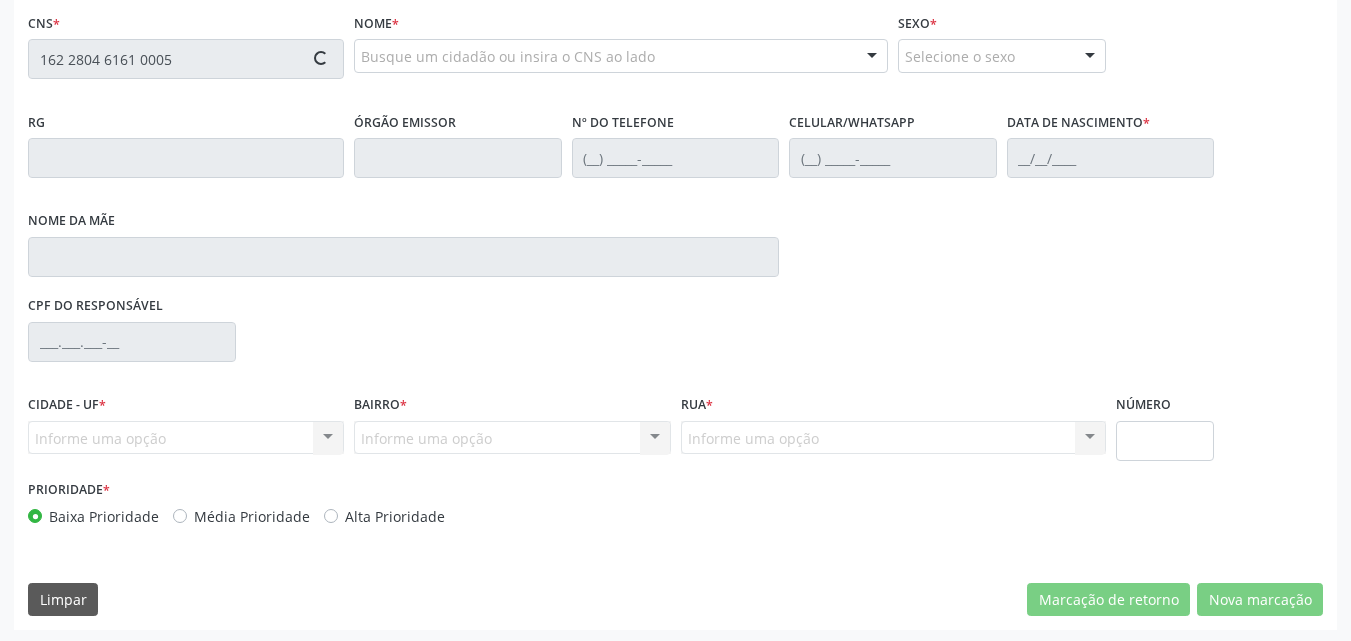 type on "162 2804 6161 0005" 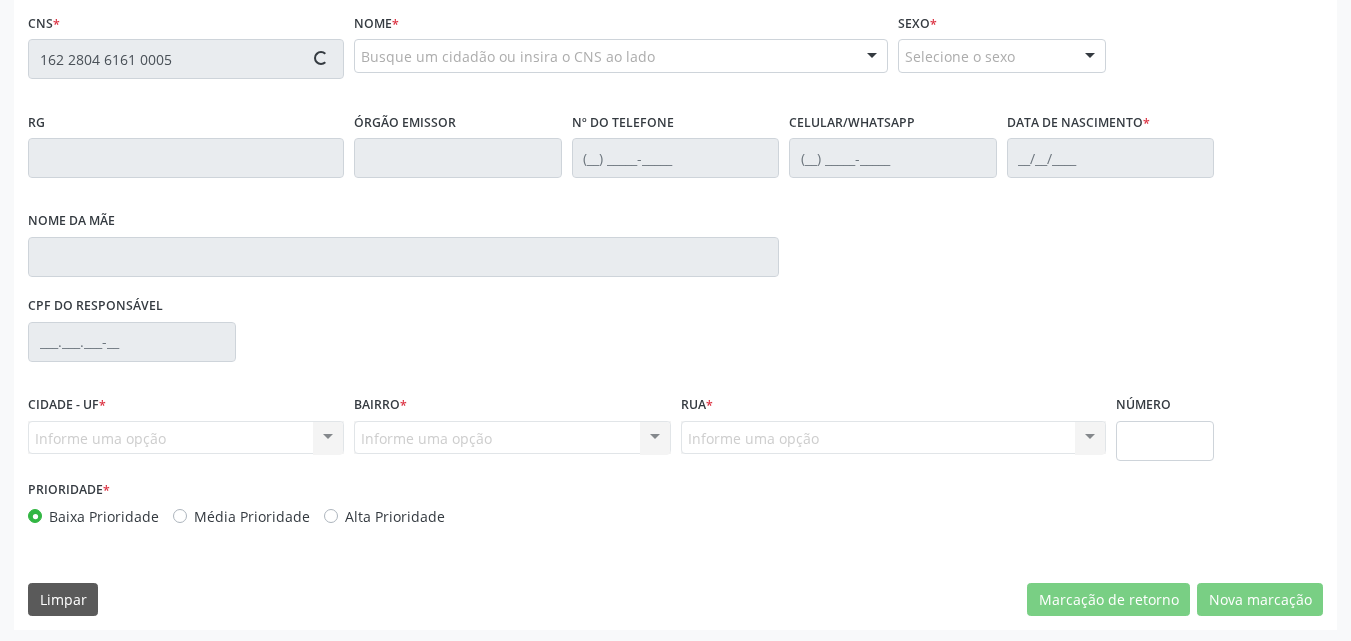 scroll, scrollTop: 429, scrollLeft: 0, axis: vertical 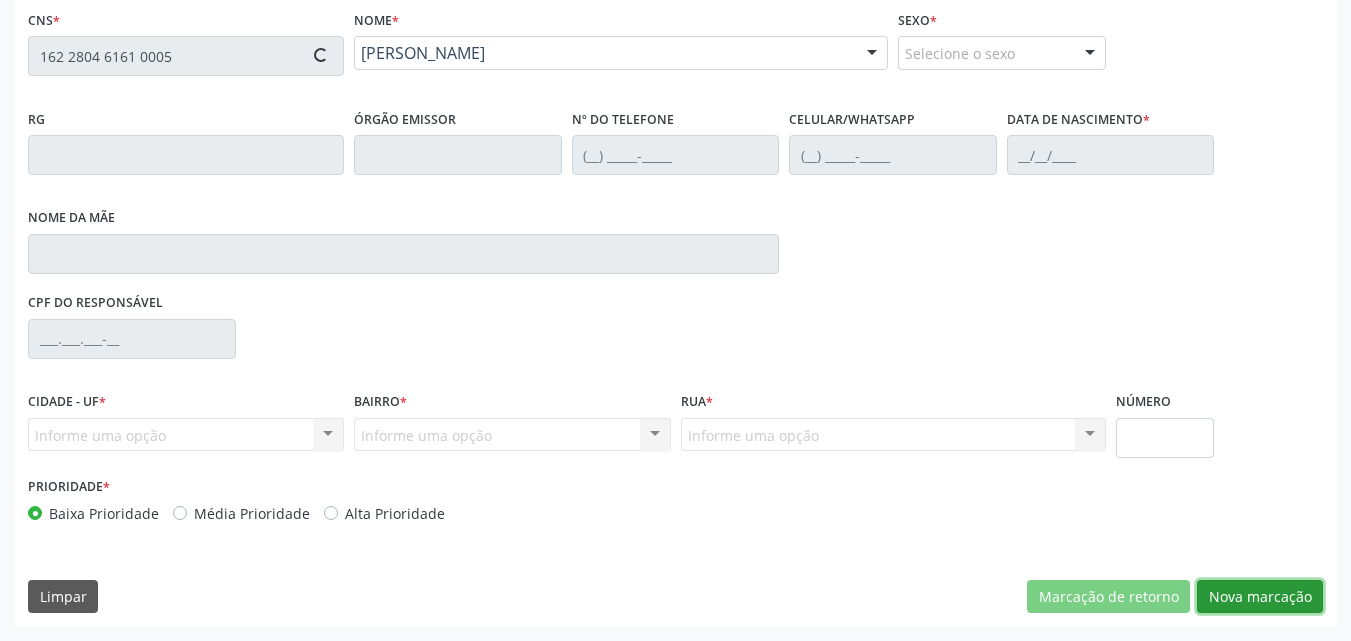 click on "Nova marcação" at bounding box center [1260, 597] 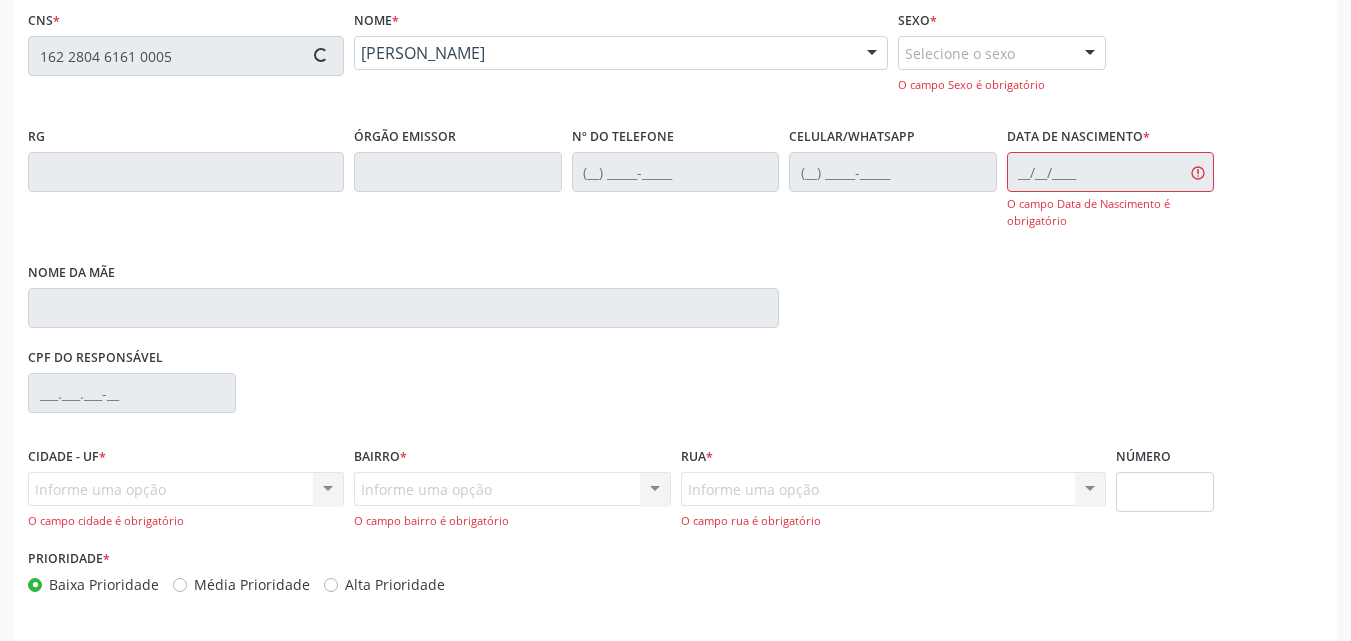type on "02/06/1969" 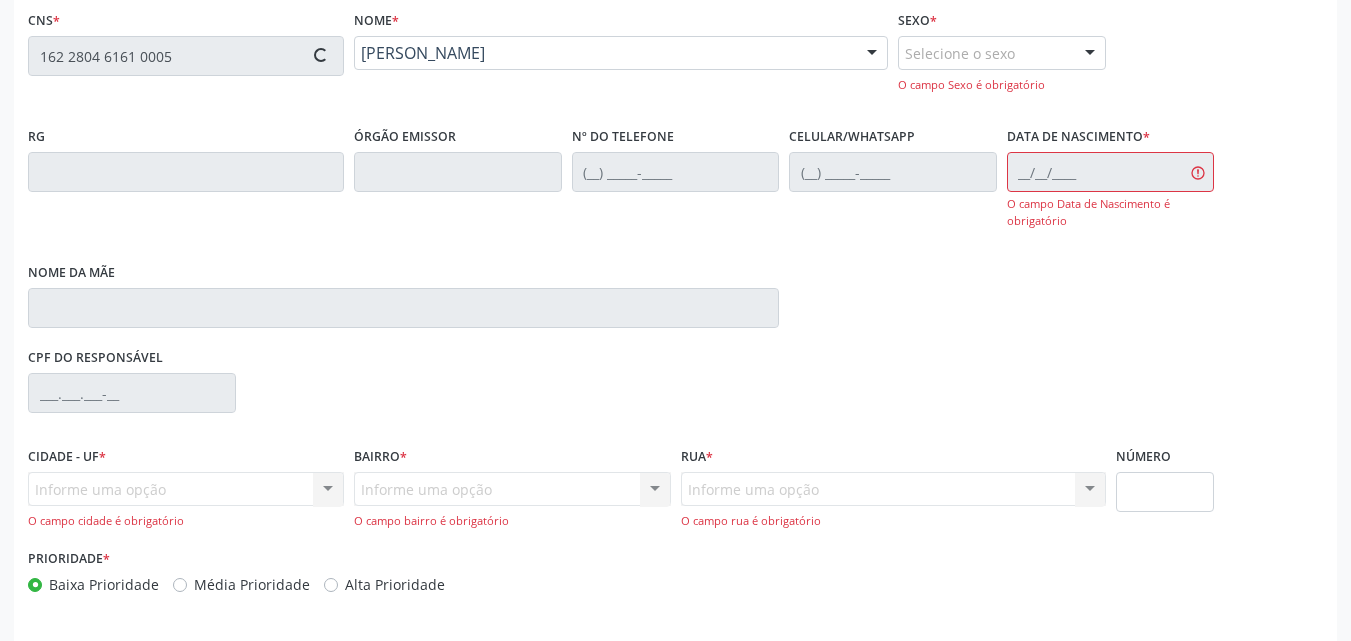type on "S/N" 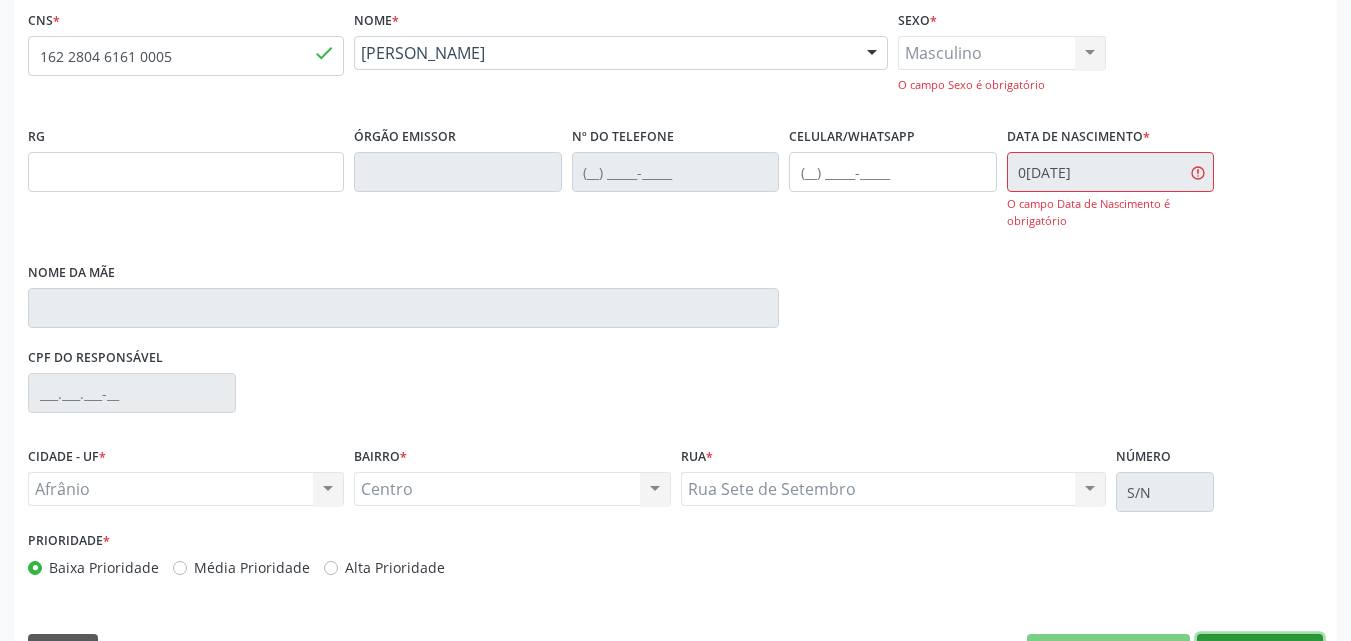 scroll, scrollTop: 484, scrollLeft: 0, axis: vertical 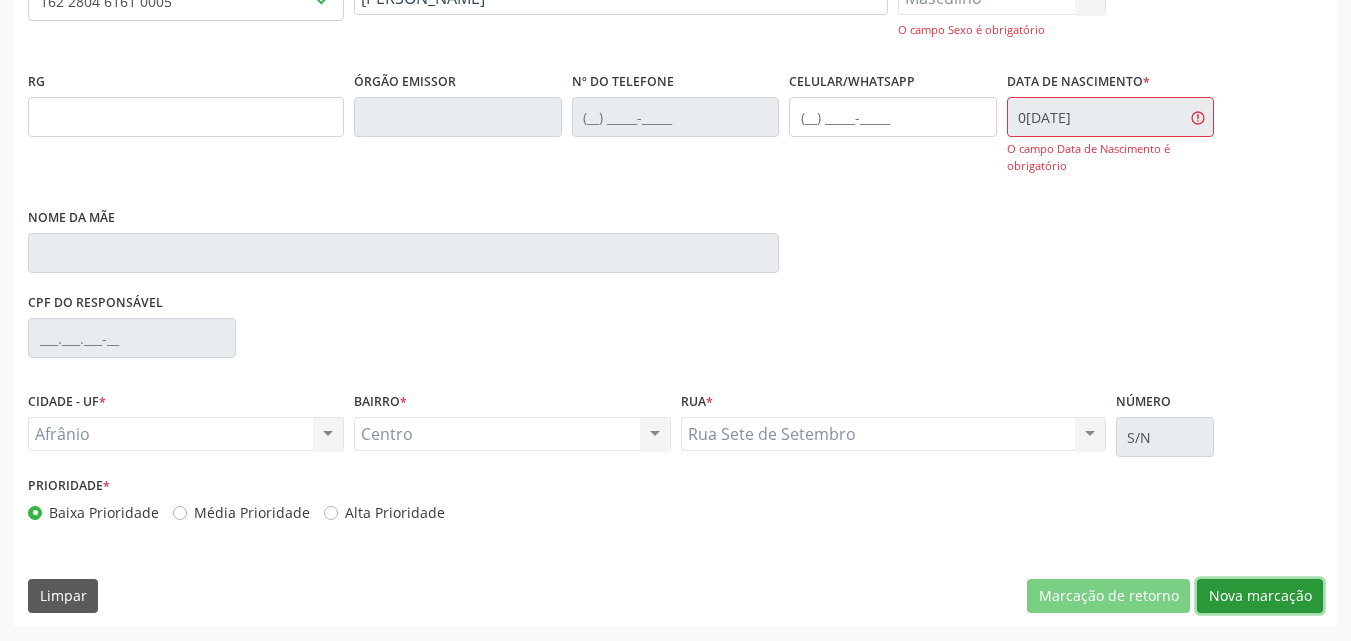 click on "Nova marcação" at bounding box center [1260, 596] 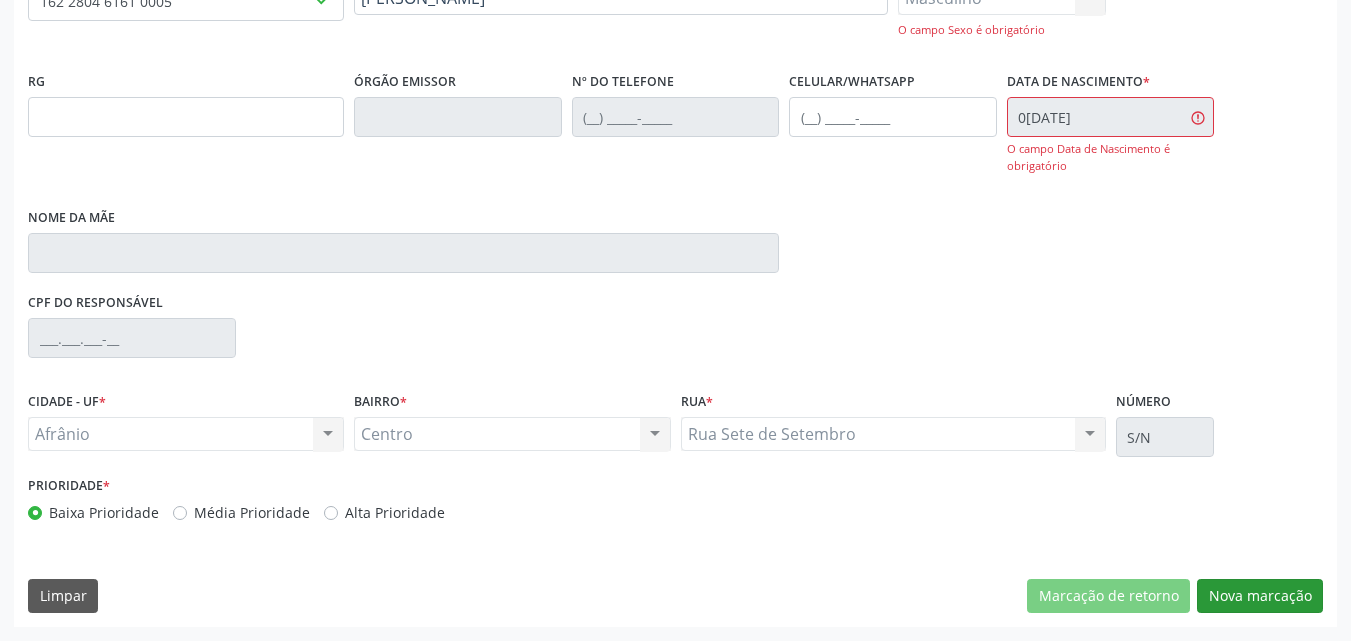 scroll, scrollTop: 265, scrollLeft: 0, axis: vertical 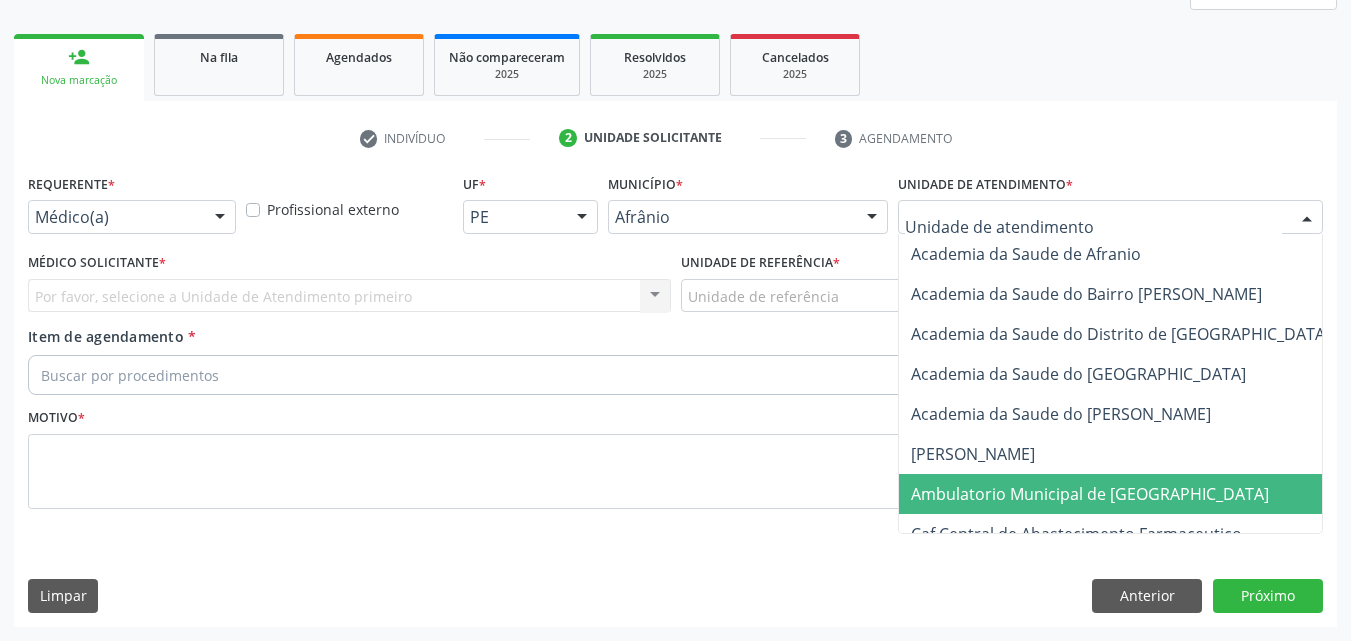 click on "Ambulatorio Municipal de [GEOGRAPHIC_DATA]" at bounding box center [1090, 494] 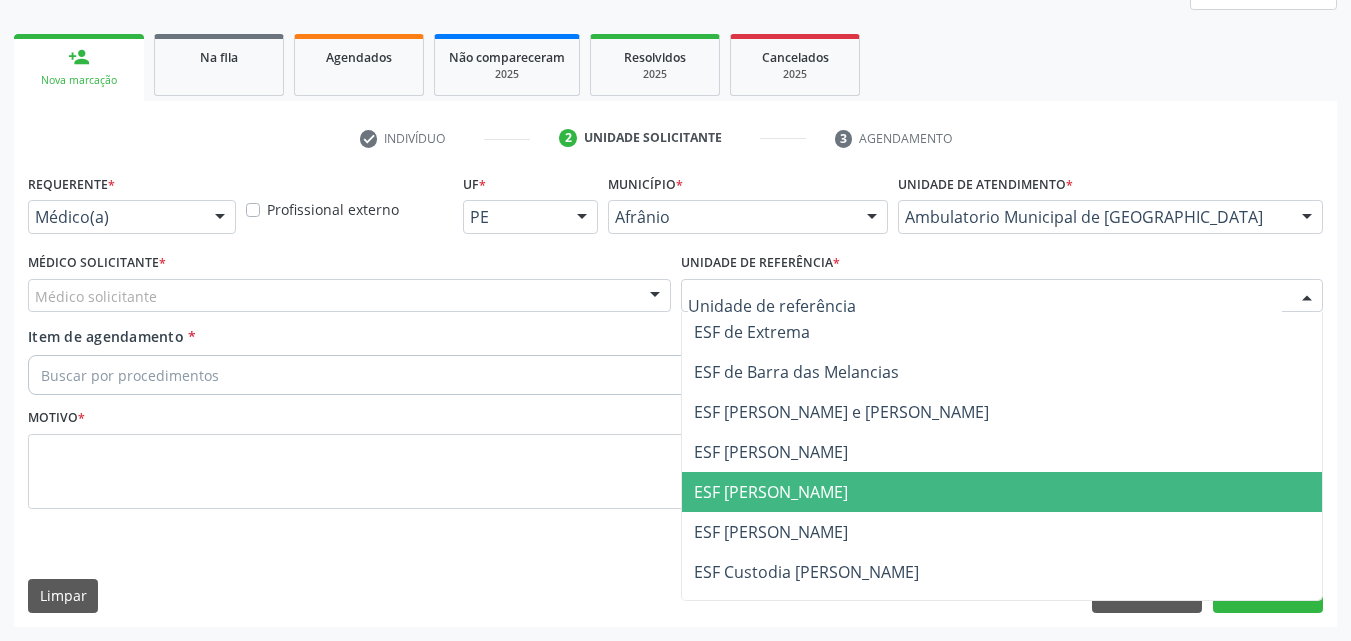 drag, startPoint x: 827, startPoint y: 495, endPoint x: 823, endPoint y: 485, distance: 10.770329 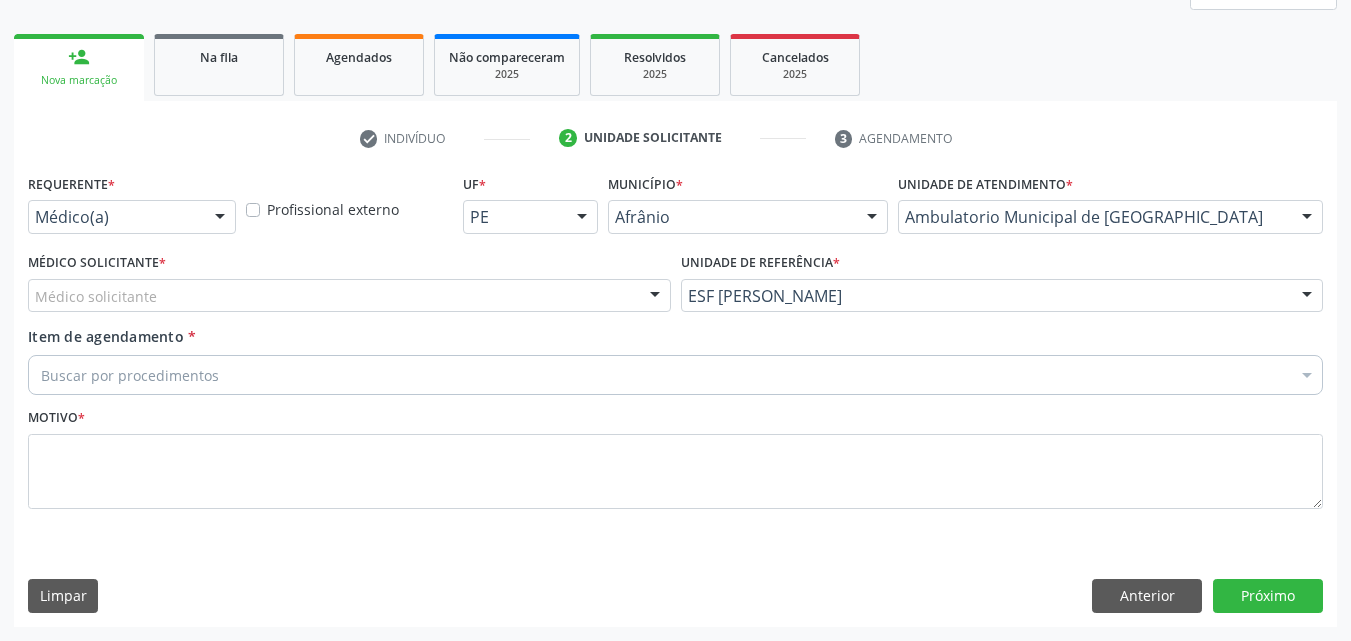 click on "Médico solicitante" at bounding box center (349, 296) 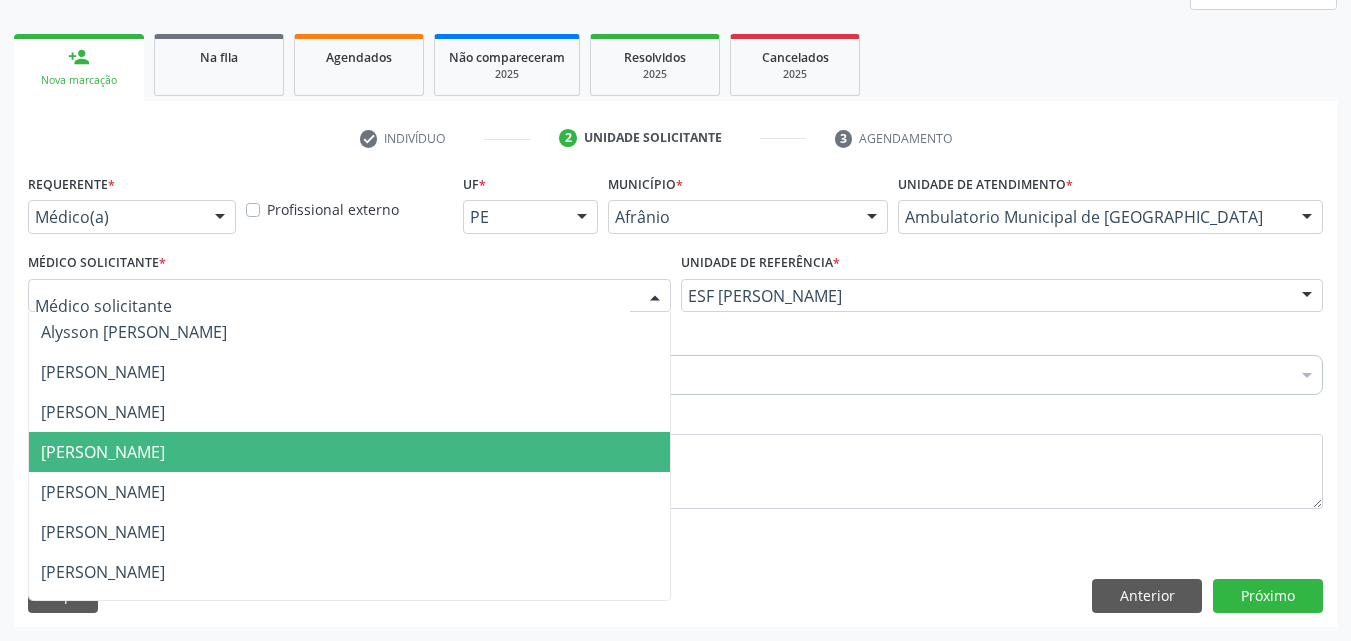click on "[PERSON_NAME]" at bounding box center (349, 452) 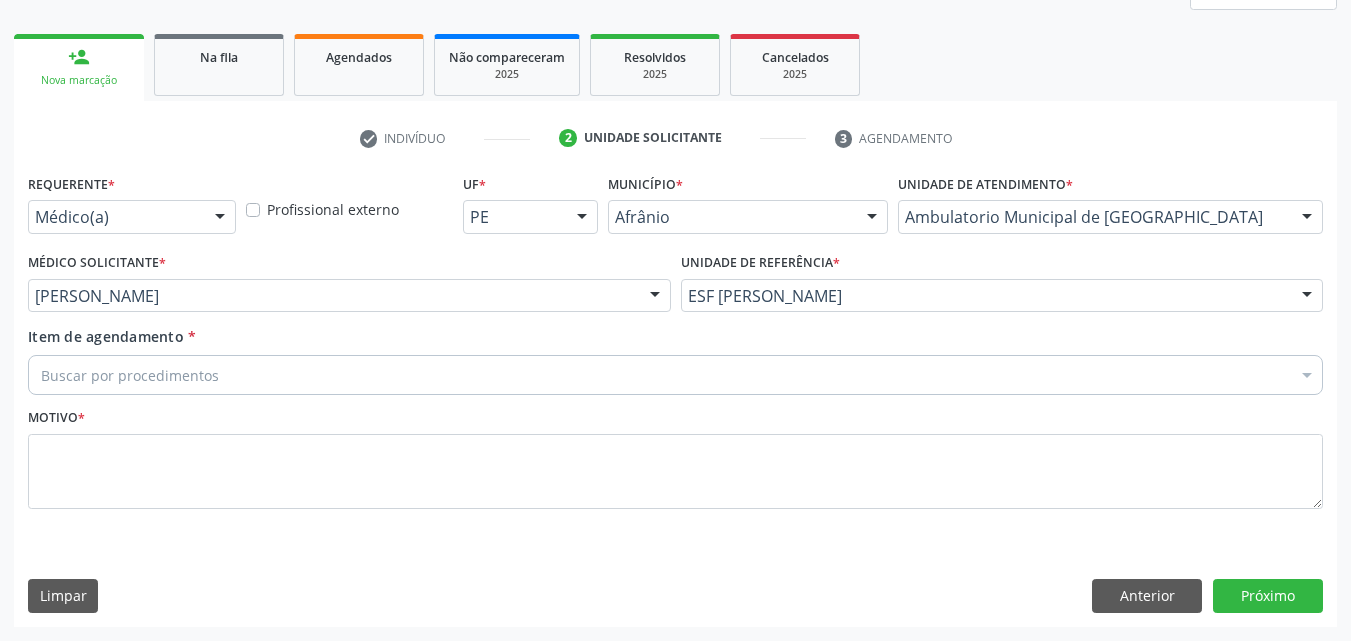 click on "Buscar por procedimentos" at bounding box center [675, 375] 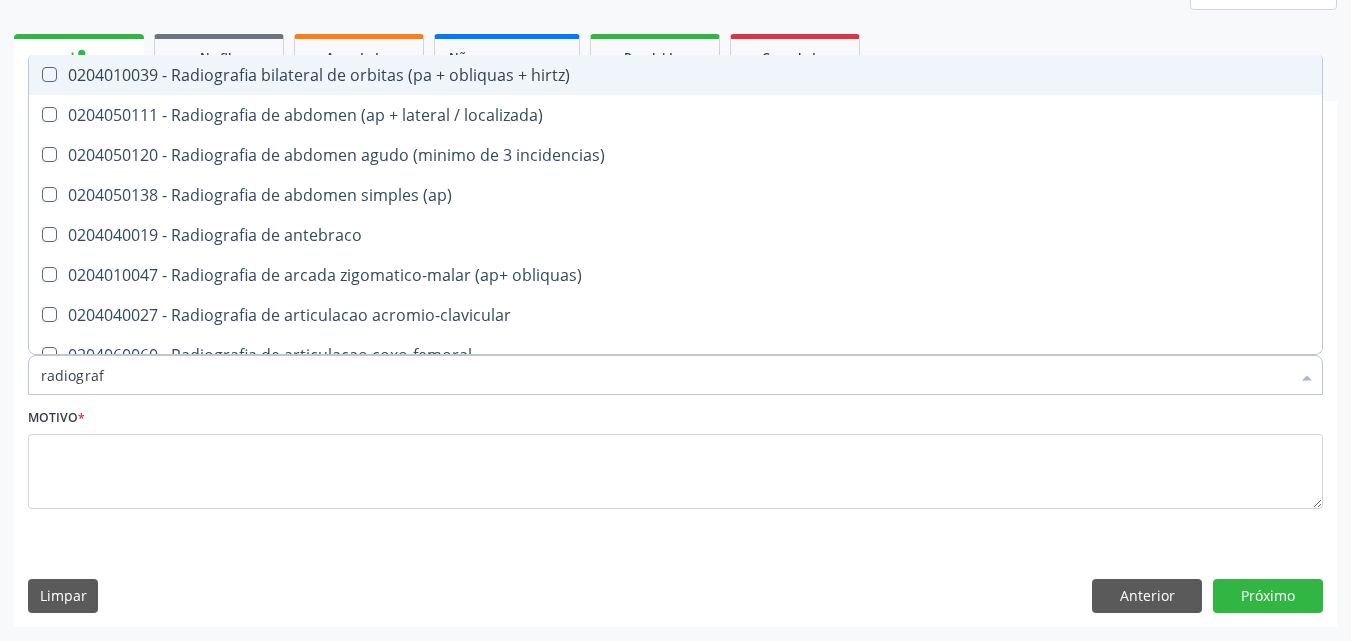 type on "radiografi" 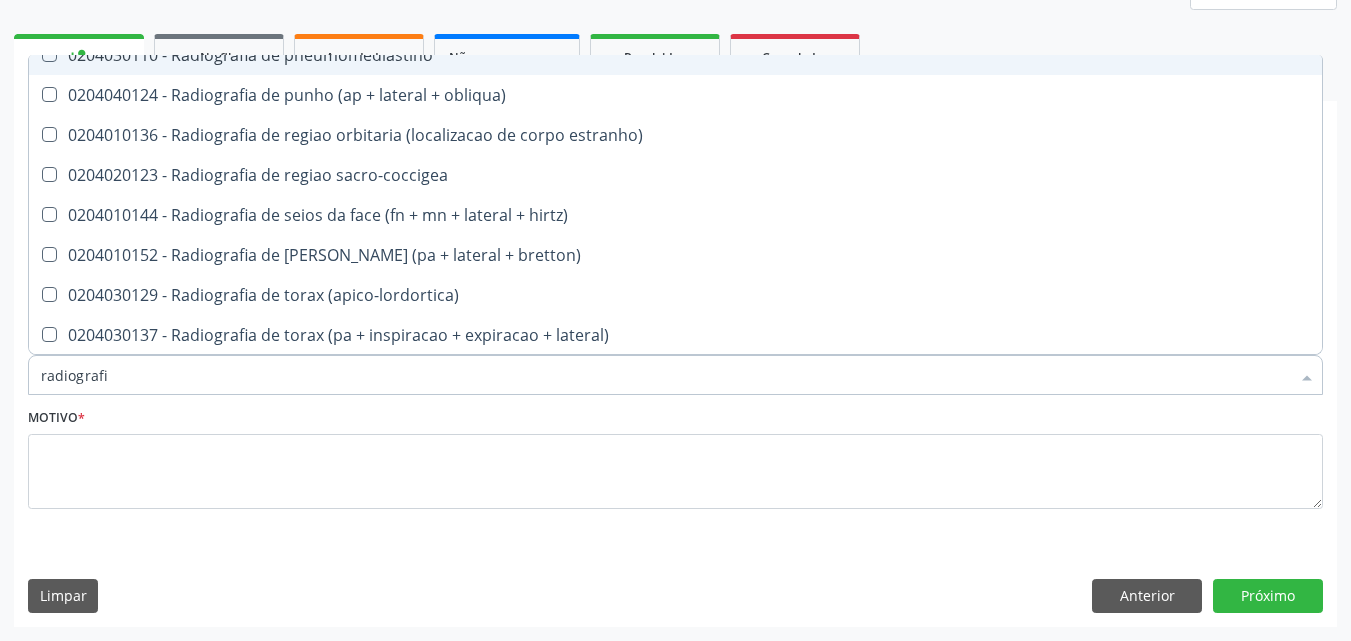 scroll, scrollTop: 2200, scrollLeft: 0, axis: vertical 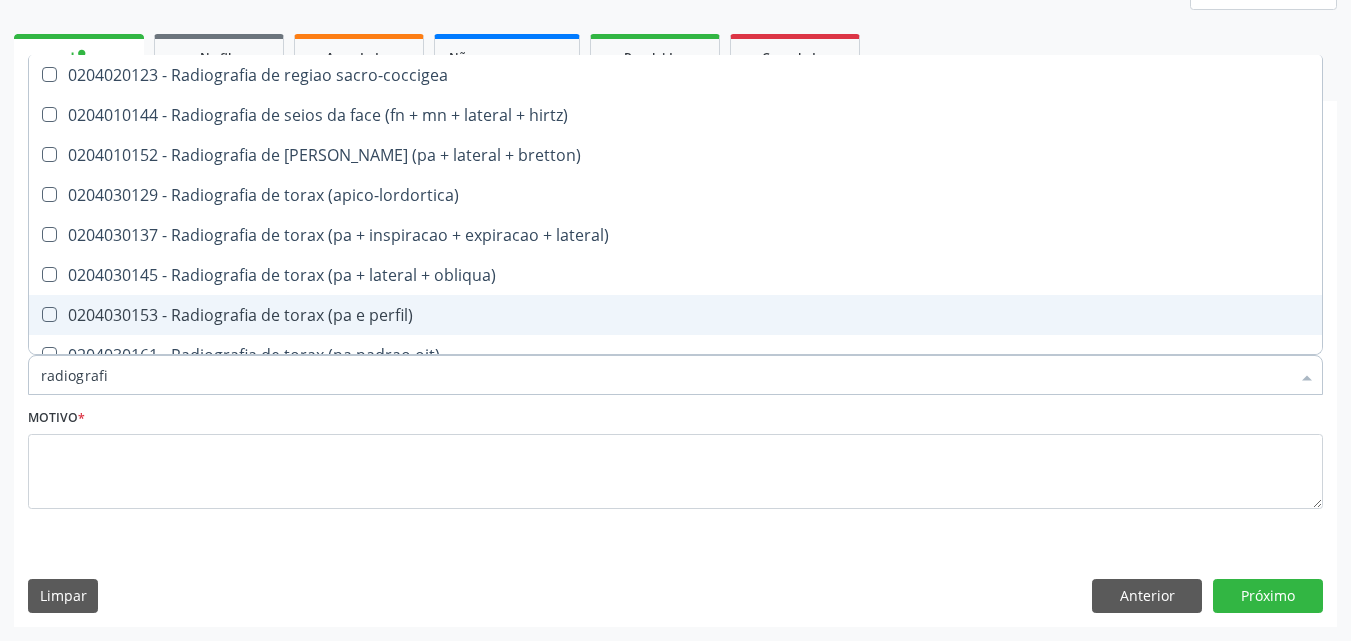 click on "0204030153 - Radiografia de torax (pa e perfil)" at bounding box center [675, 315] 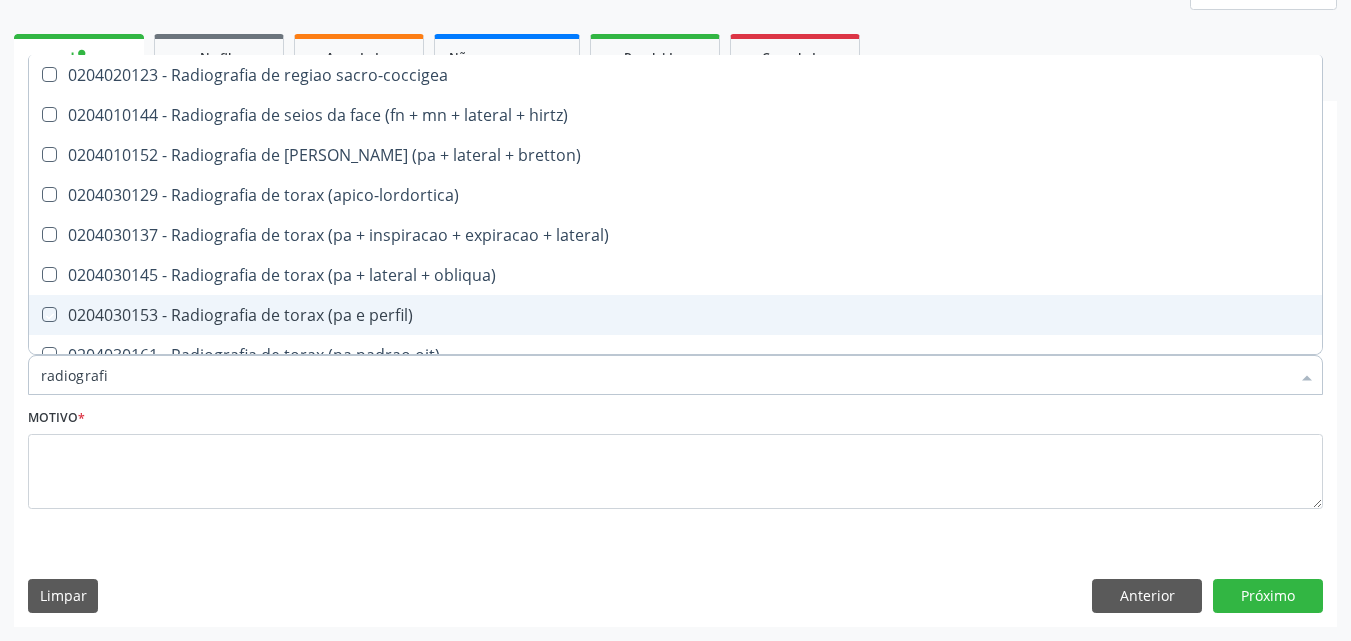 checkbox on "true" 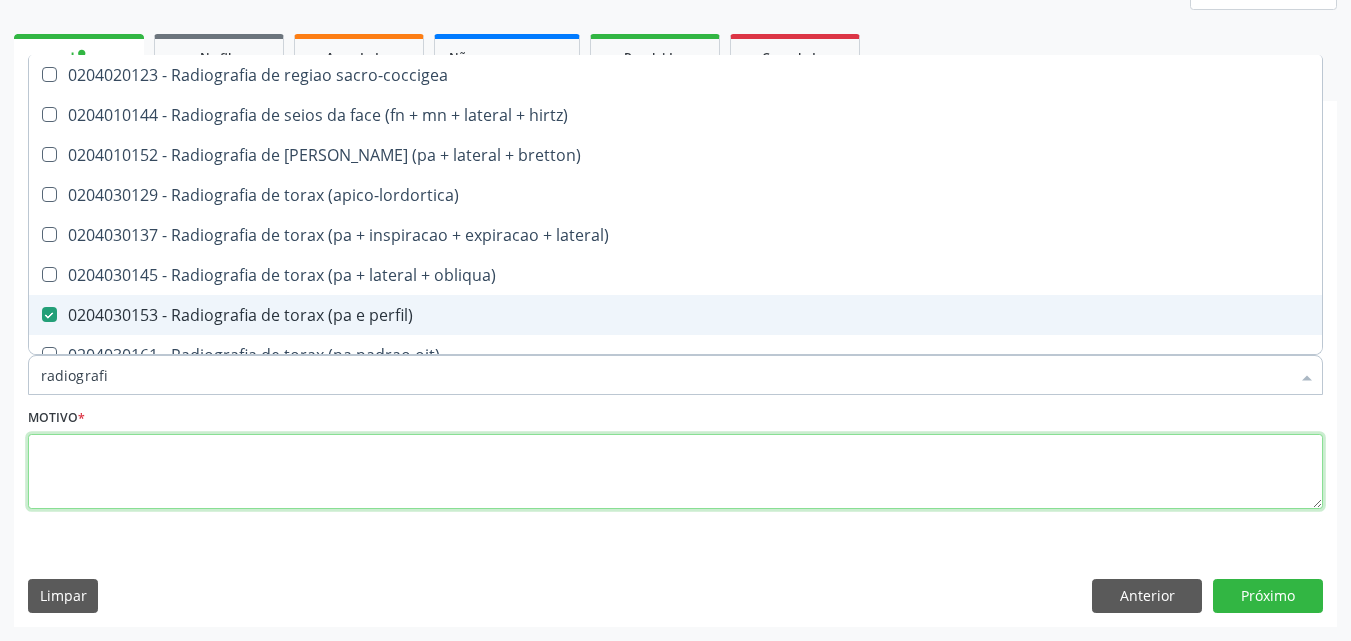 click at bounding box center (675, 472) 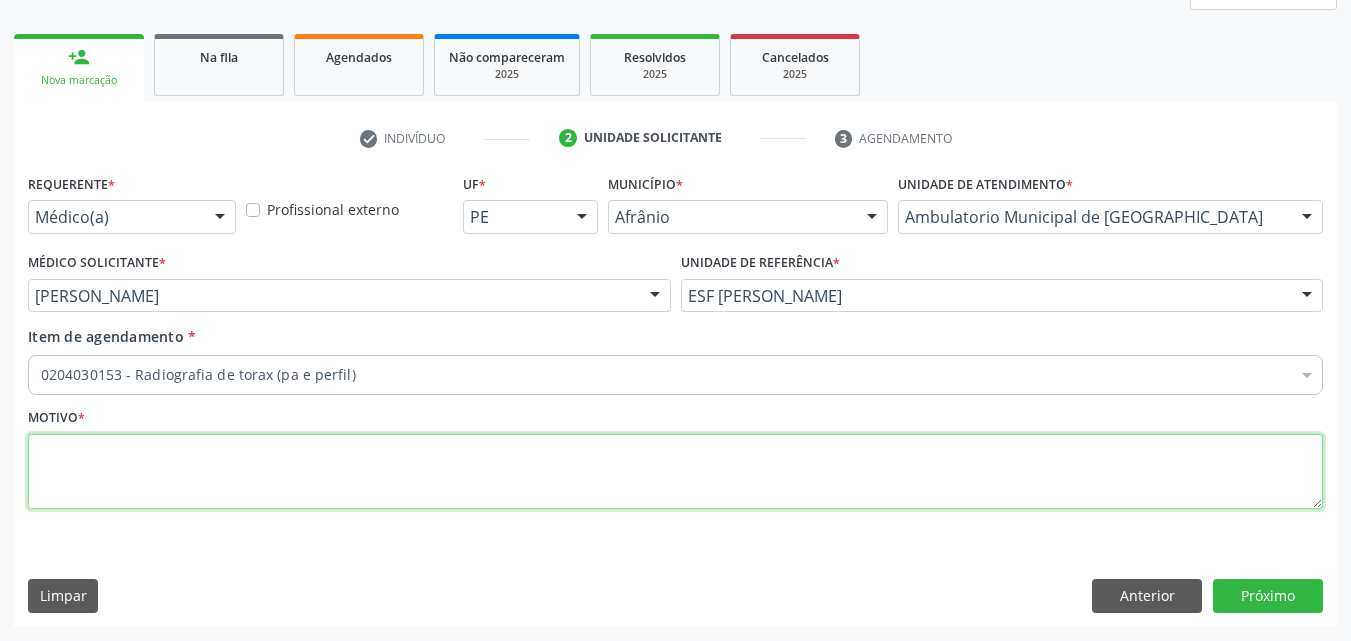 scroll, scrollTop: 0, scrollLeft: 0, axis: both 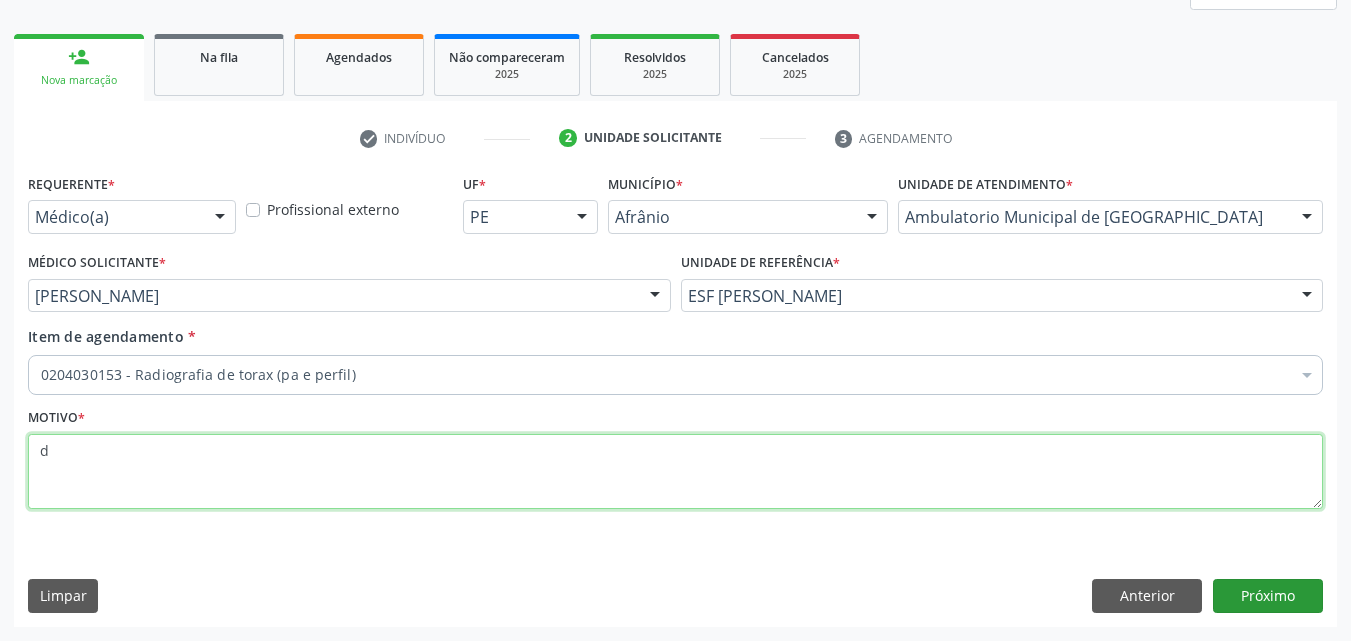 type on "d" 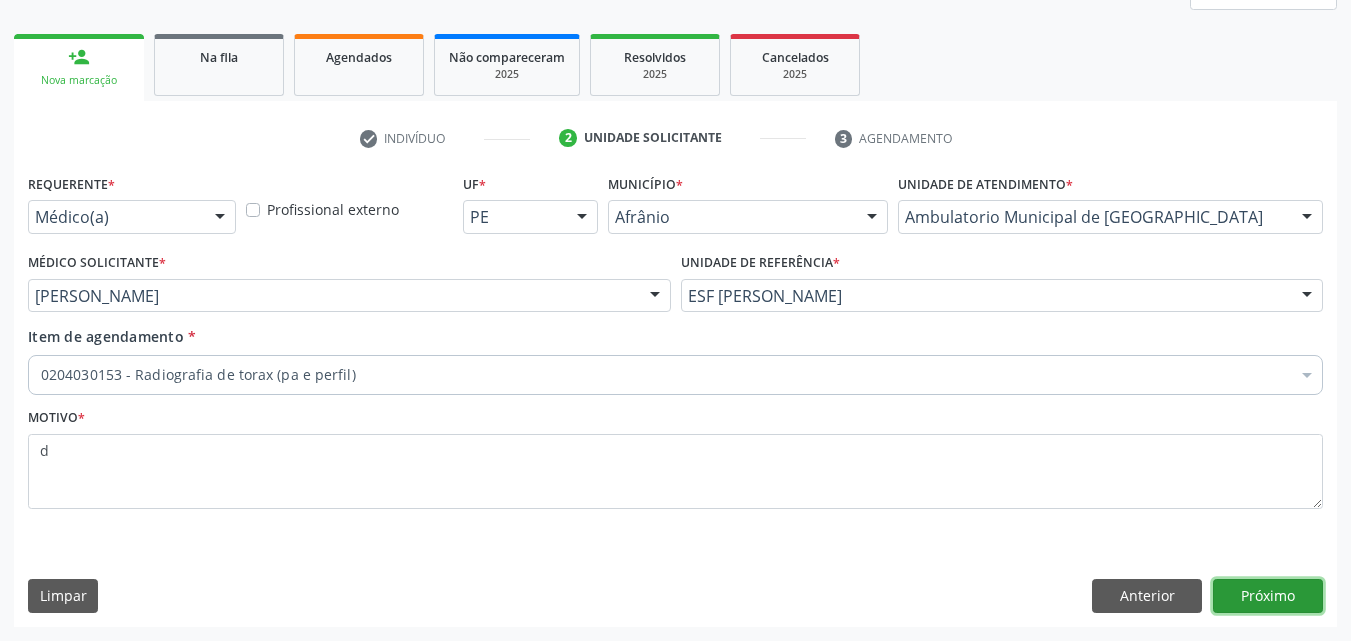 click on "Próximo" at bounding box center [1268, 596] 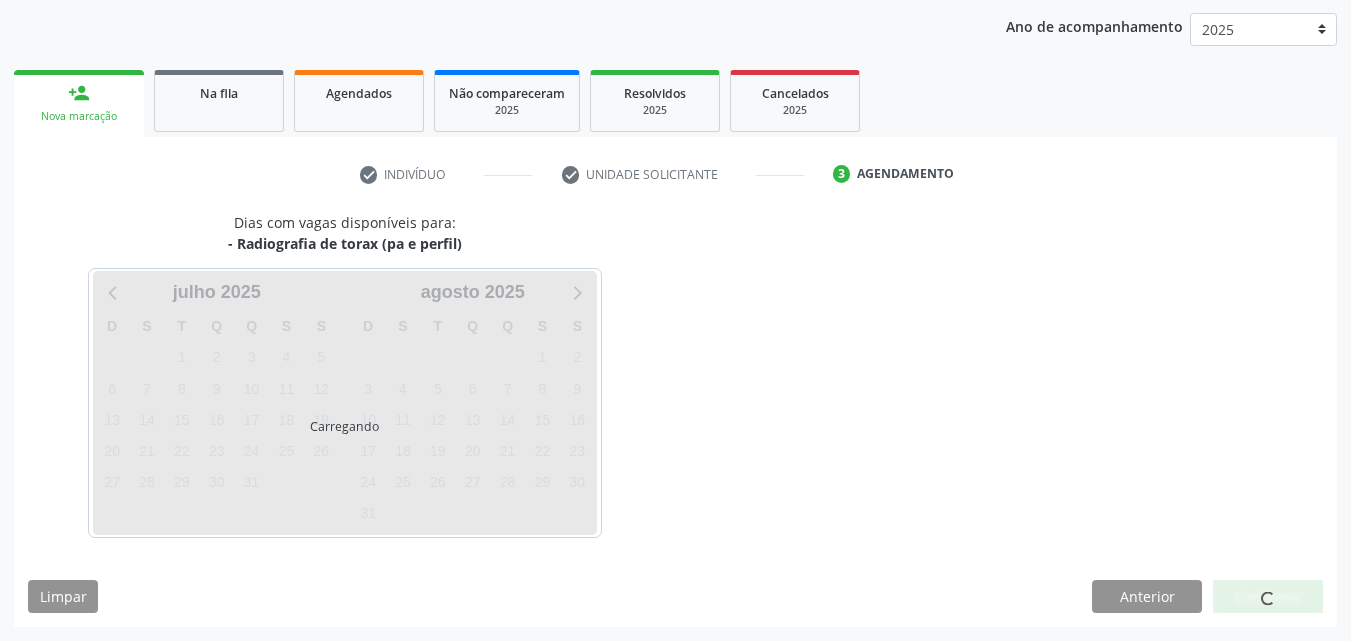 scroll, scrollTop: 229, scrollLeft: 0, axis: vertical 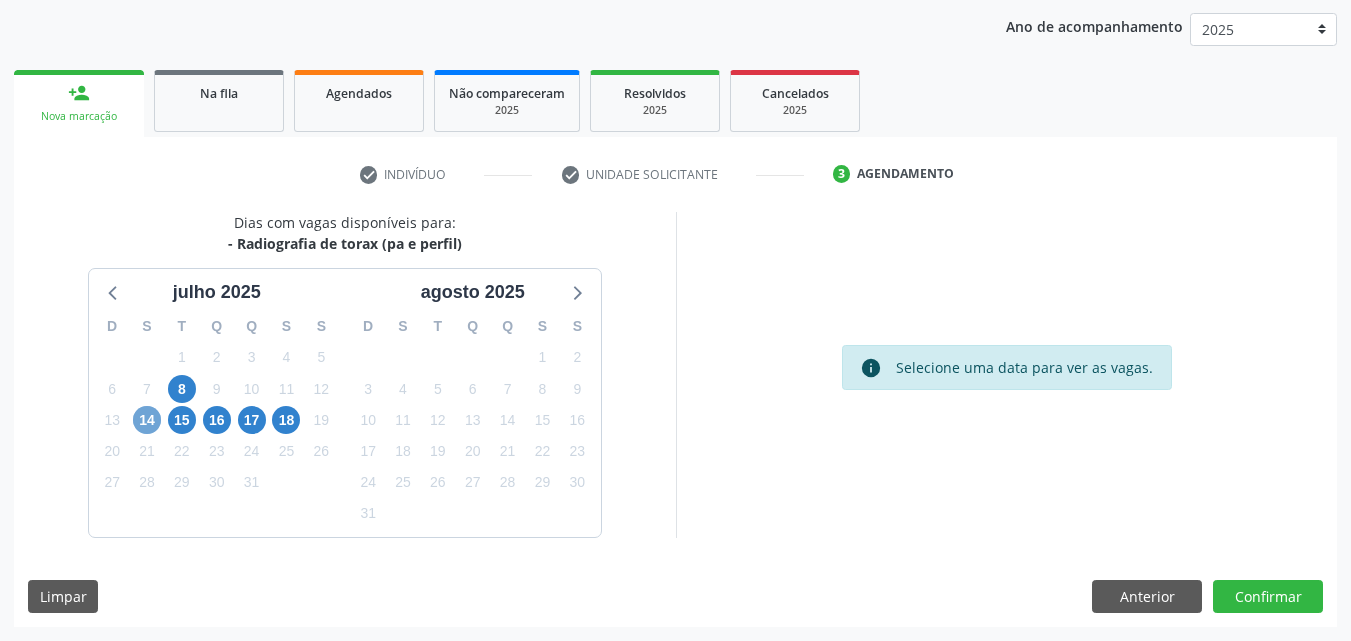 click on "14" at bounding box center [147, 420] 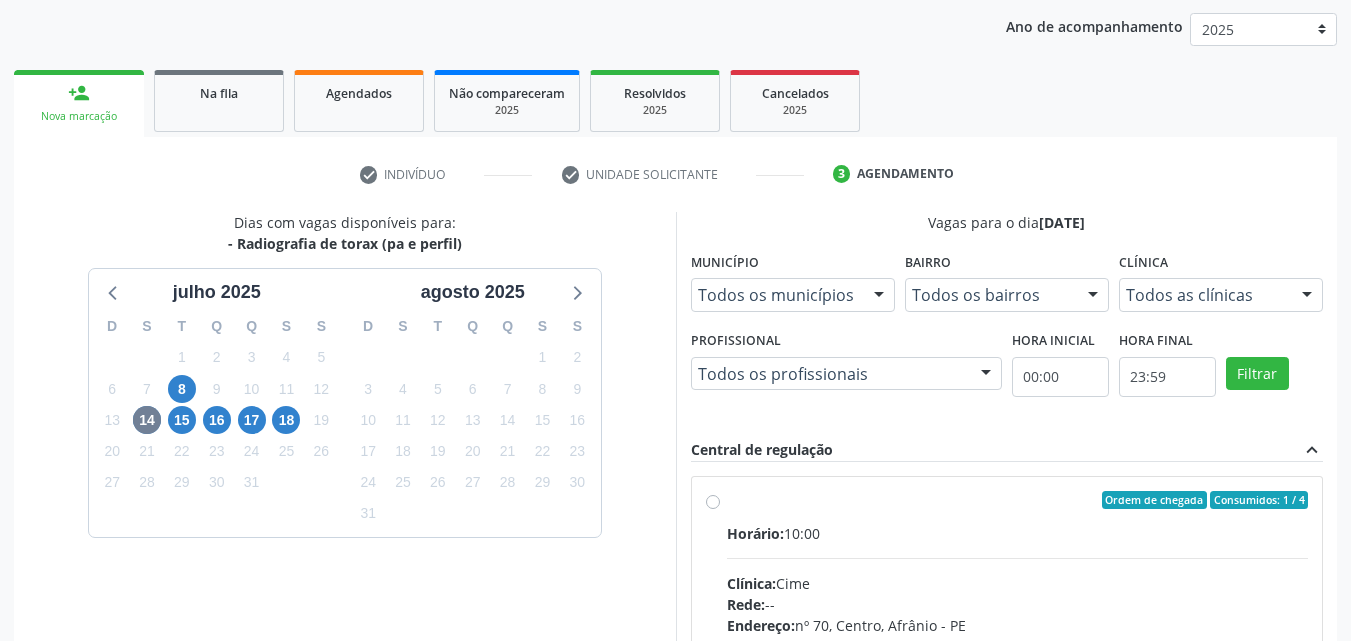 click on "Ordem de chegada
Consumidos: 1 / 4" at bounding box center [1018, 500] 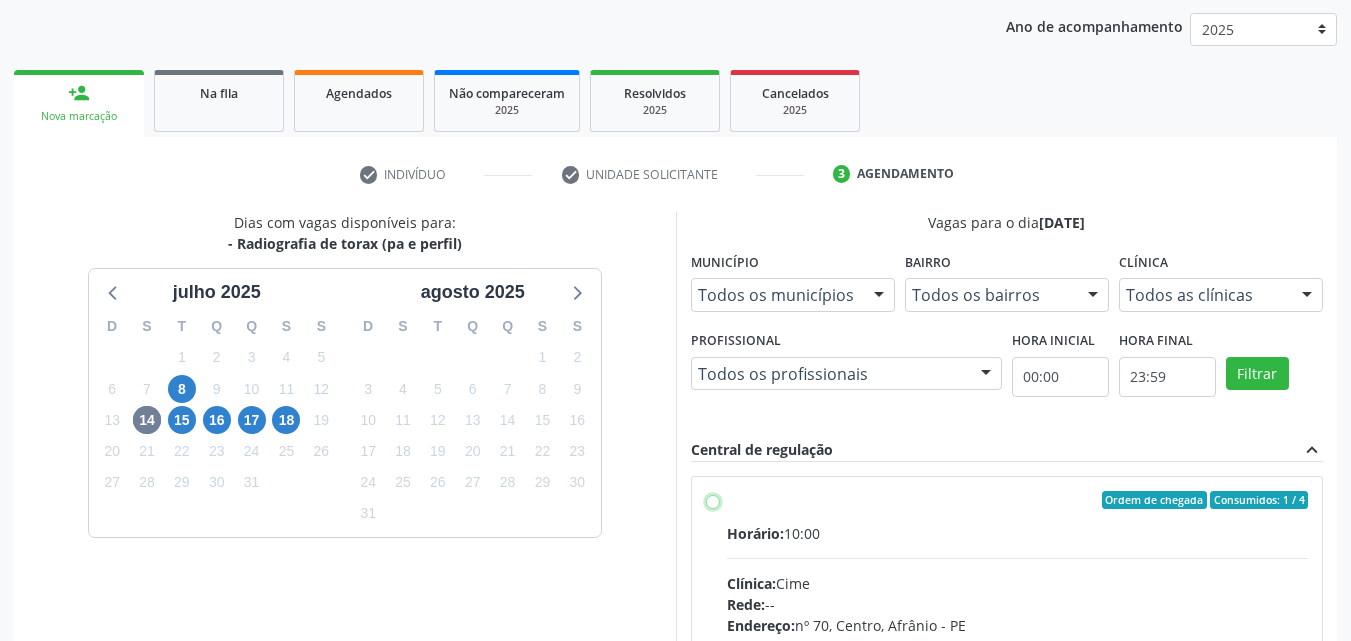 click on "Ordem de chegada
Consumidos: 1 / 4
Horário:   10:00
Clínica:  Cime
Rede:
--
Endereço:   nº 70, Centro, Afrânio - PE
Telefone:   (87) 88416145
Profissional:
--
Informações adicionais sobre o atendimento
Idade de atendimento:
Sem restrição
Gênero(s) atendido(s):
Sem restrição
Informações adicionais:
--" at bounding box center [713, 500] 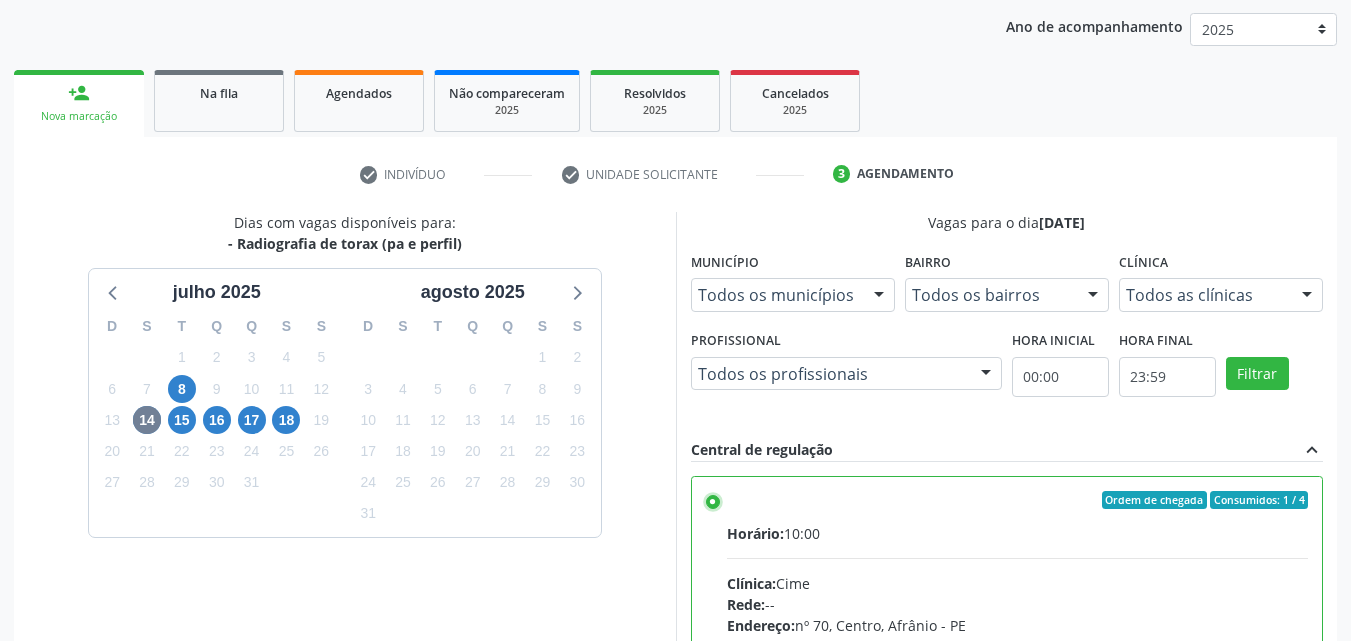 scroll, scrollTop: 429, scrollLeft: 0, axis: vertical 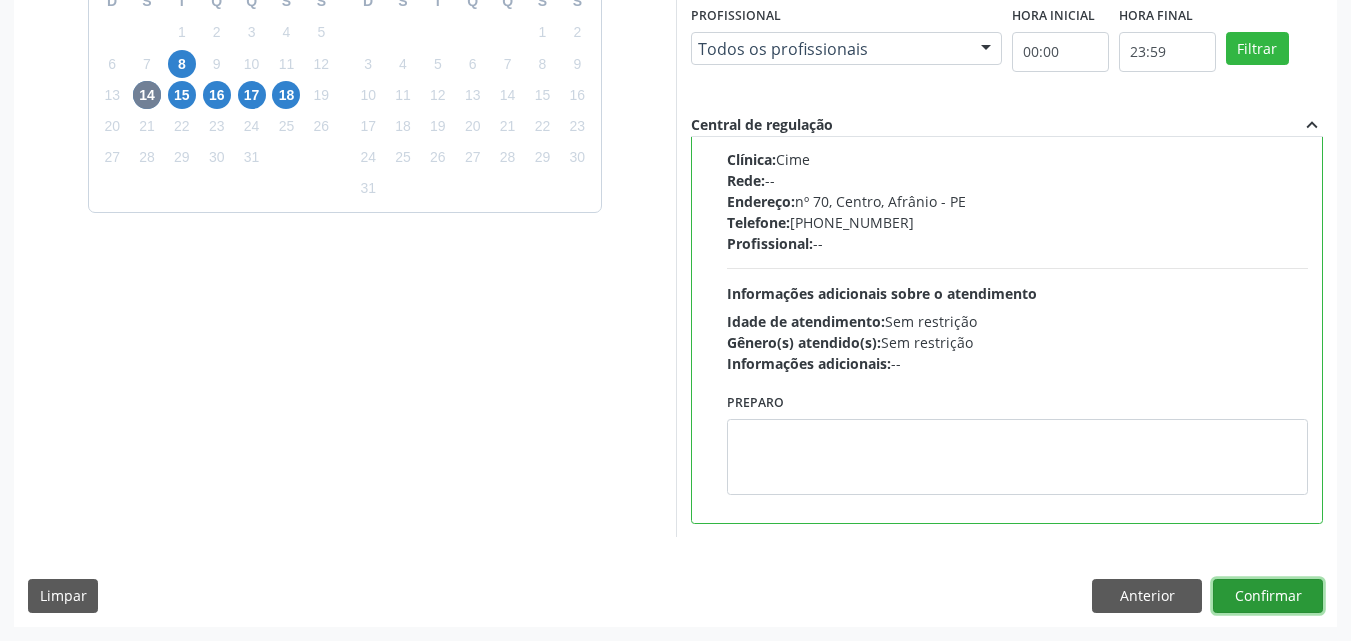 click on "Confirmar" at bounding box center [1268, 596] 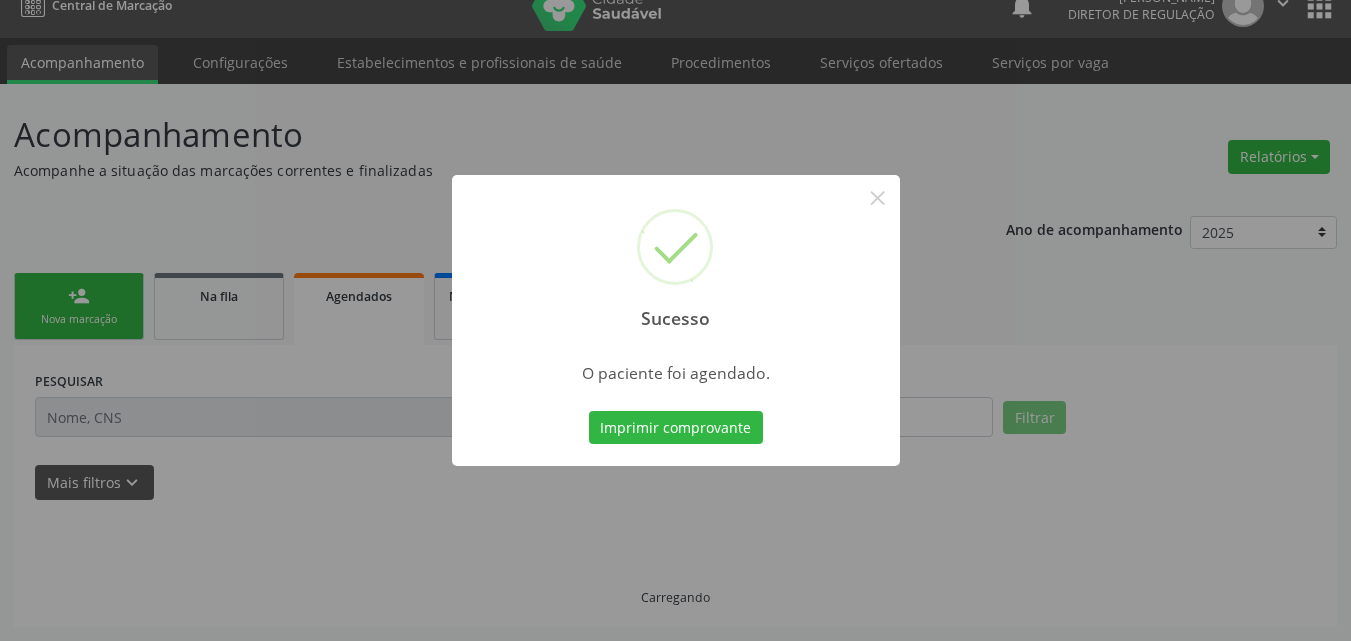 scroll, scrollTop: 26, scrollLeft: 0, axis: vertical 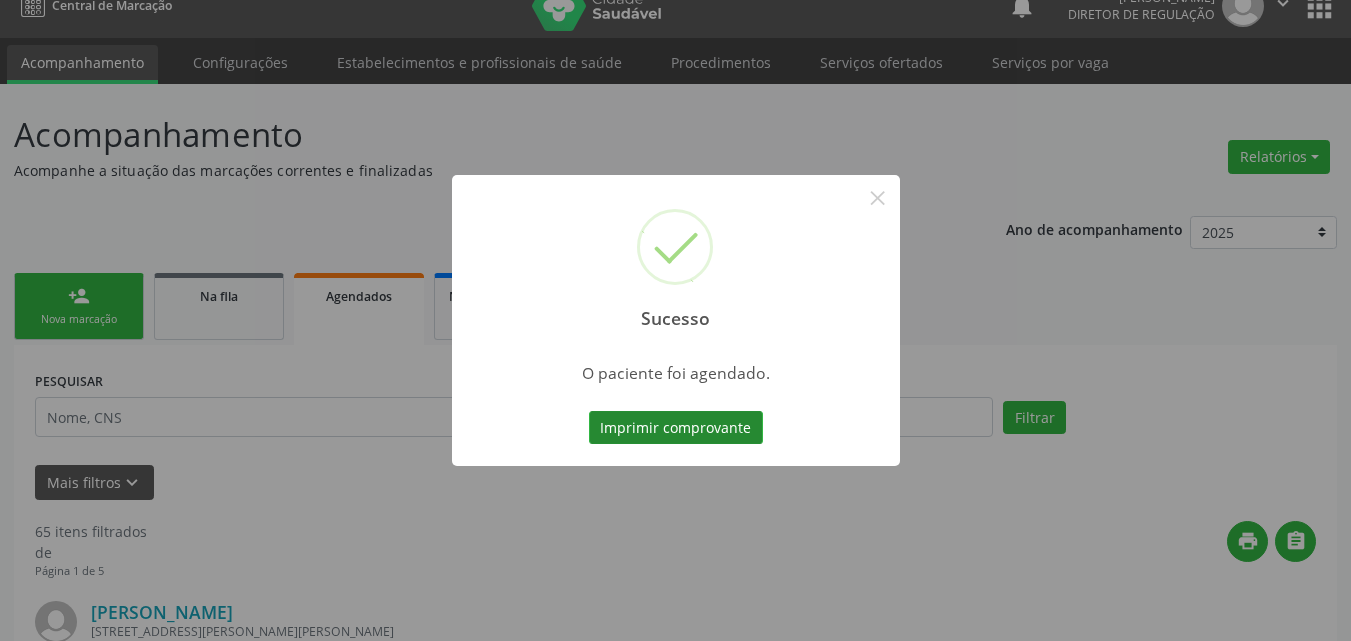 click on "Imprimir comprovante" at bounding box center (676, 428) 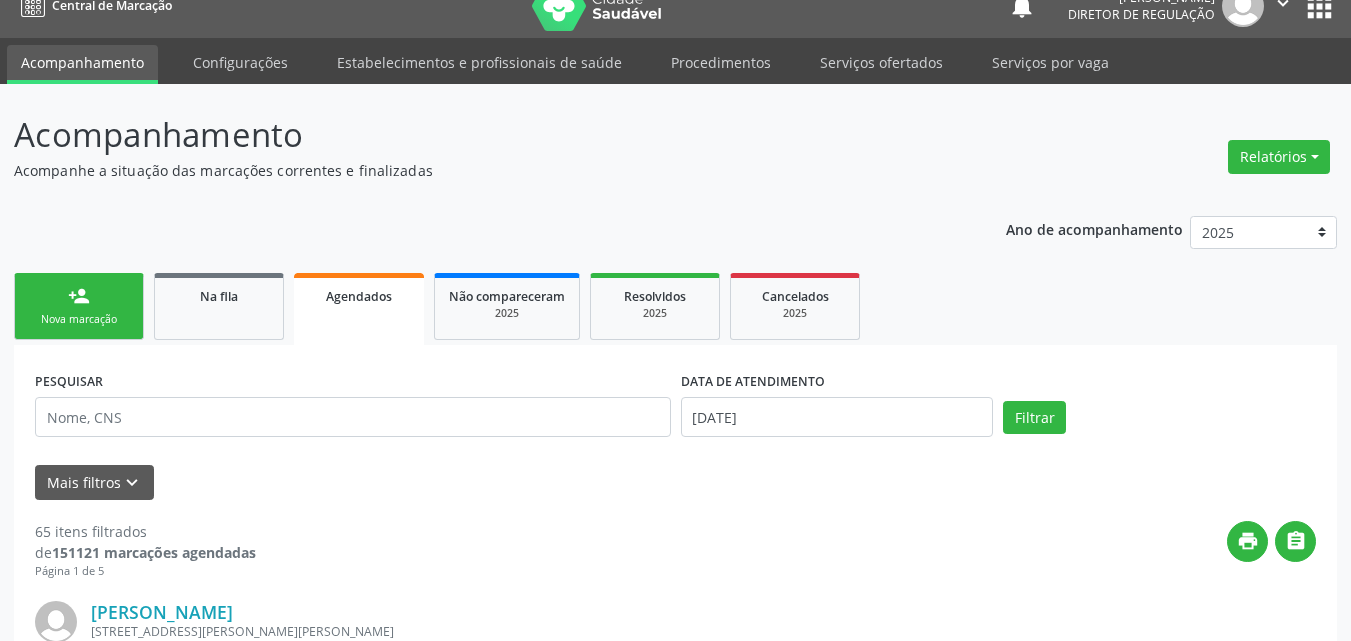 click on "person_add
Nova marcação" at bounding box center [79, 306] 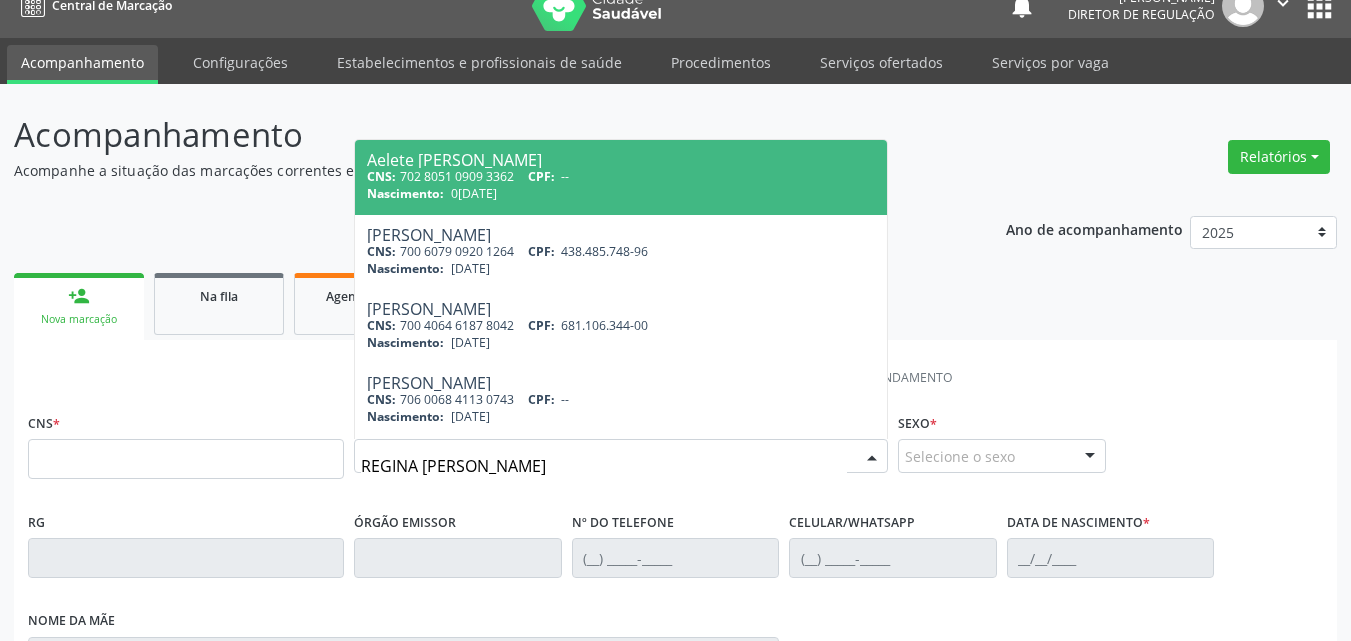 type on "REGINA MARIA RODRIGUES" 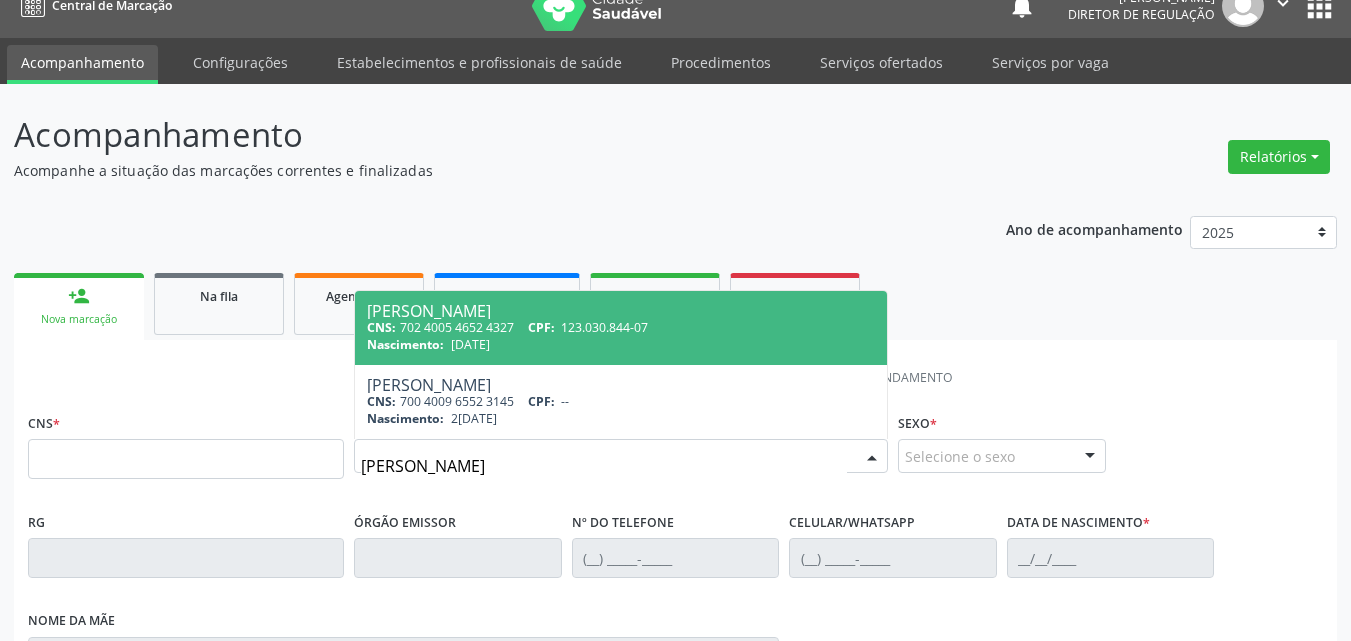 click on "Nascimento:
28/09/2006" at bounding box center (621, 344) 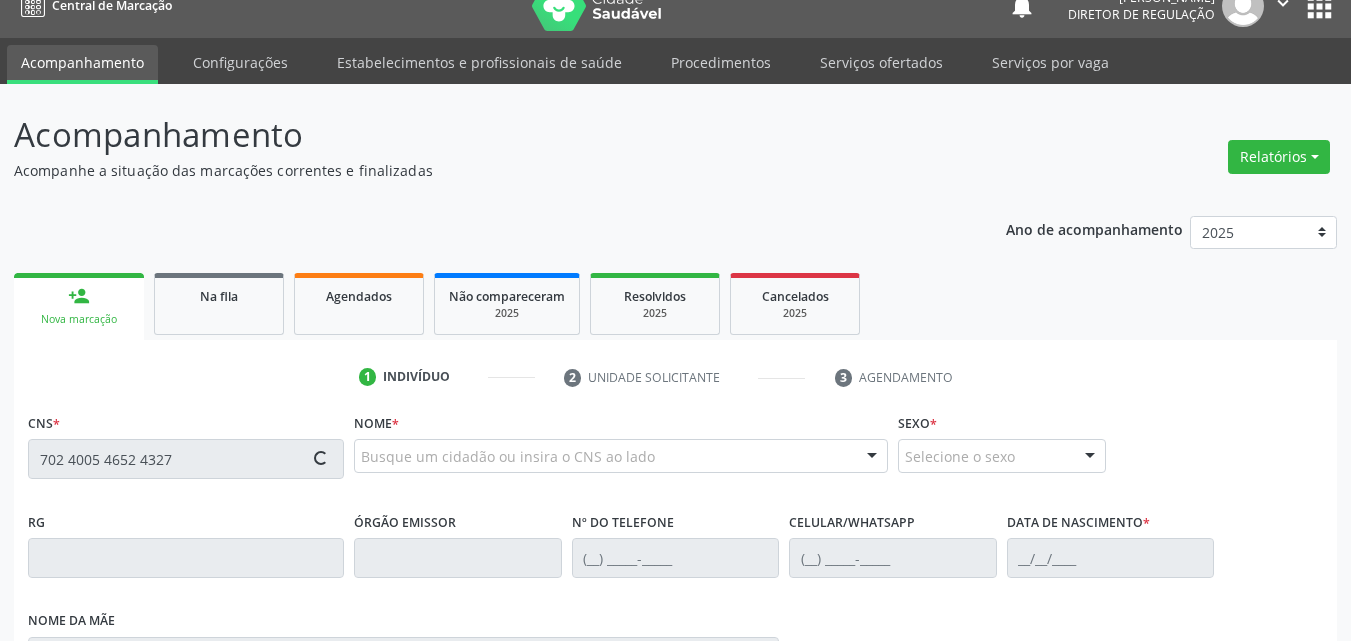 type on "702 4005 4652 4327" 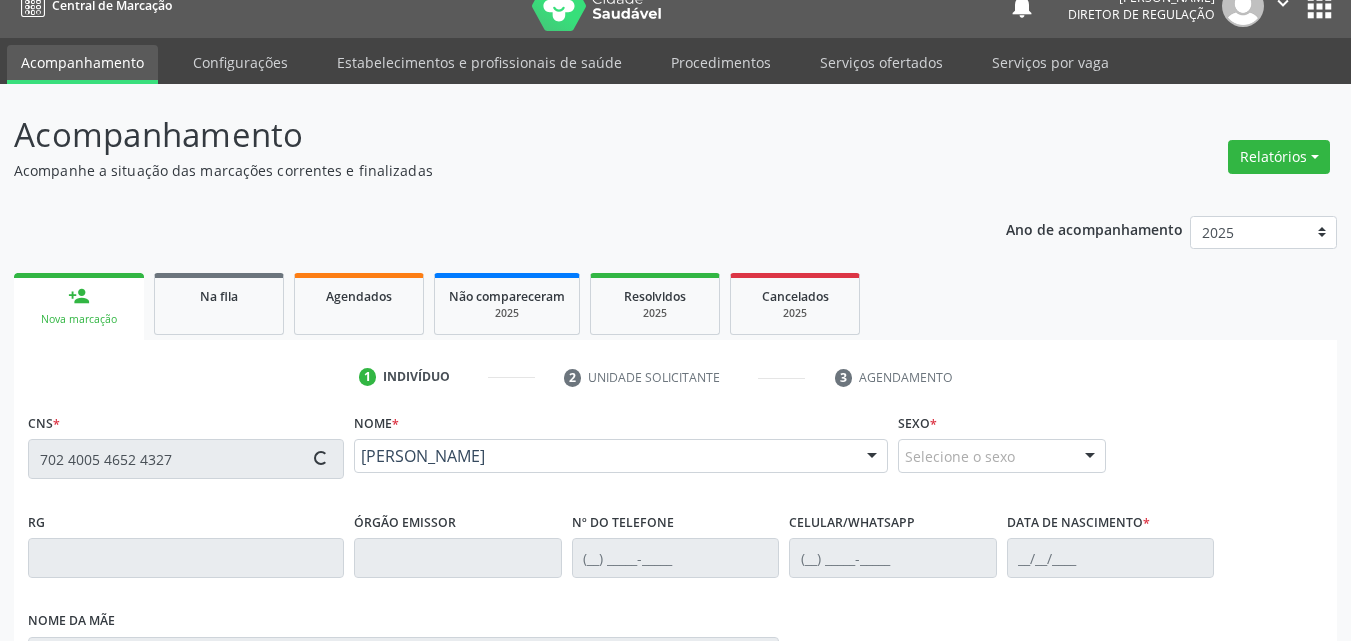 scroll, scrollTop: 226, scrollLeft: 0, axis: vertical 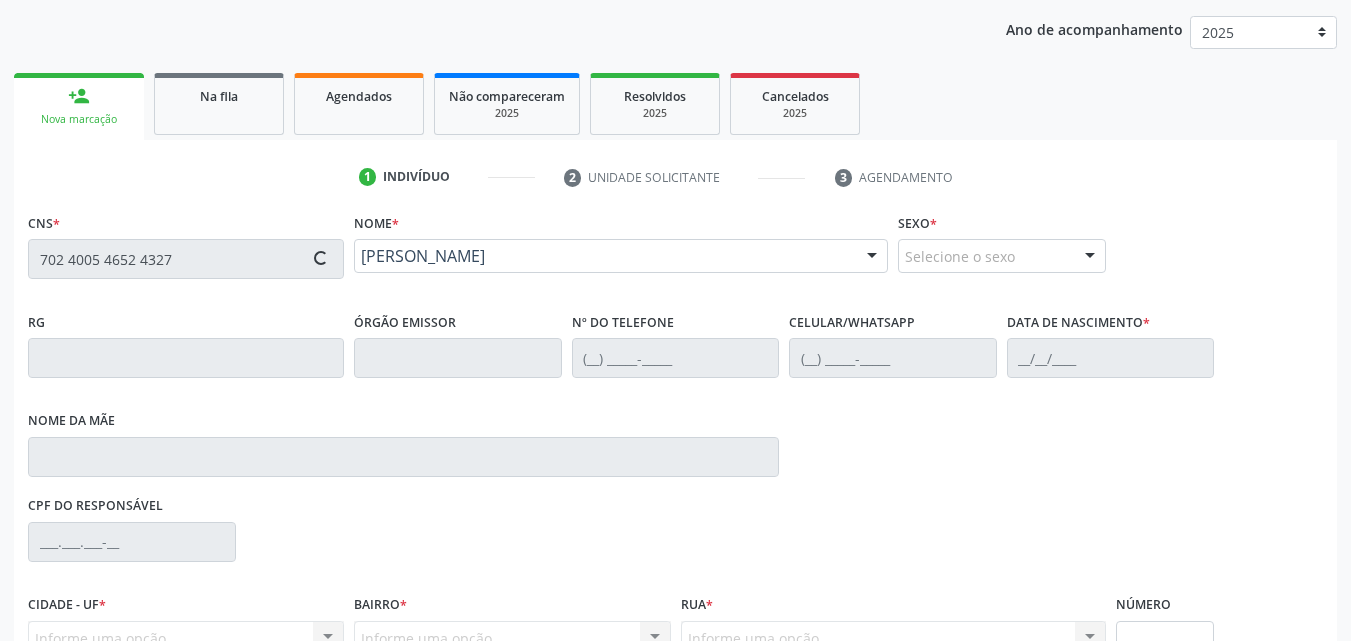 type on "(87) 98862-8125" 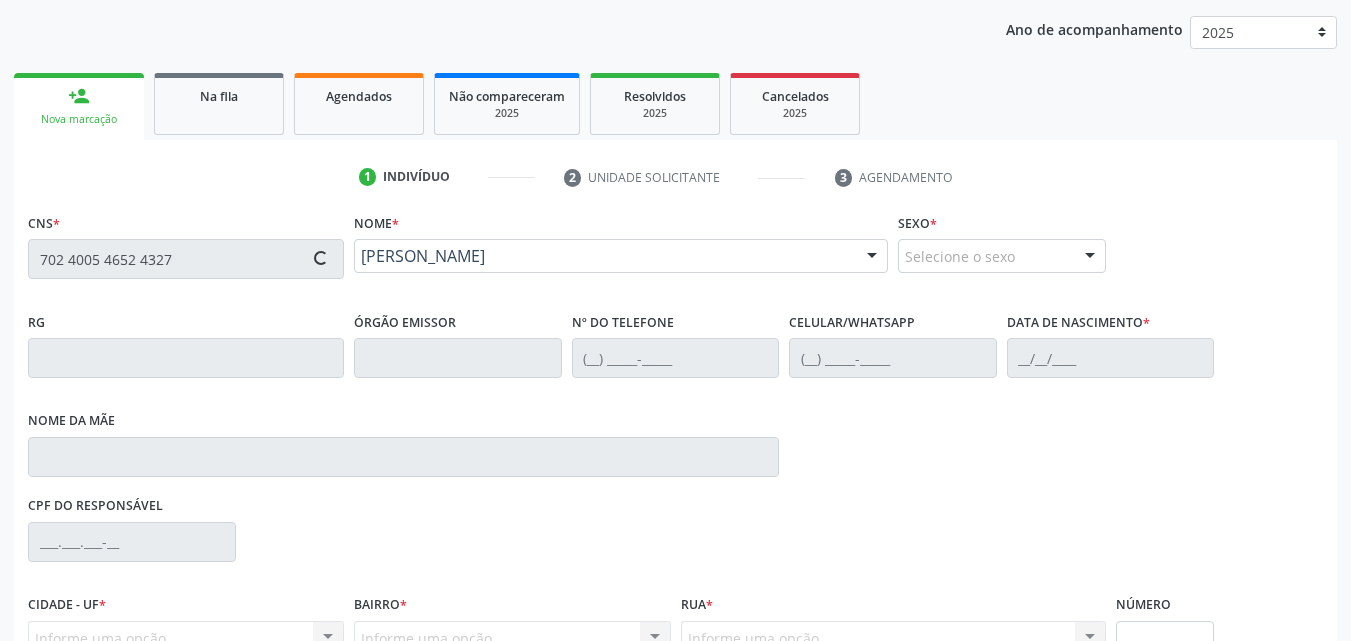 type on "(87) 98862-8125" 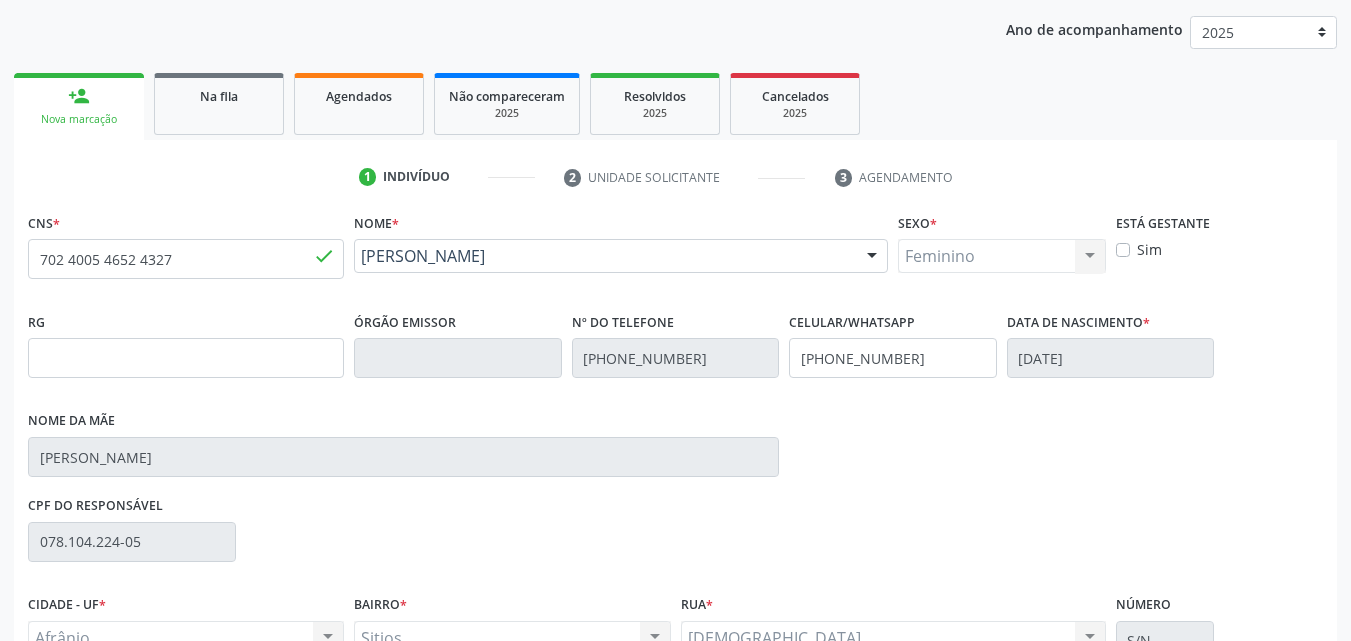 scroll, scrollTop: 426, scrollLeft: 0, axis: vertical 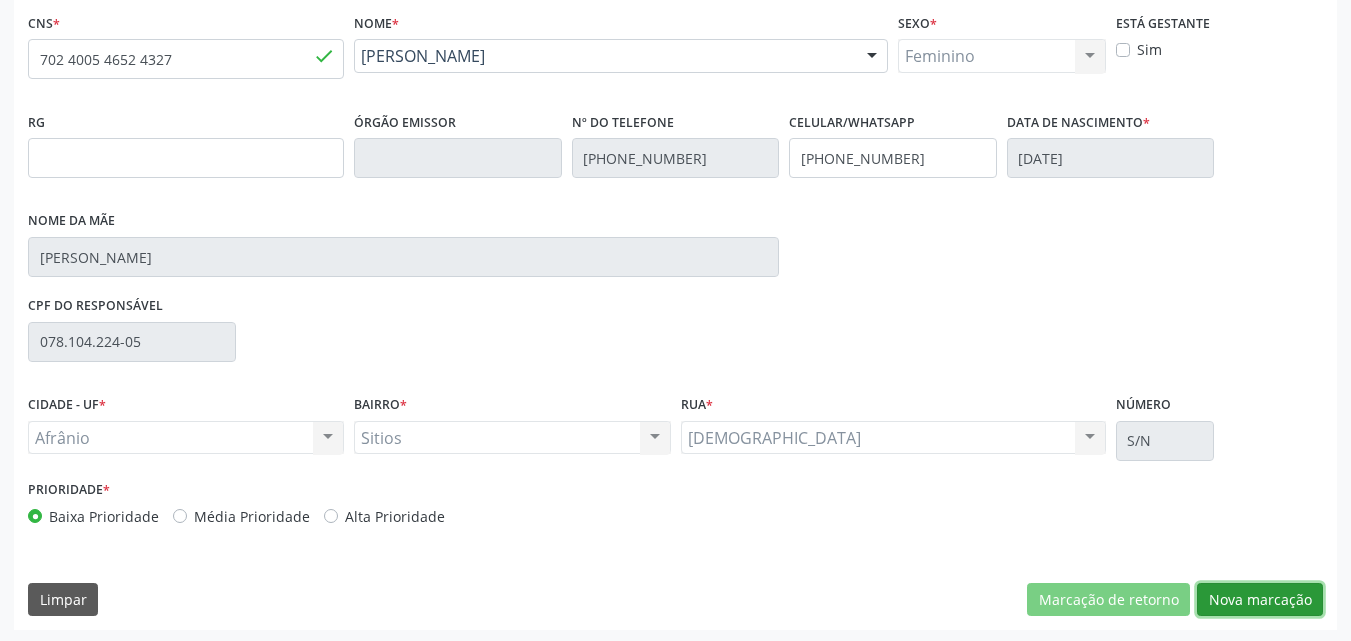 click on "Nova marcação" at bounding box center [1260, 600] 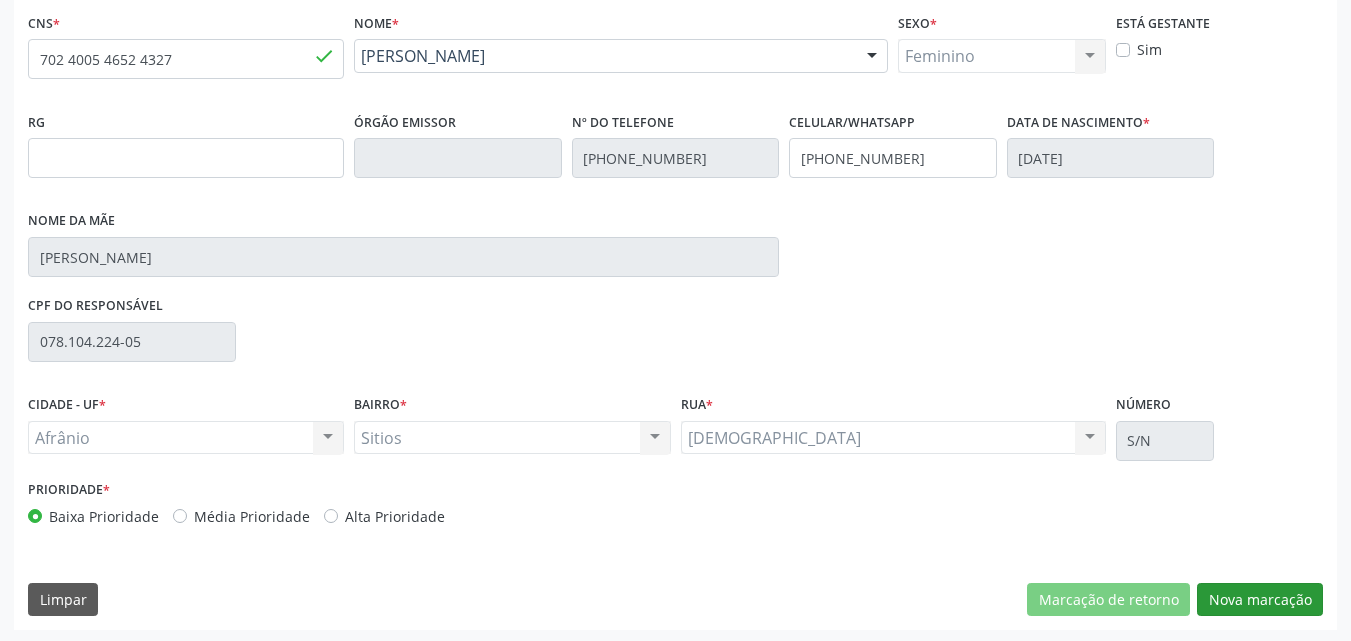 scroll, scrollTop: 265, scrollLeft: 0, axis: vertical 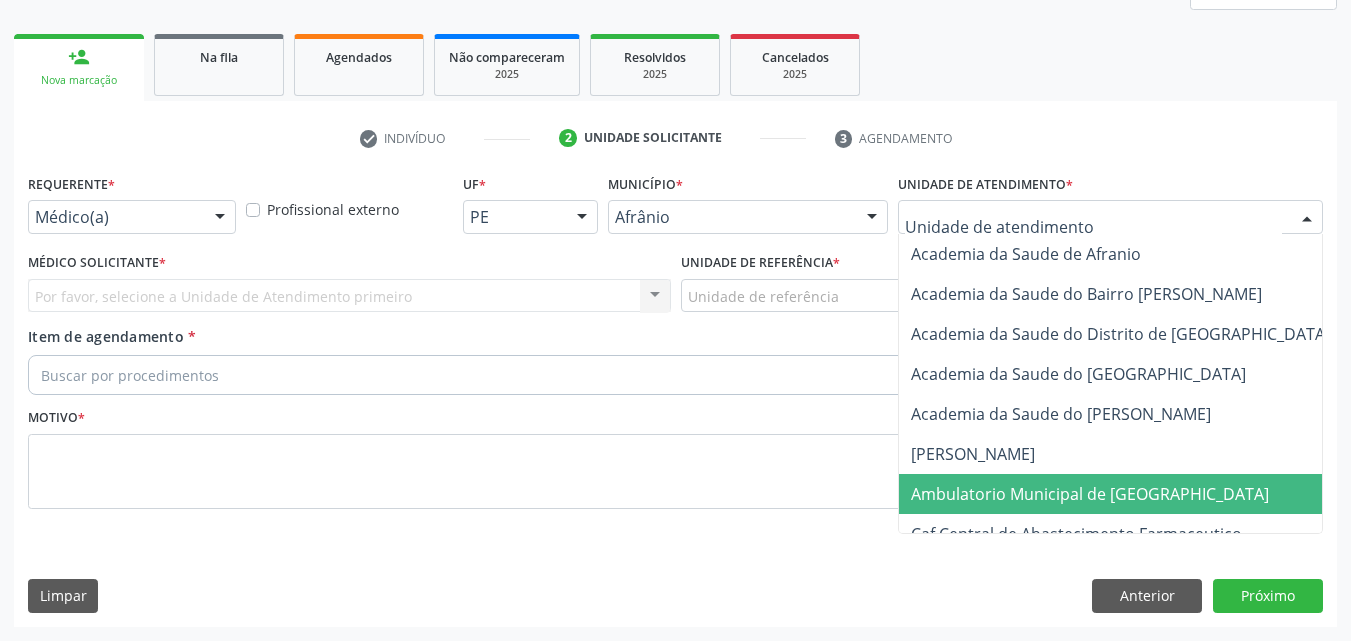 click on "Ambulatorio Municipal de [GEOGRAPHIC_DATA]" at bounding box center [1090, 494] 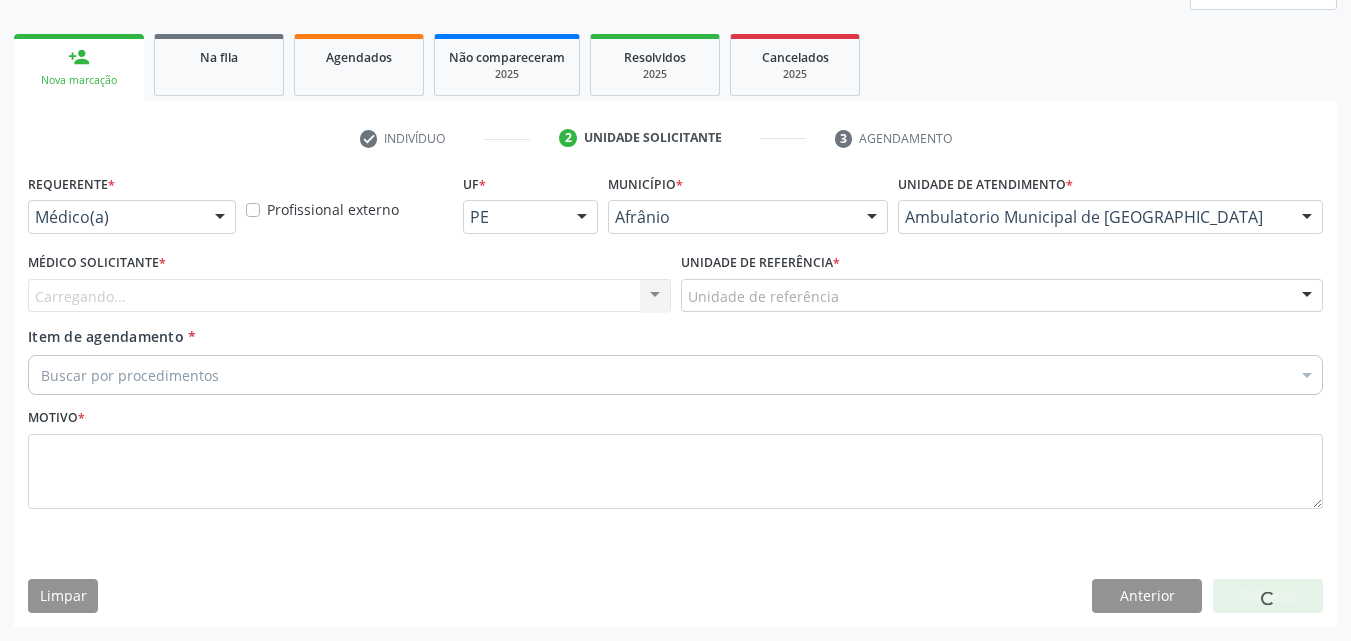 click on "Unidade de referência" at bounding box center (1002, 296) 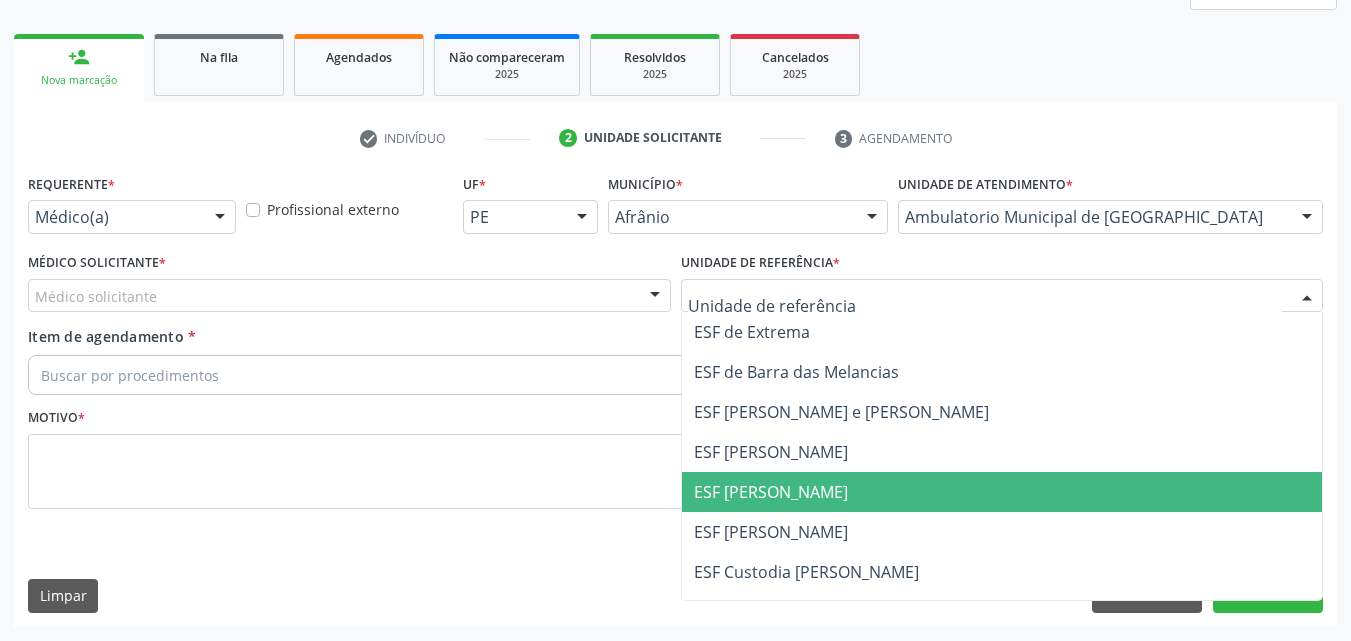 click on "ESF [PERSON_NAME]" at bounding box center [771, 492] 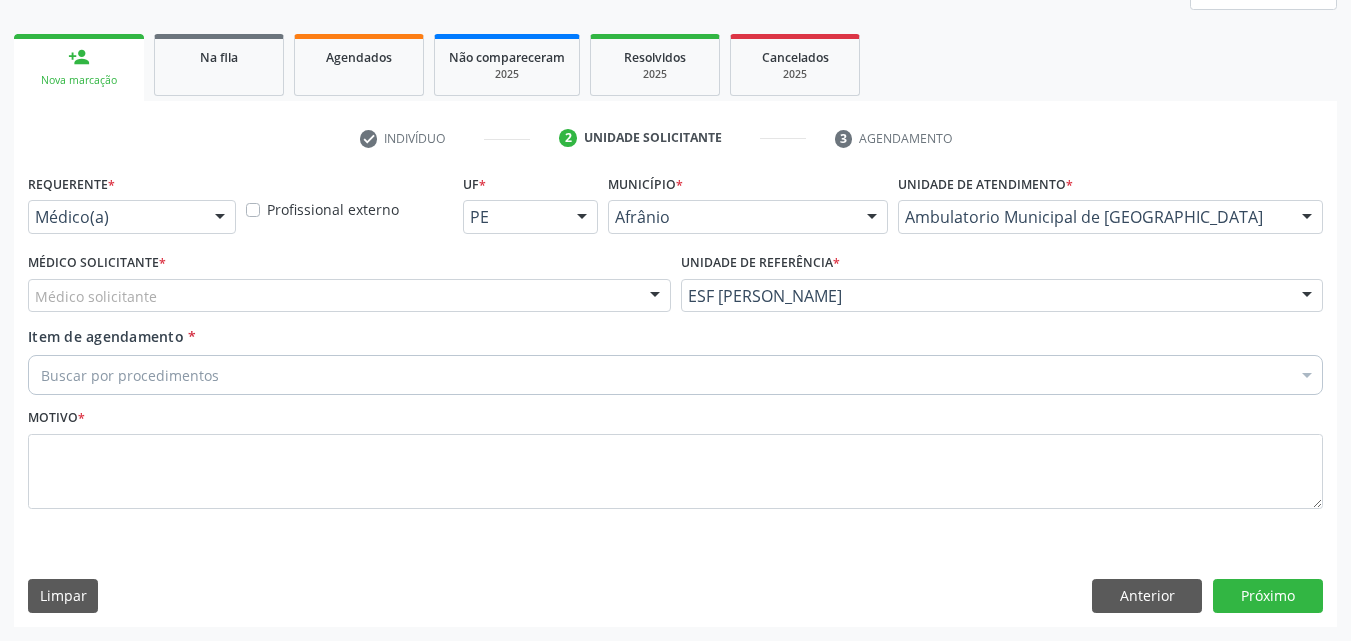 click on "Médico solicitante" at bounding box center (349, 296) 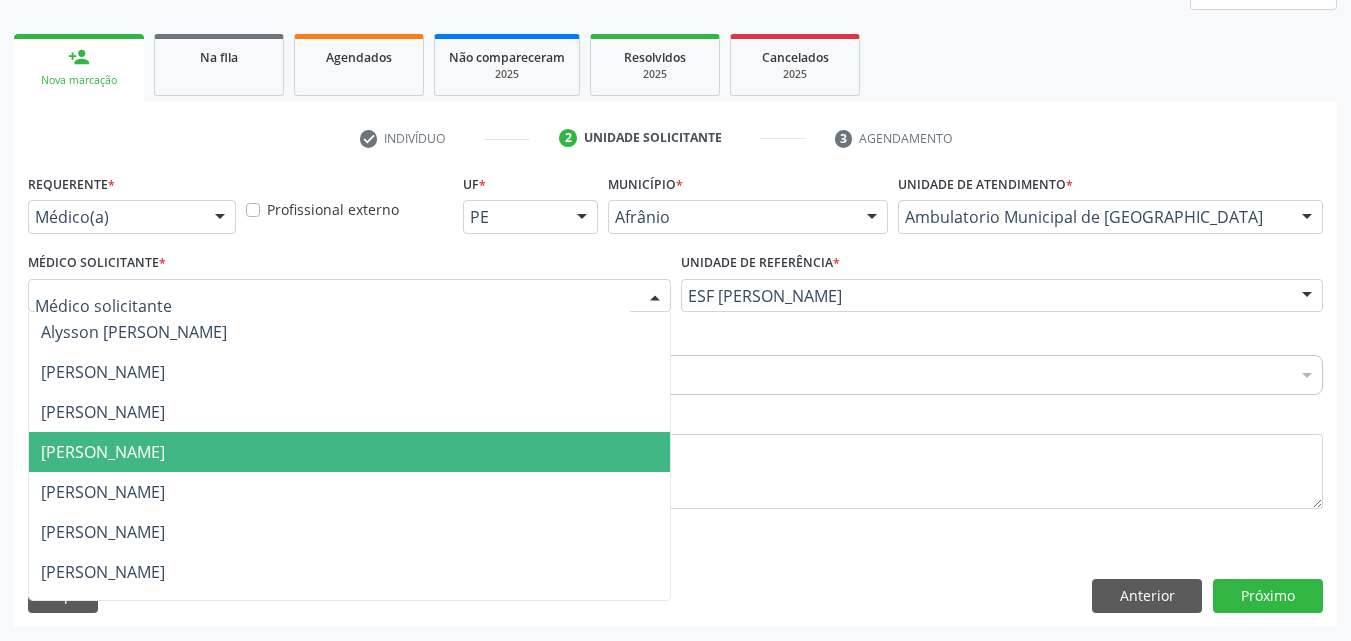 click on "[PERSON_NAME]" at bounding box center [349, 452] 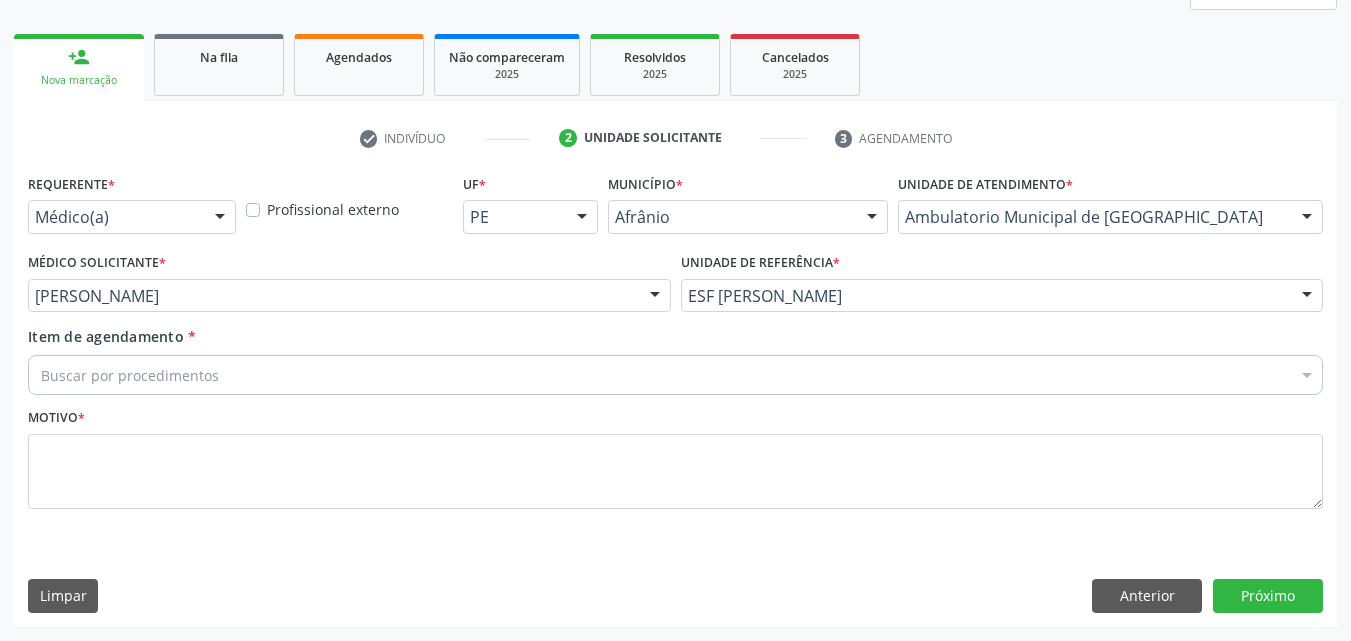 click on "Buscar por procedimentos" at bounding box center (675, 375) 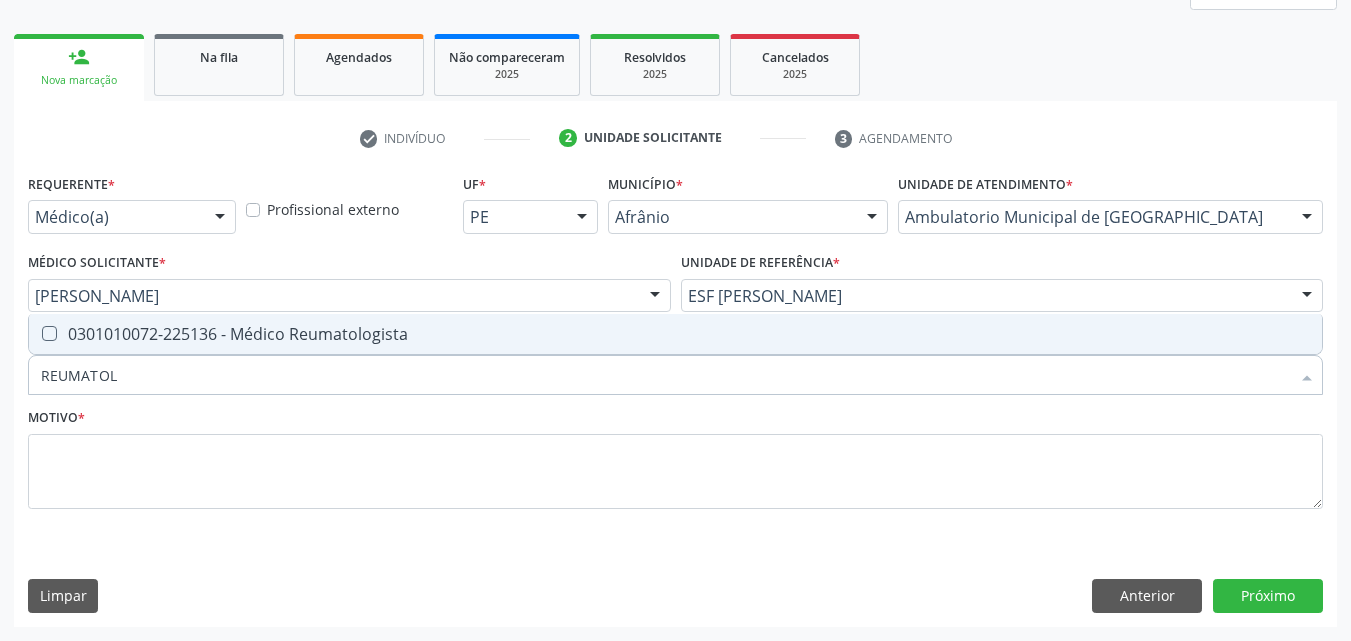 type on "REUMATOLO" 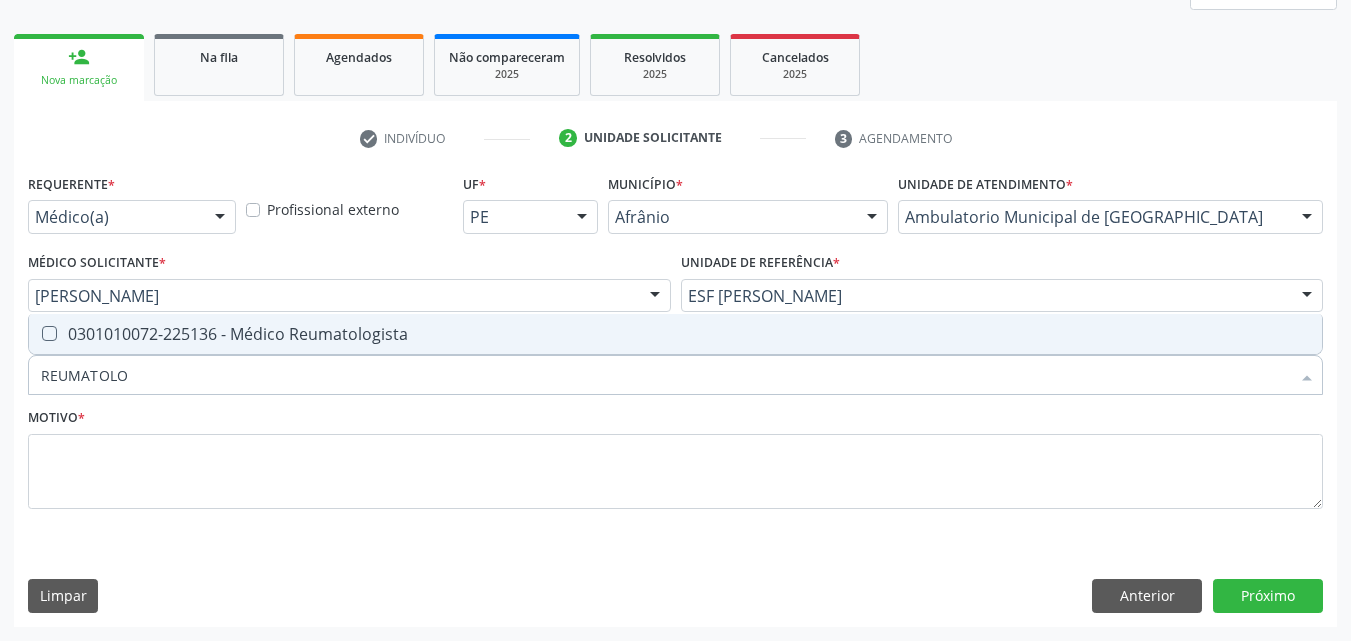 click on "0301010072-225136 - Médico Reumatologista" at bounding box center (675, 334) 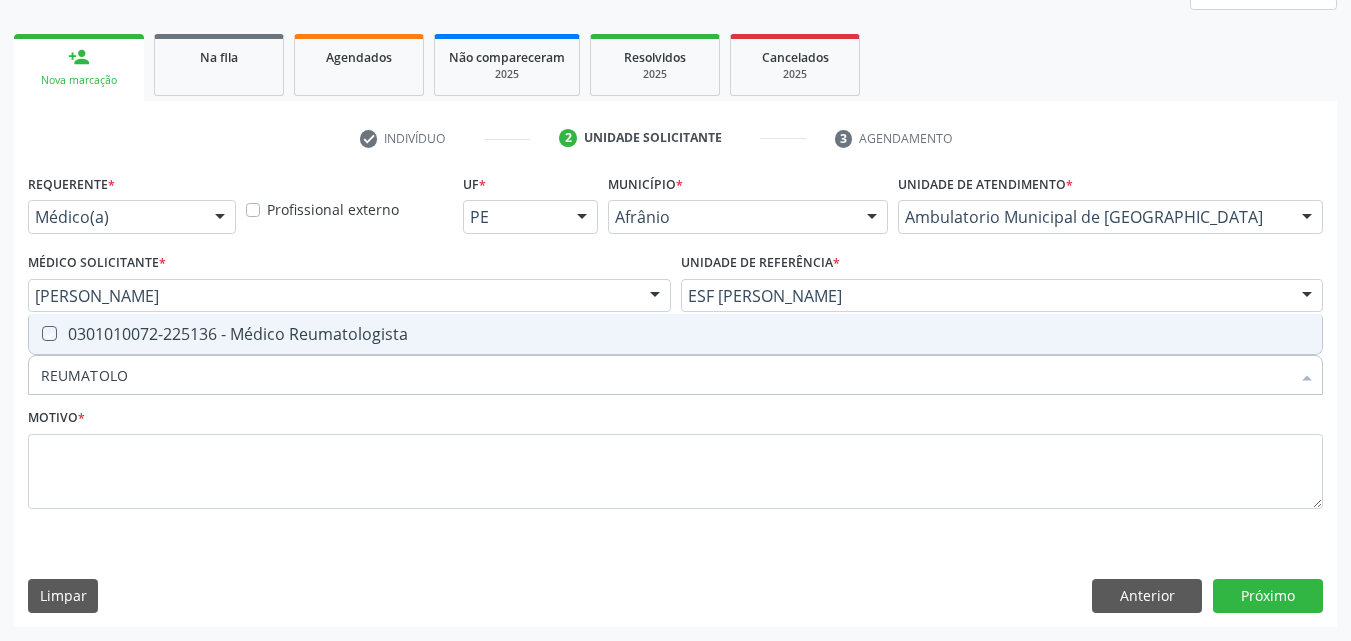 checkbox on "true" 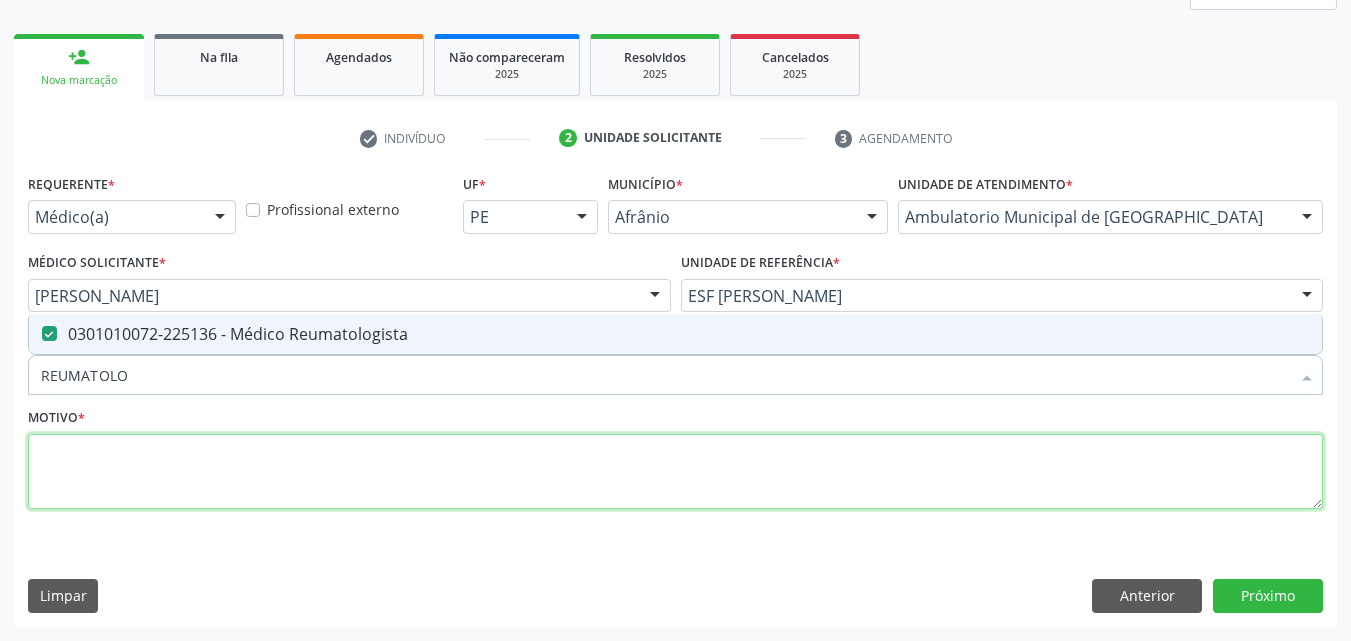click at bounding box center [675, 472] 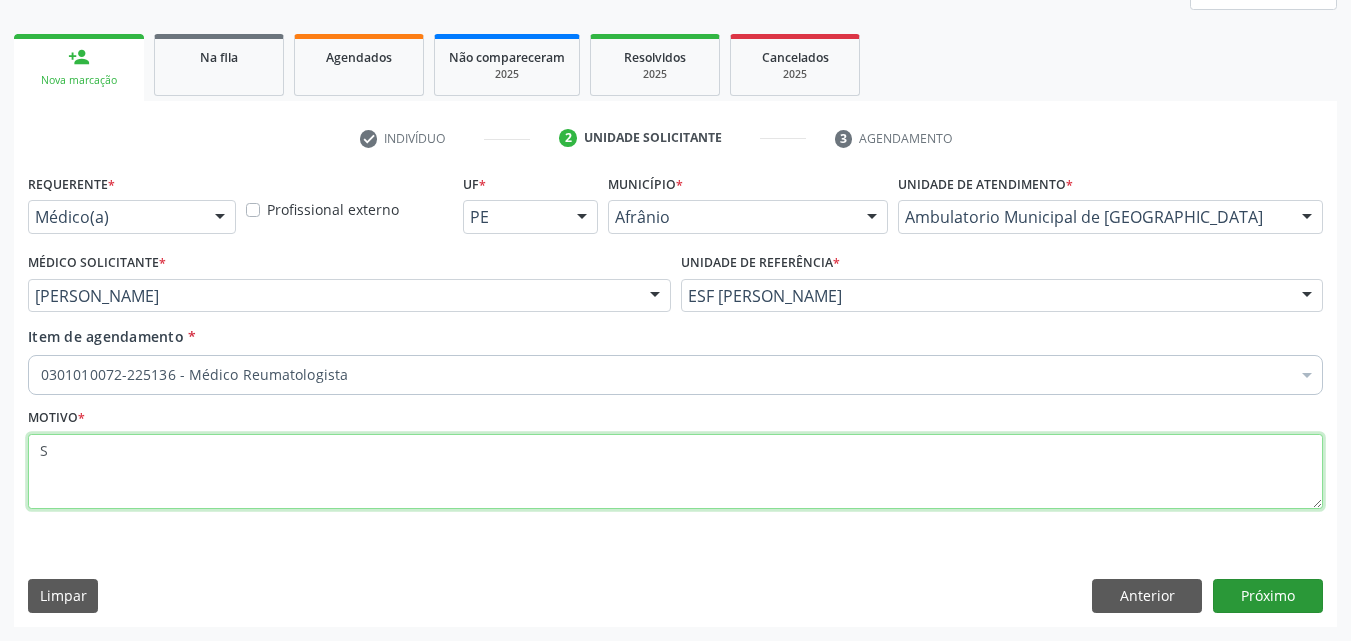 type on "S" 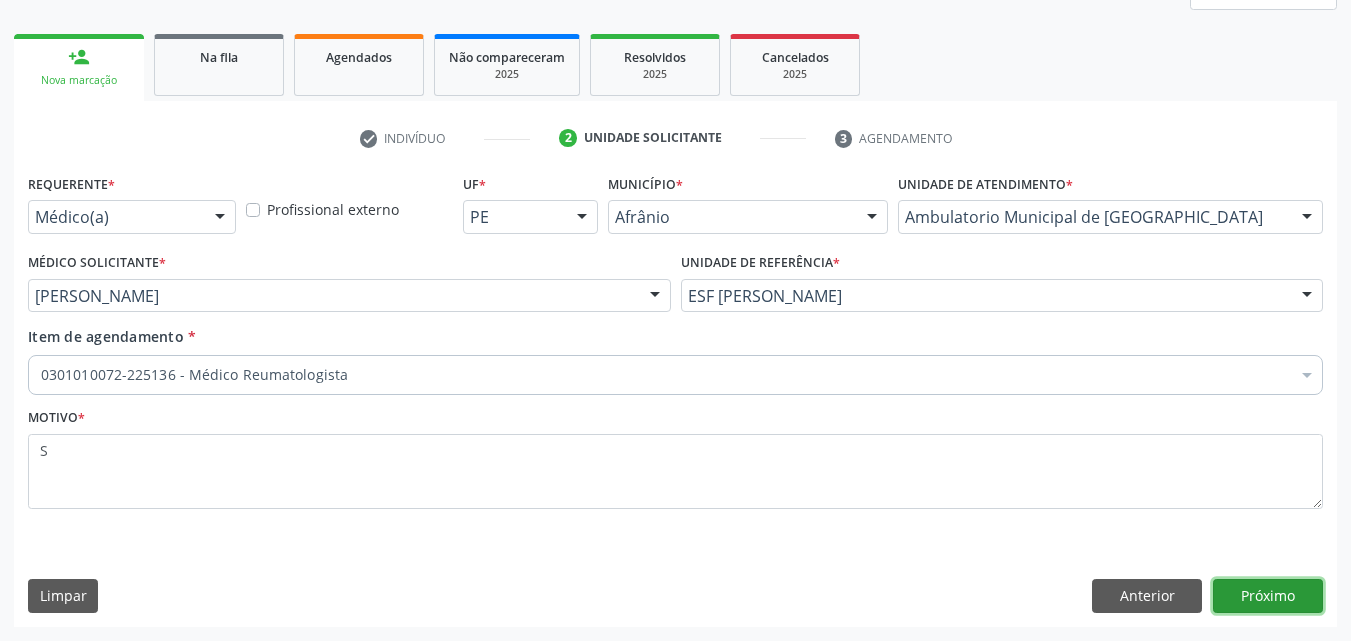 click on "Próximo" at bounding box center [1268, 596] 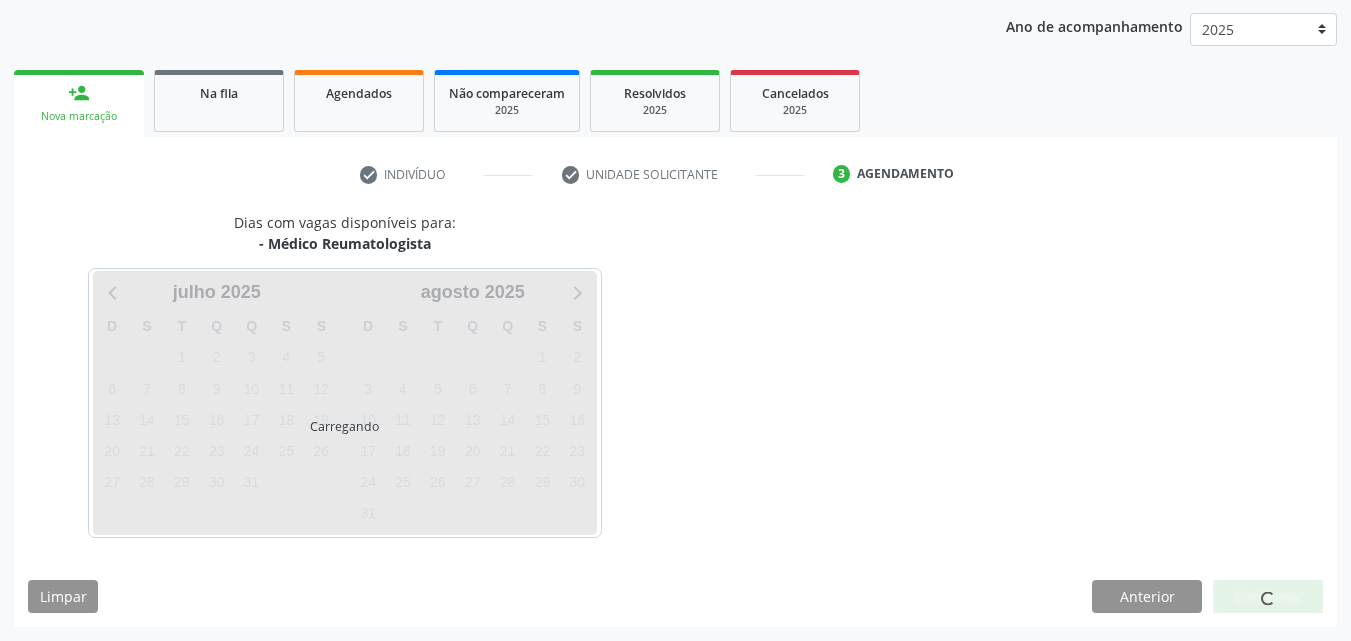 scroll, scrollTop: 229, scrollLeft: 0, axis: vertical 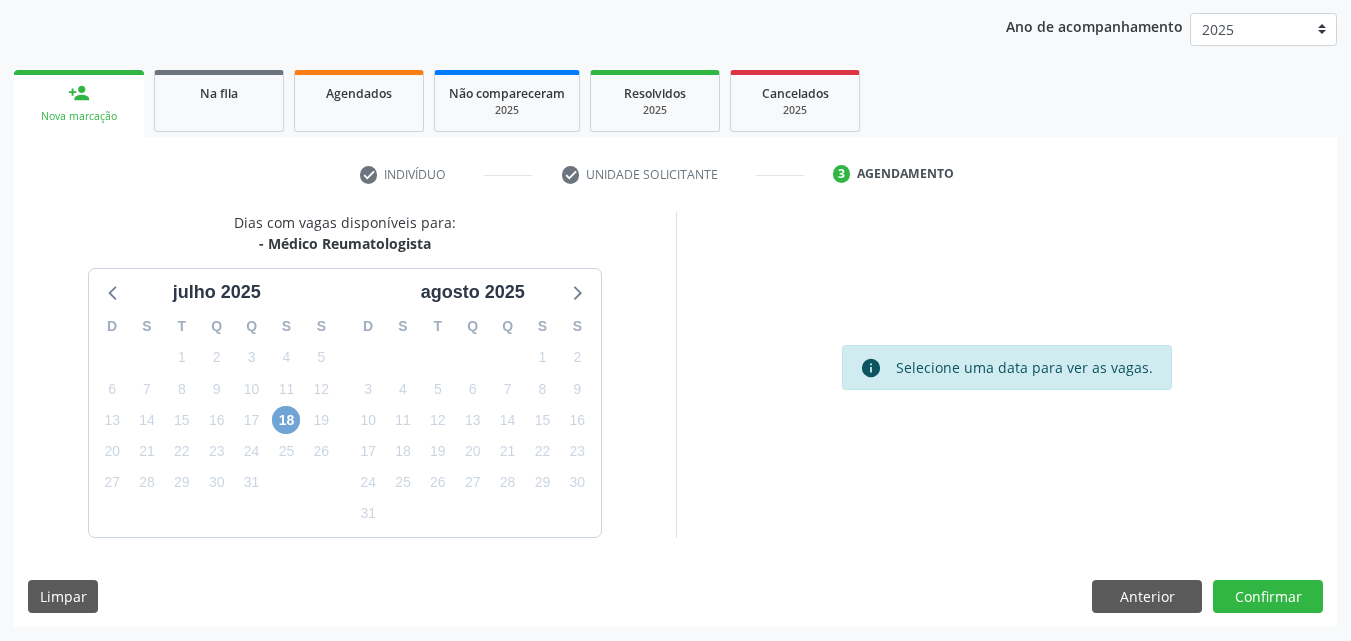 click on "18" at bounding box center (286, 420) 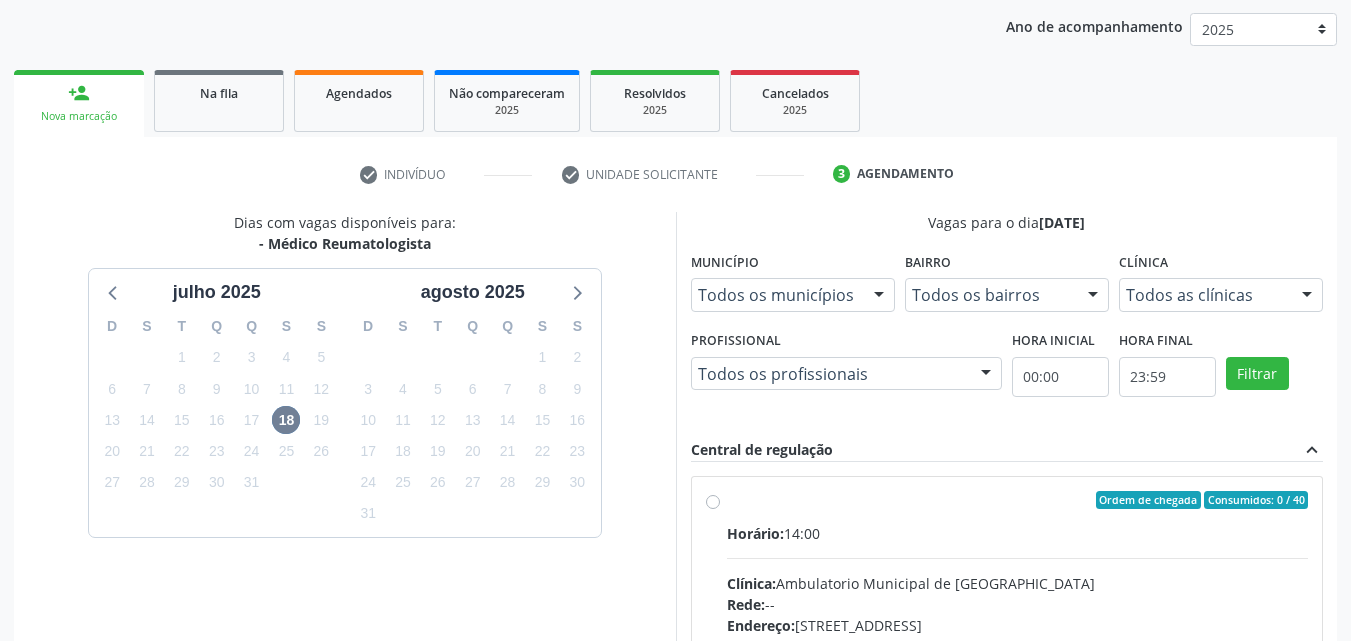 click on "Ordem de chegada
Consumidos: 0 / 40" at bounding box center [1018, 500] 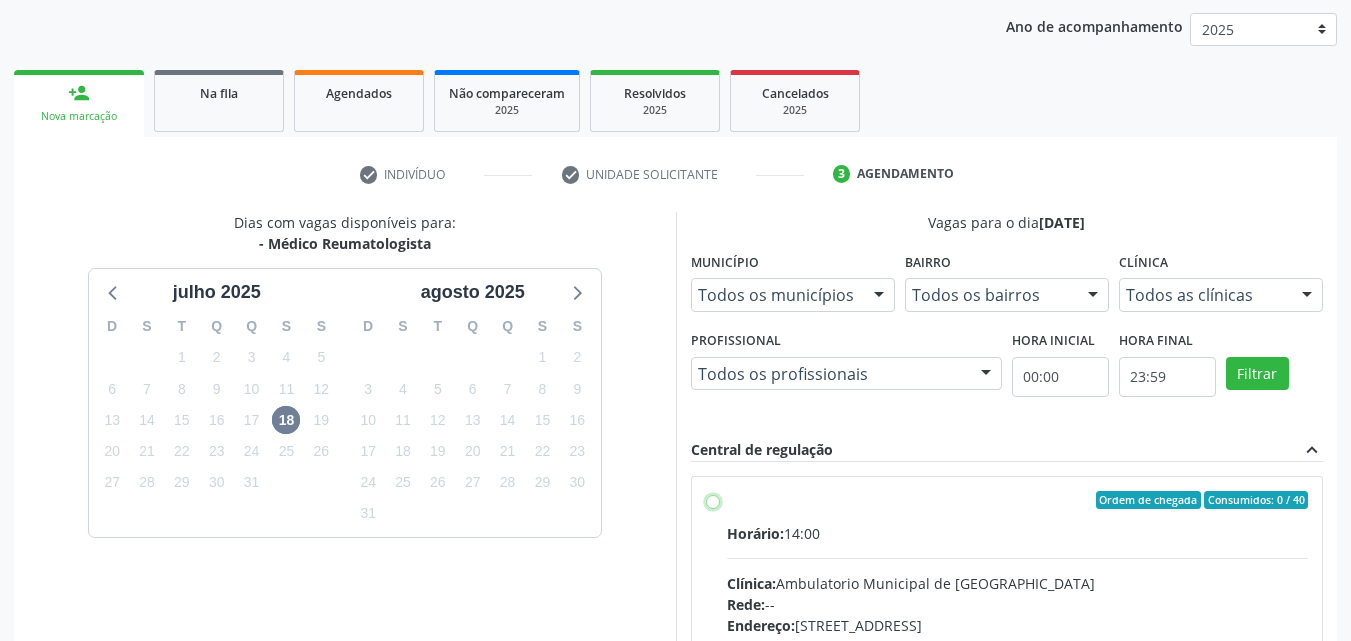 click on "Ordem de chegada
Consumidos: 0 / 40
Horário:   14:00
Clínica:  Ambulatorio Municipal de Saude
Rede:
--
Endereço:   A, nº 78, Centro, Afrânio - PE
Telefone:   --
Profissional:
--
Informações adicionais sobre o atendimento
Idade de atendimento:
Sem restrição
Gênero(s) atendido(s):
Sem restrição
Informações adicionais:
--" at bounding box center [713, 500] 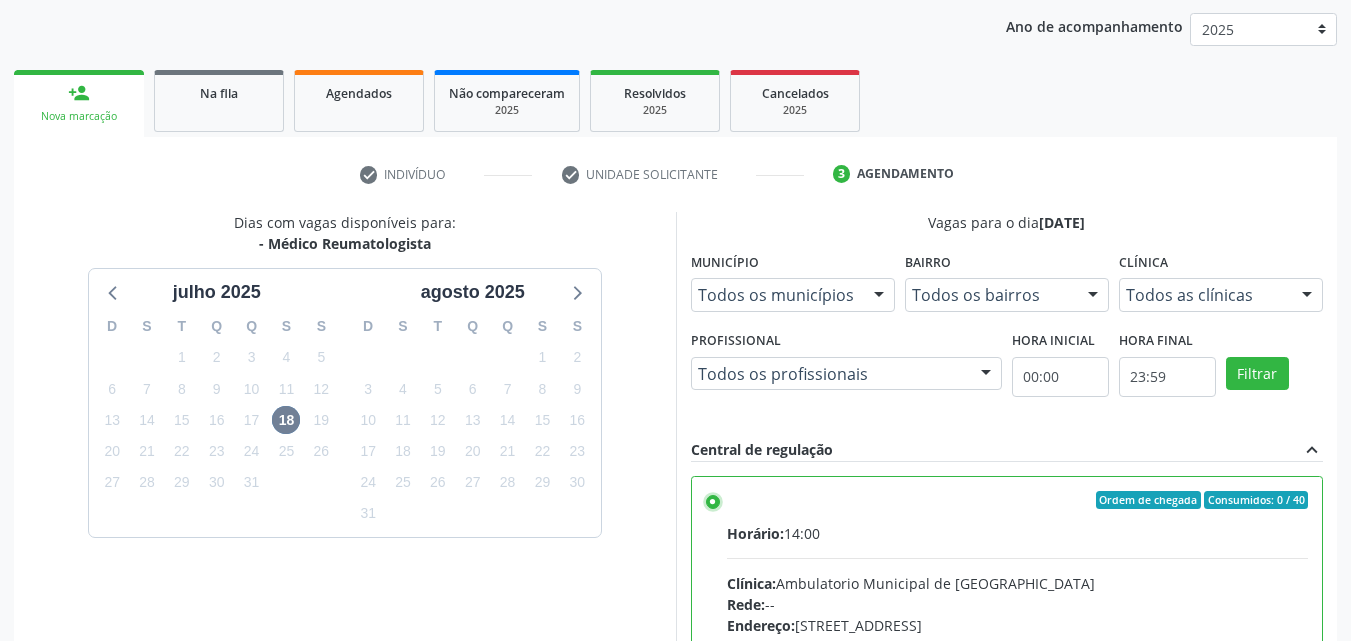 scroll, scrollTop: 99, scrollLeft: 0, axis: vertical 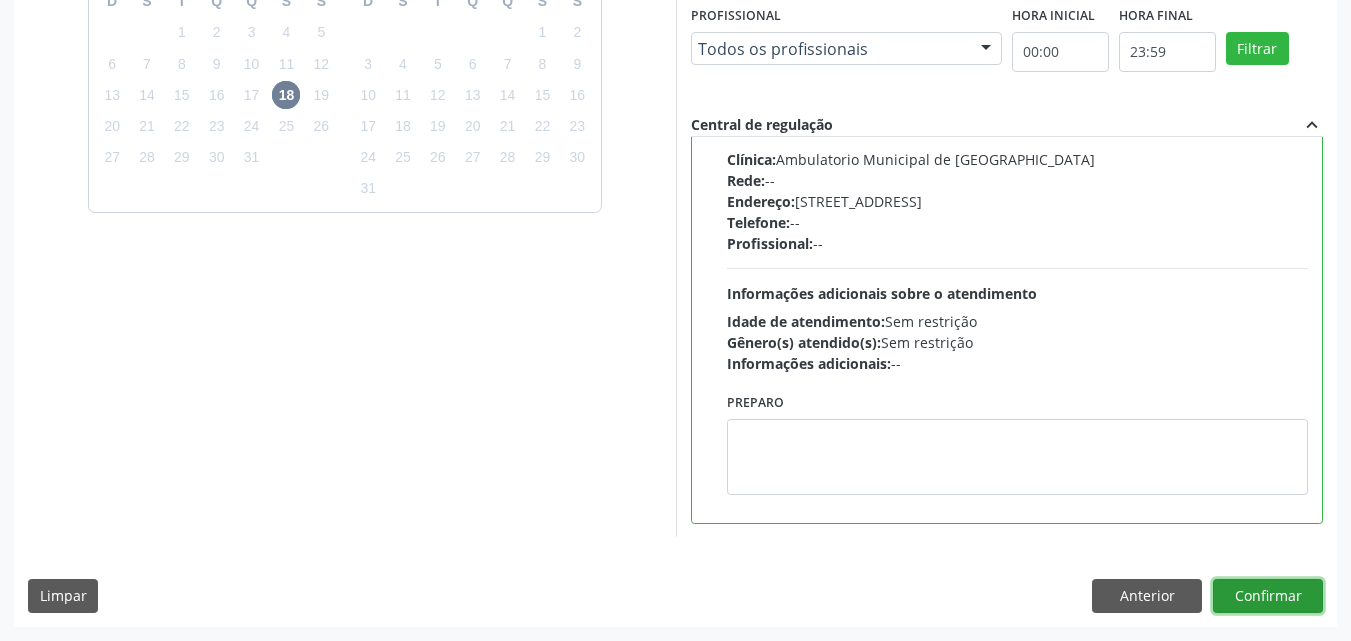 click on "Confirmar" at bounding box center [1268, 596] 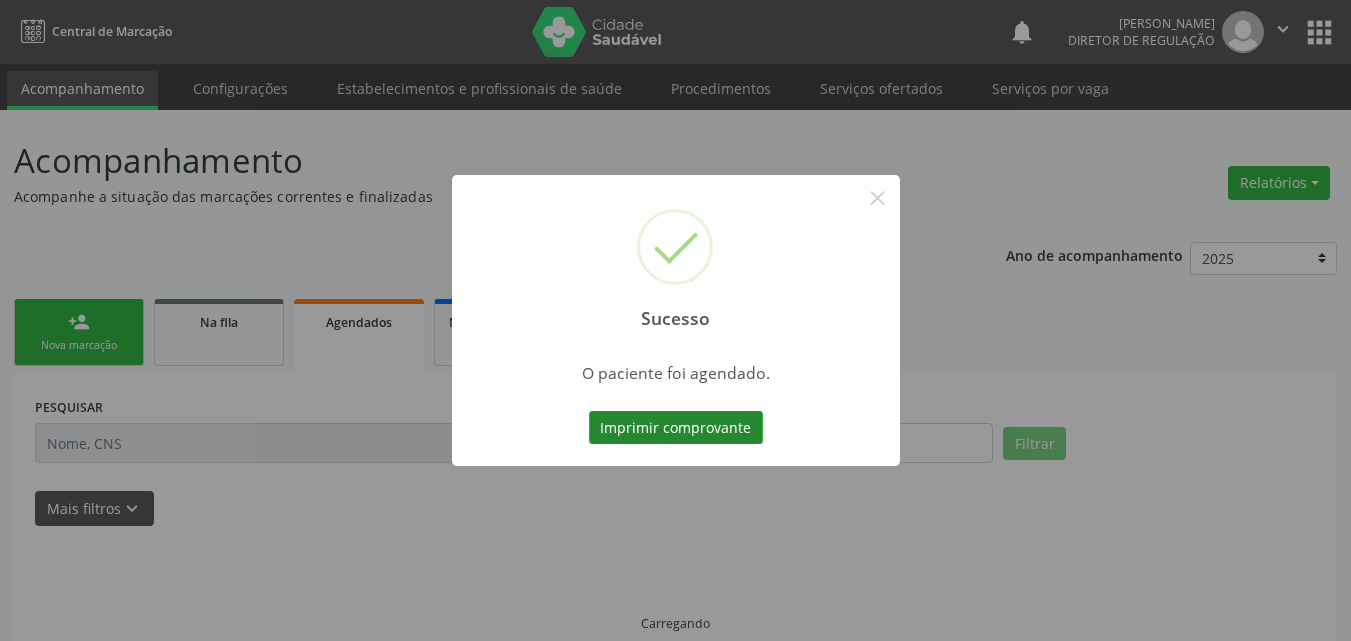 scroll, scrollTop: 26, scrollLeft: 0, axis: vertical 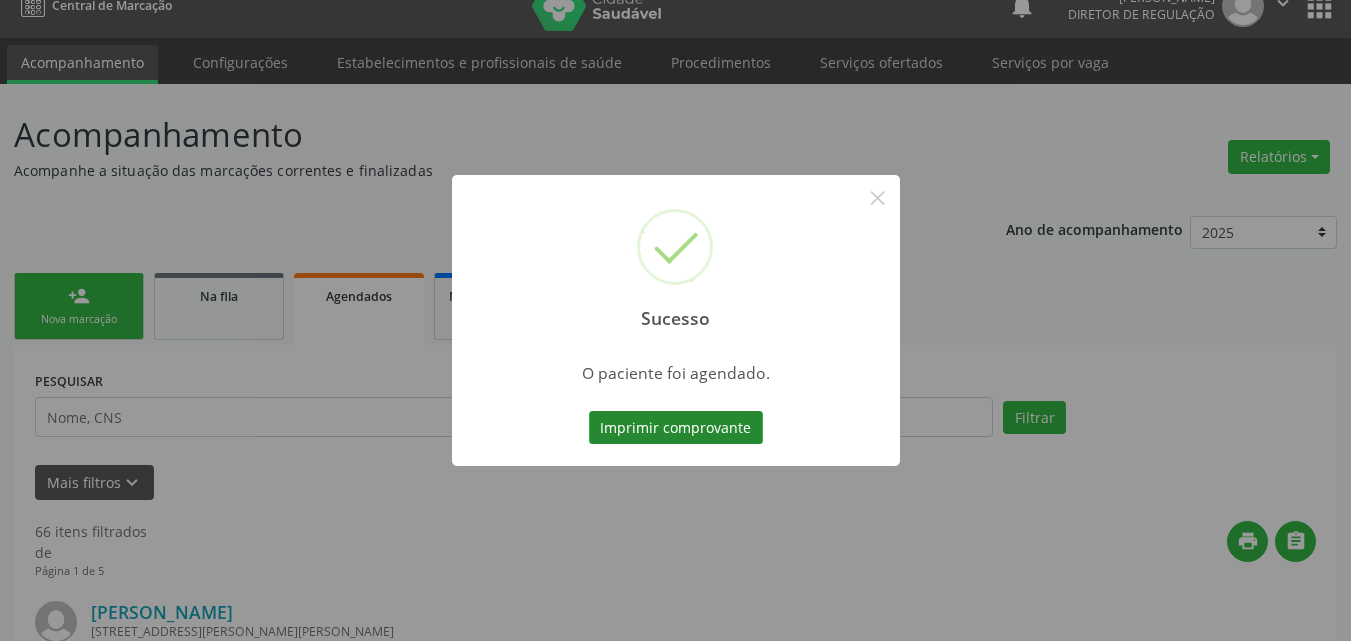 click on "Imprimir comprovante" at bounding box center [676, 428] 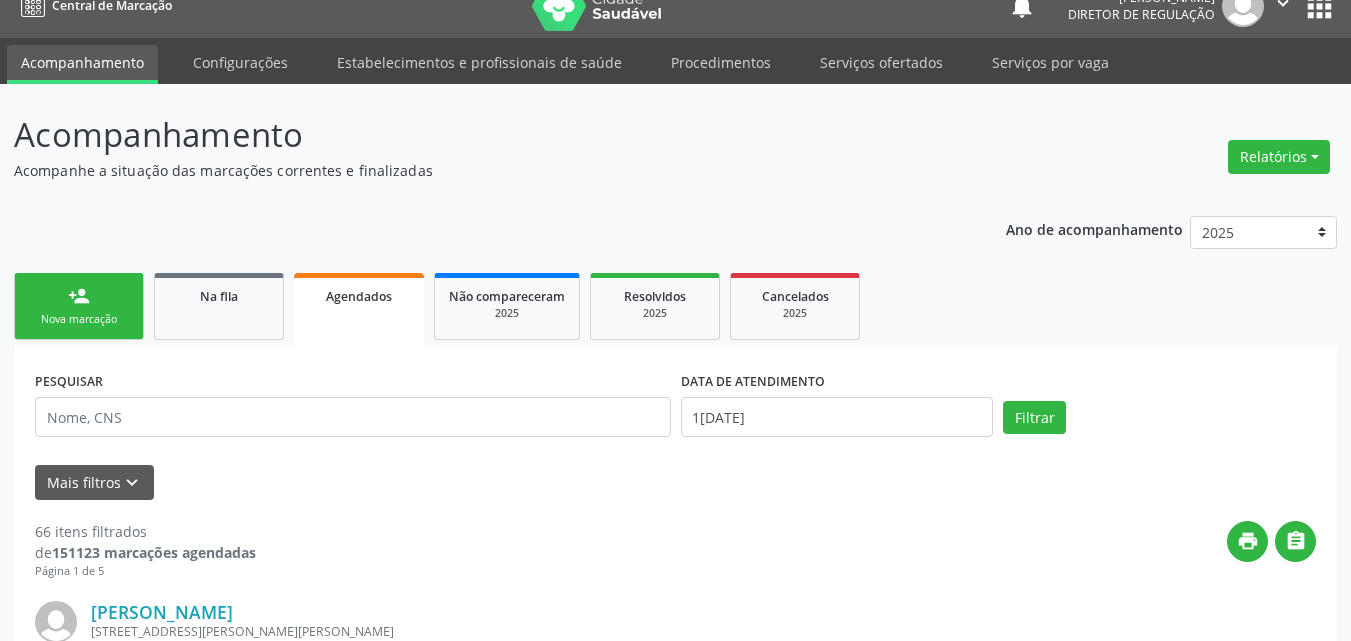 click on "person_add
Nova marcação" at bounding box center (79, 306) 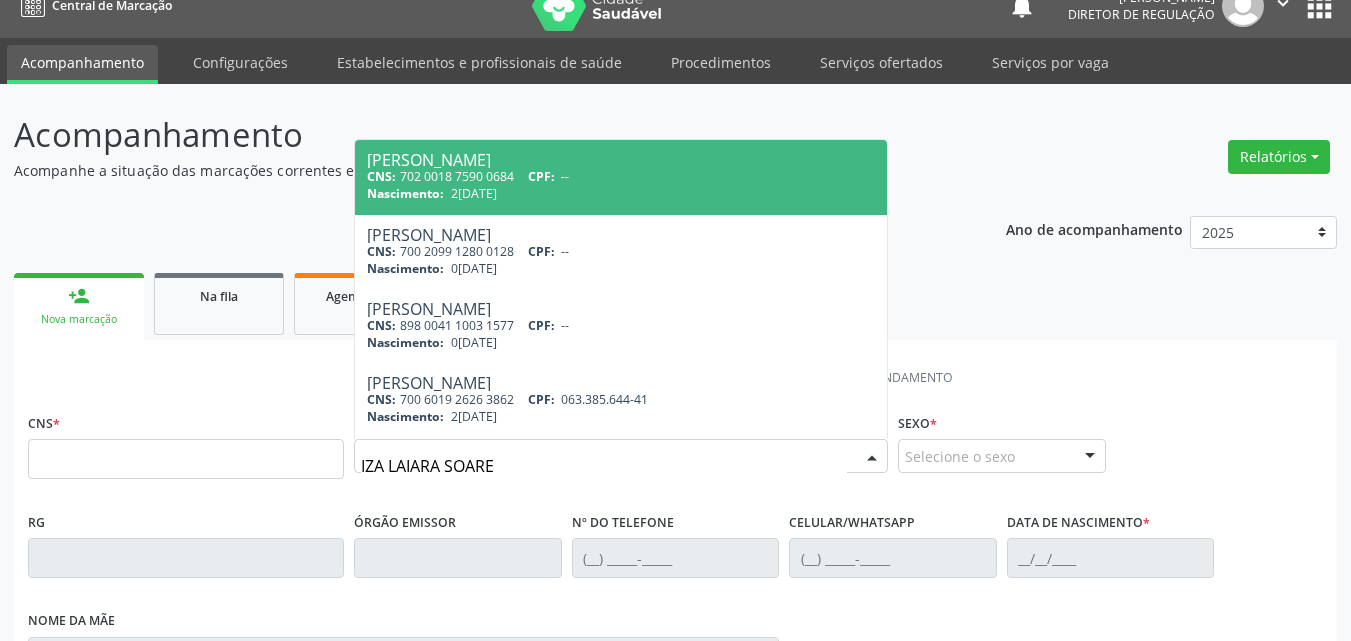 type on "[PERSON_NAME]" 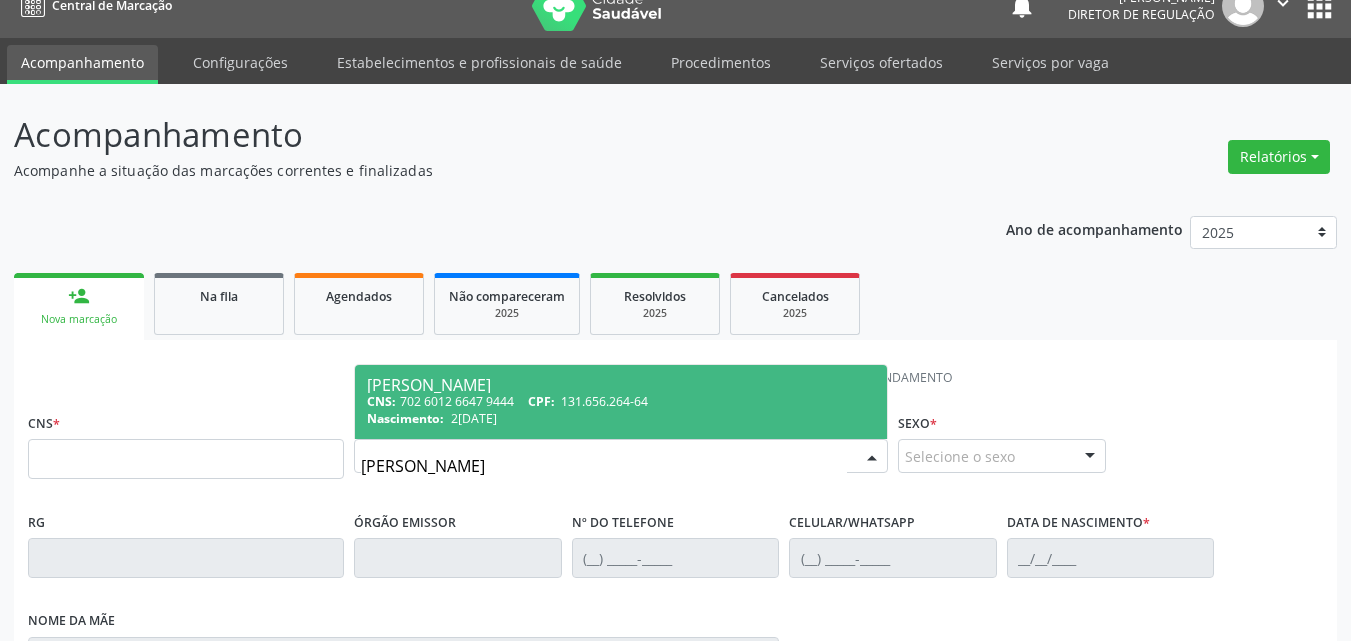 click on "2[DATE]" at bounding box center [474, 418] 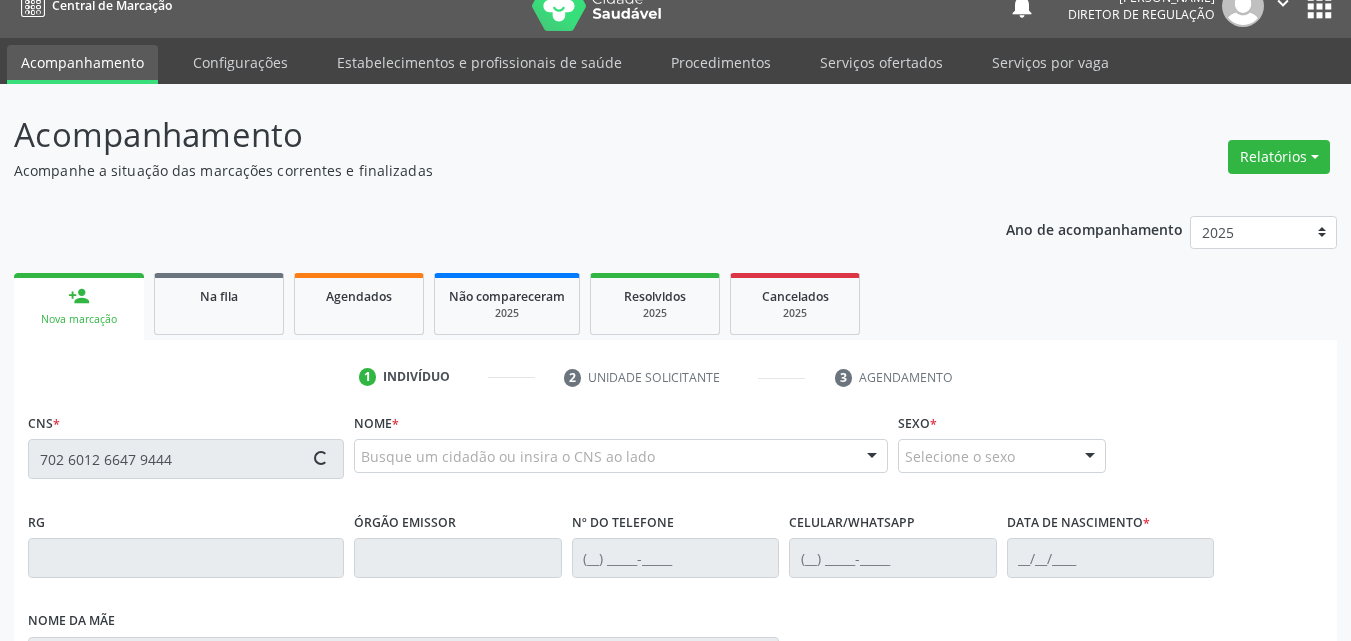 type on "702 6012 6647 9444" 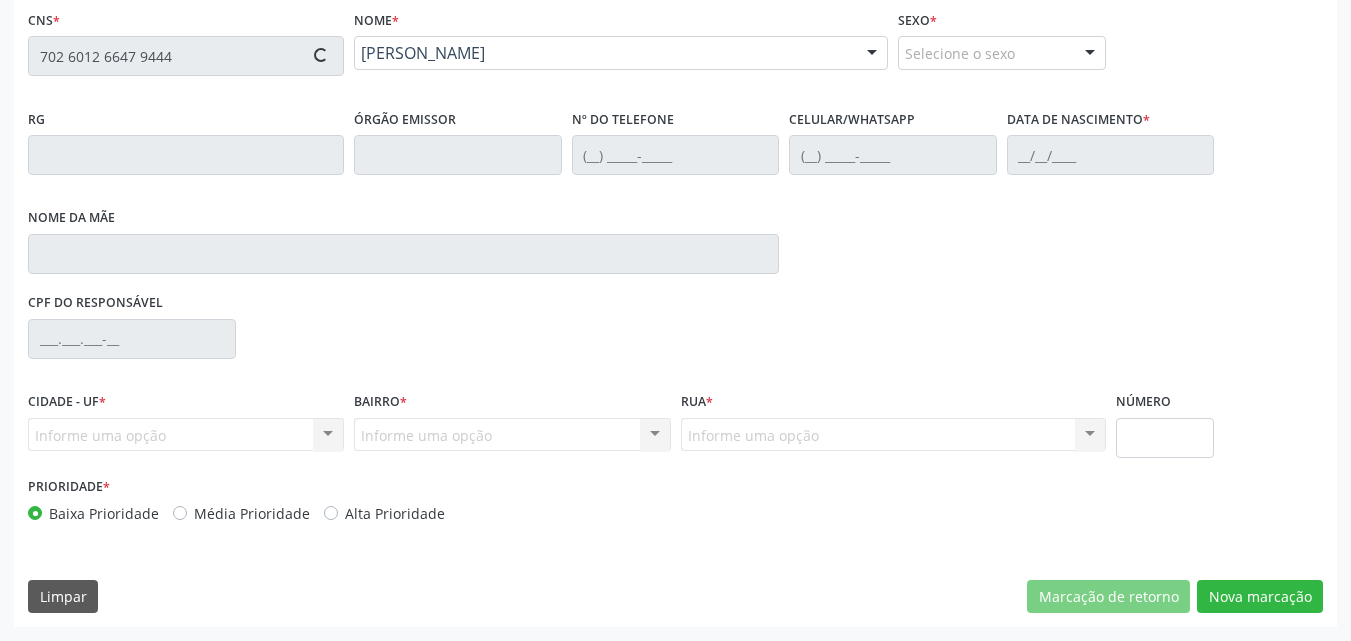 type on "[PHONE_NUMBER]" 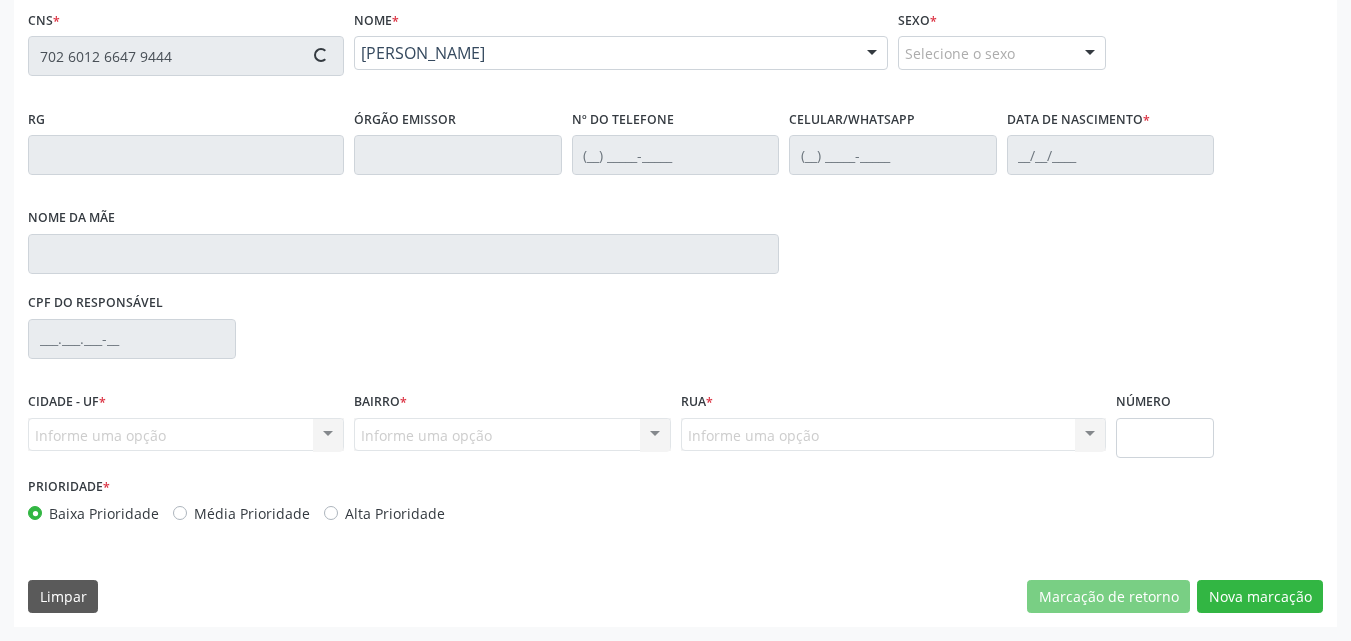 type on "[PHONE_NUMBER]" 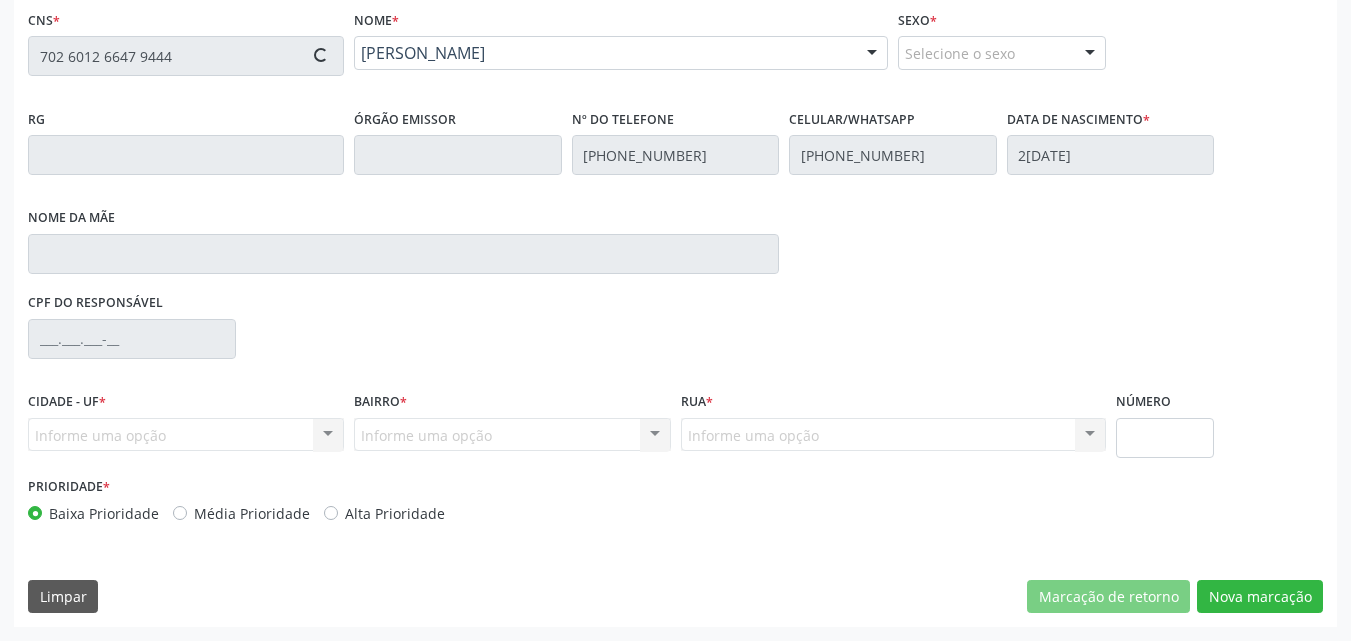 type on "[PERSON_NAME]" 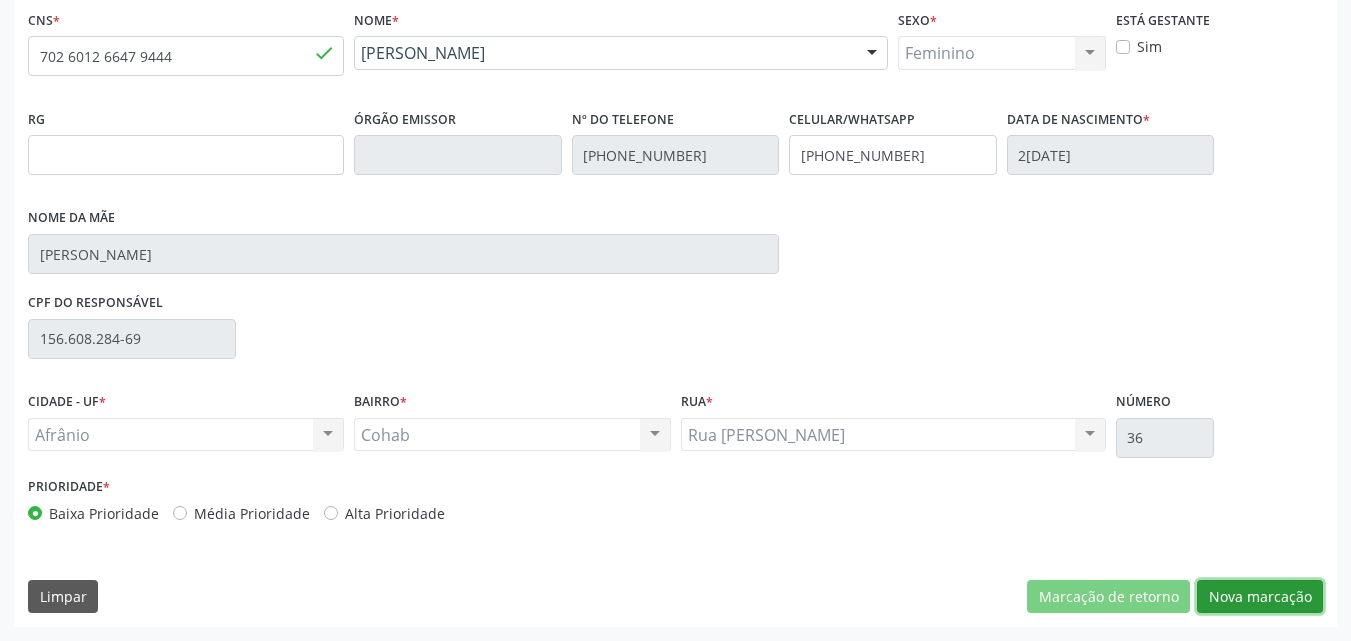 click on "Nova marcação" at bounding box center (1260, 597) 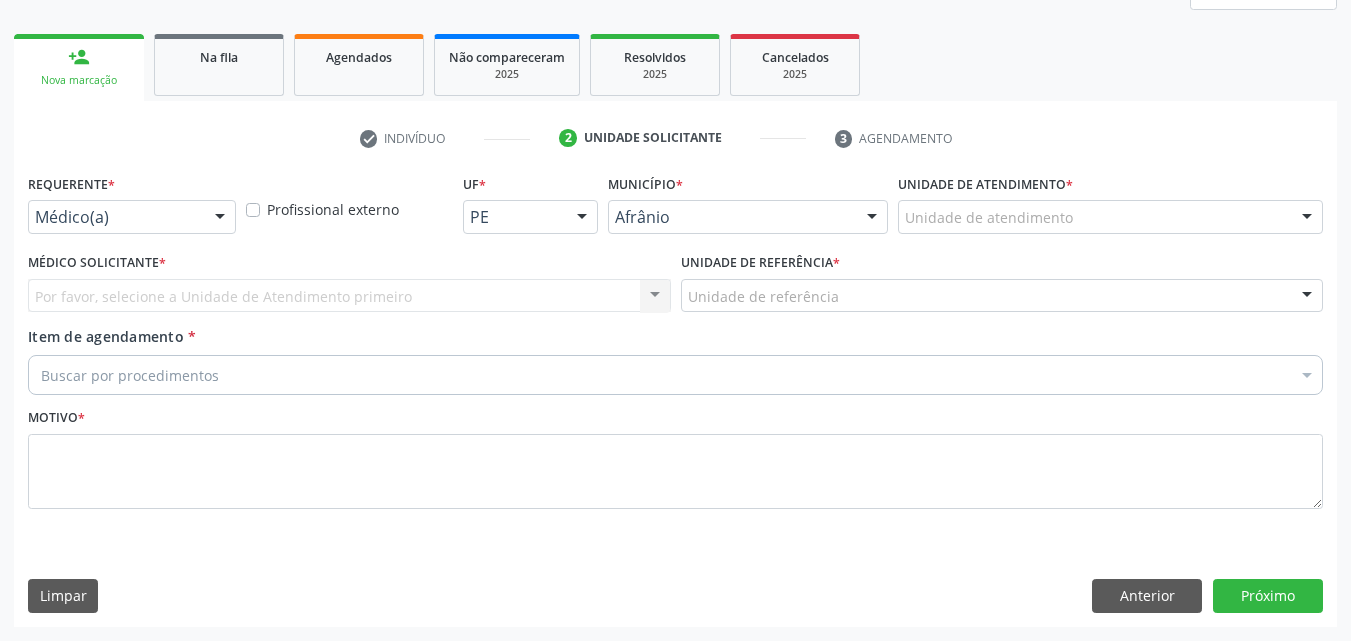 scroll, scrollTop: 265, scrollLeft: 0, axis: vertical 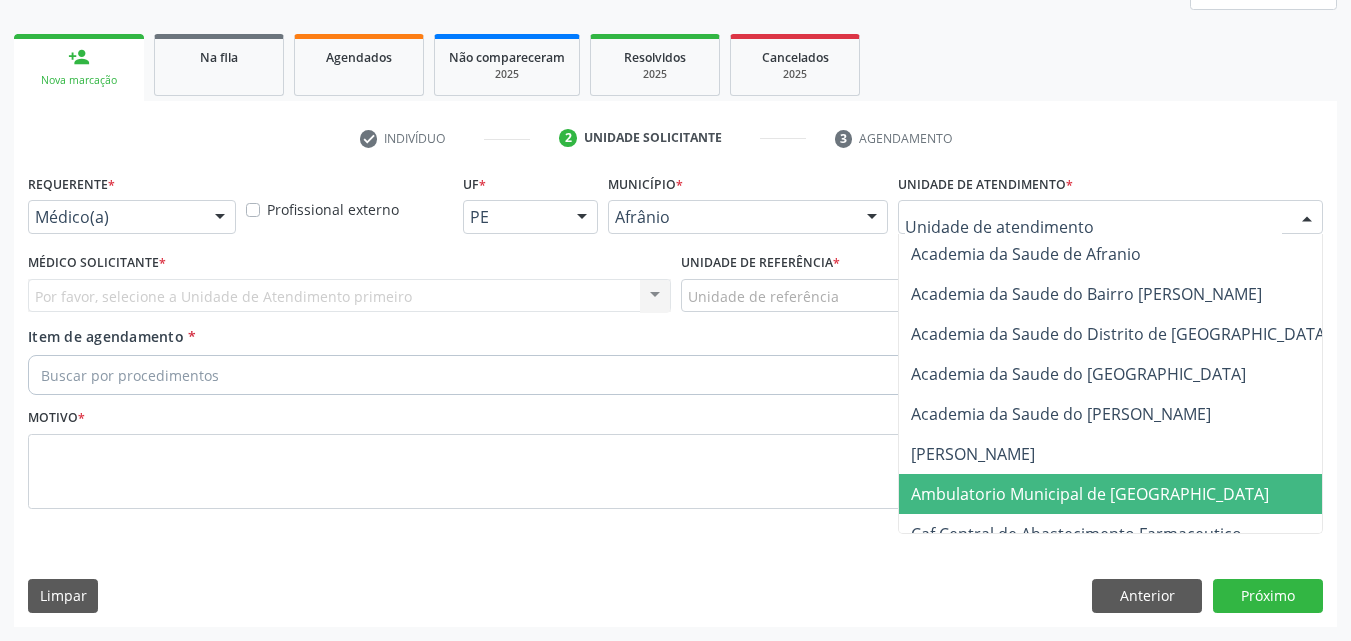 click on "Ambulatorio Municipal de [GEOGRAPHIC_DATA]" at bounding box center (1090, 494) 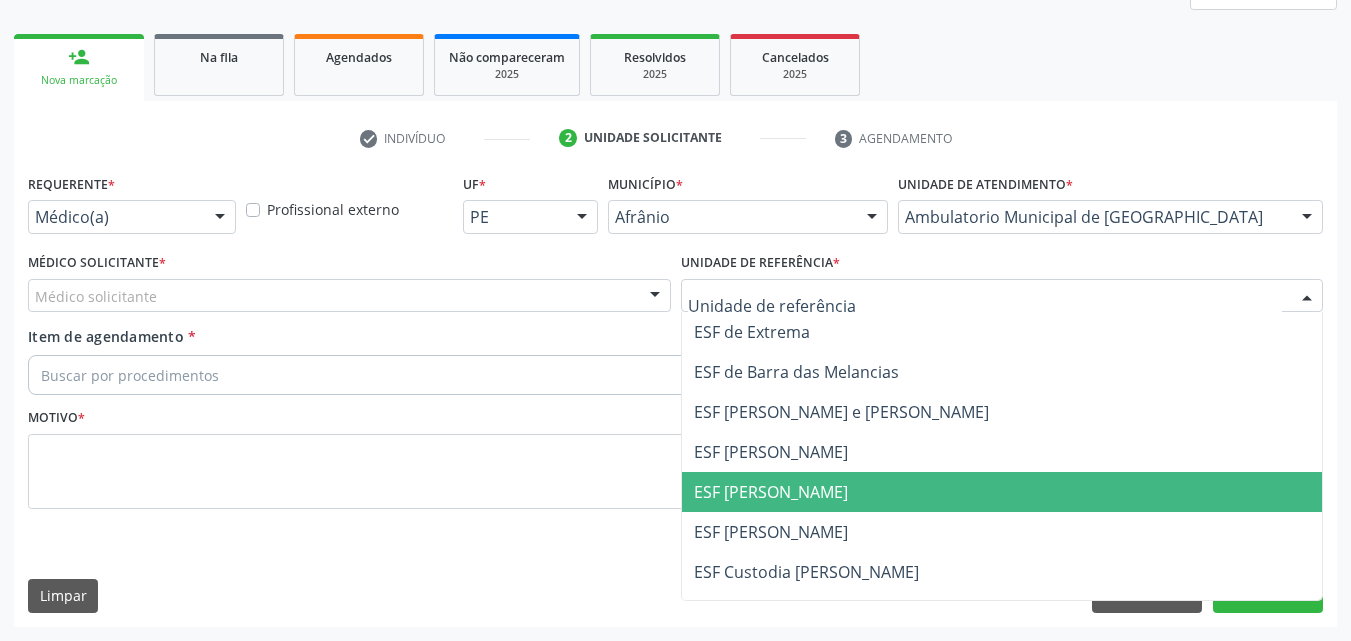 click on "ESF [PERSON_NAME]" at bounding box center (771, 492) 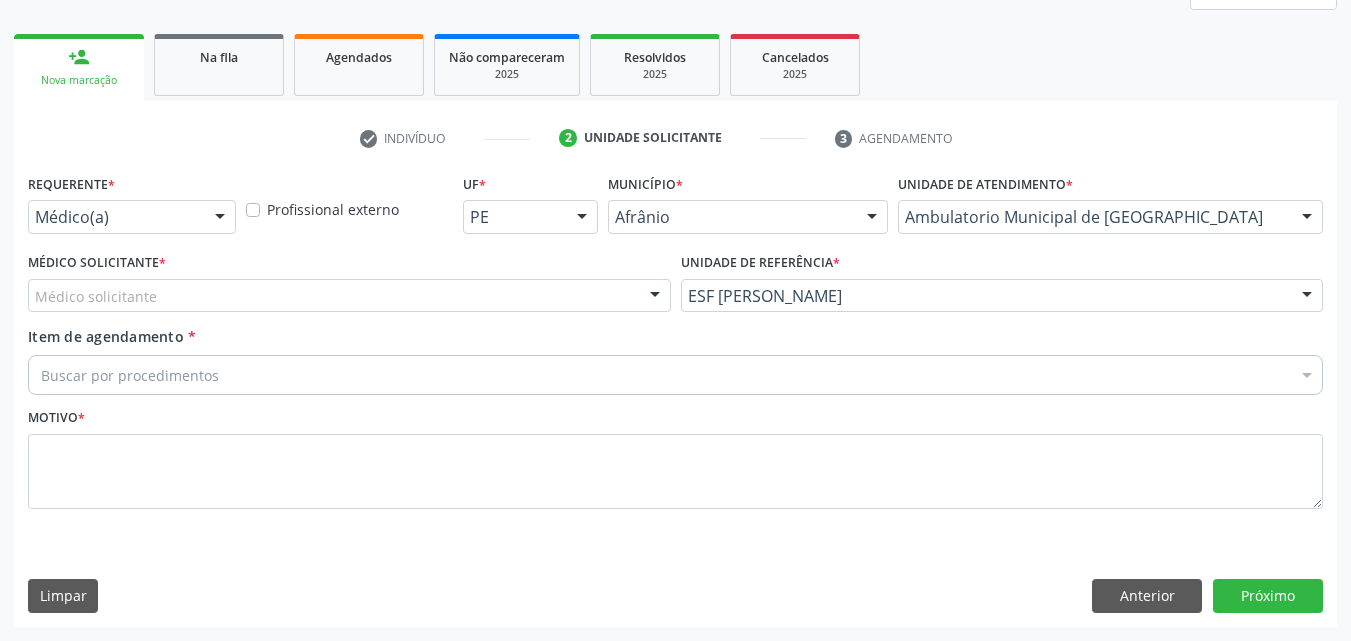 click on "Médico solicitante" at bounding box center (349, 296) 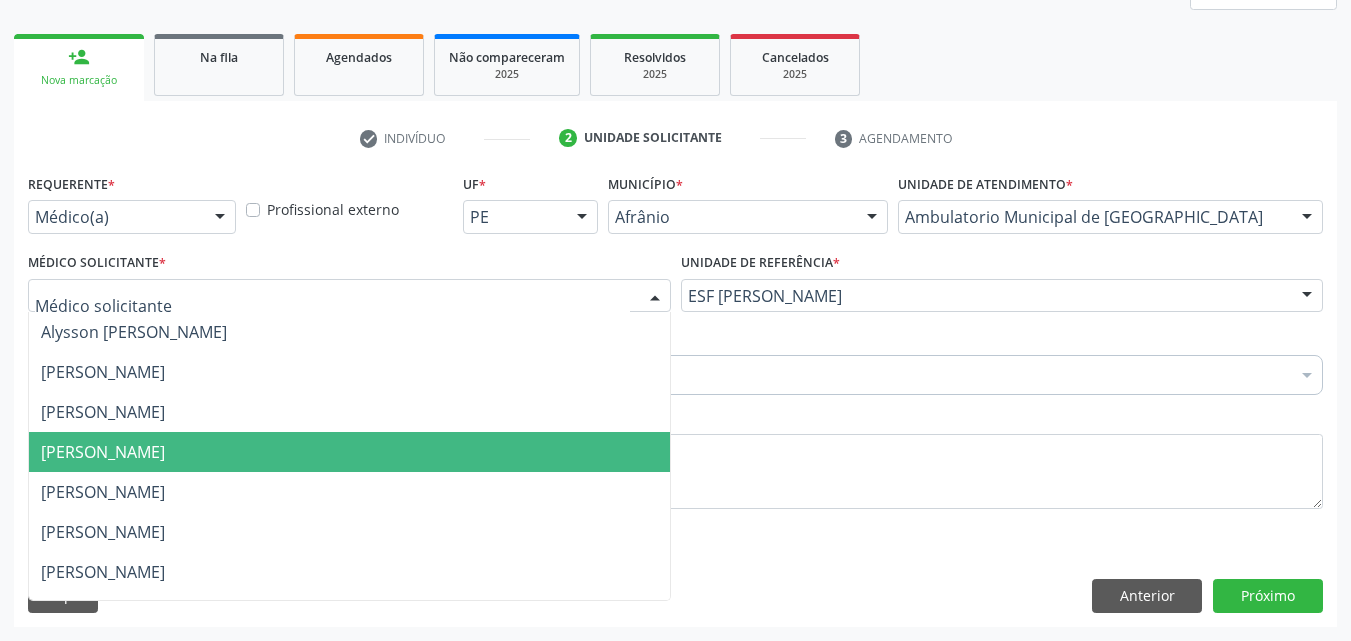 click on "[PERSON_NAME]" at bounding box center [349, 452] 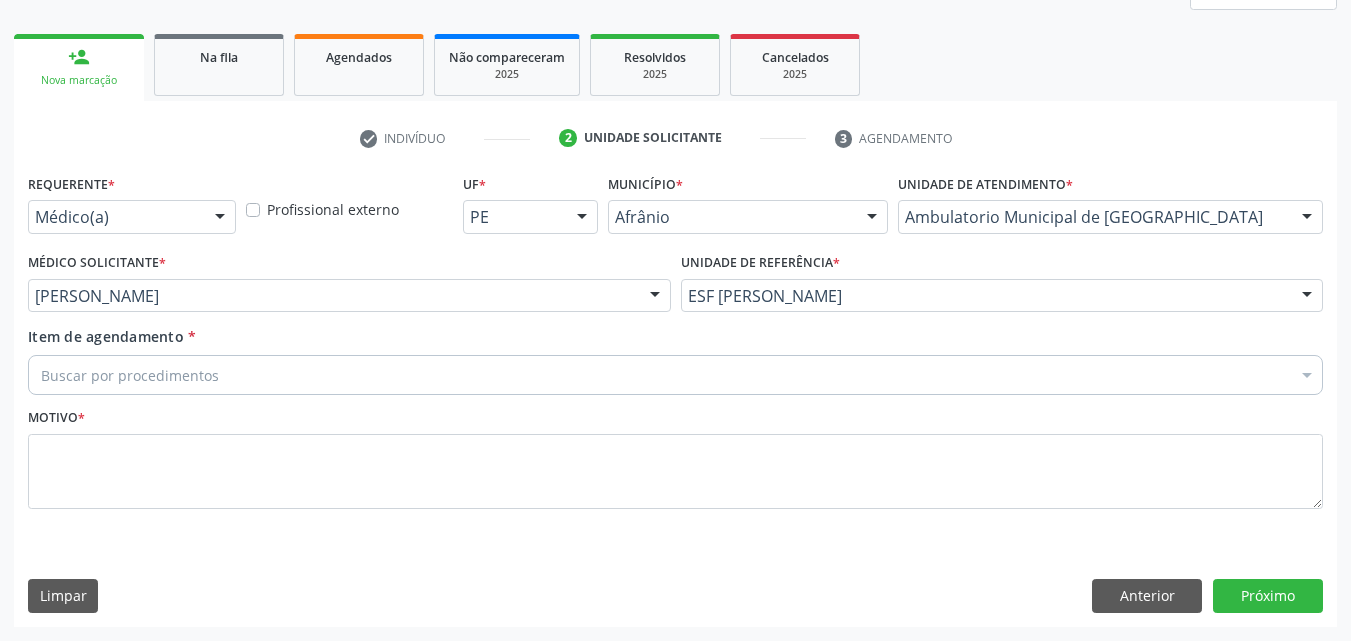 click on "Buscar por procedimentos" at bounding box center (675, 375) 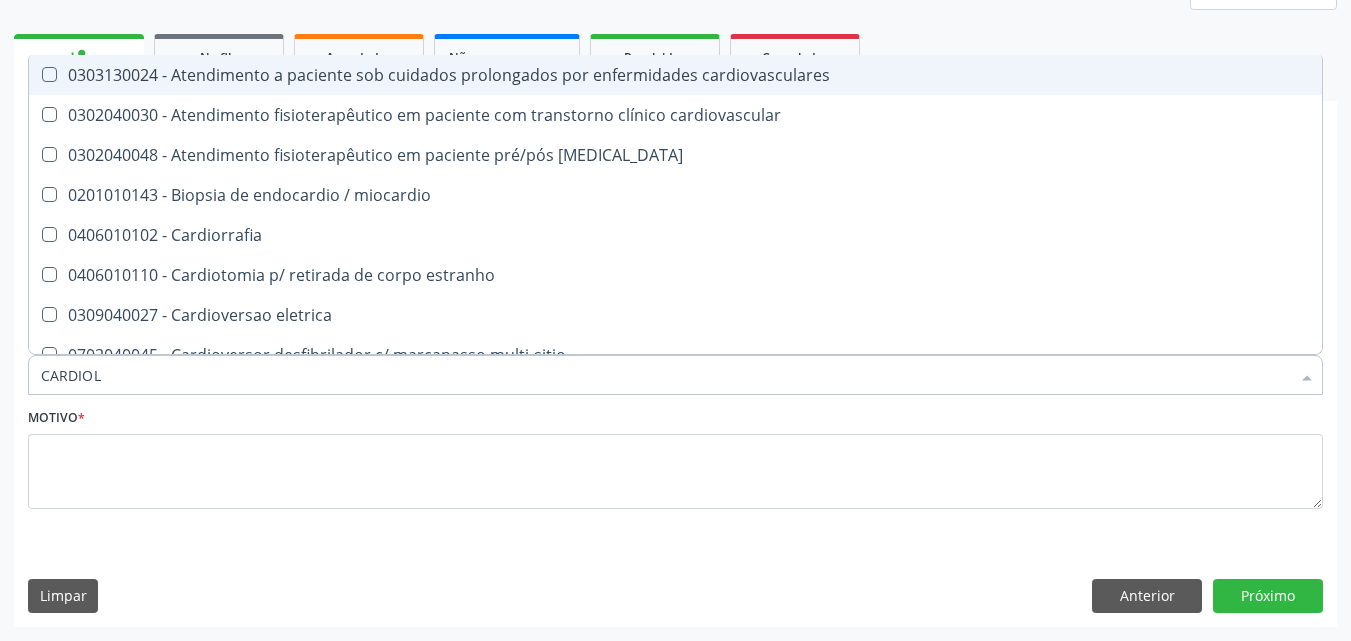 type on "CARDIOLO" 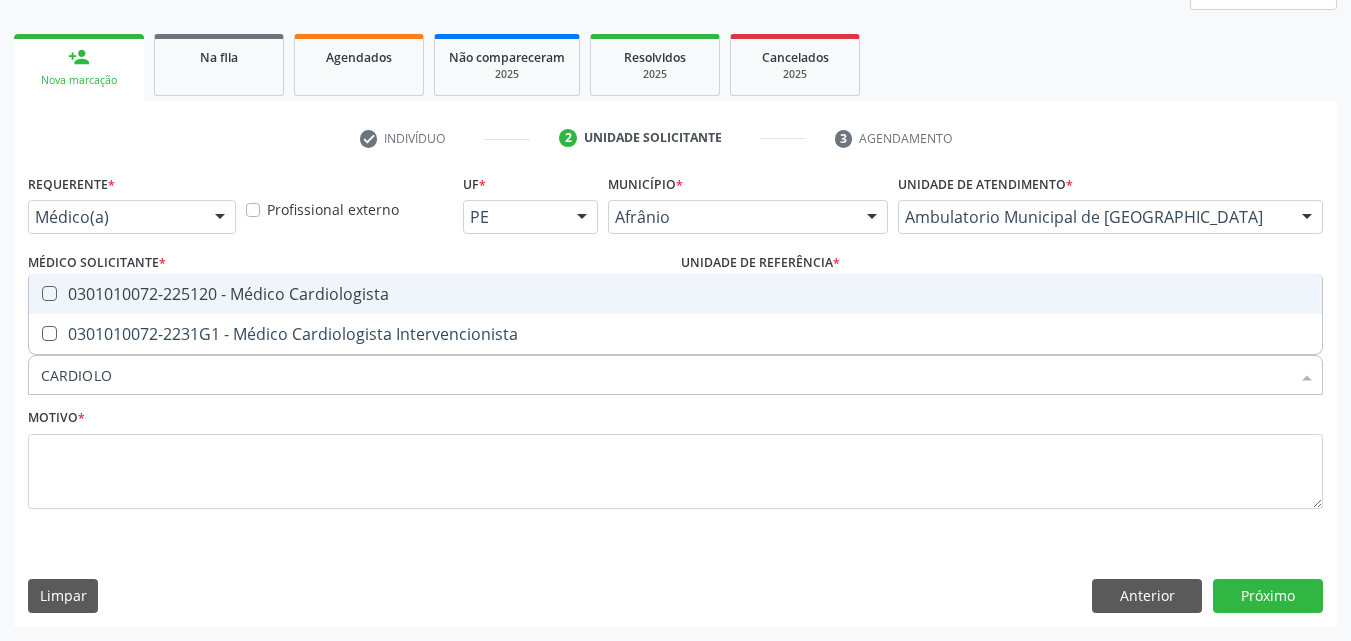 click on "0301010072-225120 - Médico Cardiologista" at bounding box center (675, 294) 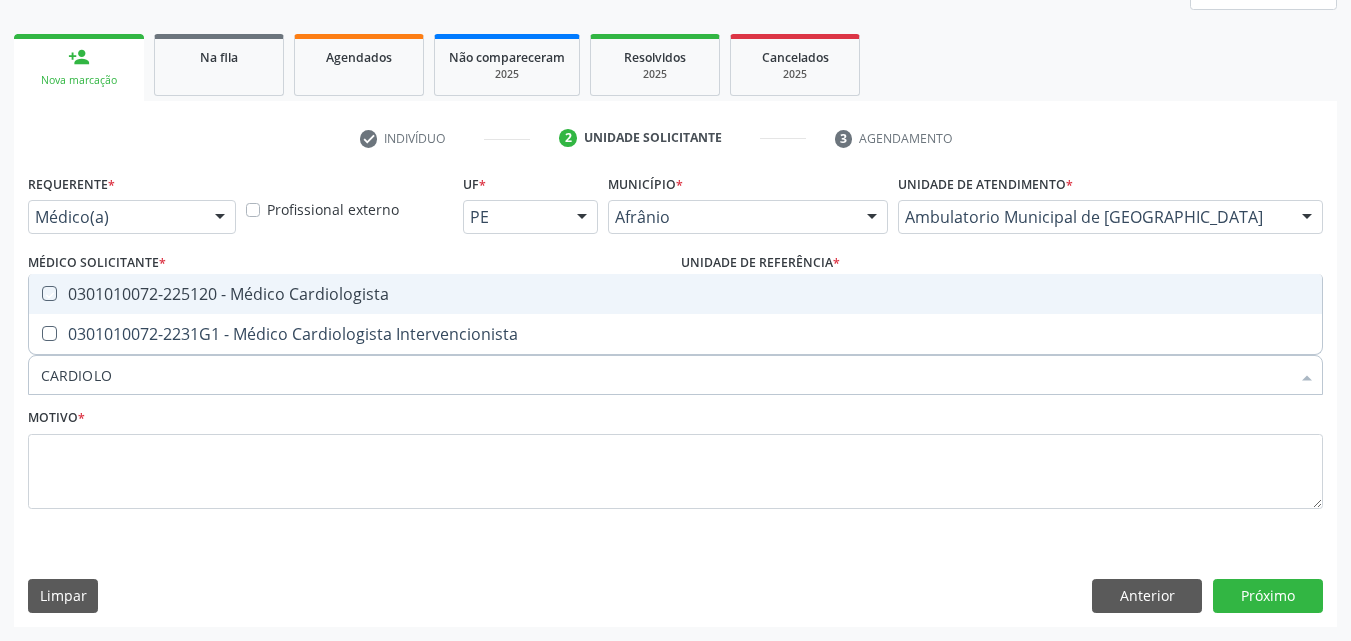 checkbox on "true" 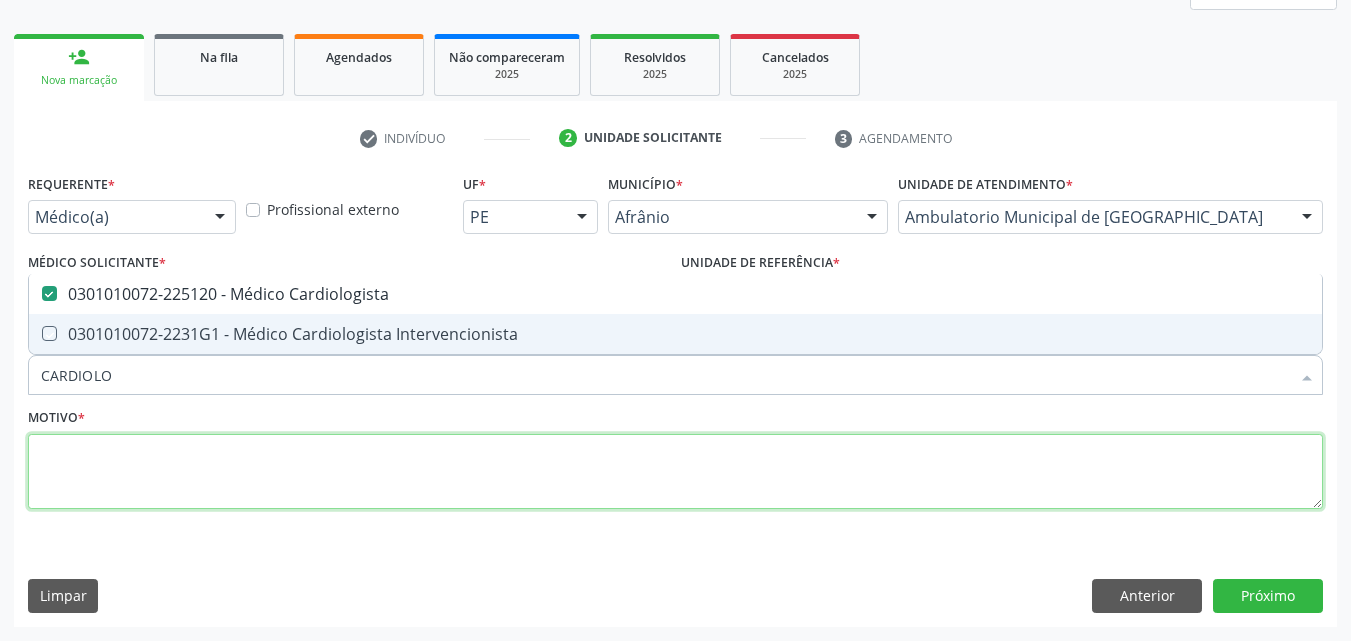 click at bounding box center [675, 472] 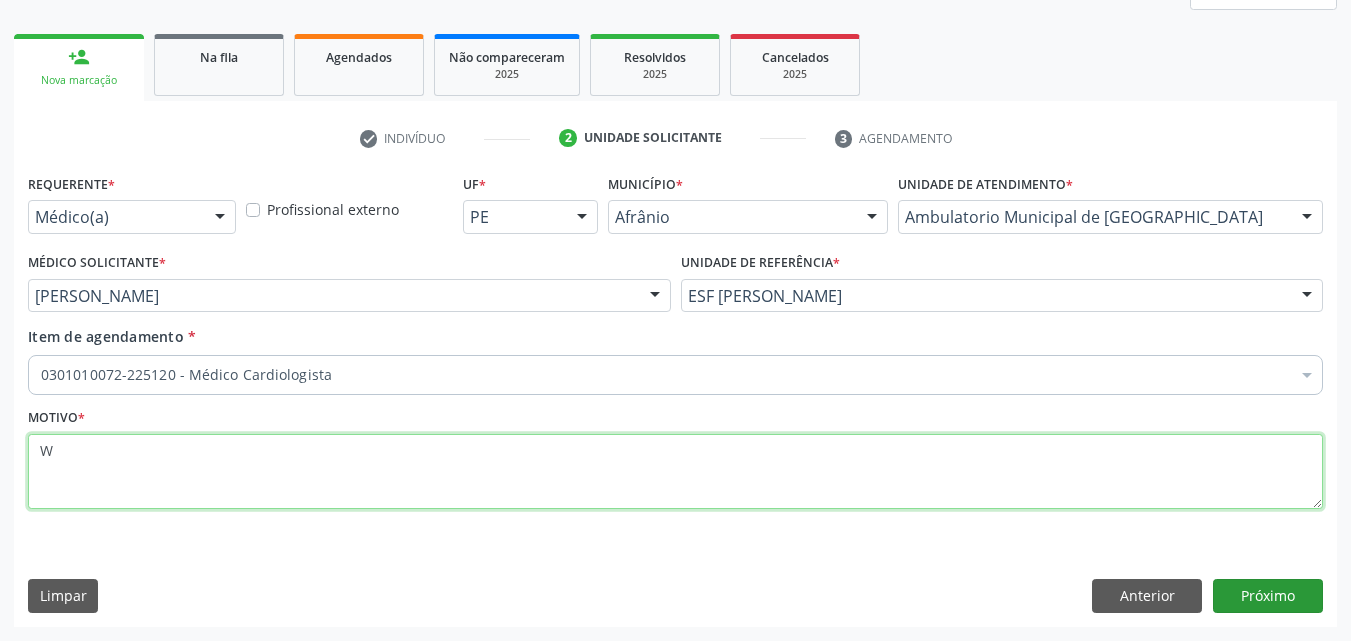 type on "W" 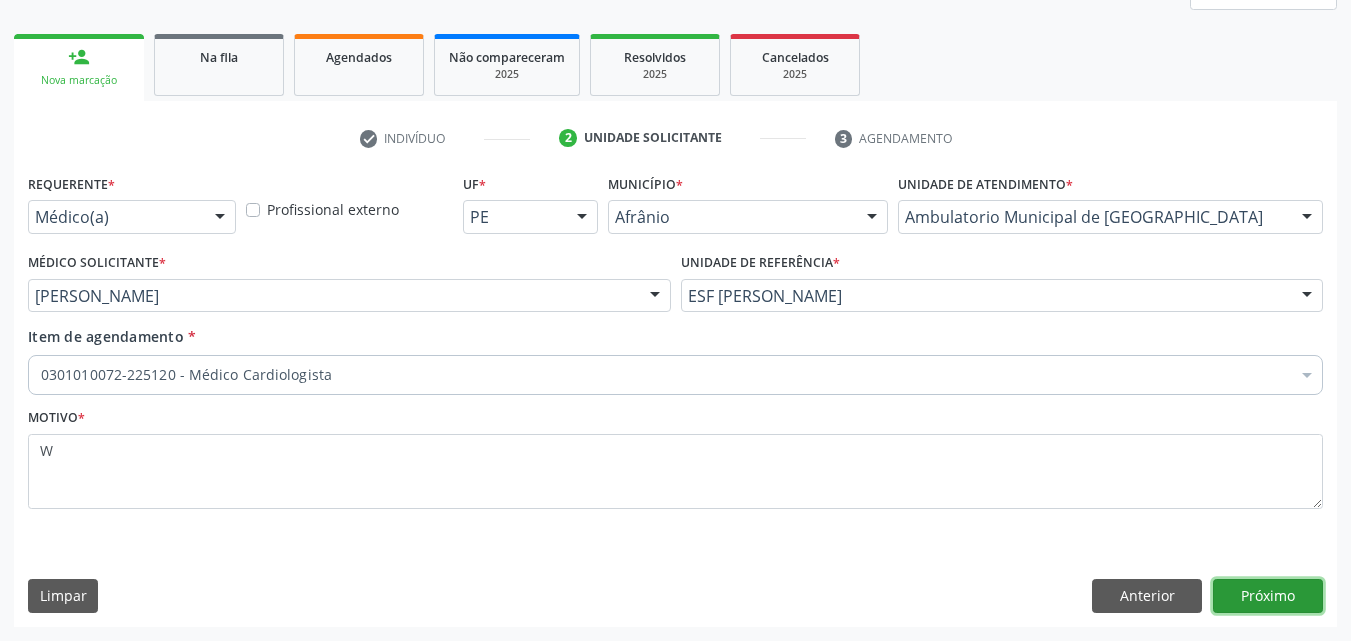 click on "Próximo" at bounding box center [1268, 596] 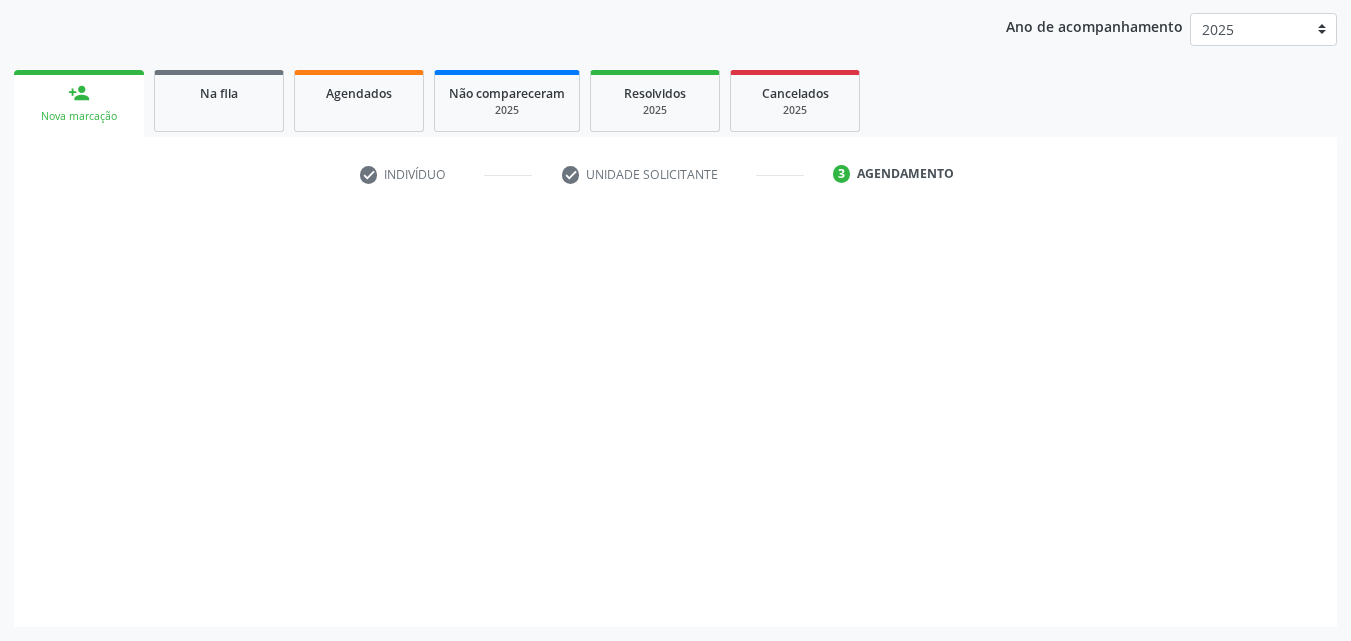 scroll, scrollTop: 229, scrollLeft: 0, axis: vertical 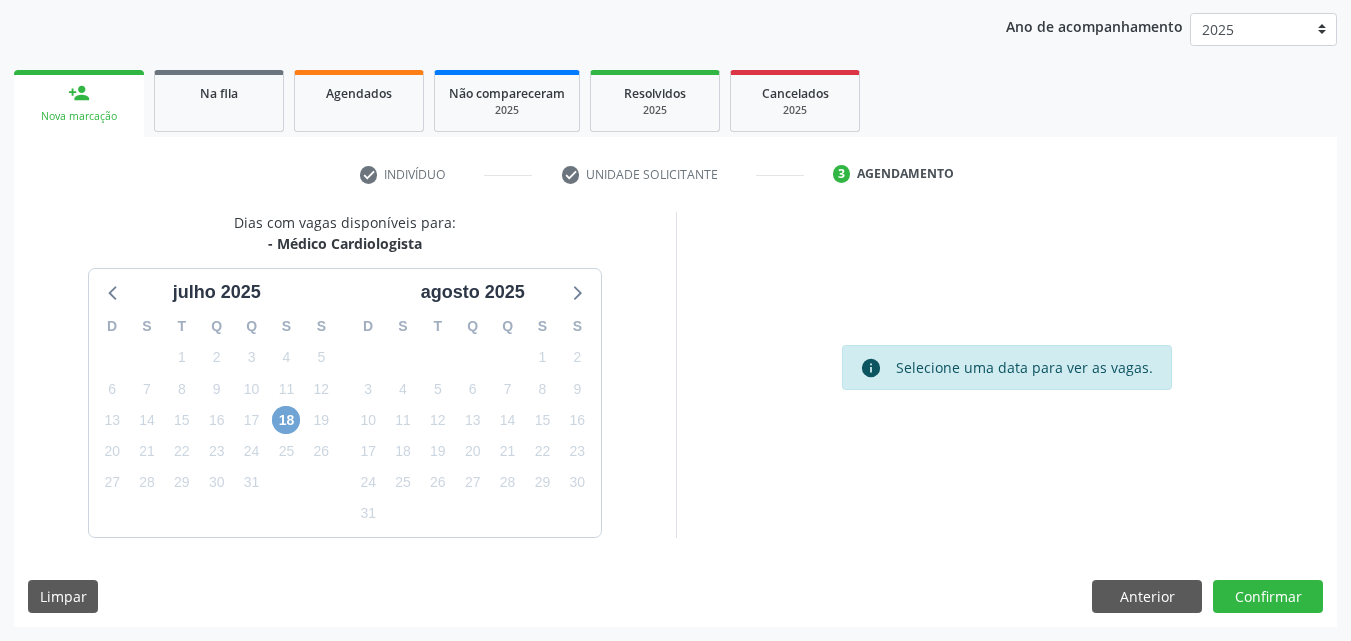 click on "18" at bounding box center [286, 420] 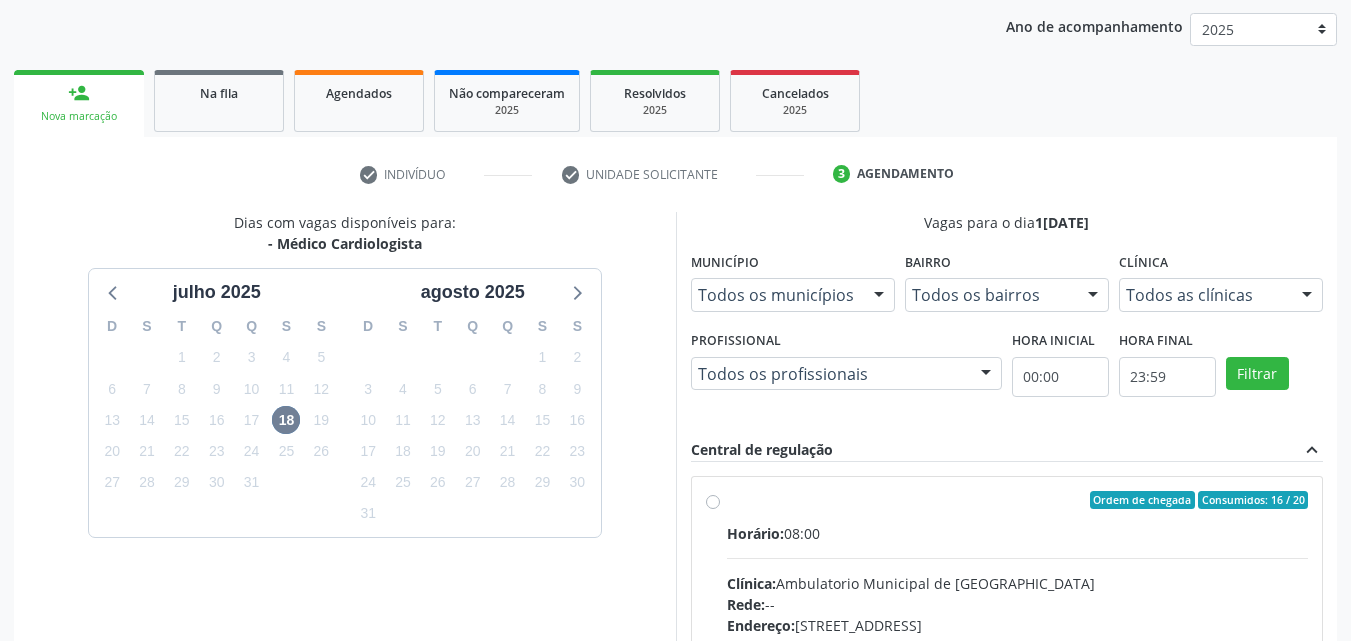 click on "Ordem de chegada
Consumidos: 16 / 20" at bounding box center [1018, 500] 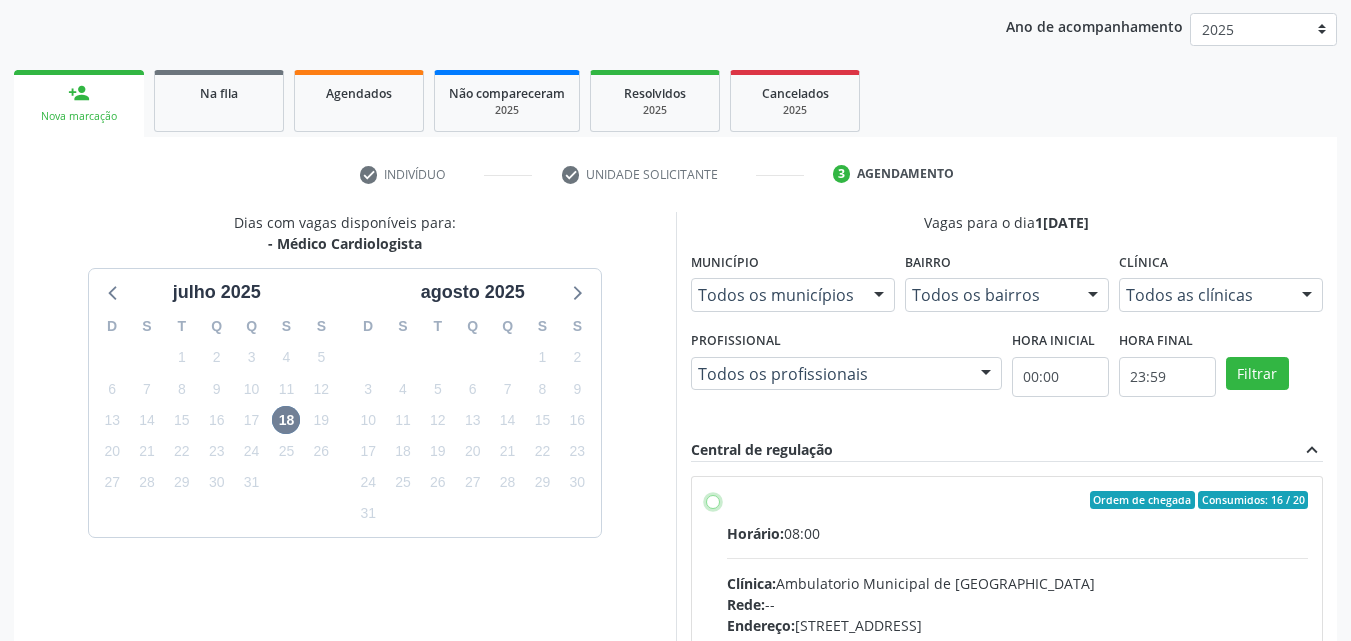 click on "Ordem de chegada
Consumidos: 16 / 20
Horário:   08:00
Clínica:  Ambulatorio Municipal de Saude
Rede:
--
Endereço:   [STREET_ADDRESS]
Telefone:   --
Profissional:
--
Informações adicionais sobre o atendimento
Idade de atendimento:
Sem restrição
Gênero(s) atendido(s):
Sem restrição
Informações adicionais:
--" at bounding box center (713, 500) 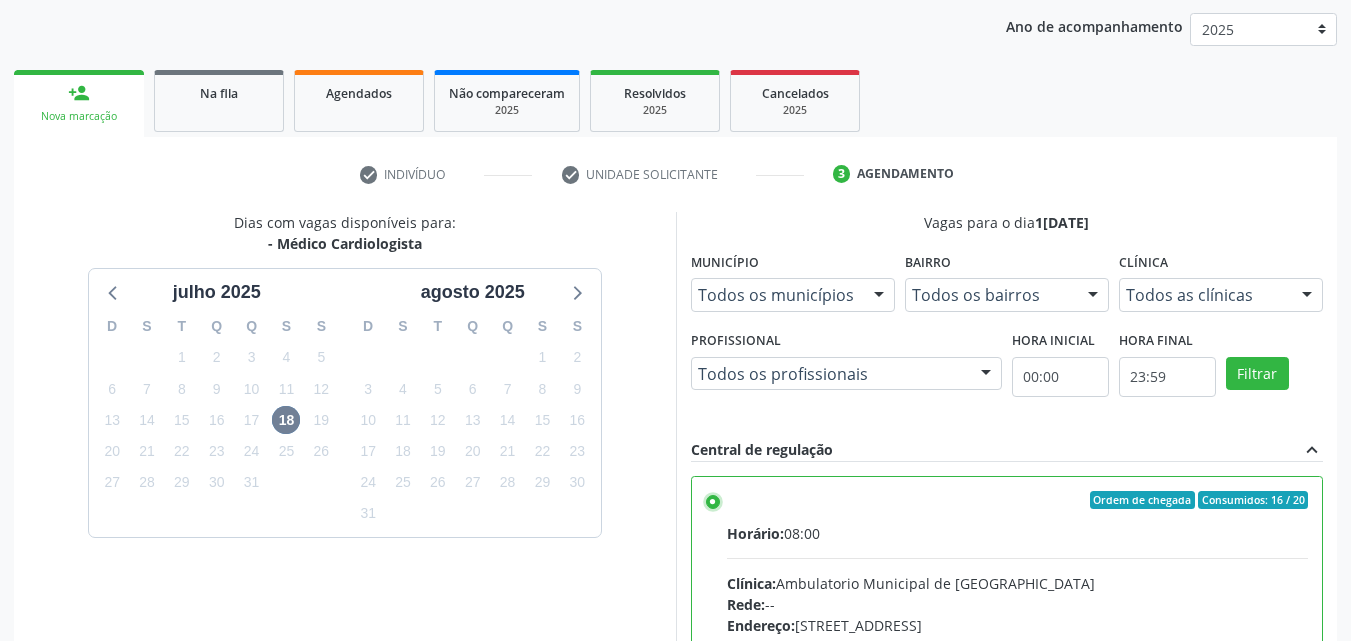 scroll, scrollTop: 99, scrollLeft: 0, axis: vertical 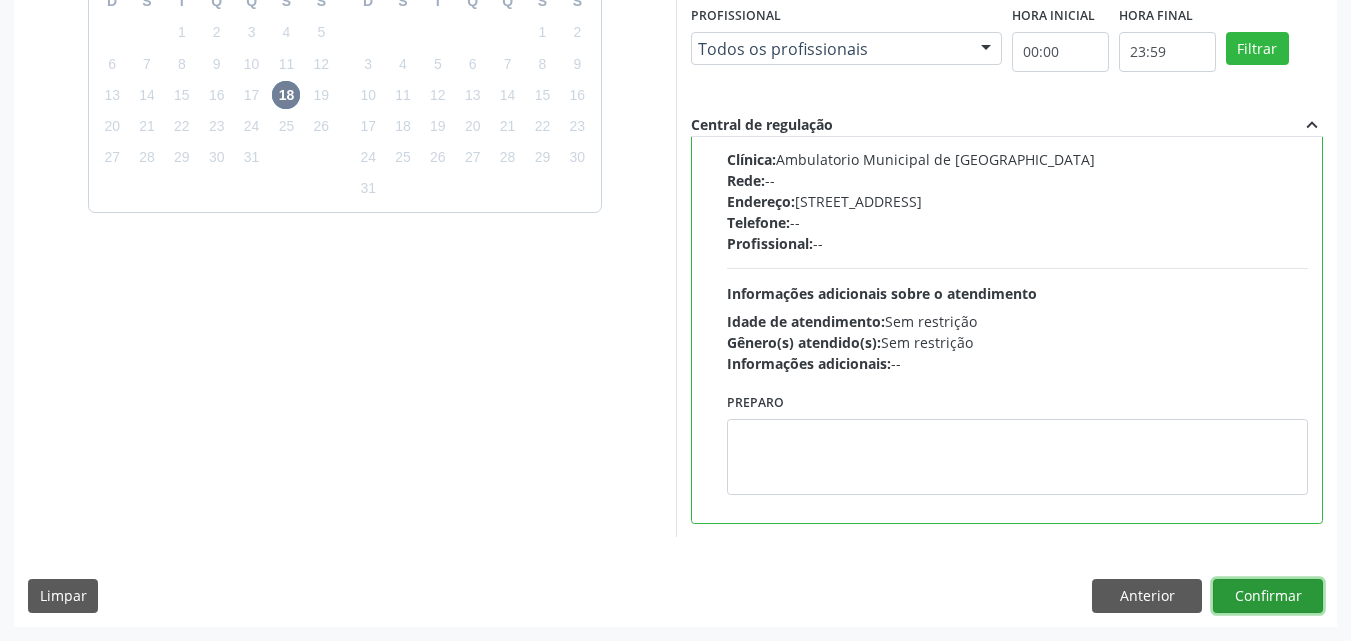 click on "Confirmar" at bounding box center (1268, 596) 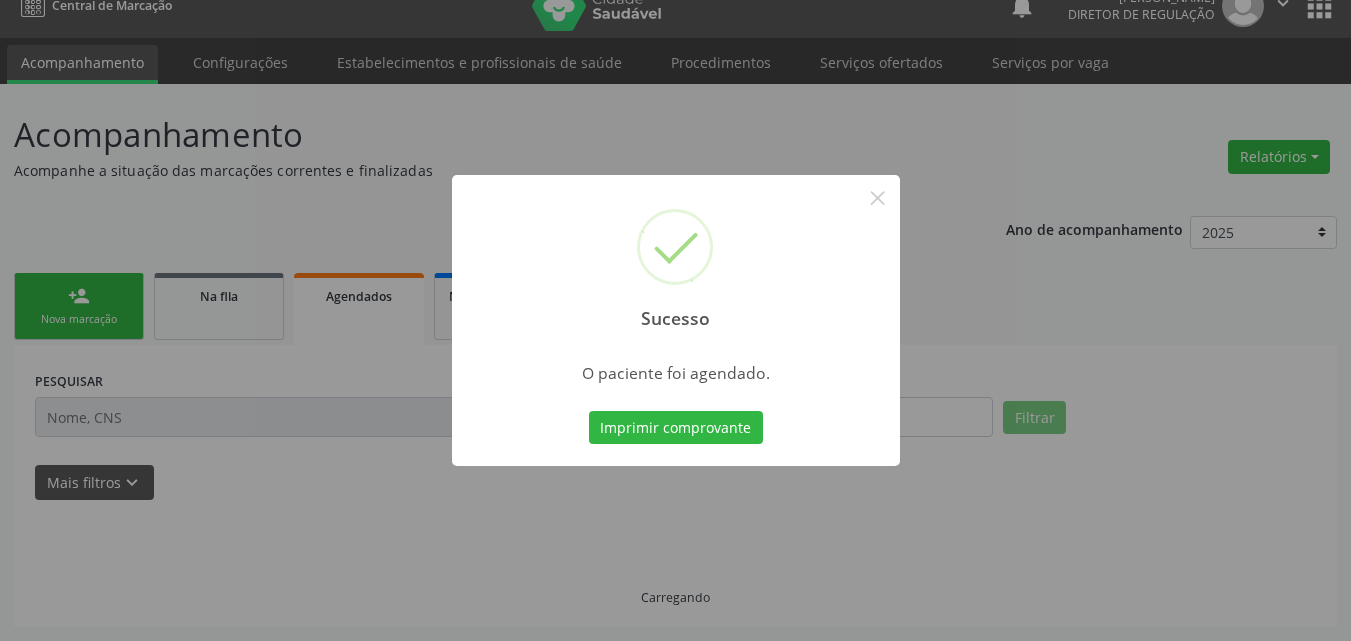scroll, scrollTop: 26, scrollLeft: 0, axis: vertical 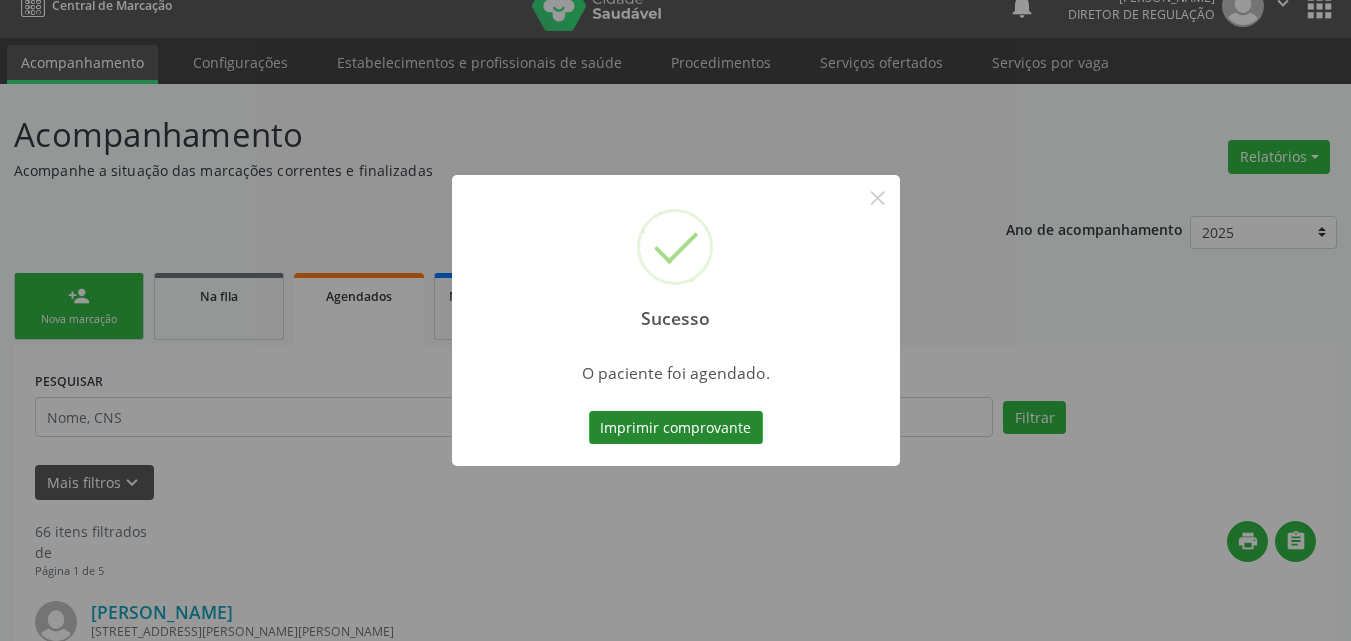 click on "Imprimir comprovante" at bounding box center (676, 428) 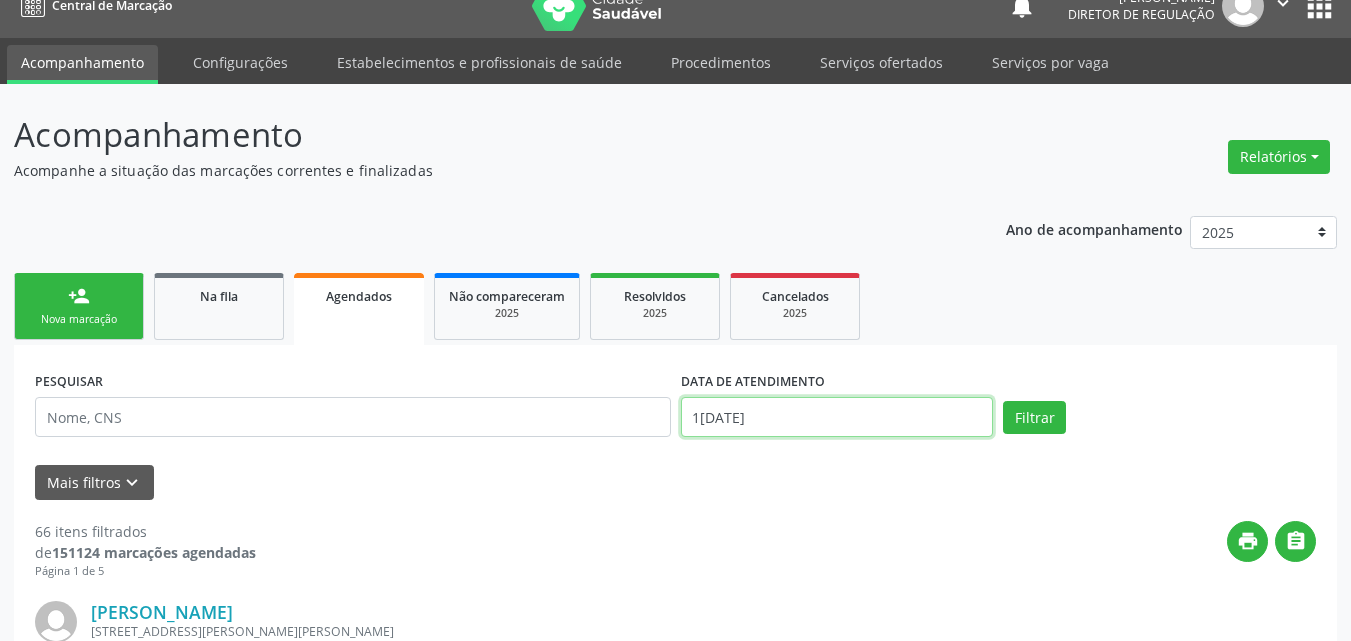 click on "1[DATE]" at bounding box center [837, 417] 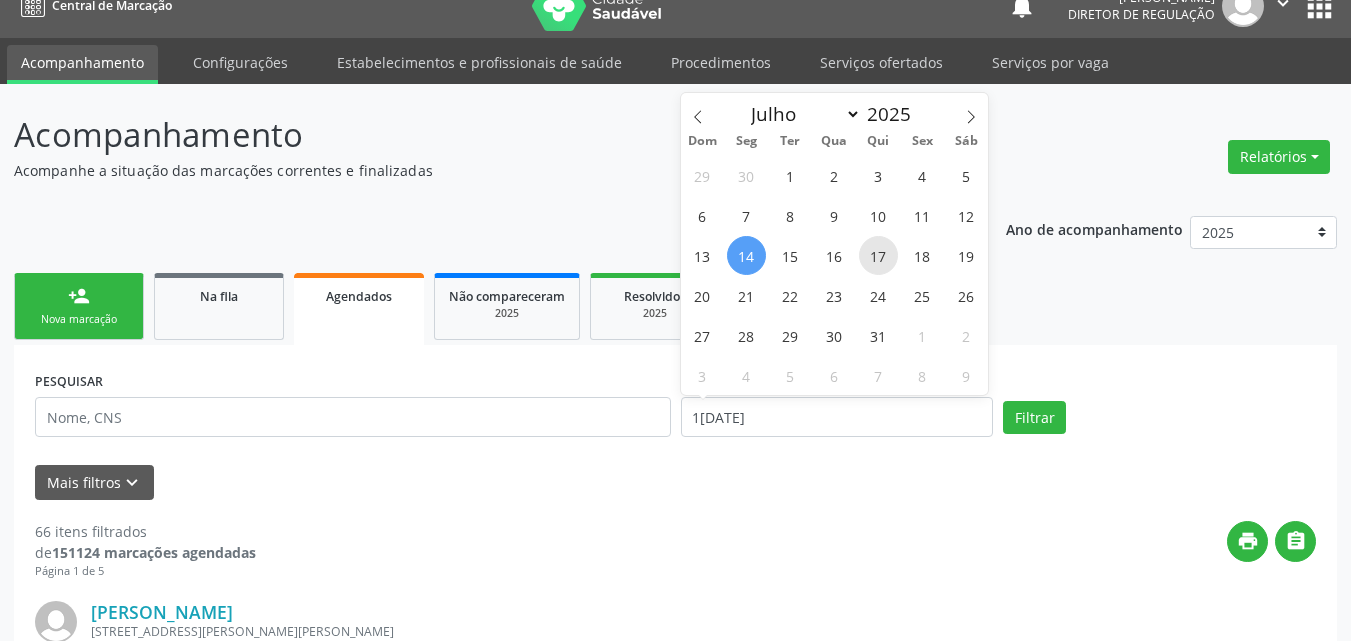 click on "17" at bounding box center (878, 255) 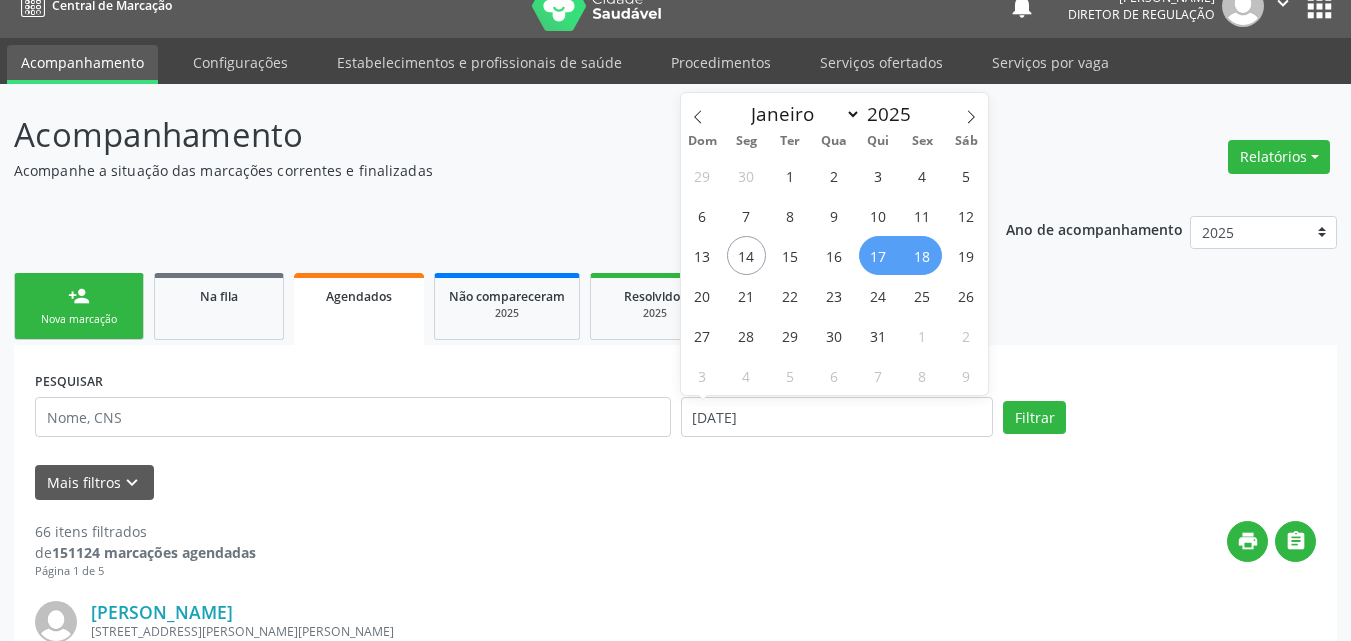 click on "18" at bounding box center (922, 255) 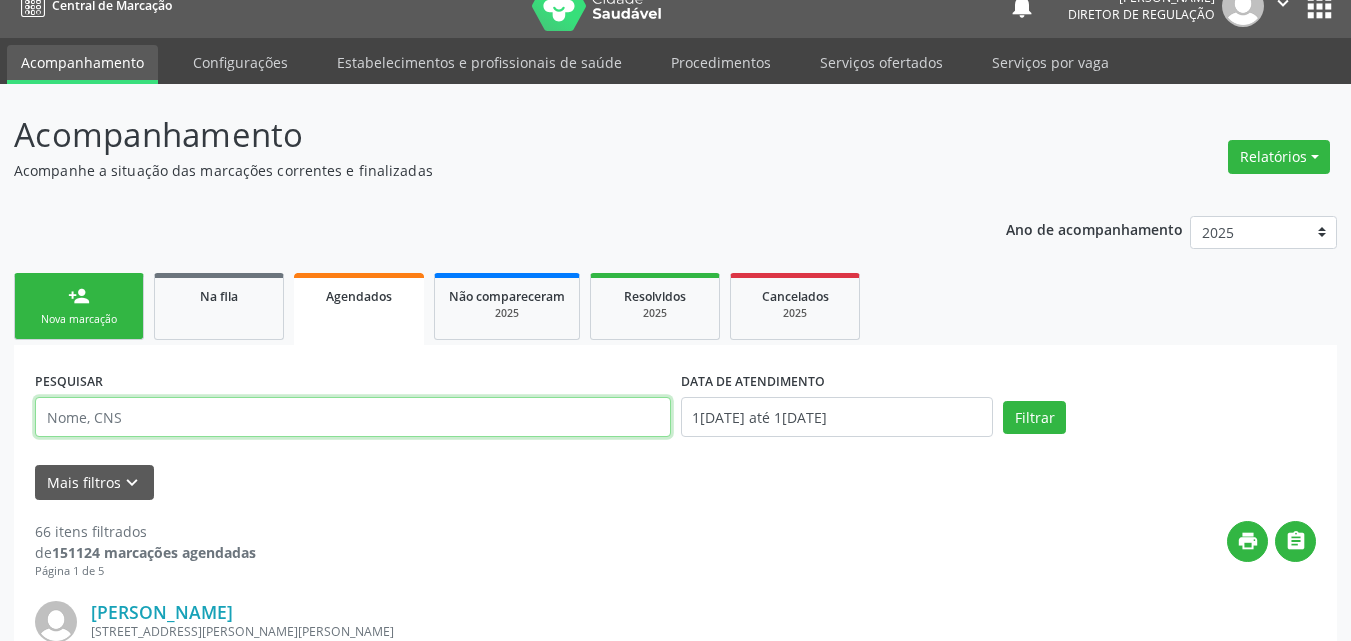 click at bounding box center (353, 417) 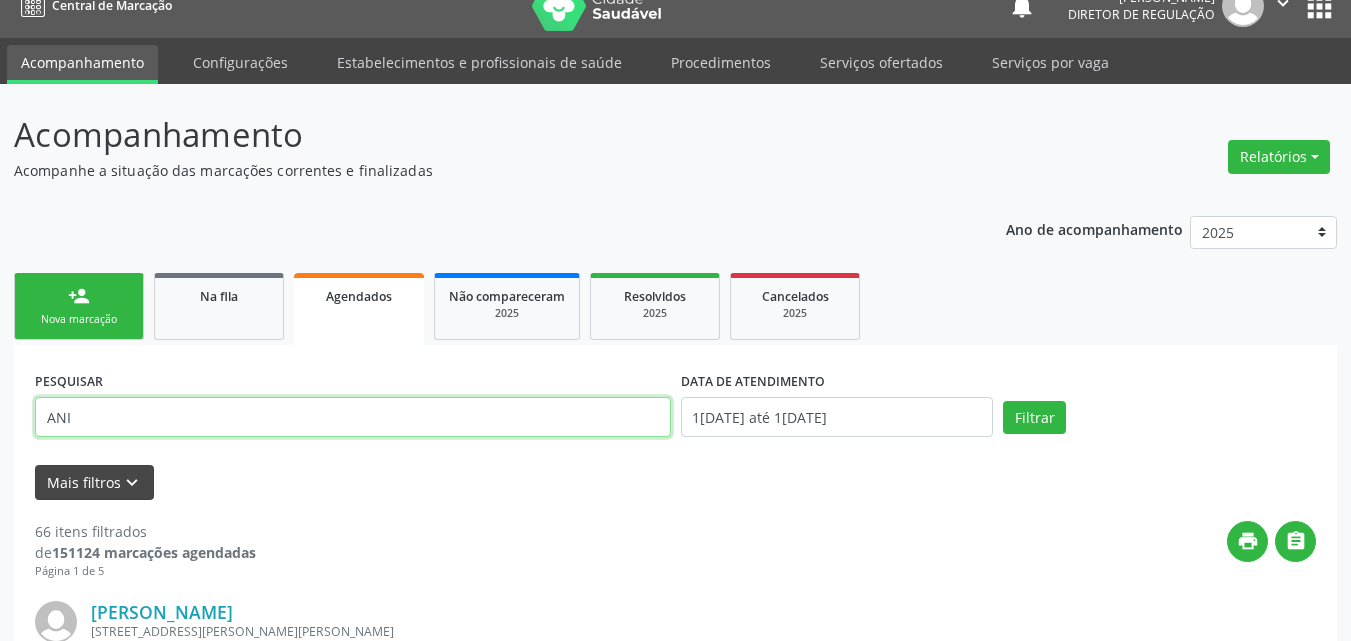 type on "ANI" 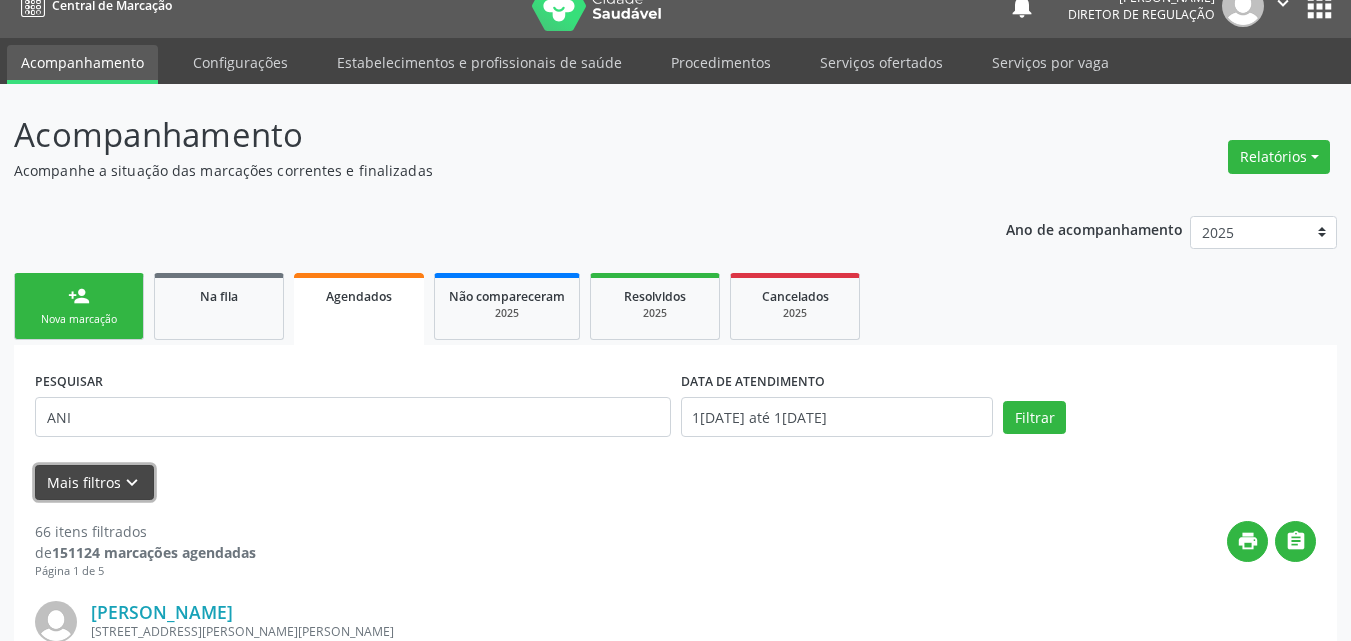 click on "keyboard_arrow_down" at bounding box center (132, 483) 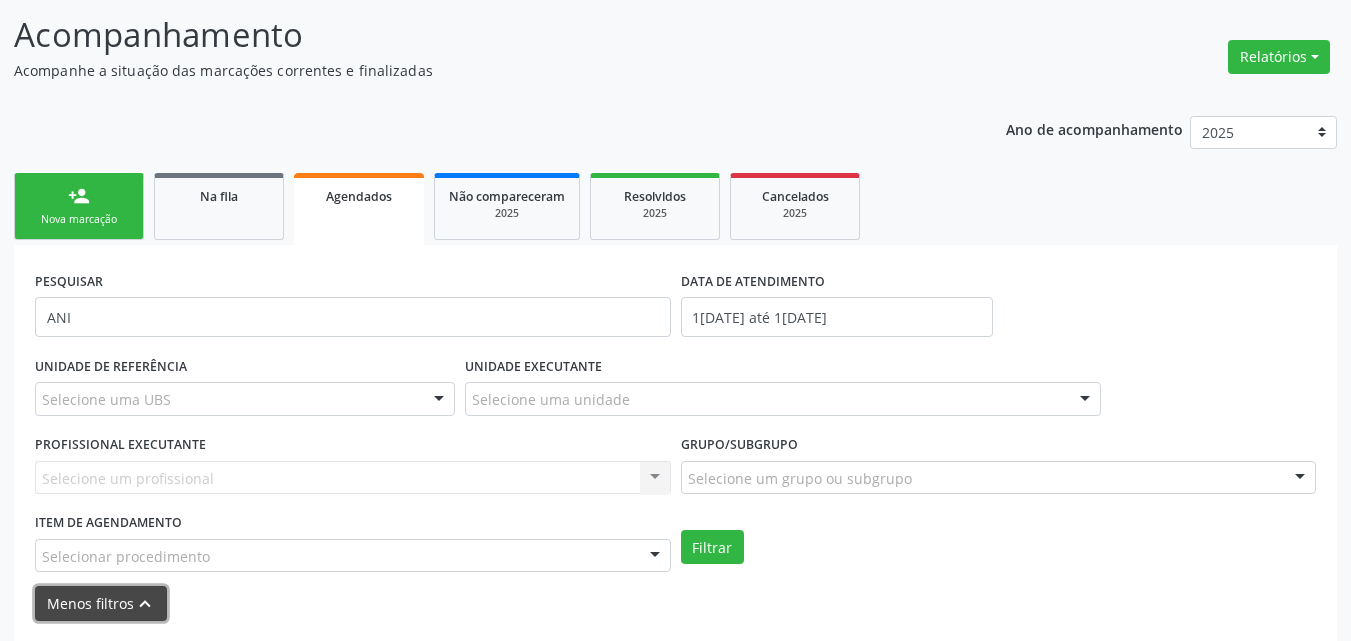 scroll, scrollTop: 226, scrollLeft: 0, axis: vertical 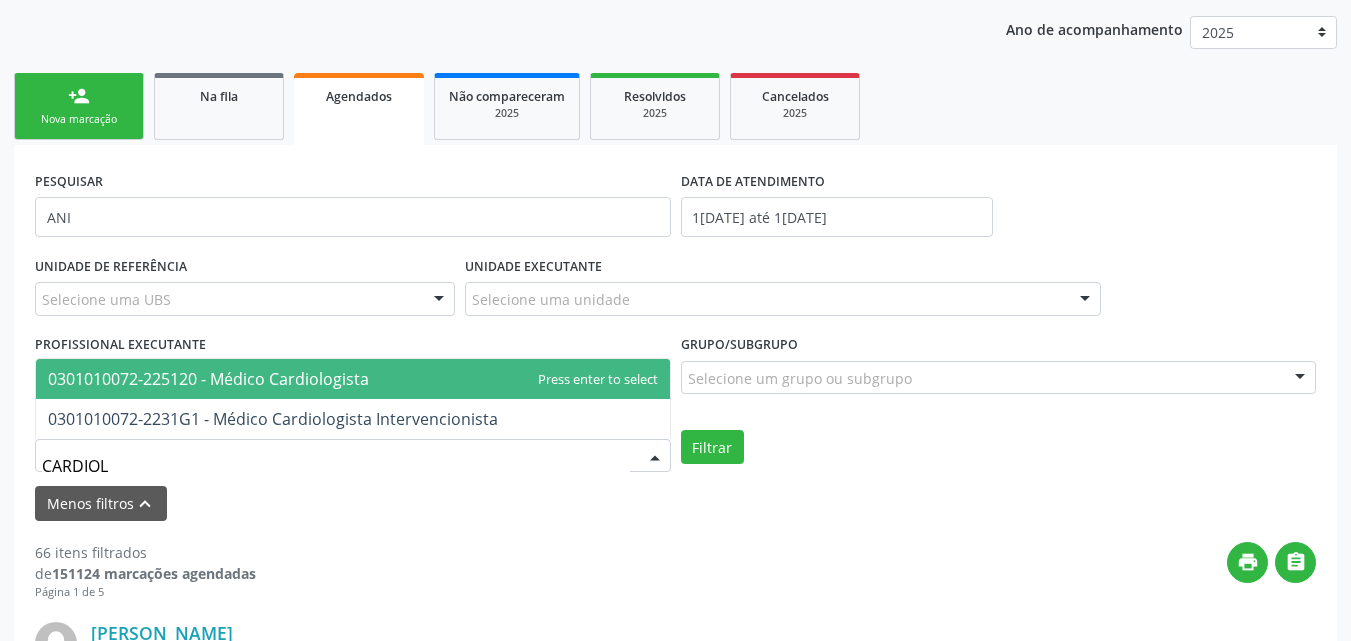 type on "CARDIOLO" 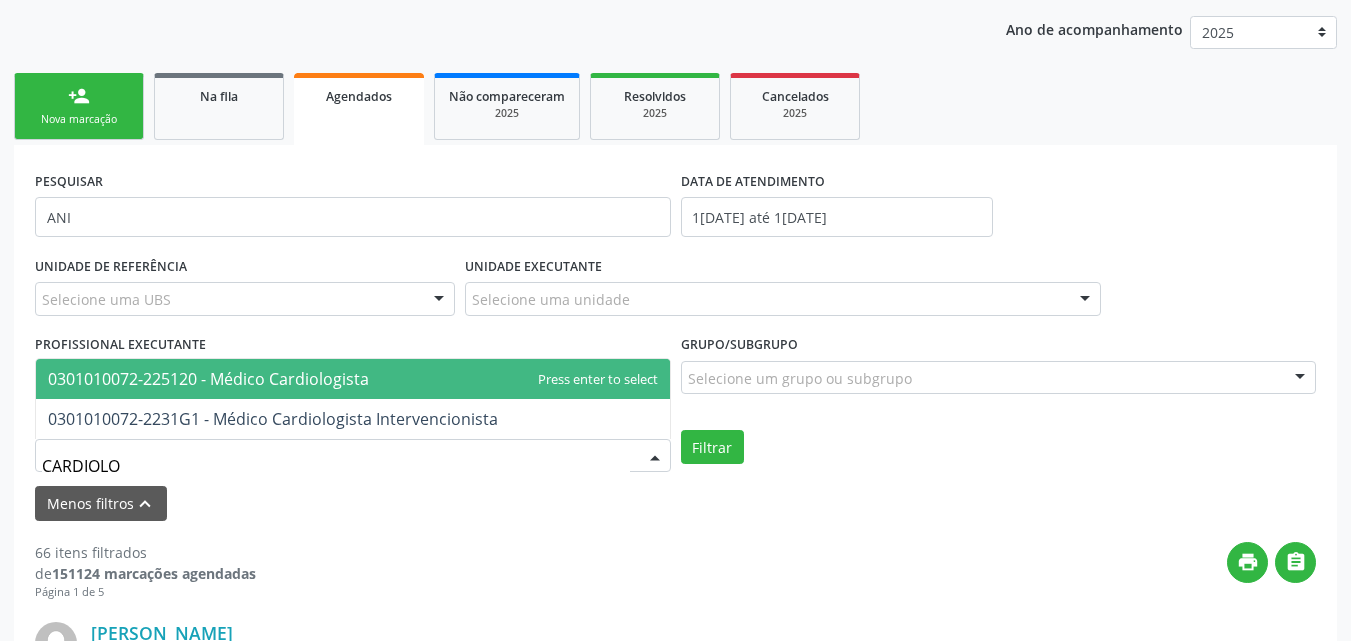 click on "0301010072-225120 - Médico Cardiologista" at bounding box center (208, 379) 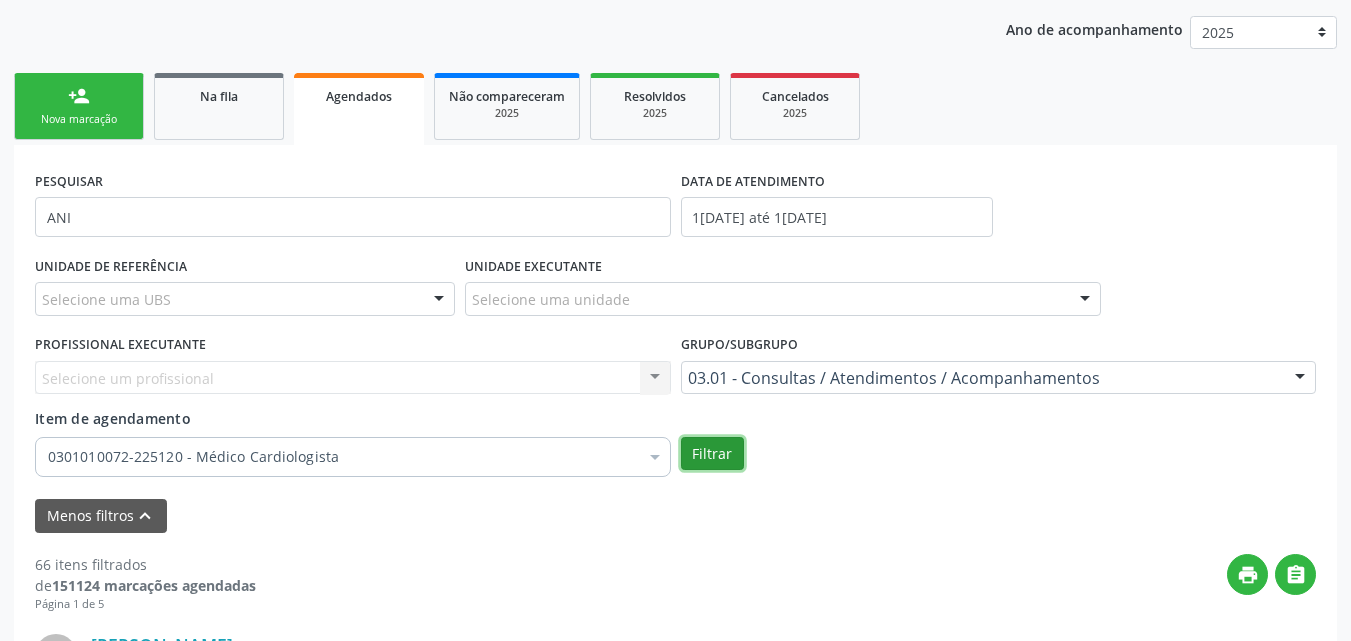 click on "Filtrar" at bounding box center [712, 454] 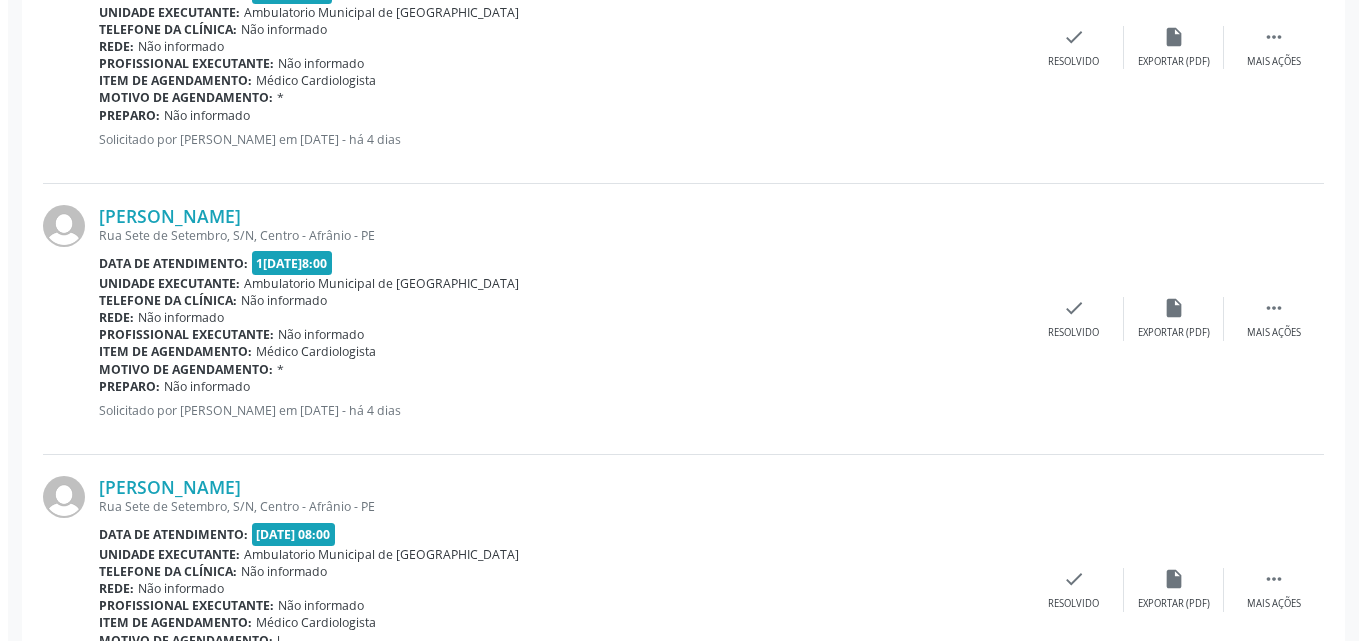 scroll, scrollTop: 1026, scrollLeft: 0, axis: vertical 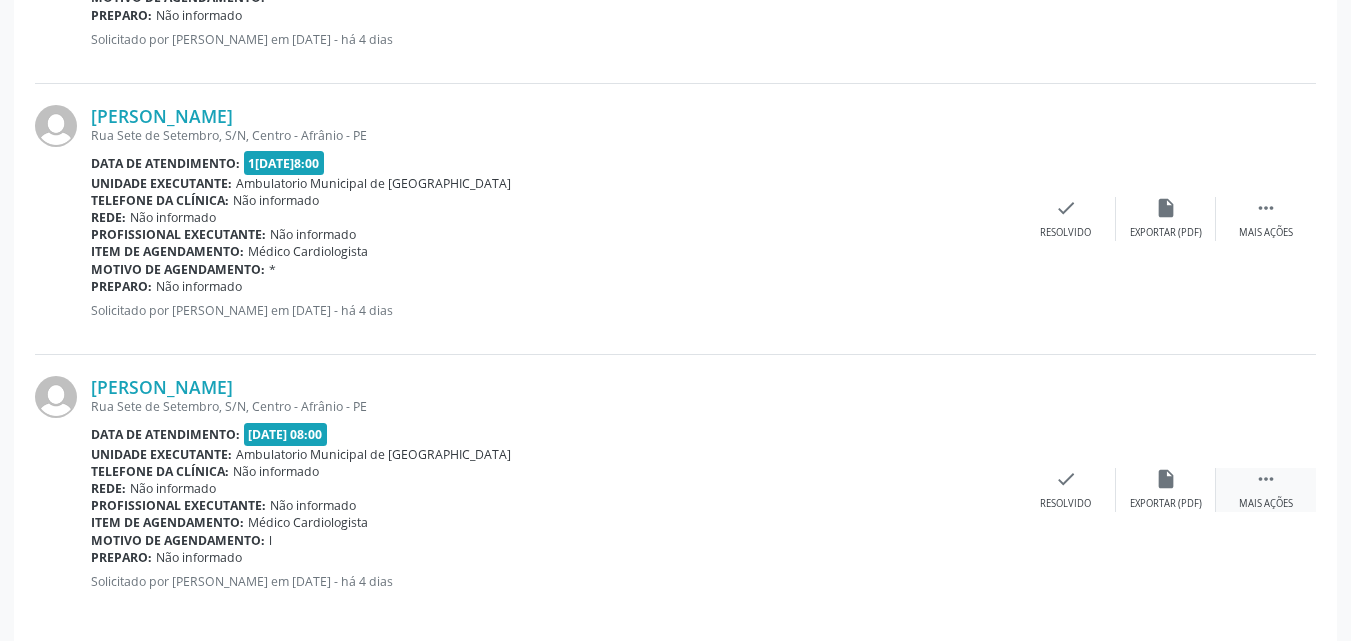click on "" at bounding box center (1266, 479) 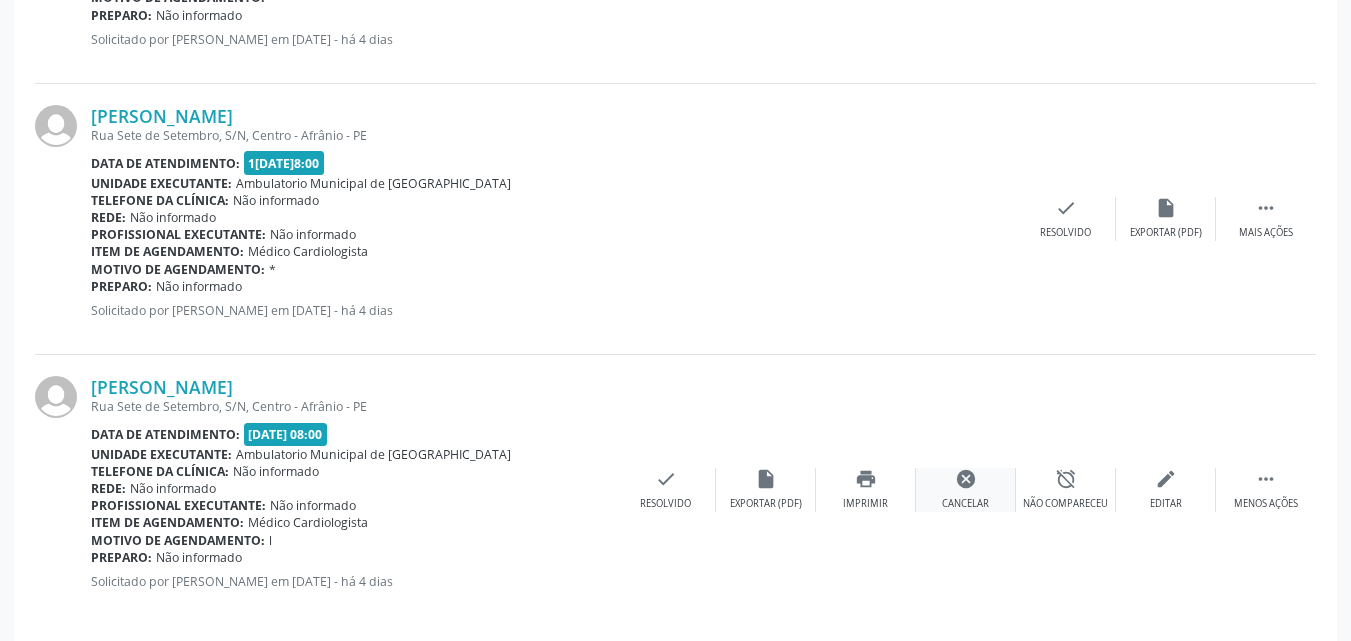 click on "cancel" at bounding box center (966, 479) 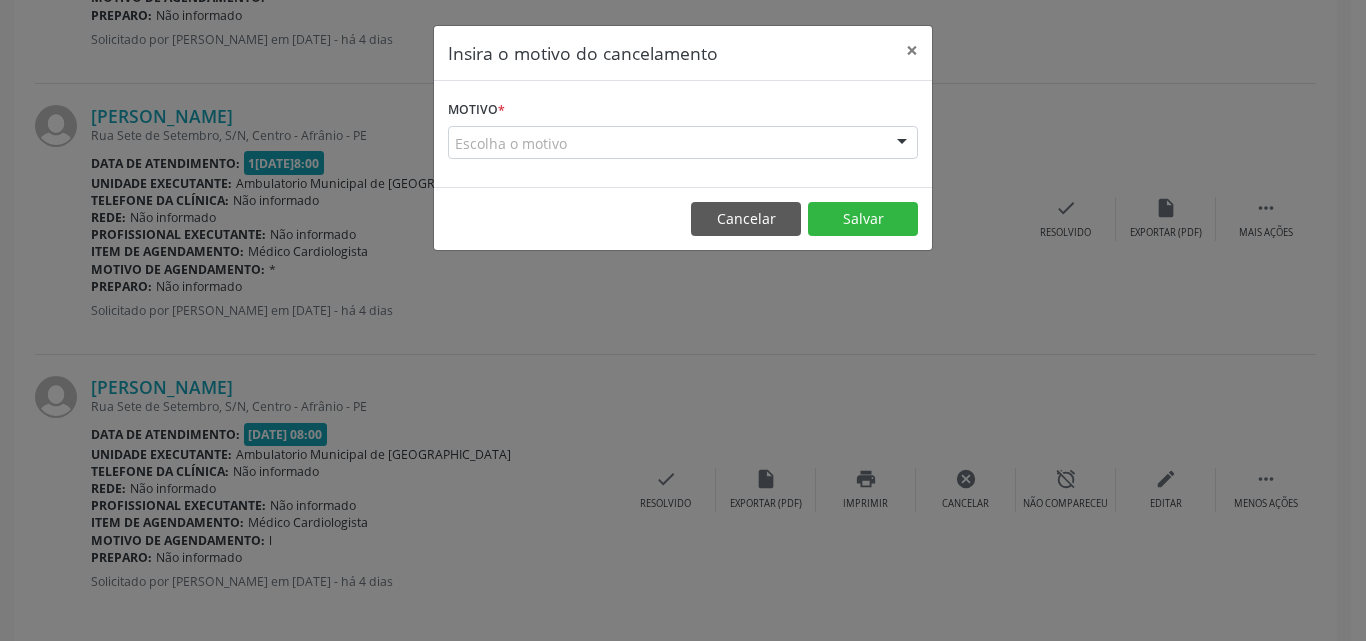 click on "Escolha o motivo" at bounding box center (683, 143) 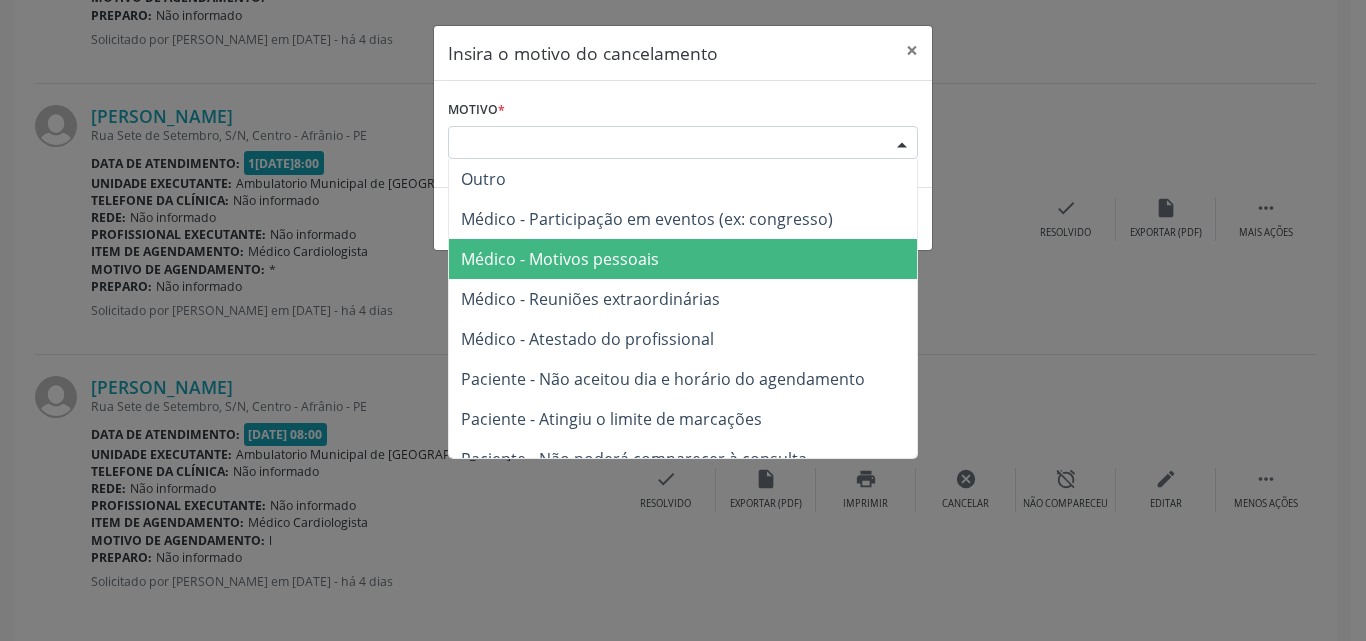 click on "Médico - Motivos pessoais" at bounding box center [560, 259] 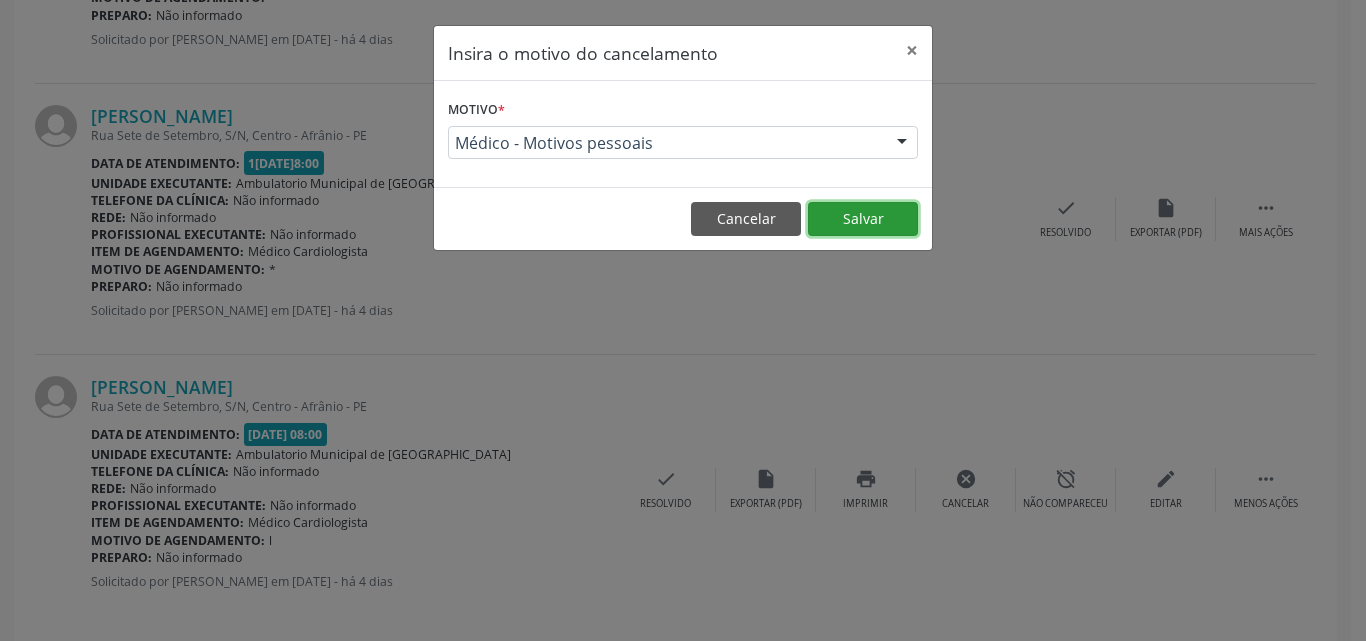 click on "Salvar" at bounding box center [863, 219] 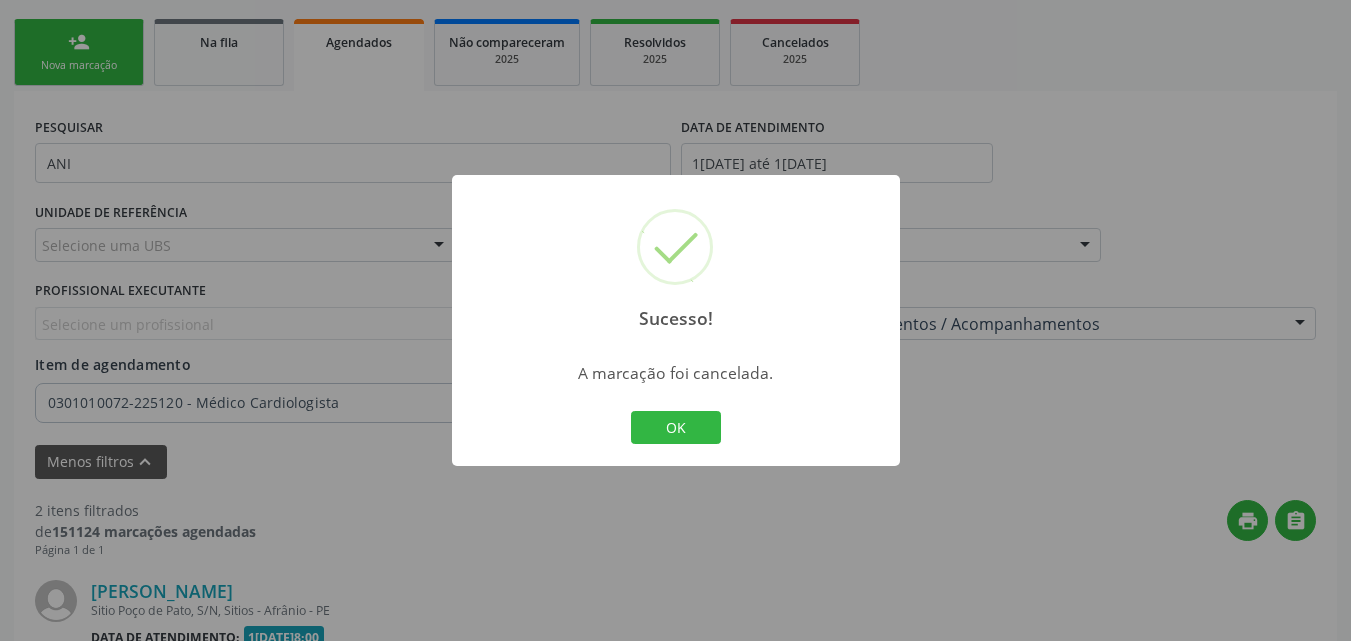 scroll, scrollTop: 774, scrollLeft: 0, axis: vertical 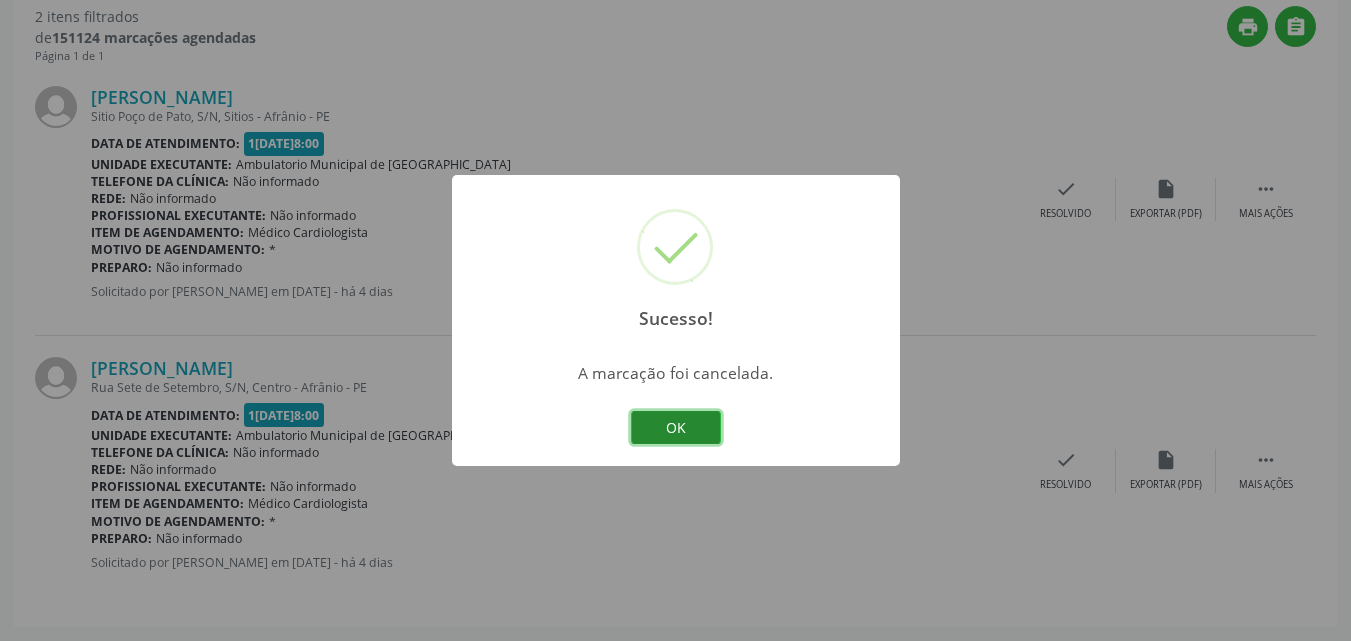 click on "OK" at bounding box center (676, 428) 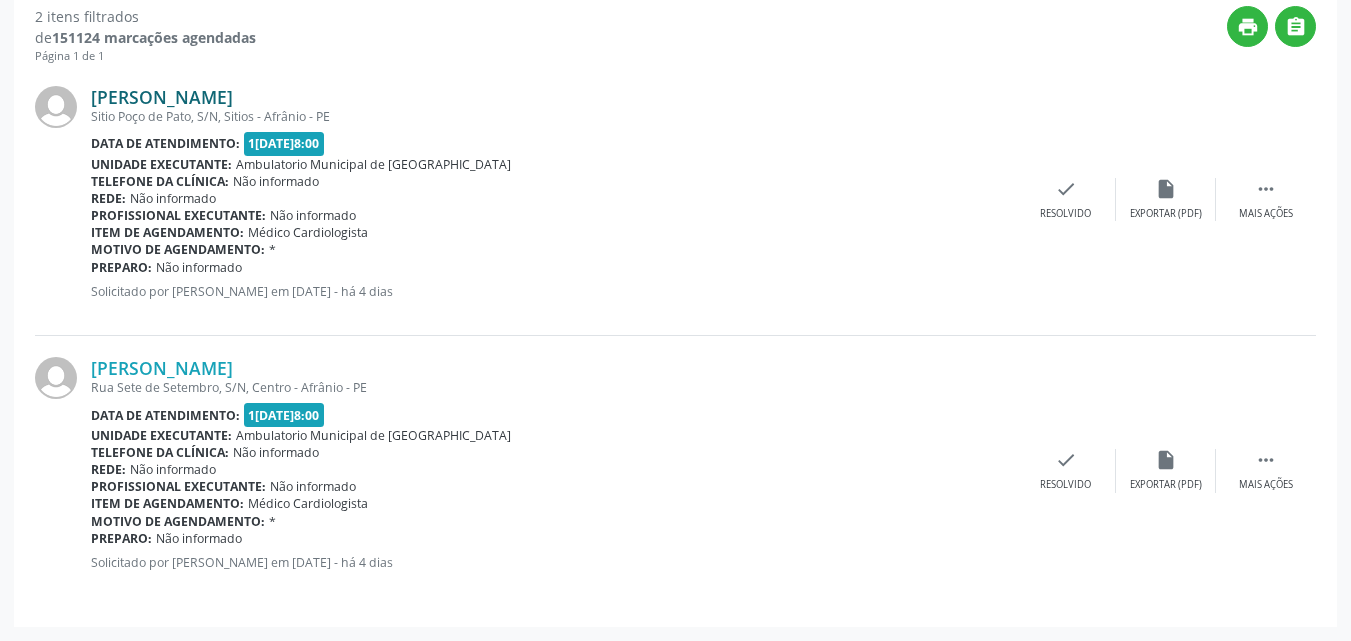 scroll, scrollTop: 274, scrollLeft: 0, axis: vertical 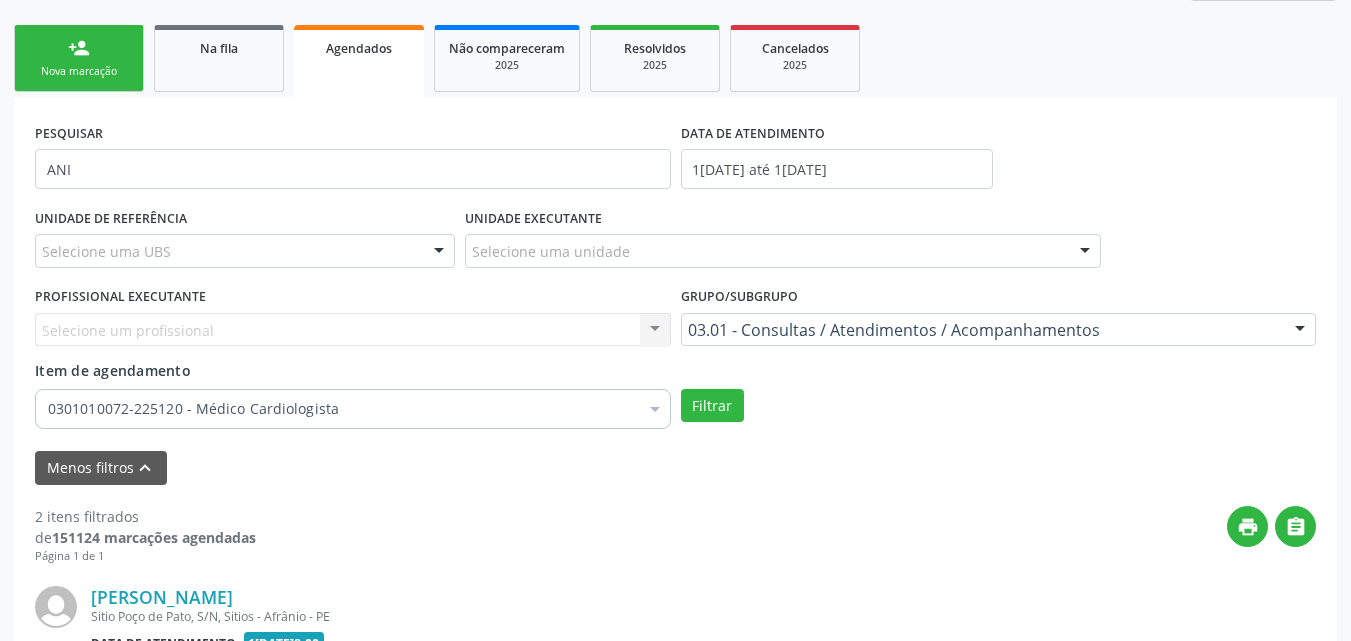click on "Nova marcação" at bounding box center (79, 71) 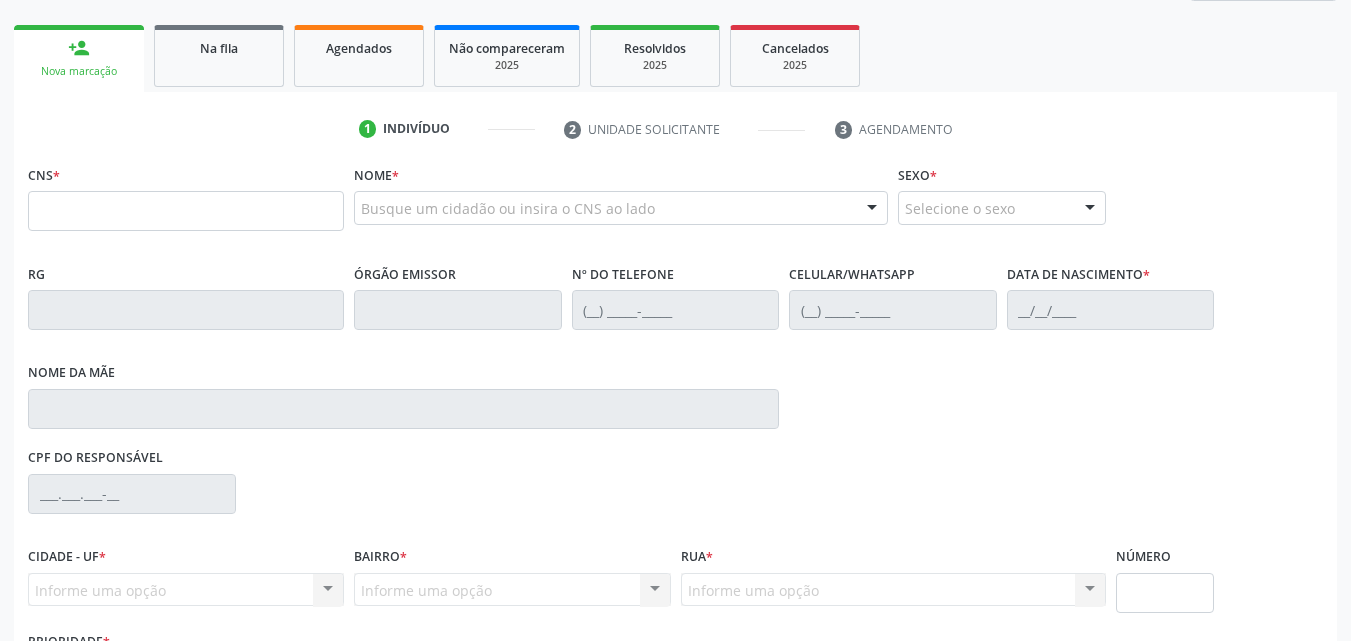 click on "CNS
*" at bounding box center (186, 195) 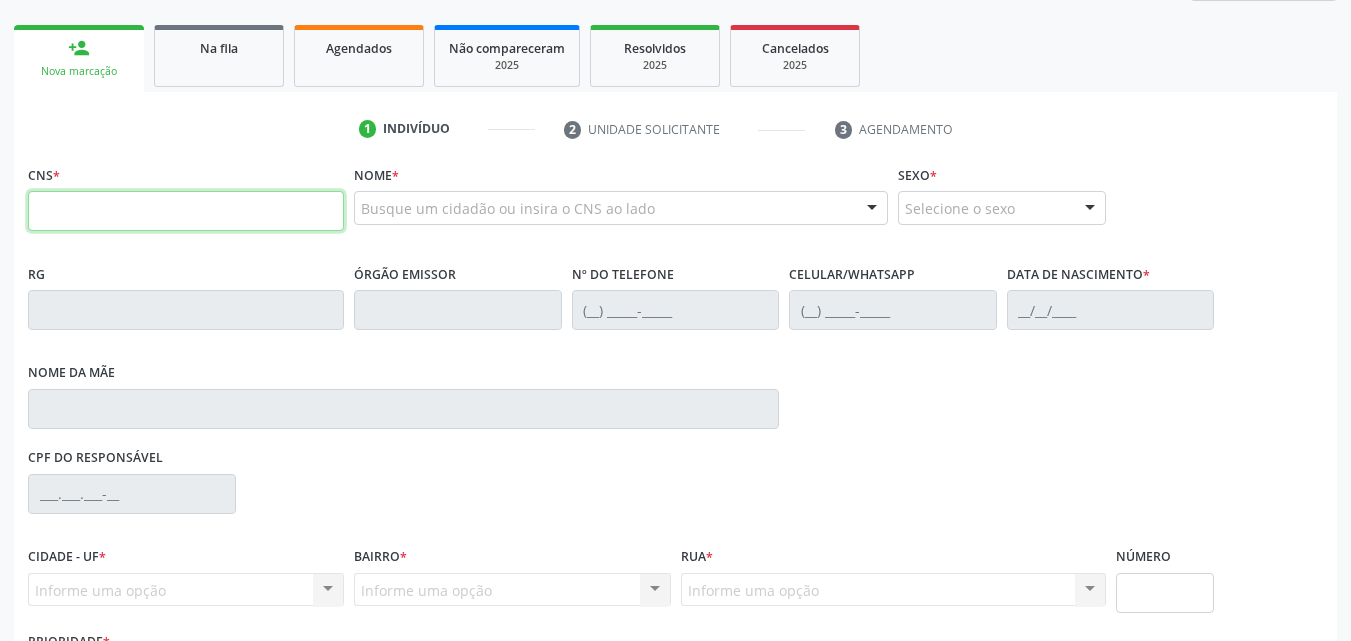 click at bounding box center [186, 211] 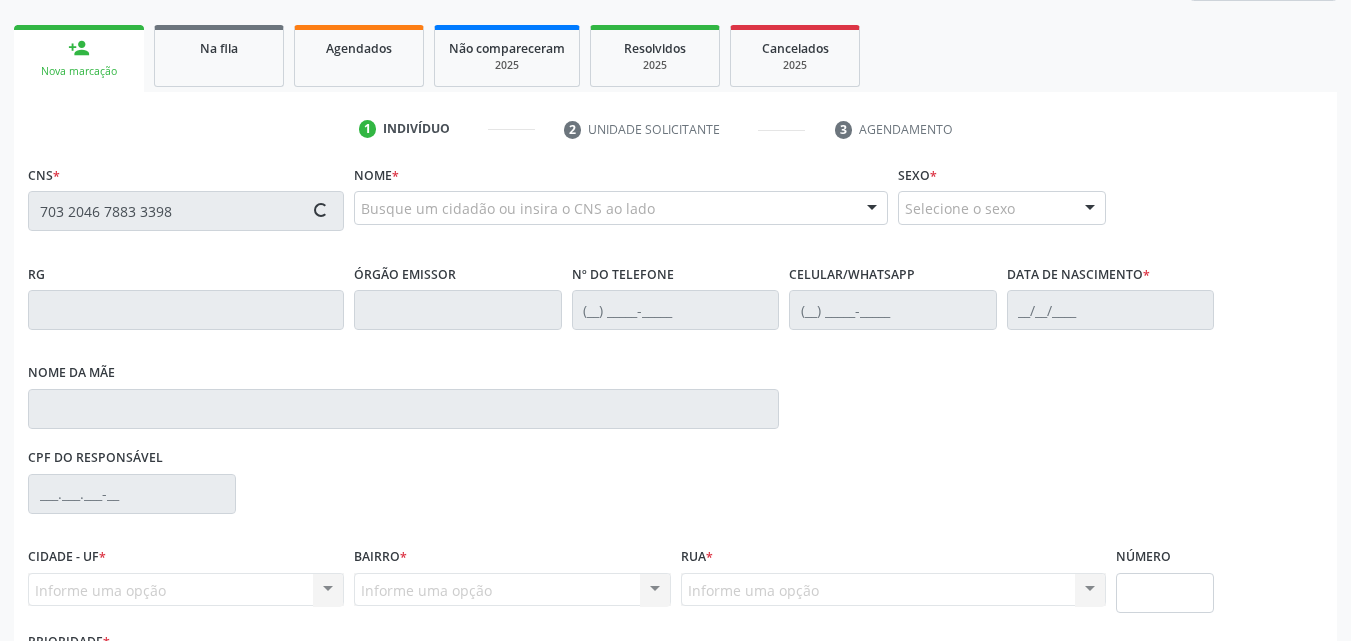 type on "703 2046 7883 3398" 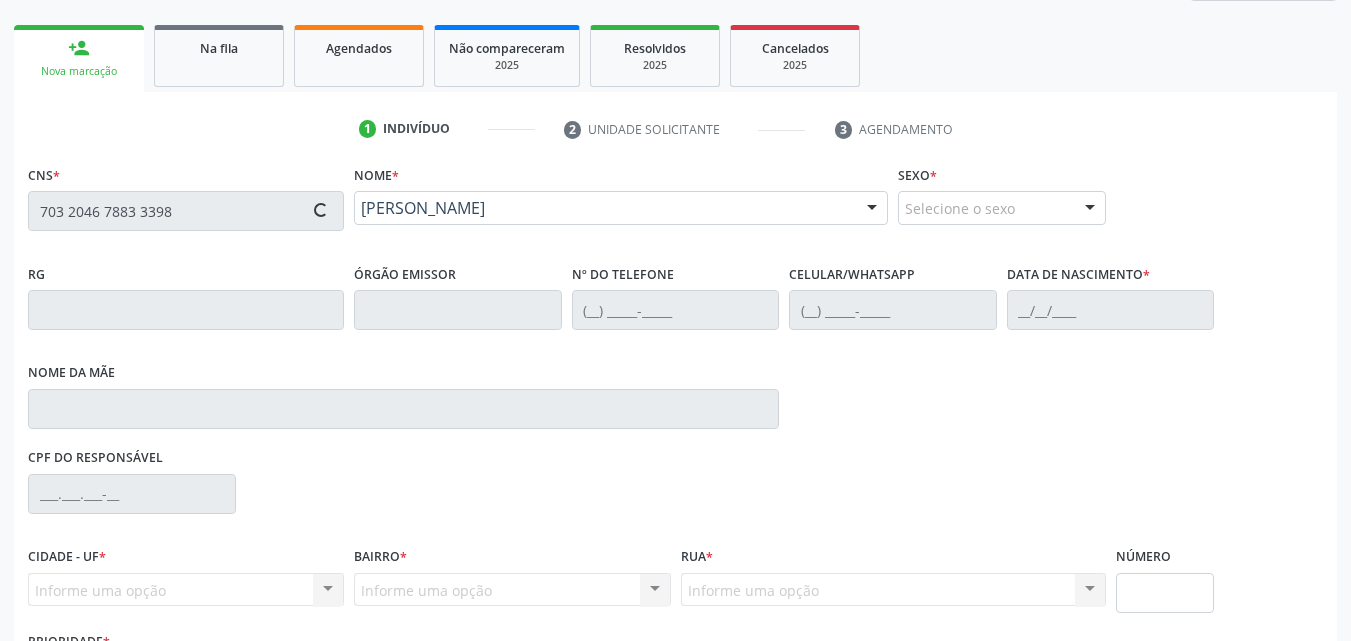 type on "[PHONE_NUMBER]" 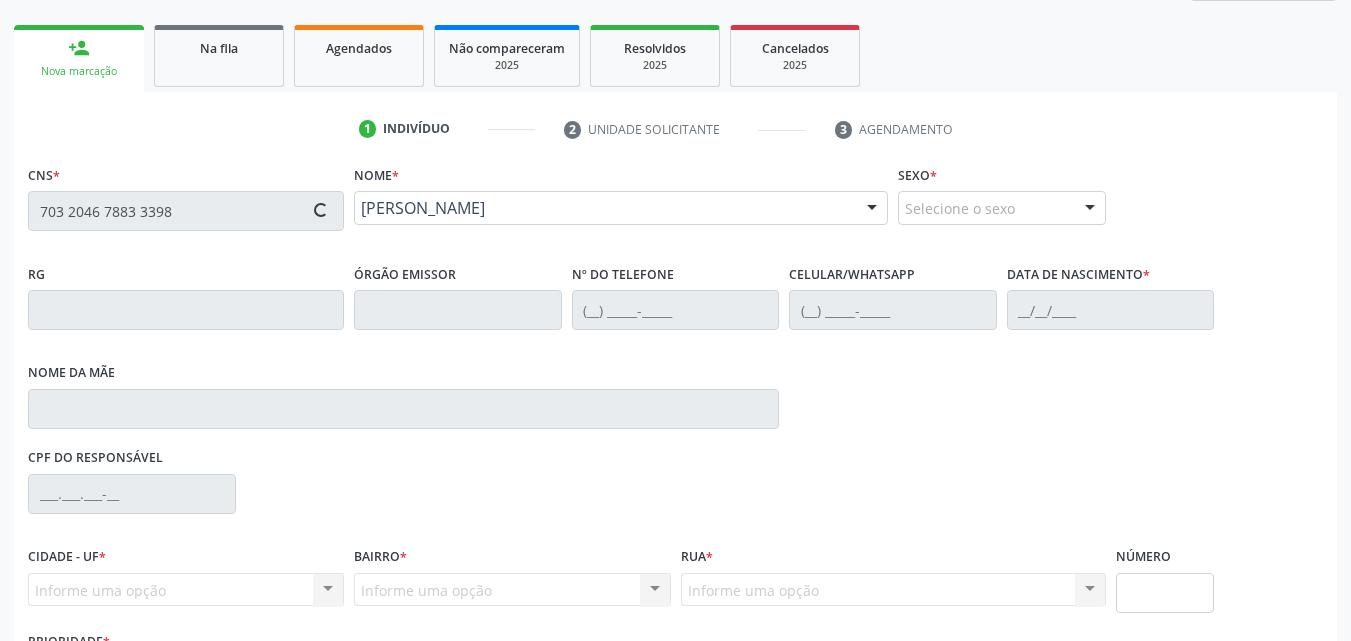 type on "0[DATE]" 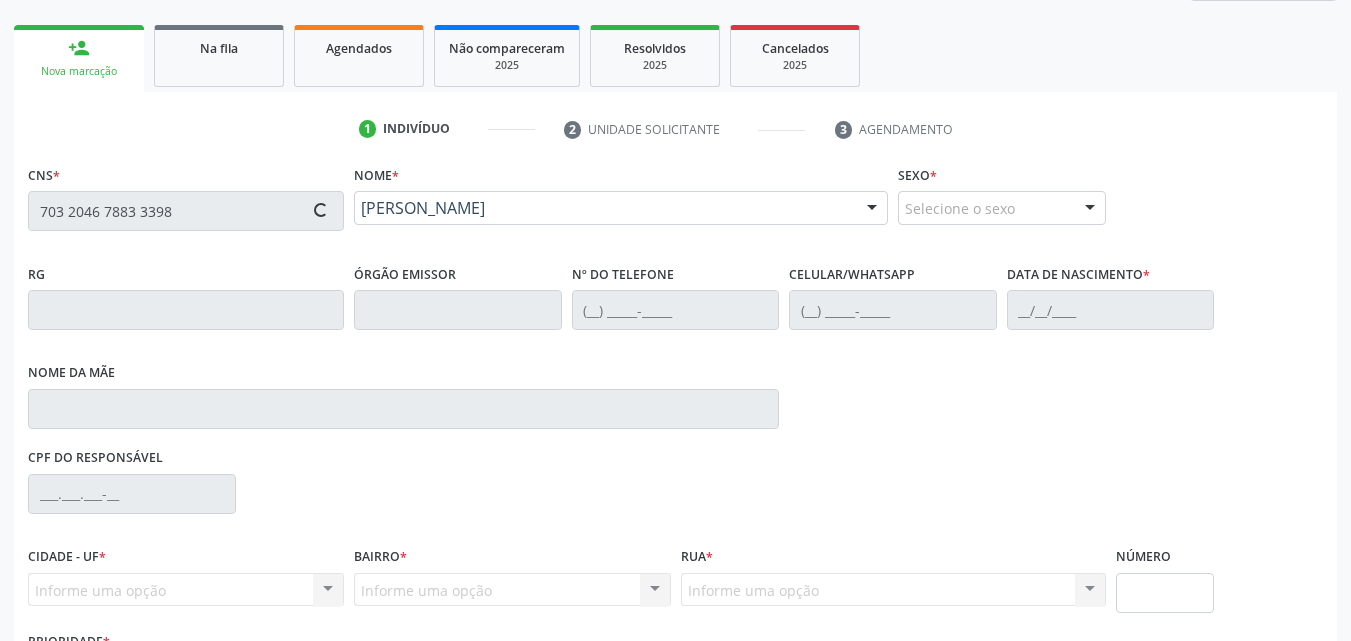 type on "S/N" 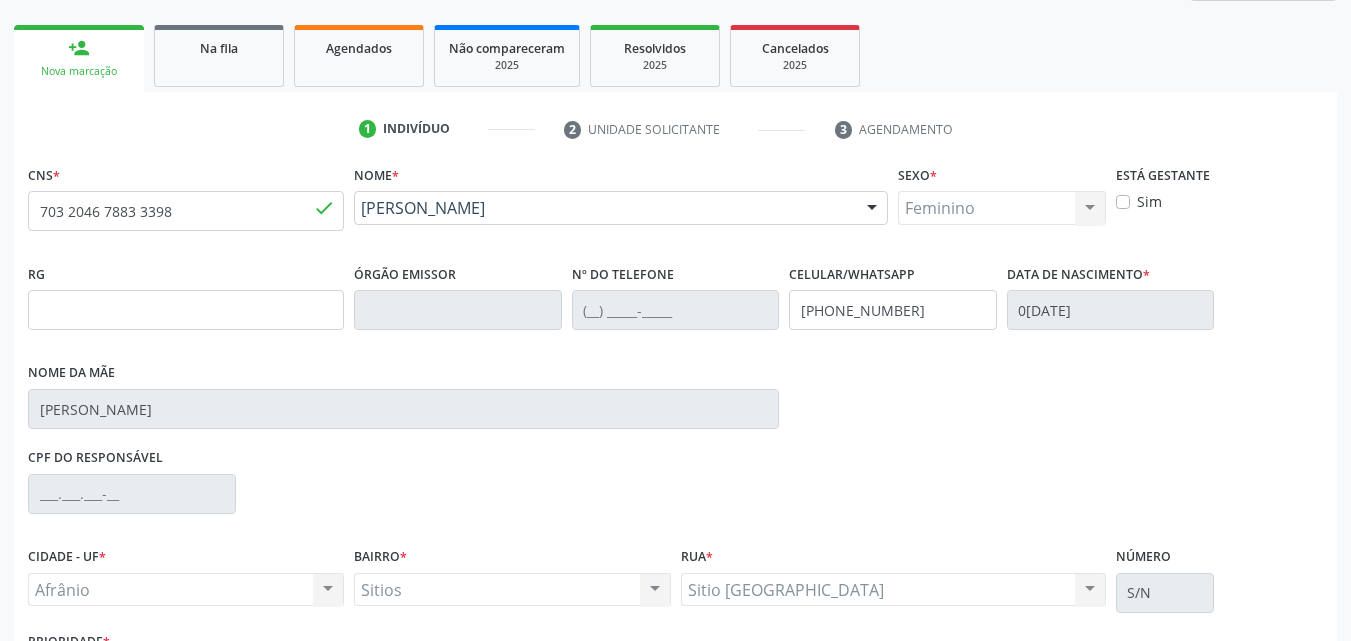 scroll, scrollTop: 429, scrollLeft: 0, axis: vertical 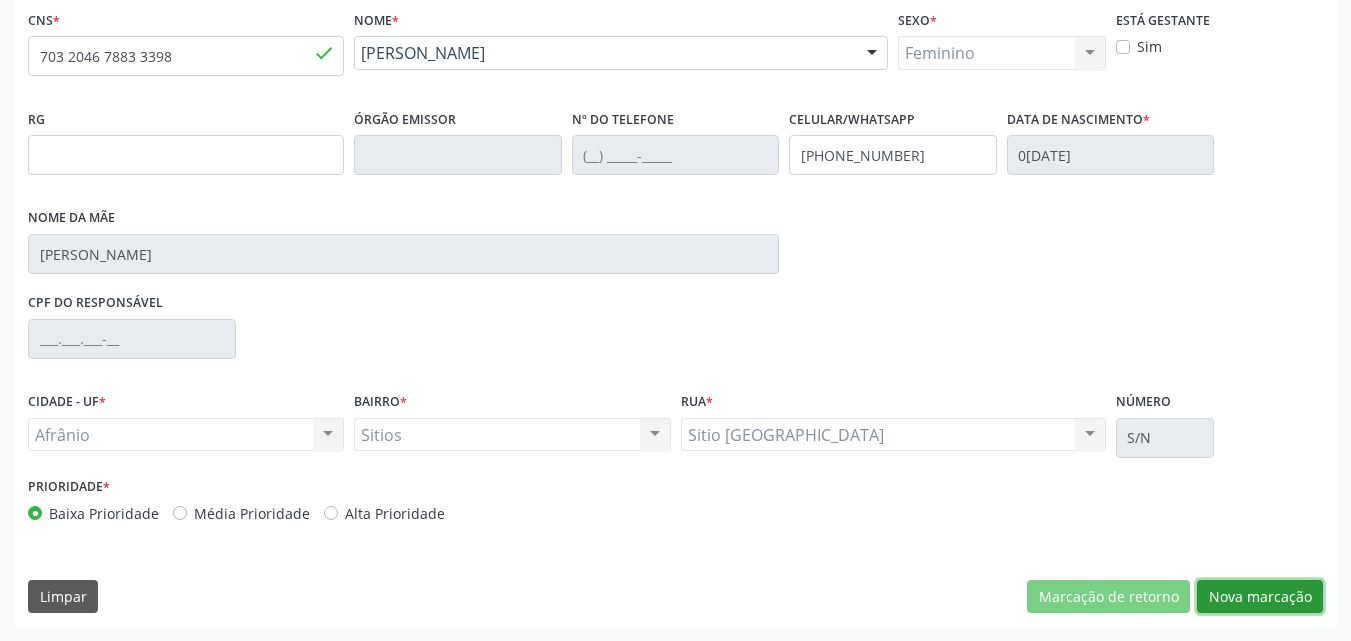 click on "Nova marcação" at bounding box center [1260, 597] 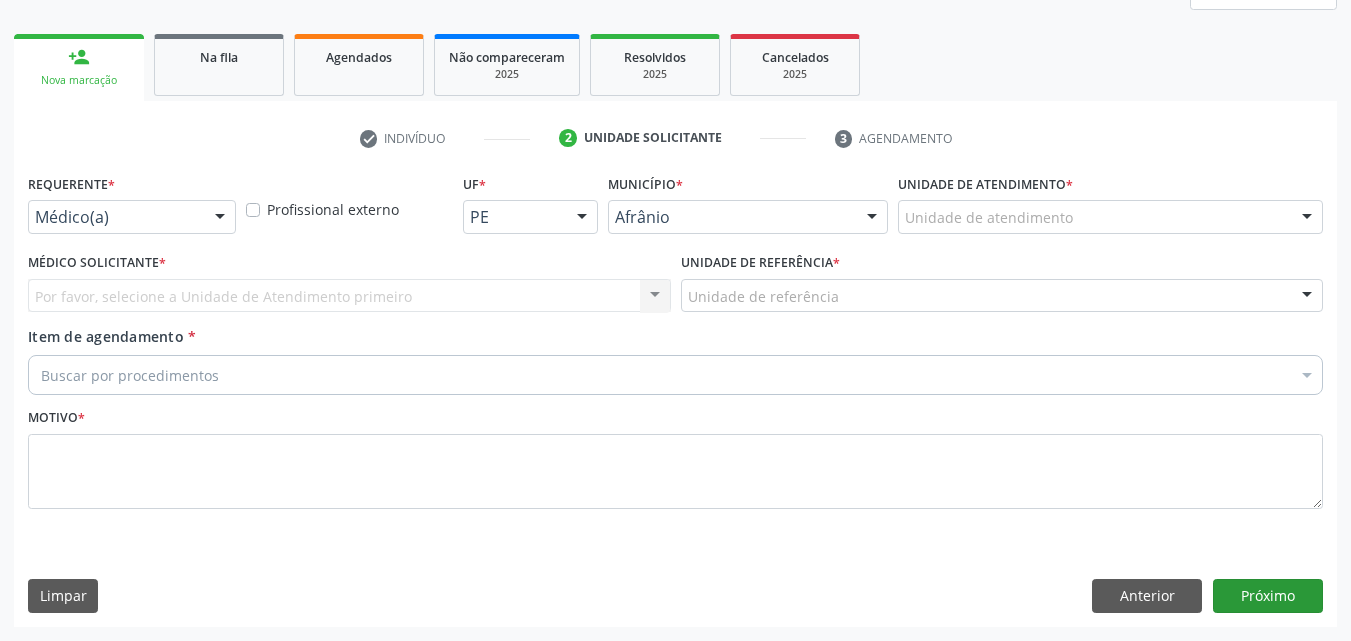 scroll, scrollTop: 265, scrollLeft: 0, axis: vertical 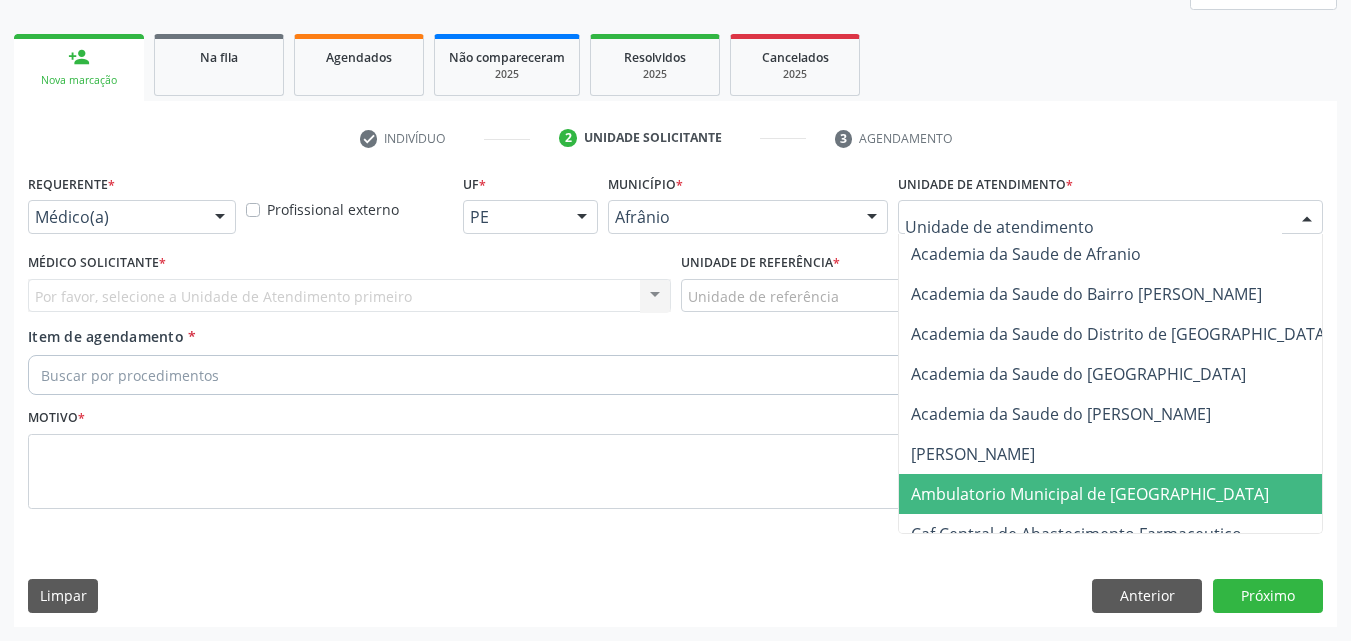 click on "Ambulatorio Municipal de [GEOGRAPHIC_DATA]" at bounding box center (1090, 494) 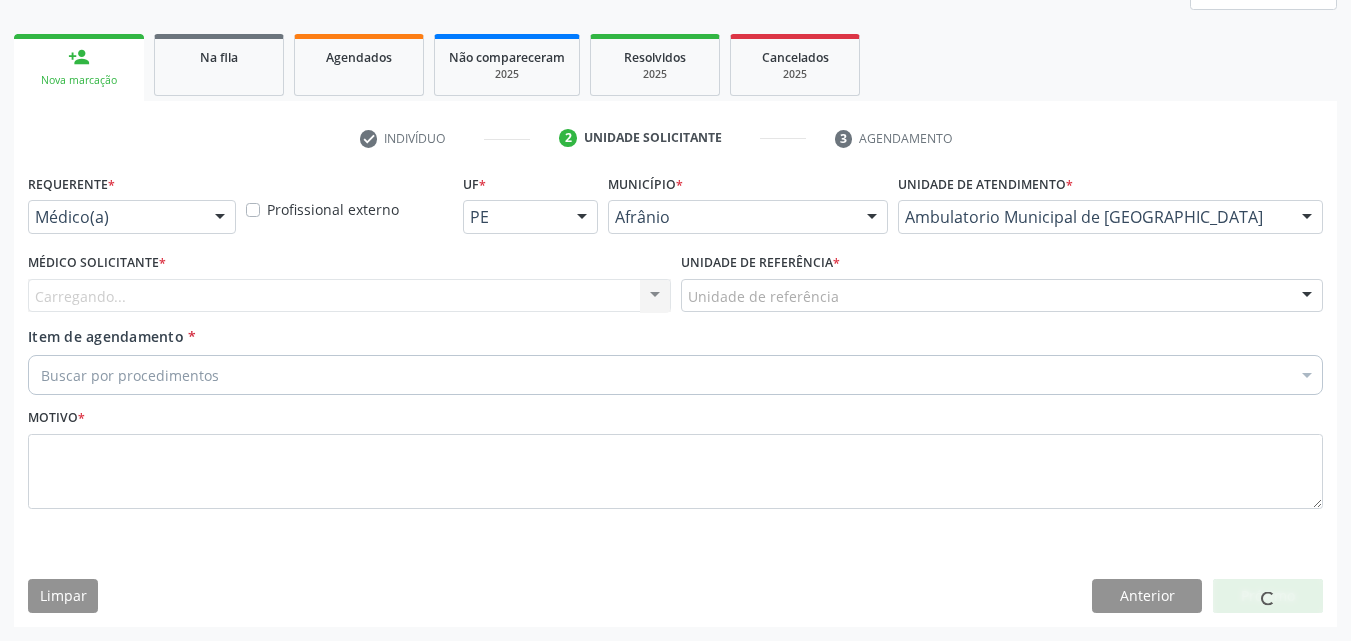 click on "Unidade de referência" at bounding box center (1002, 296) 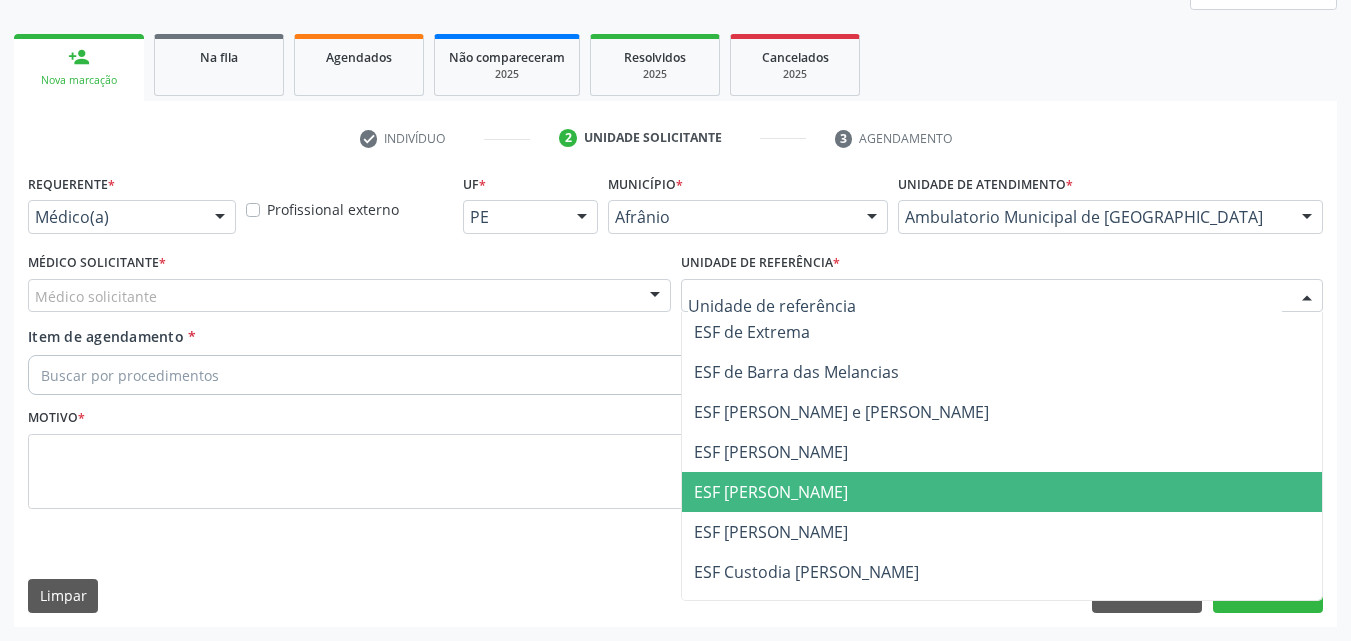 click on "ESF [PERSON_NAME]" at bounding box center (771, 492) 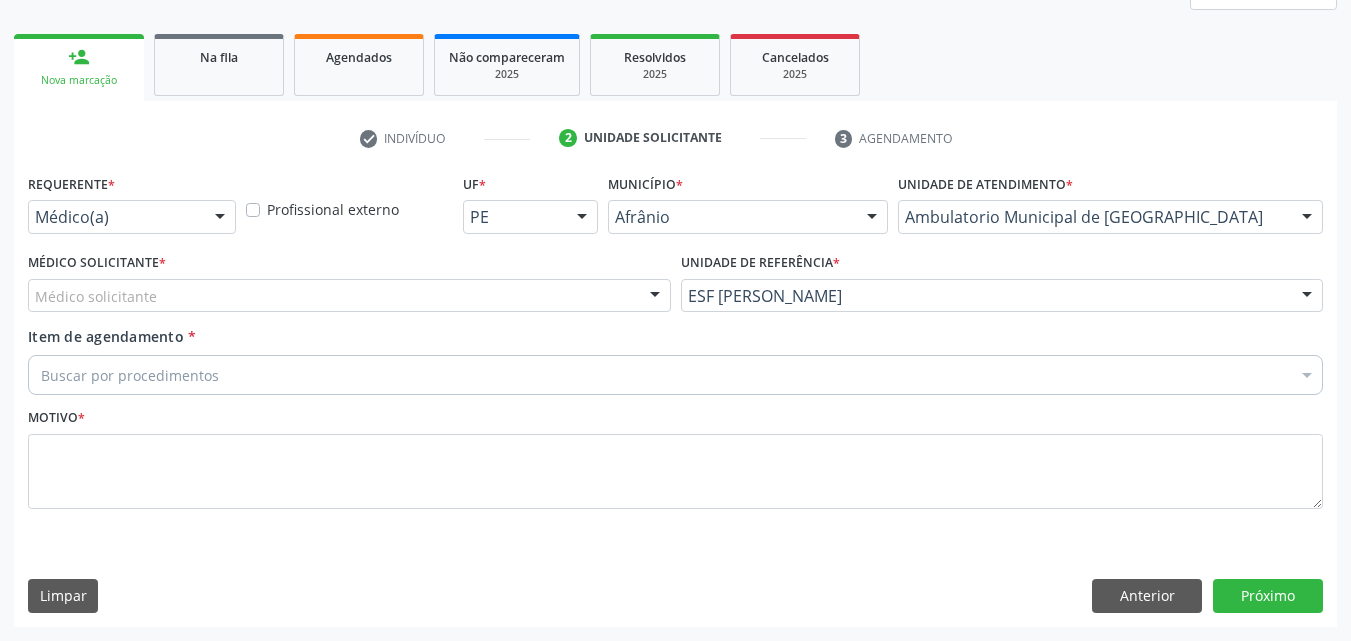 click on "Médico solicitante" at bounding box center [349, 296] 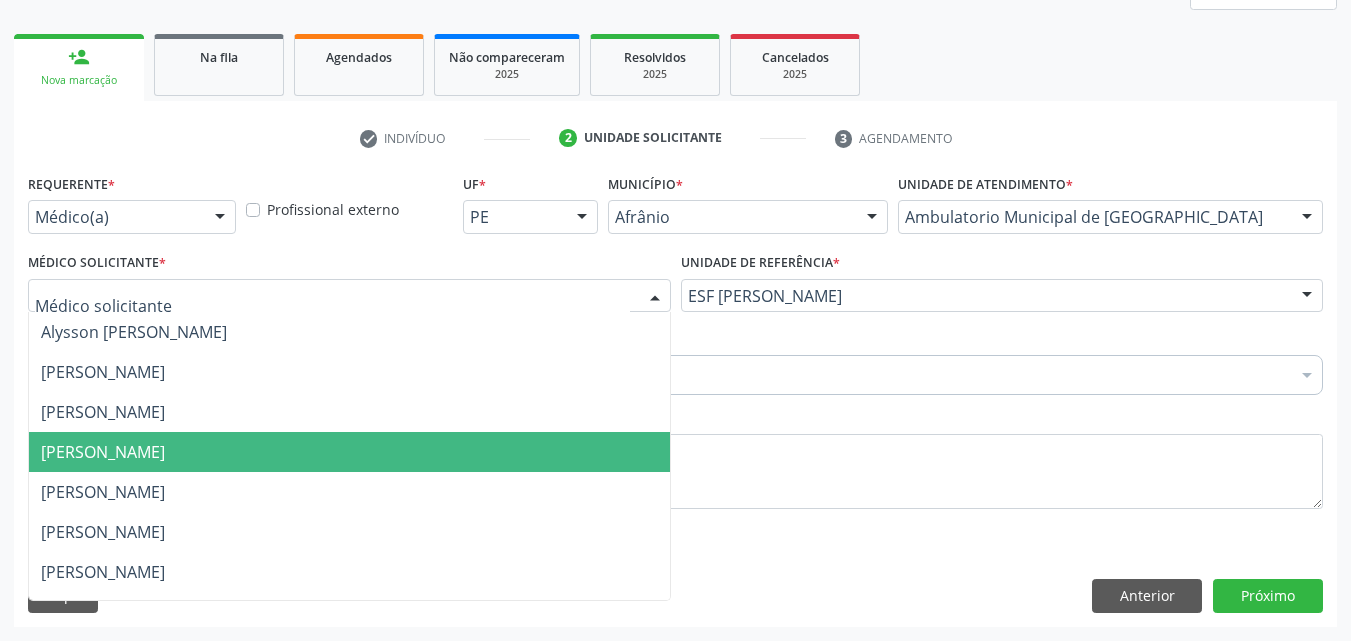 click on "[PERSON_NAME]" at bounding box center [349, 452] 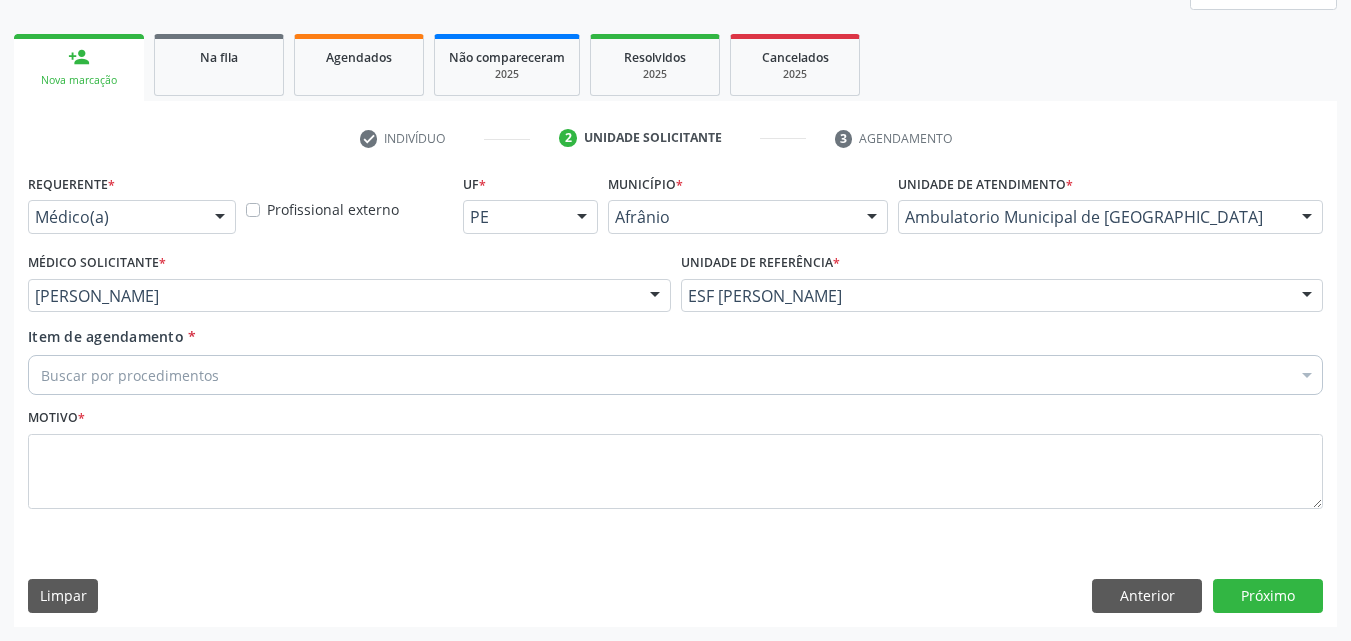 click on "Buscar por procedimentos" at bounding box center [675, 375] 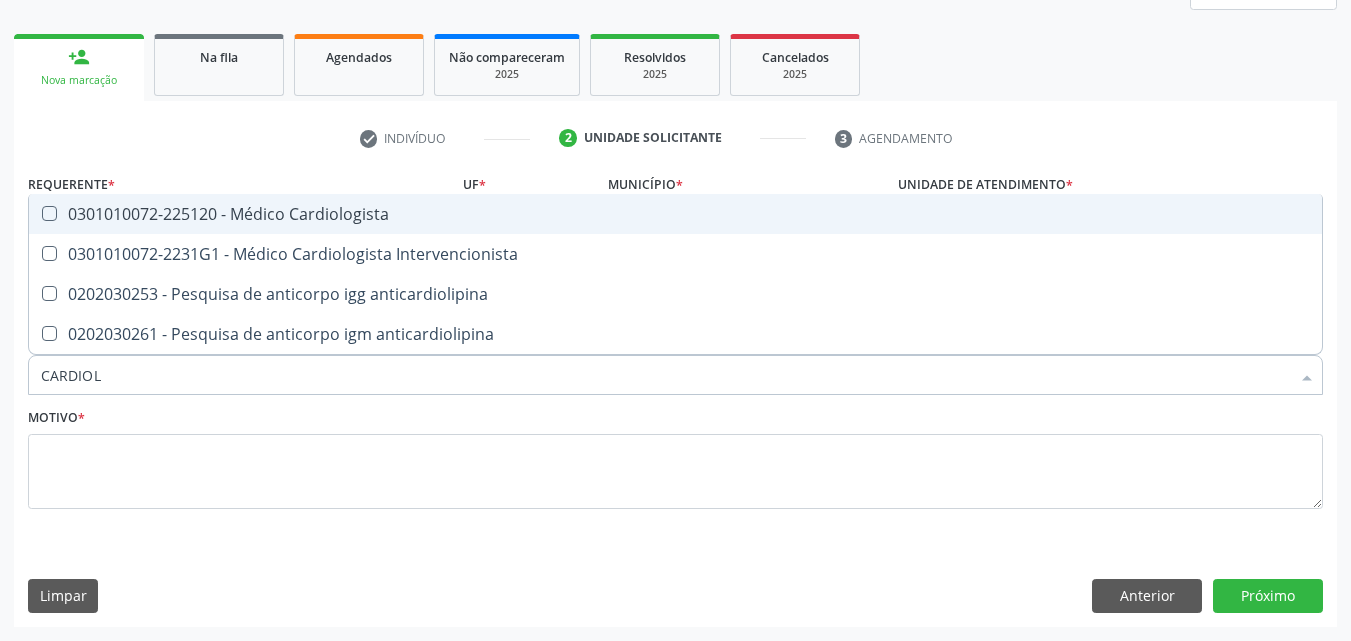 type on "CARDIOLO" 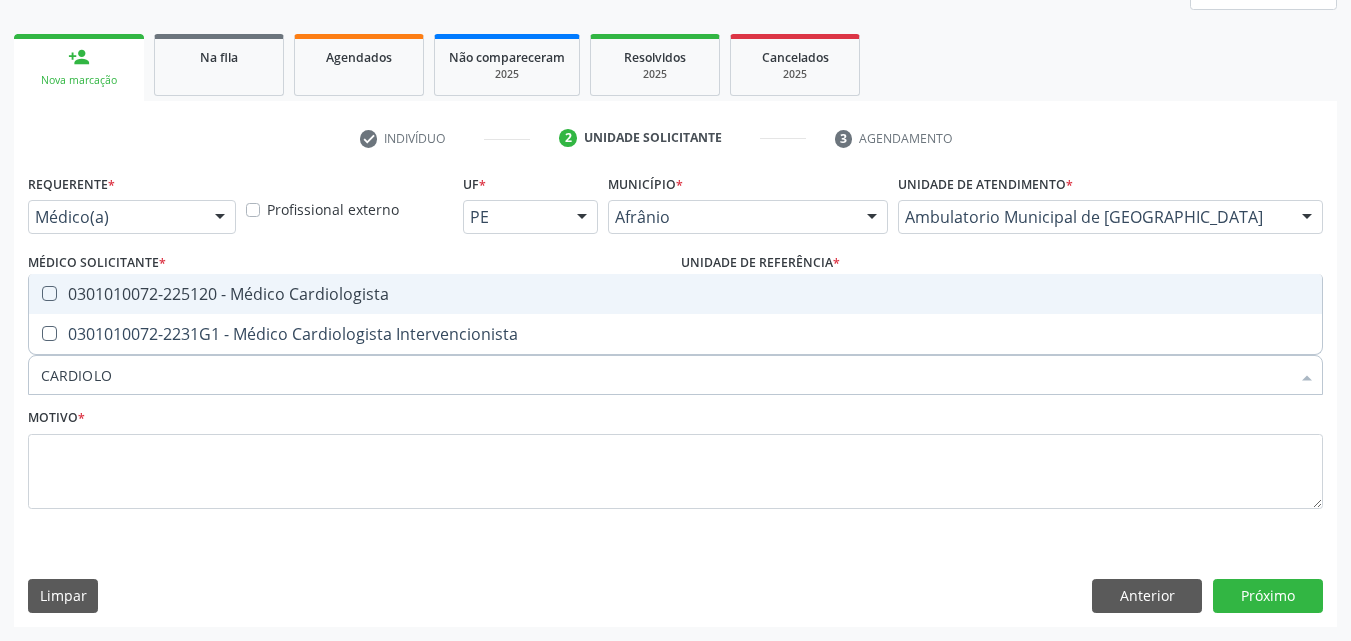 click on "0301010072-225120 - Médico Cardiologista" at bounding box center (675, 294) 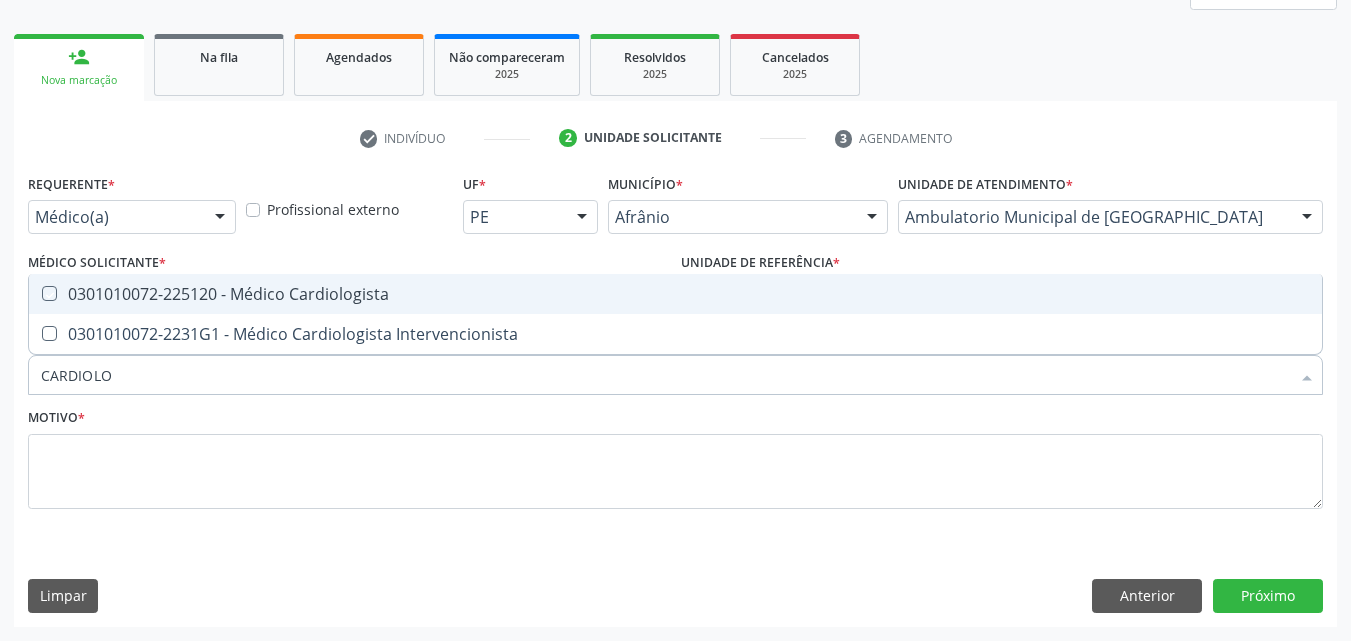 checkbox on "true" 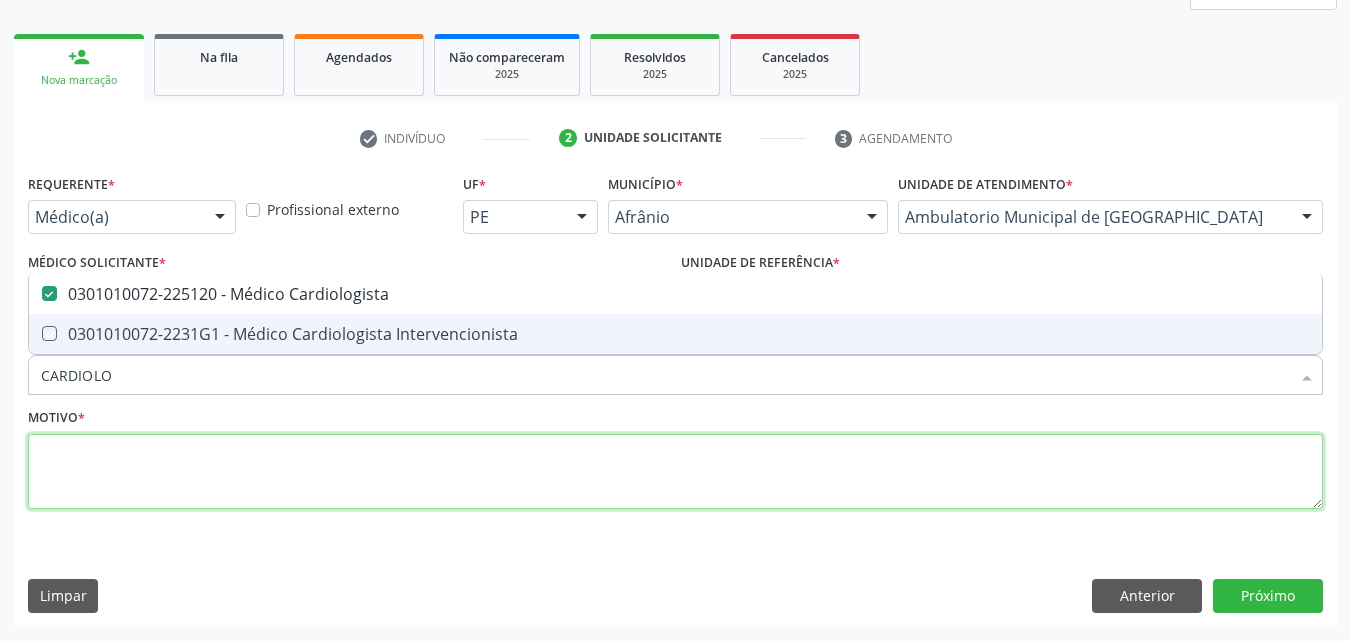 click at bounding box center (675, 472) 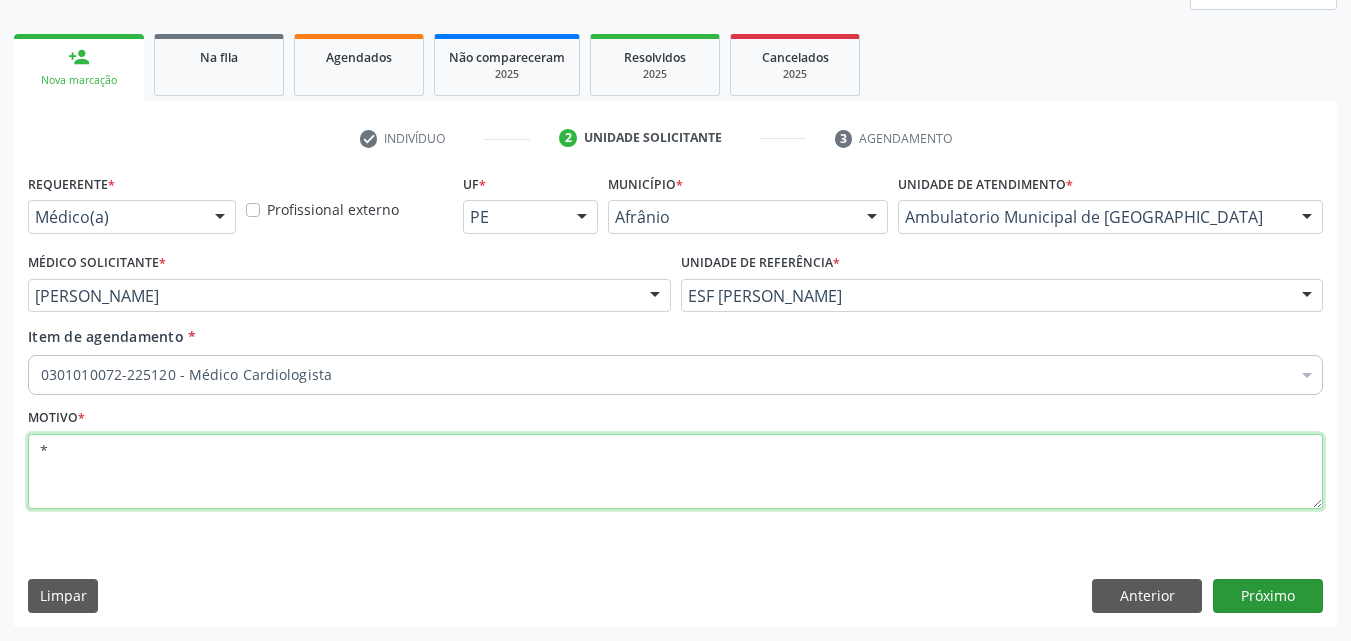 type on "*" 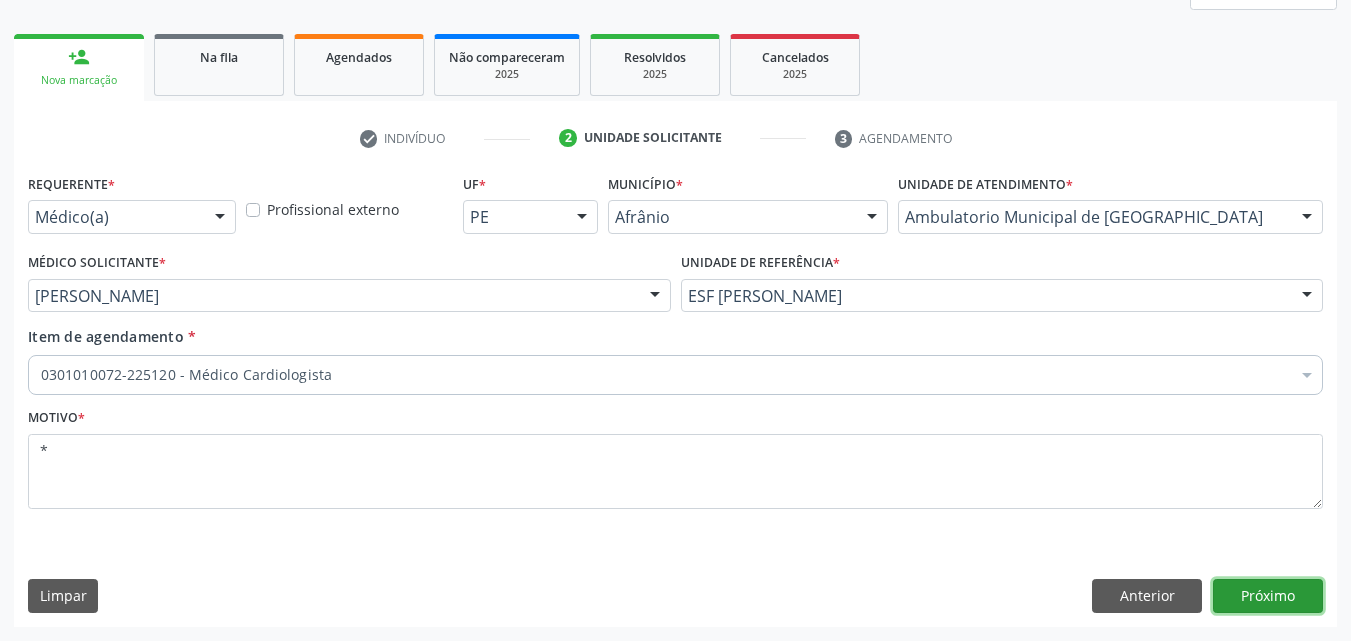 click on "Próximo" at bounding box center [1268, 596] 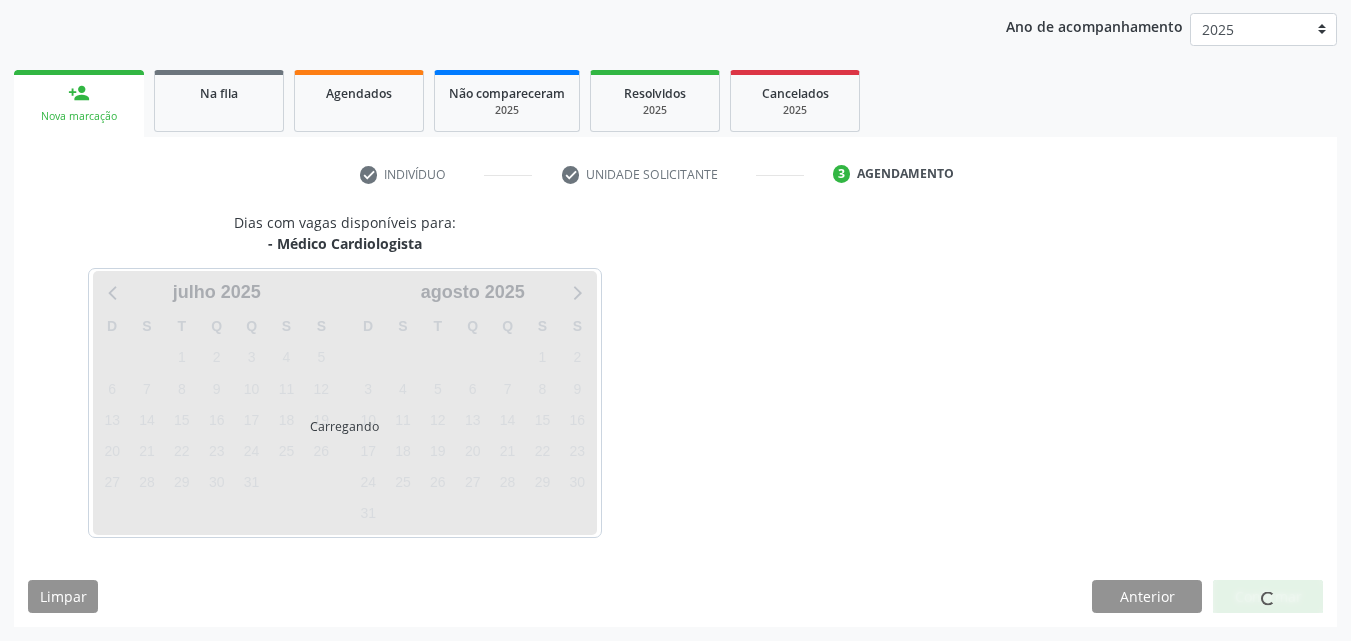 scroll, scrollTop: 229, scrollLeft: 0, axis: vertical 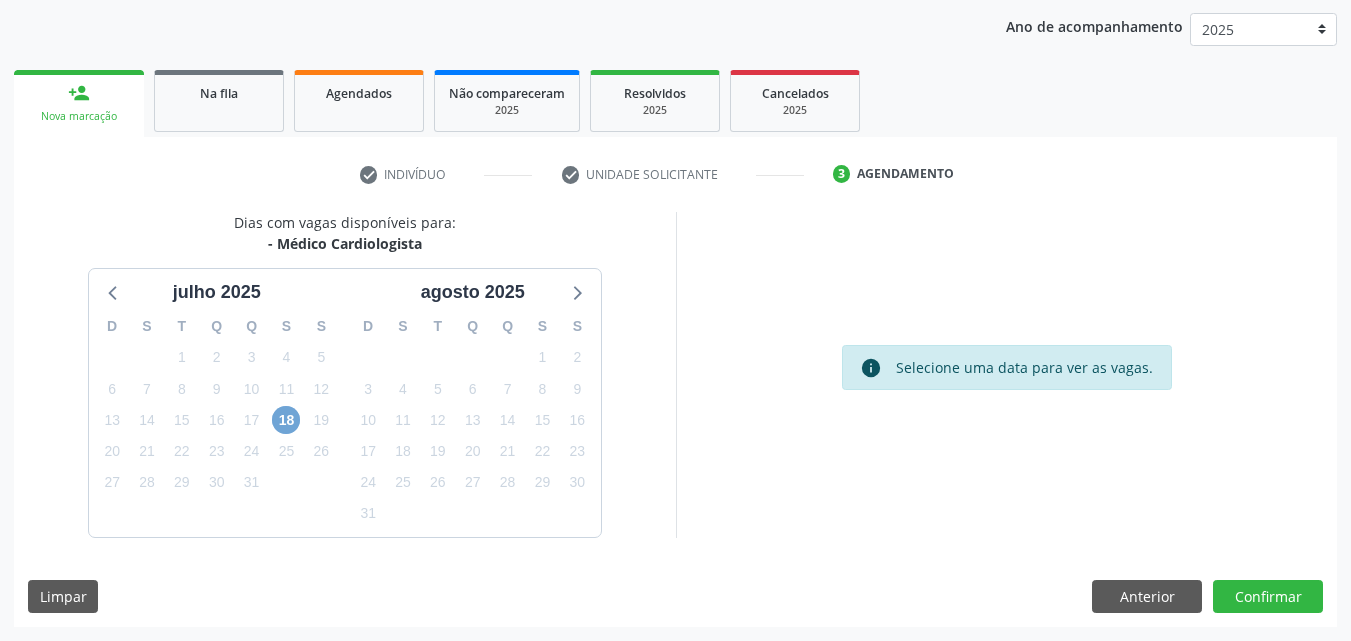 click on "18" at bounding box center [286, 420] 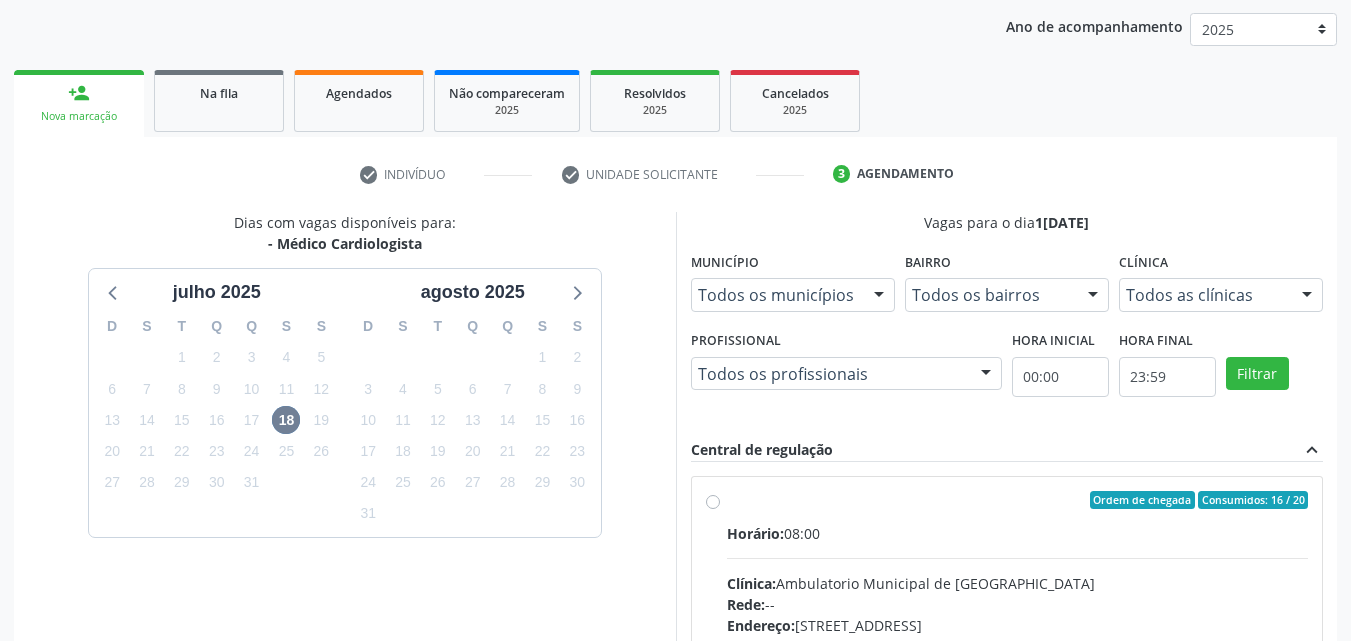 click on "Ordem de chegada
Consumidos: 16 / 20" at bounding box center [1018, 500] 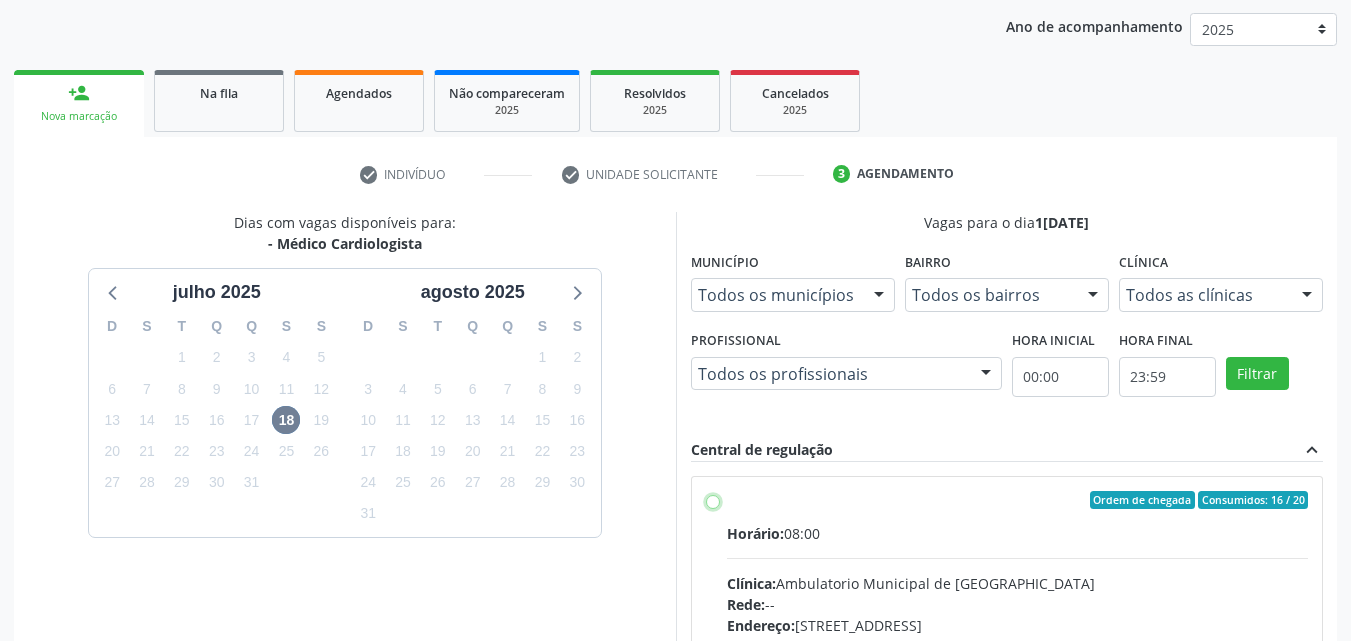 click on "Ordem de chegada
Consumidos: 16 / 20
Horário:   08:00
Clínica:  Ambulatorio Municipal de Saude
Rede:
--
Endereço:   [STREET_ADDRESS]
Telefone:   --
Profissional:
--
Informações adicionais sobre o atendimento
Idade de atendimento:
Sem restrição
Gênero(s) atendido(s):
Sem restrição
Informações adicionais:
--" at bounding box center [713, 500] 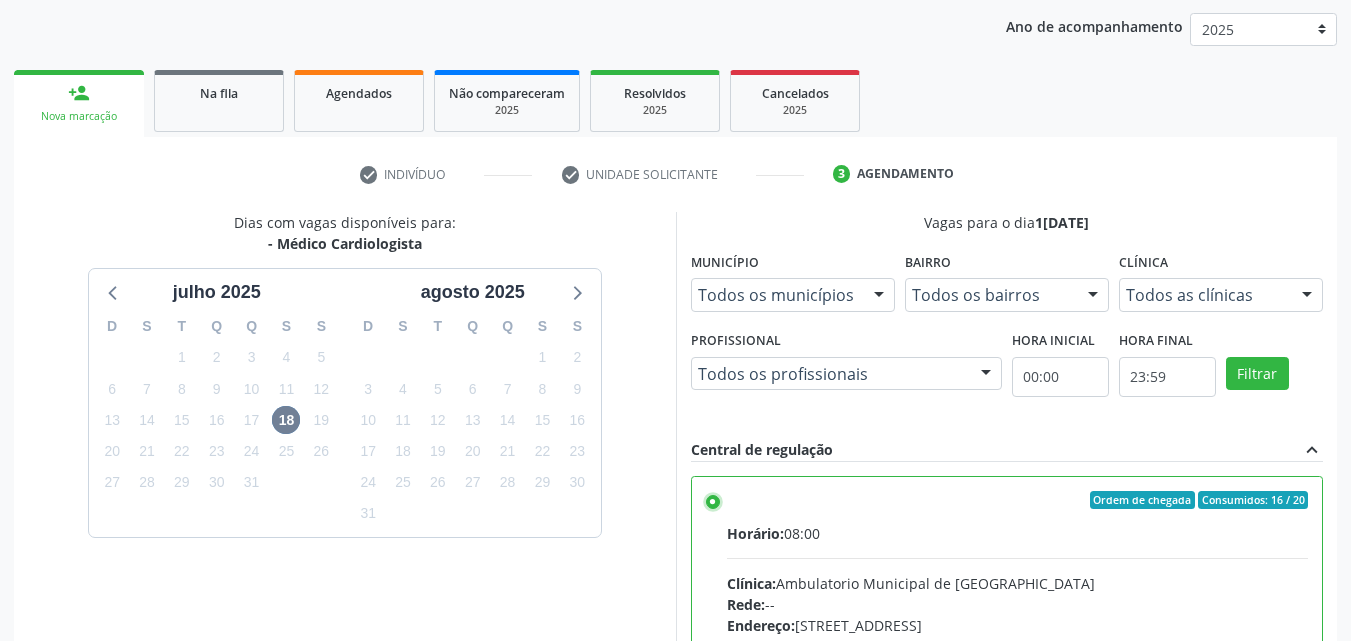 scroll, scrollTop: 99, scrollLeft: 0, axis: vertical 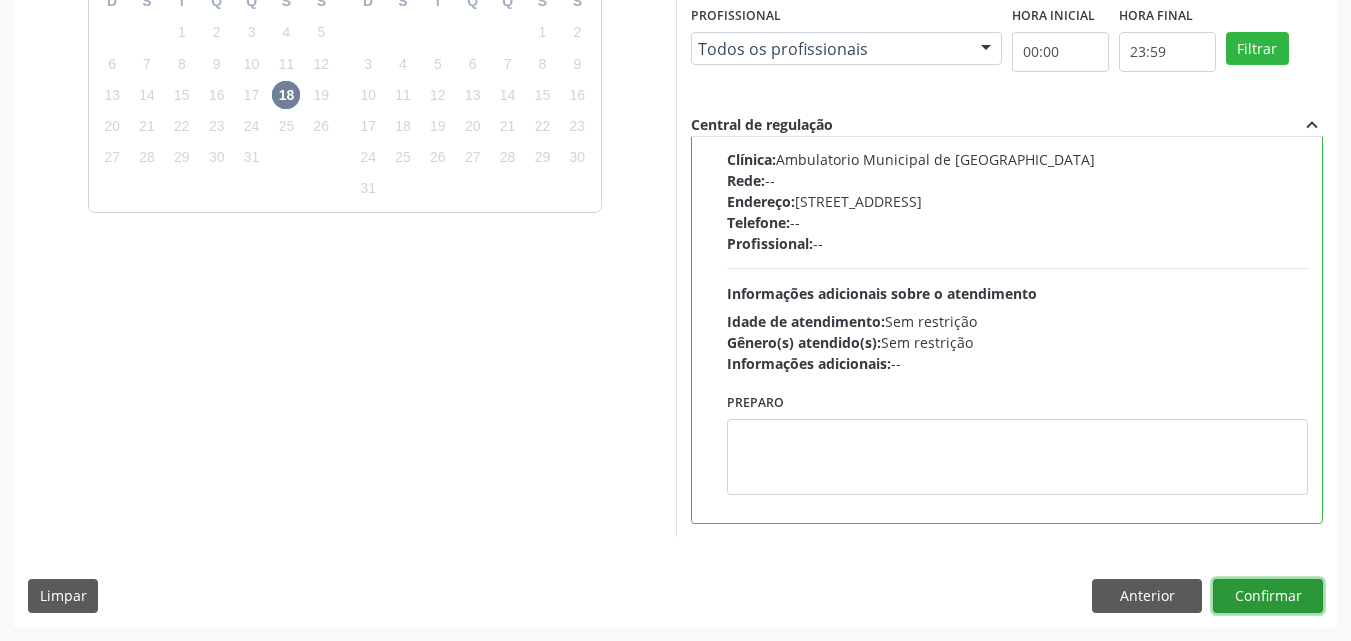 click on "Confirmar" at bounding box center (1268, 596) 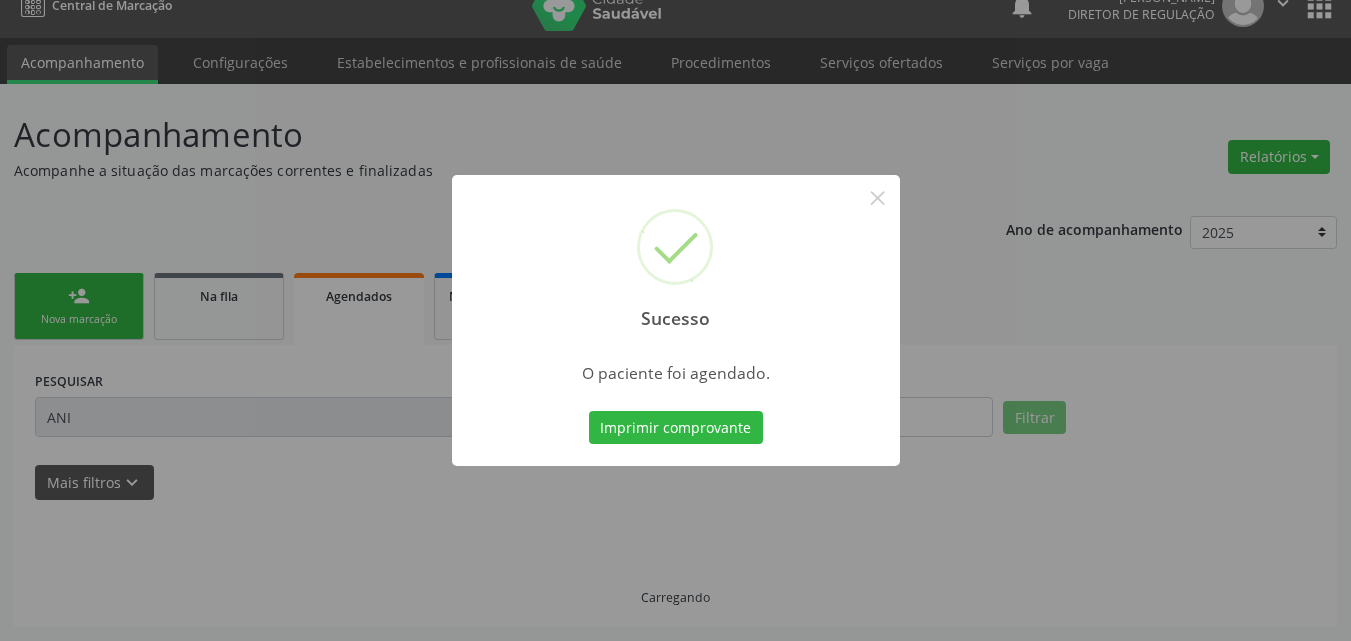 scroll, scrollTop: 26, scrollLeft: 0, axis: vertical 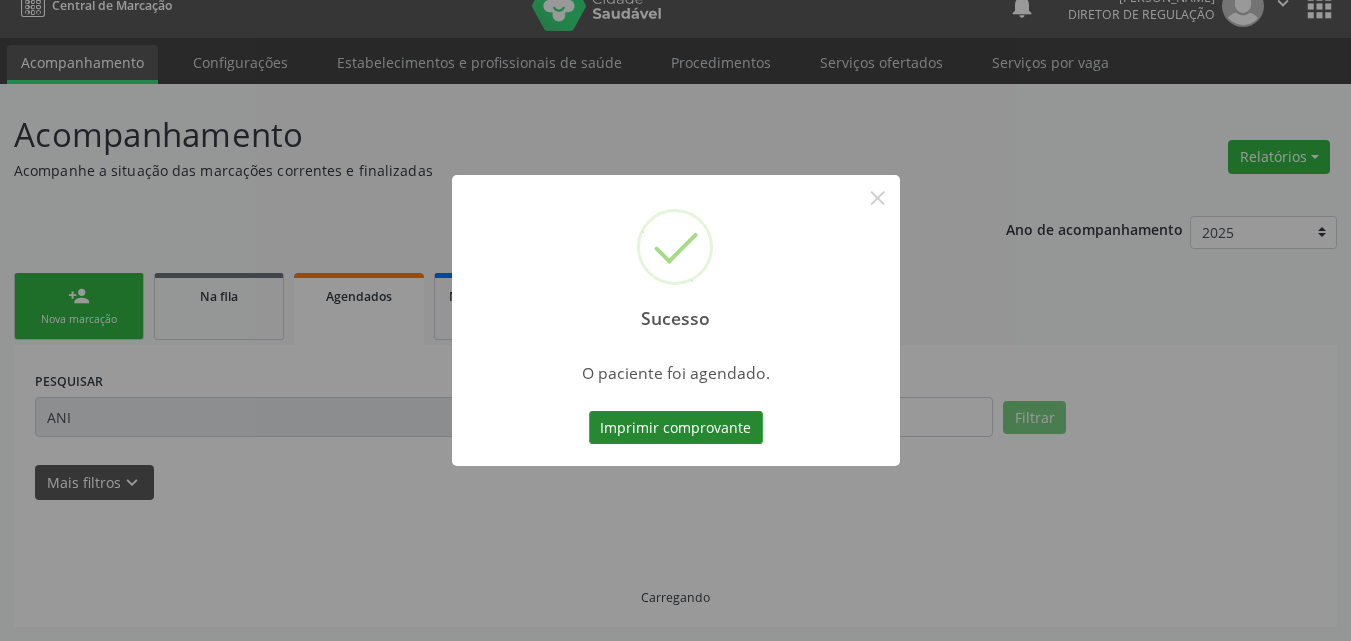click on "Imprimir comprovante" at bounding box center [676, 428] 